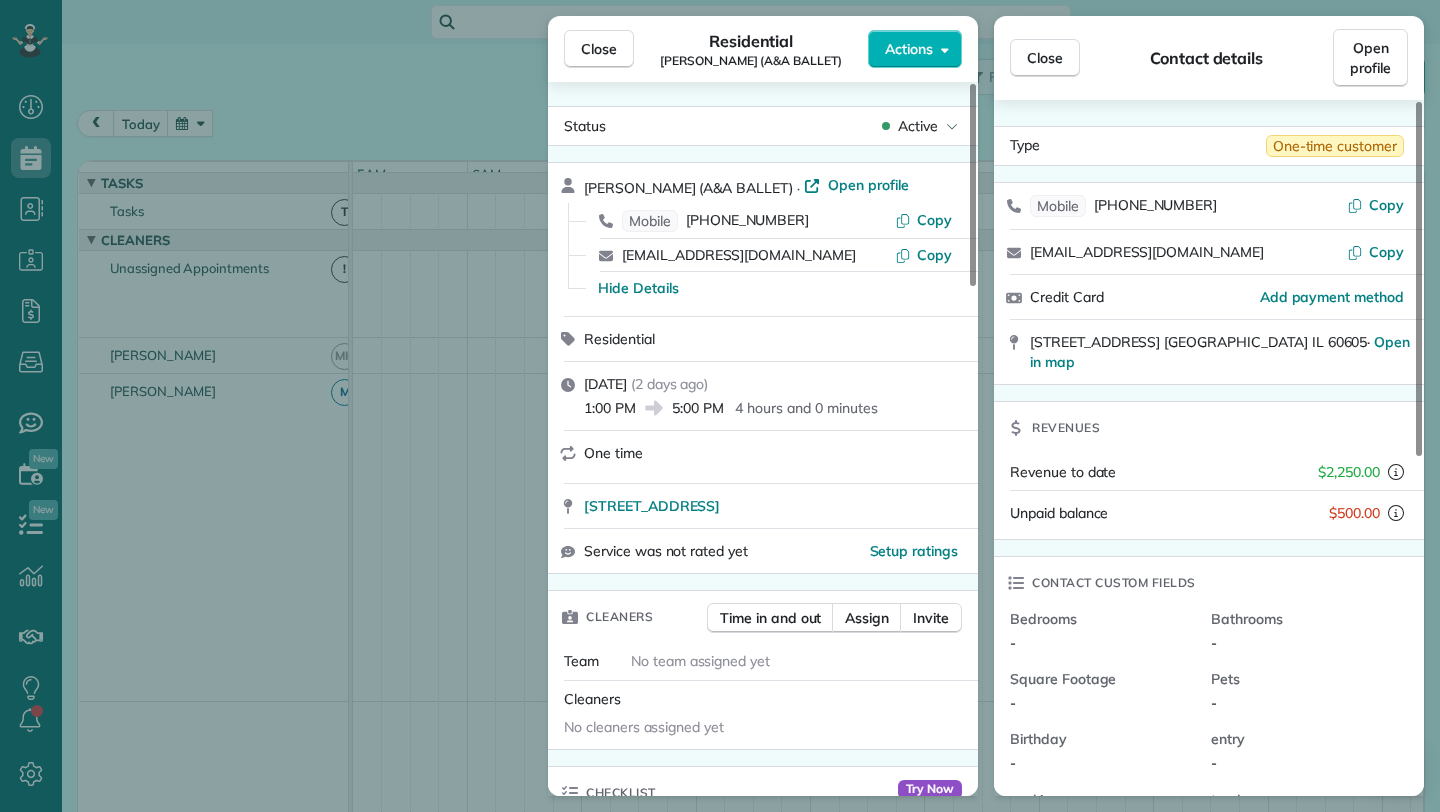 scroll, scrollTop: 0, scrollLeft: 0, axis: both 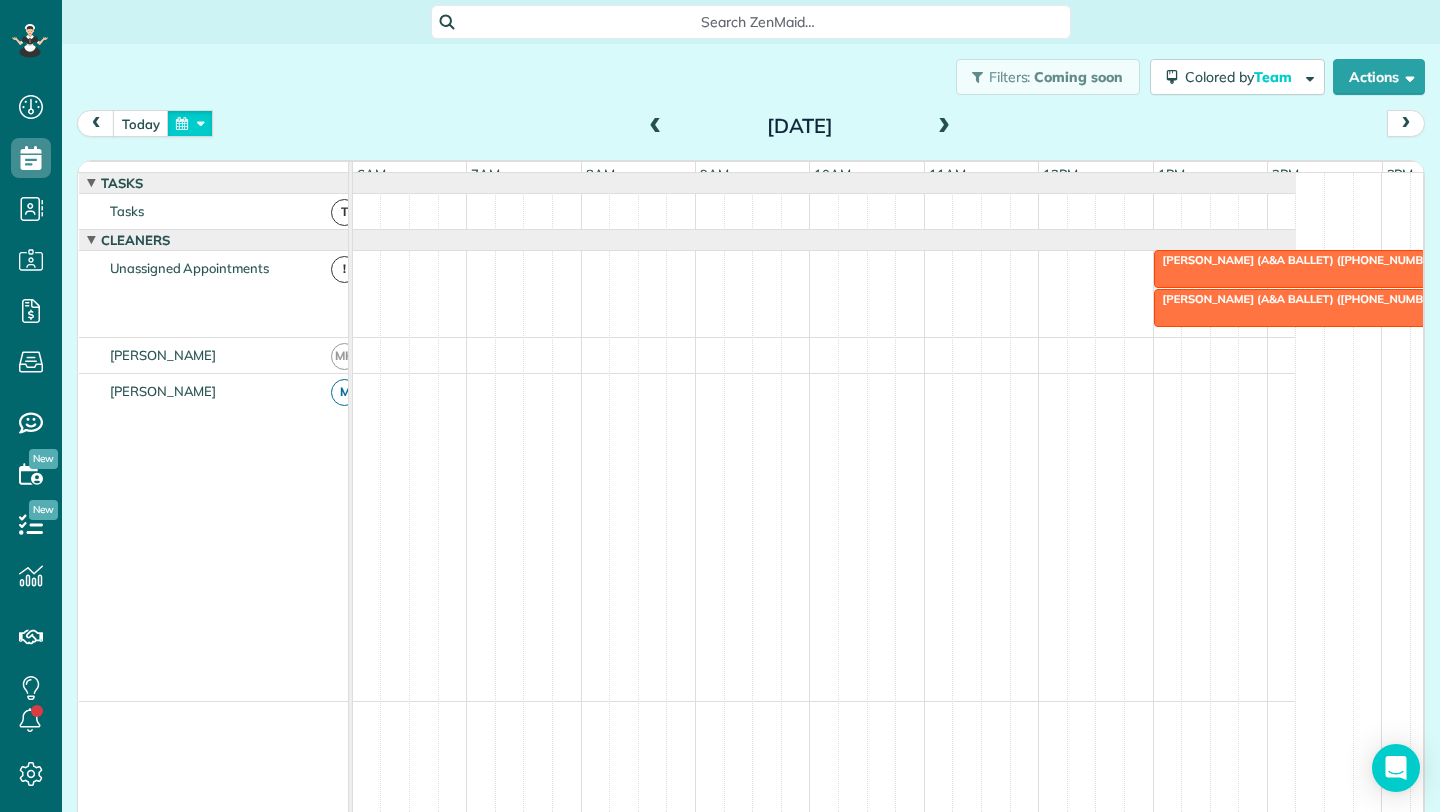 click at bounding box center [190, 123] 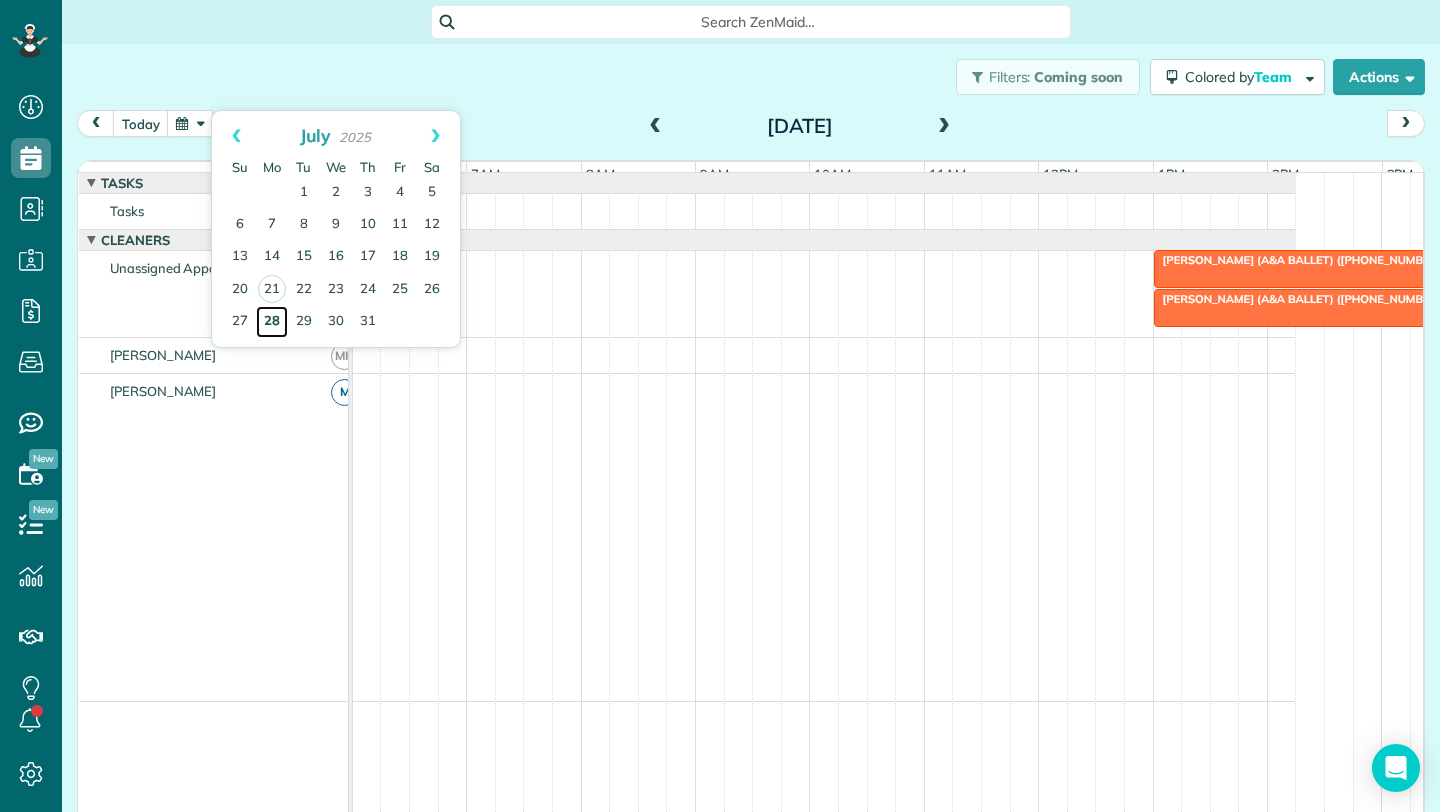 click on "28" at bounding box center (272, 322) 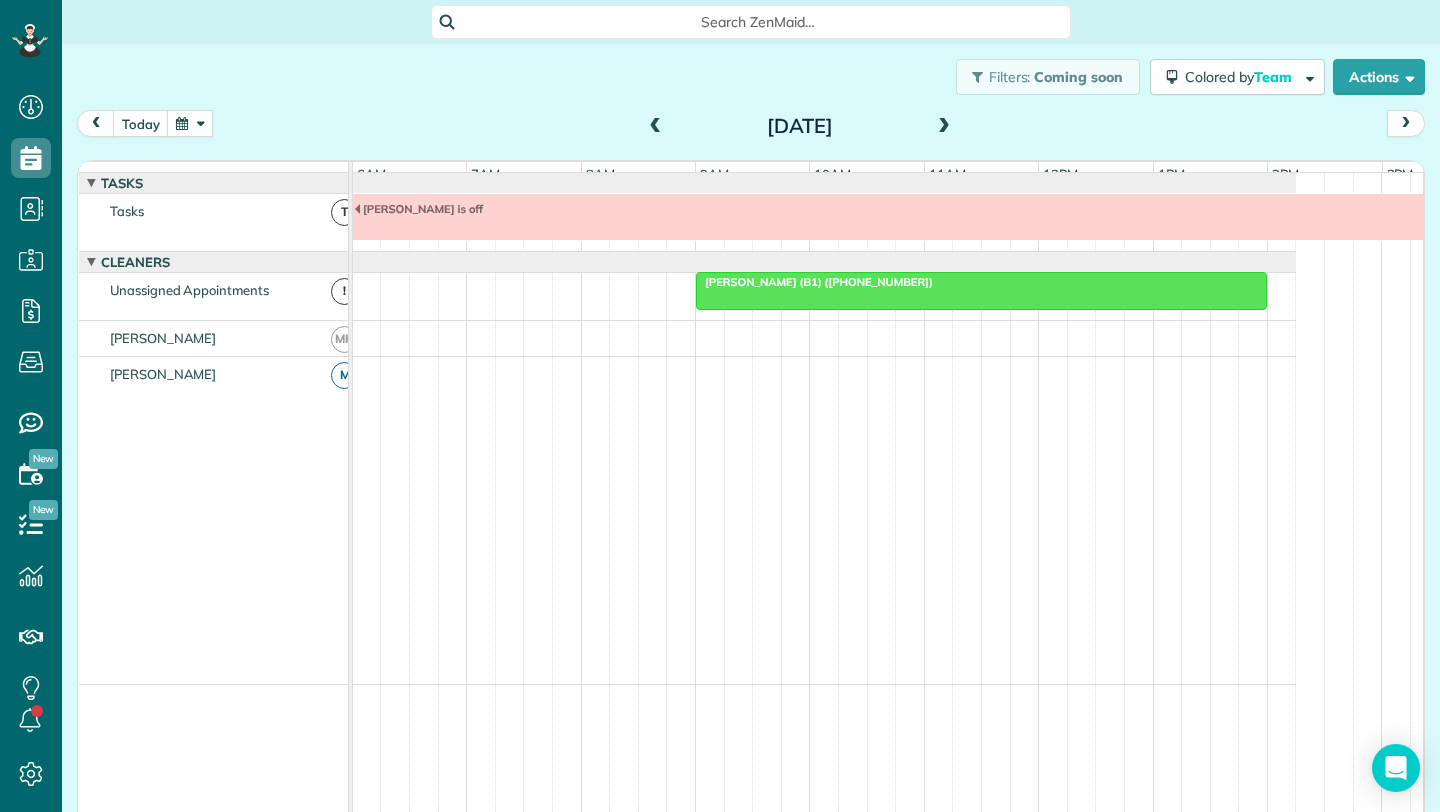 scroll, scrollTop: 15, scrollLeft: 0, axis: vertical 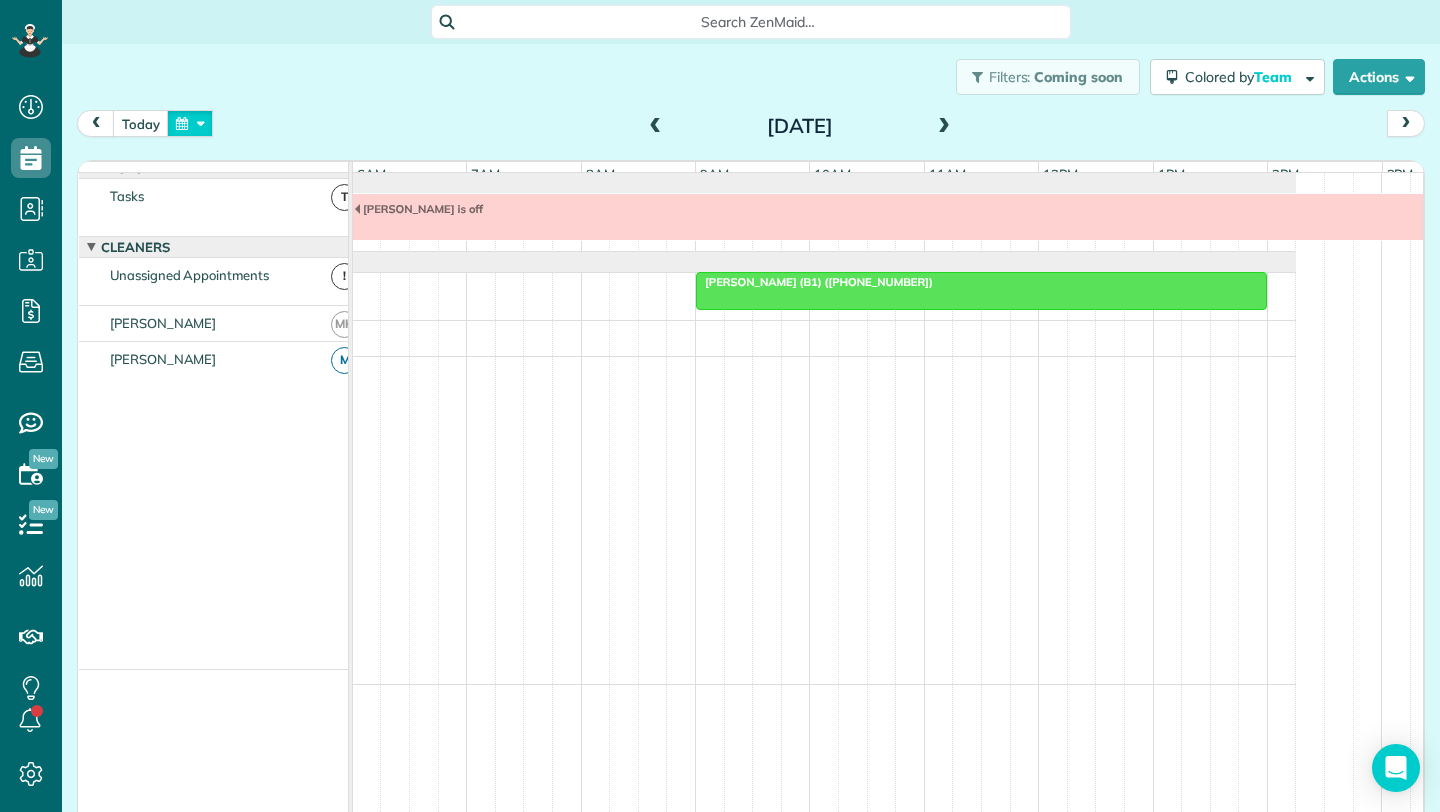 click at bounding box center (190, 123) 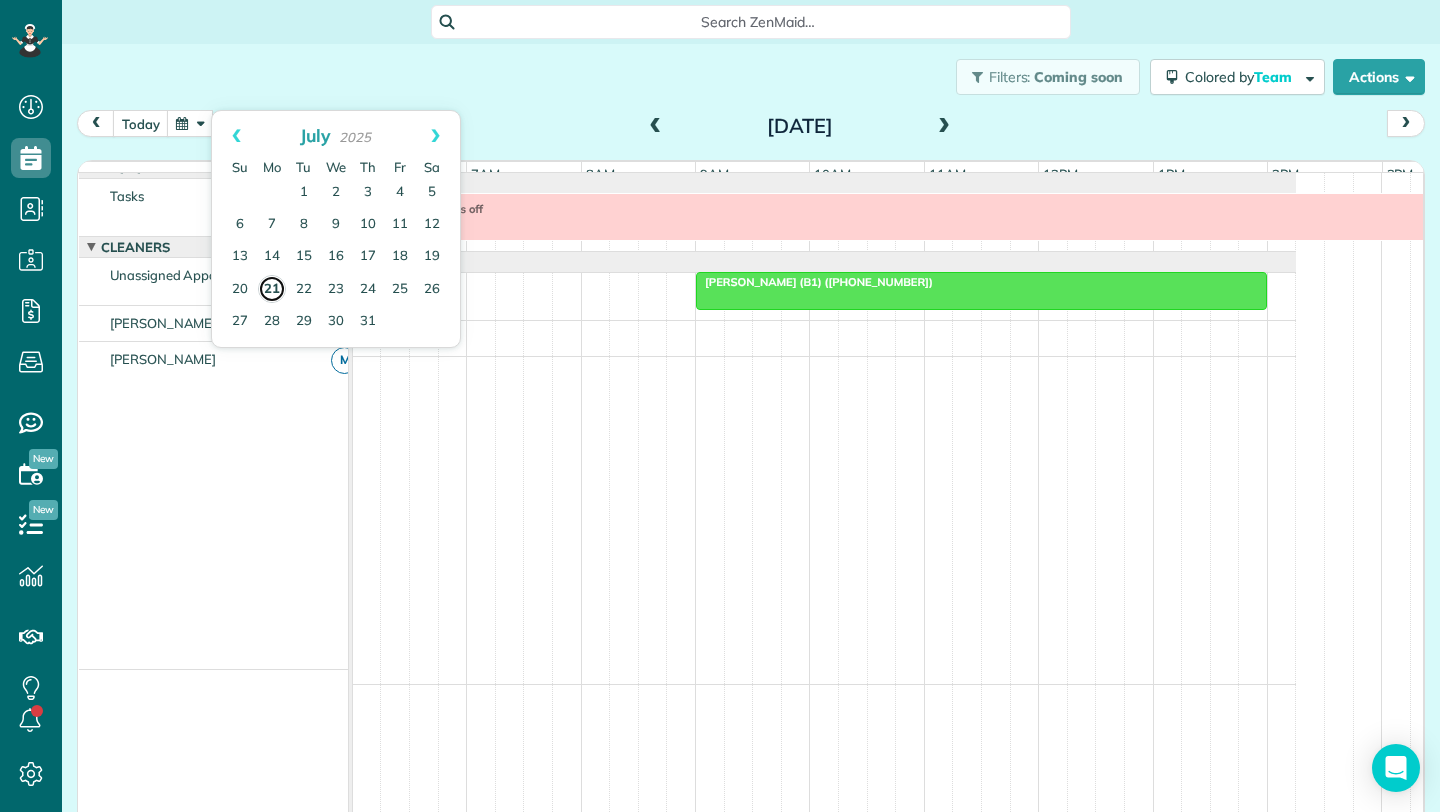 click on "21" at bounding box center (272, 289) 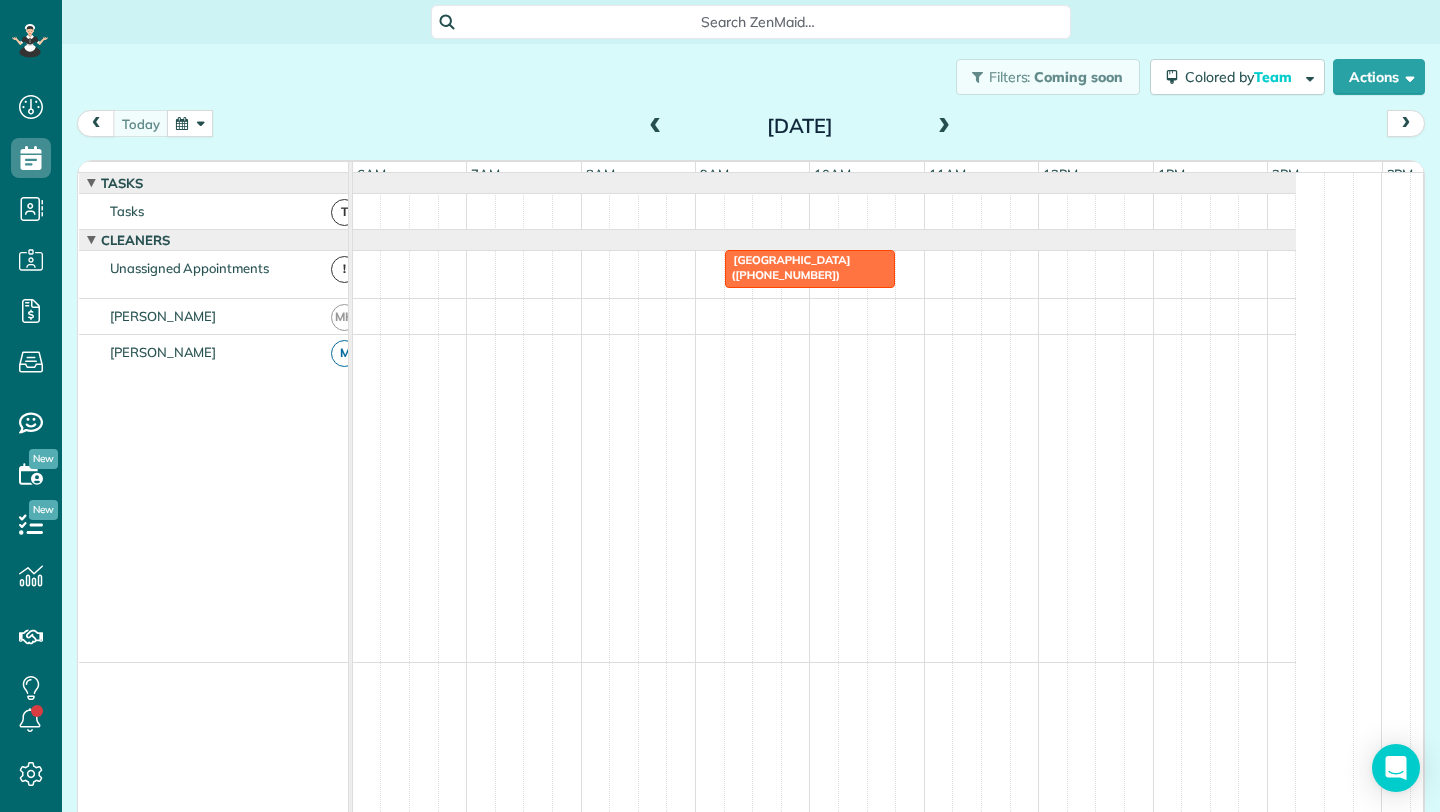 click at bounding box center (944, 127) 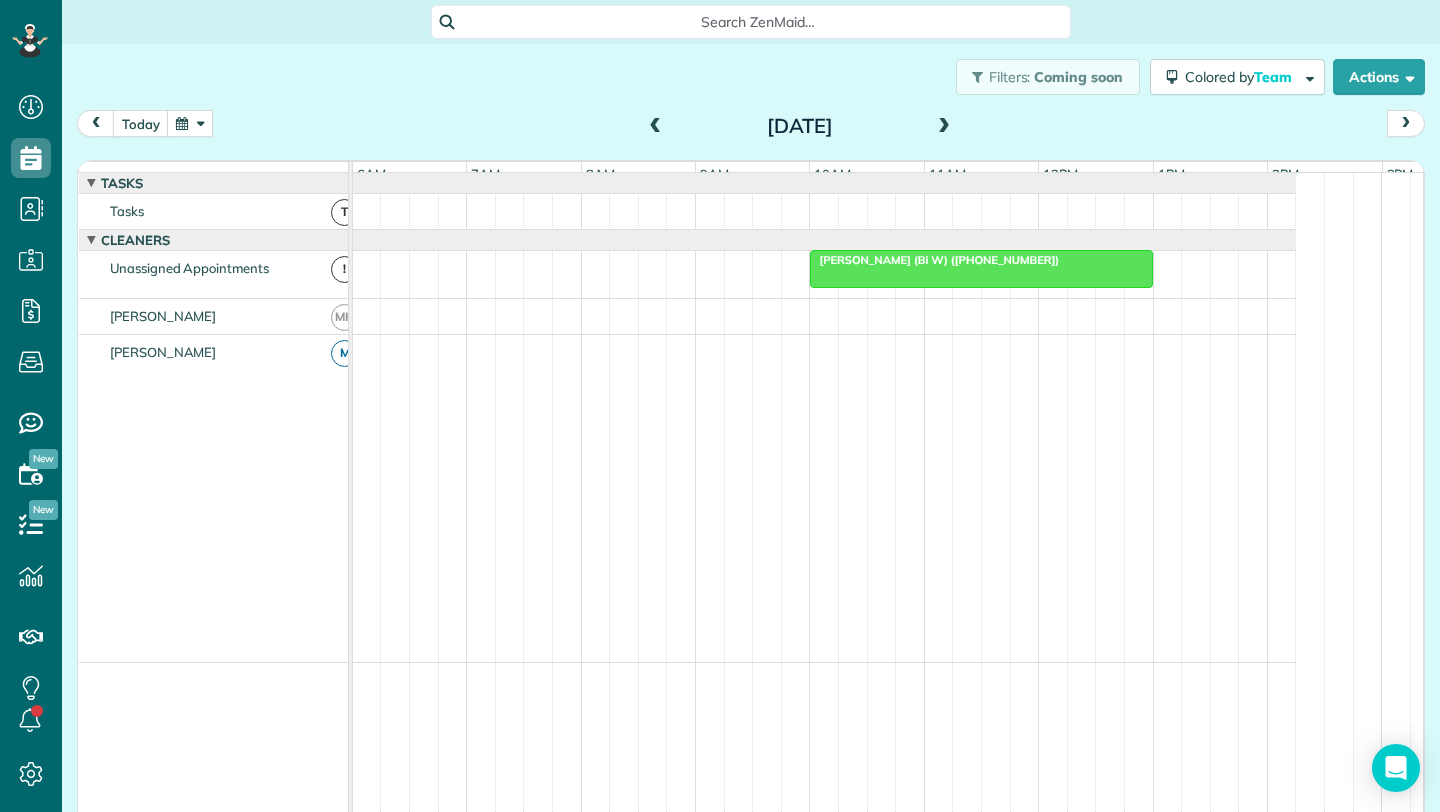 click at bounding box center [981, 269] 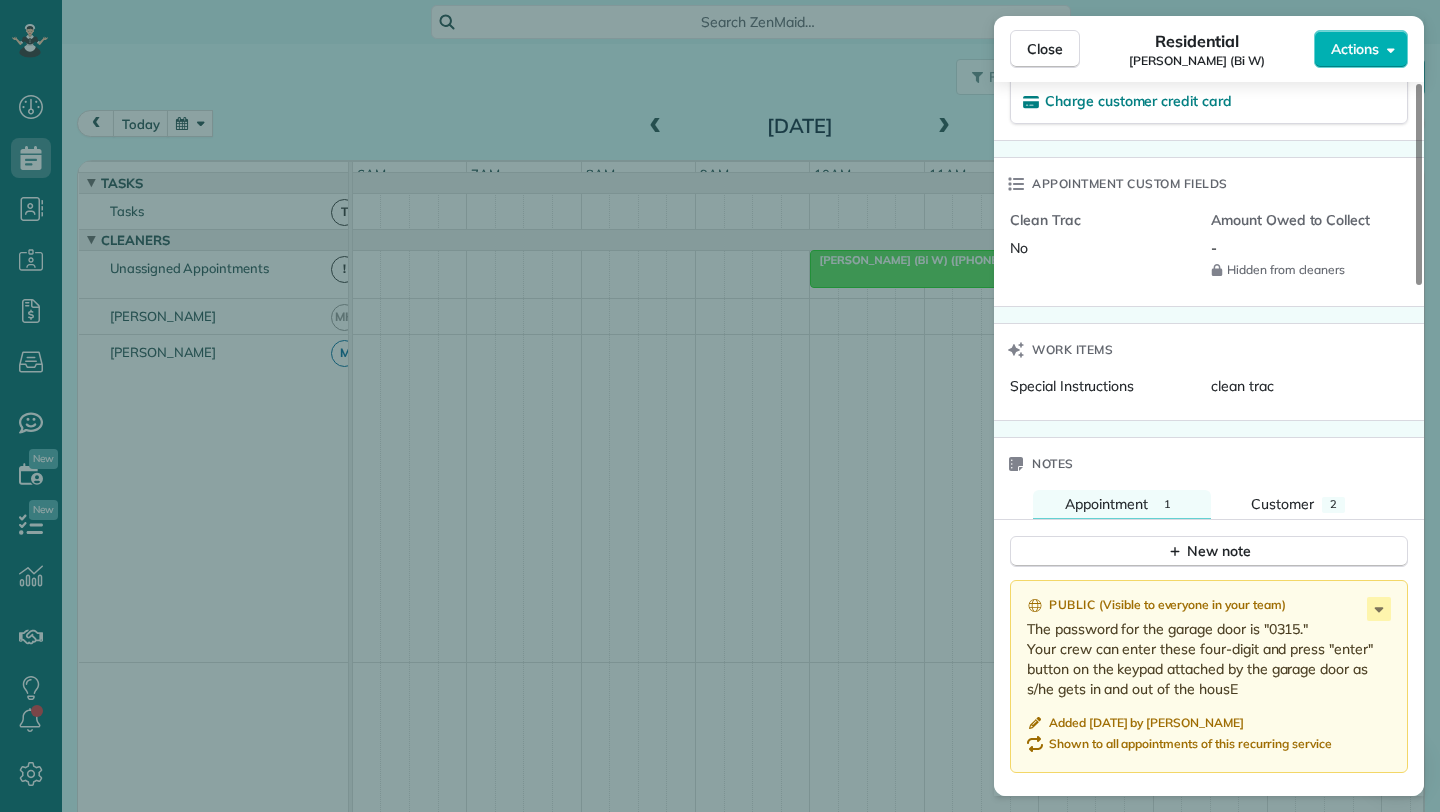 scroll, scrollTop: 1810, scrollLeft: 0, axis: vertical 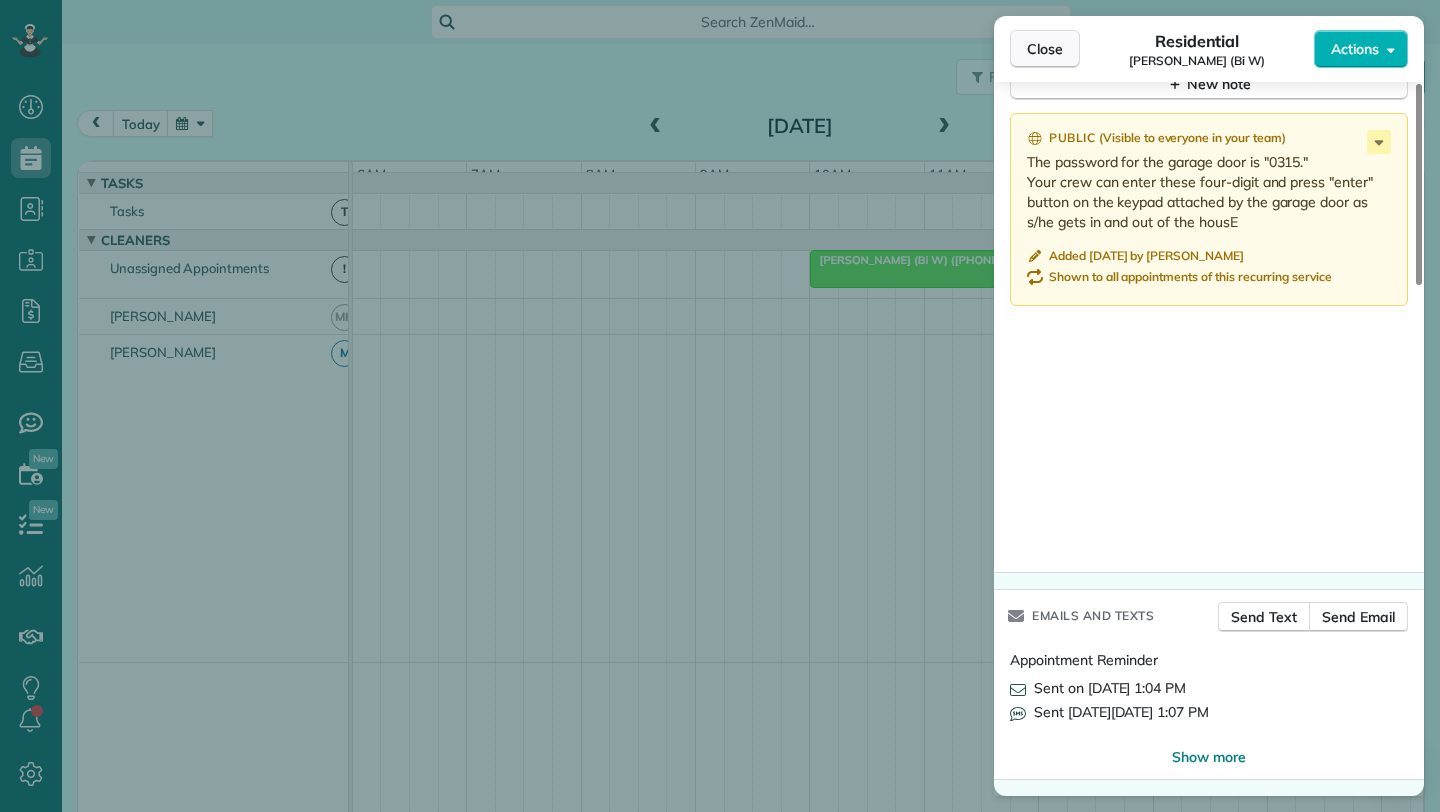 click on "Close" at bounding box center [1045, 49] 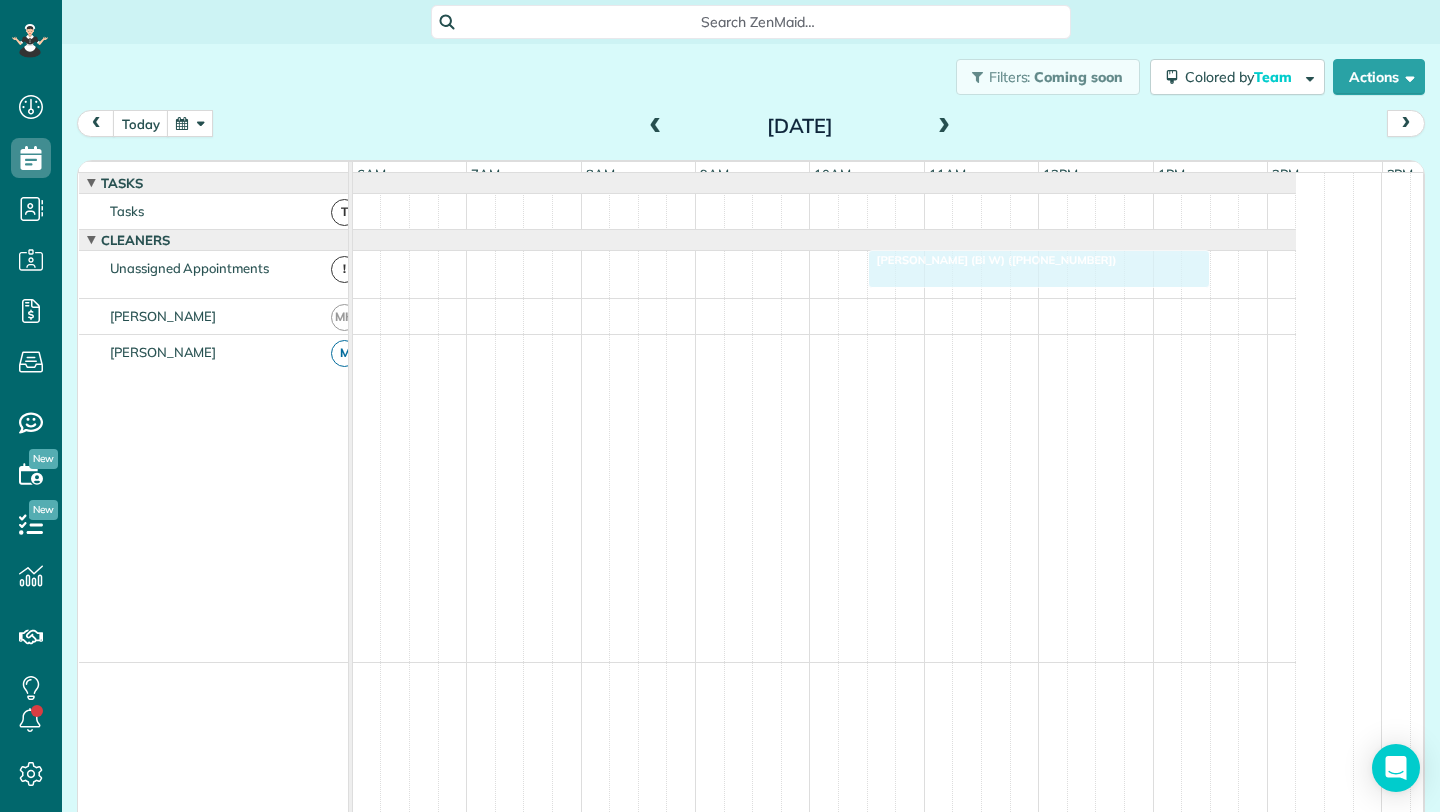 drag, startPoint x: 873, startPoint y: 282, endPoint x: 924, endPoint y: 284, distance: 51.0392 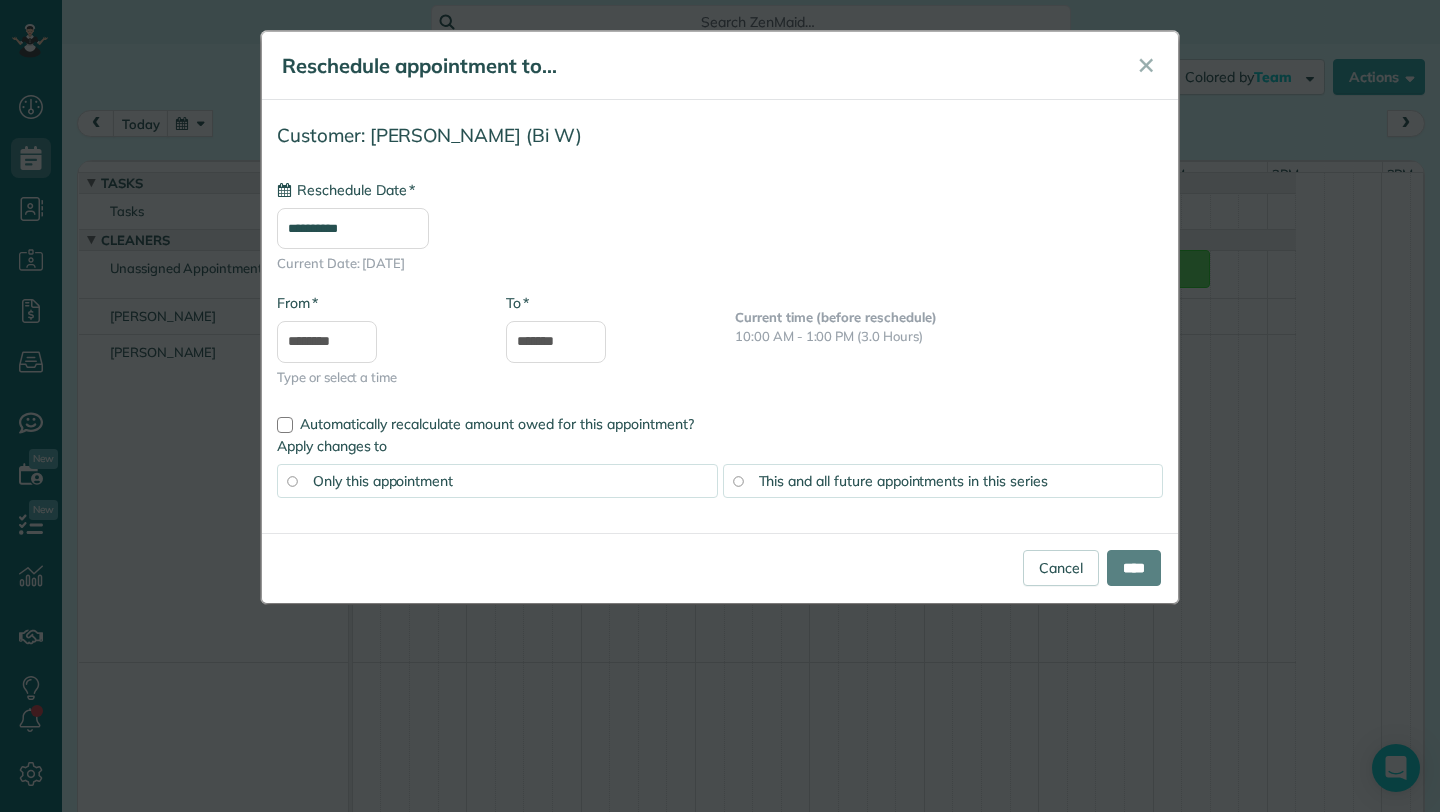 type on "**********" 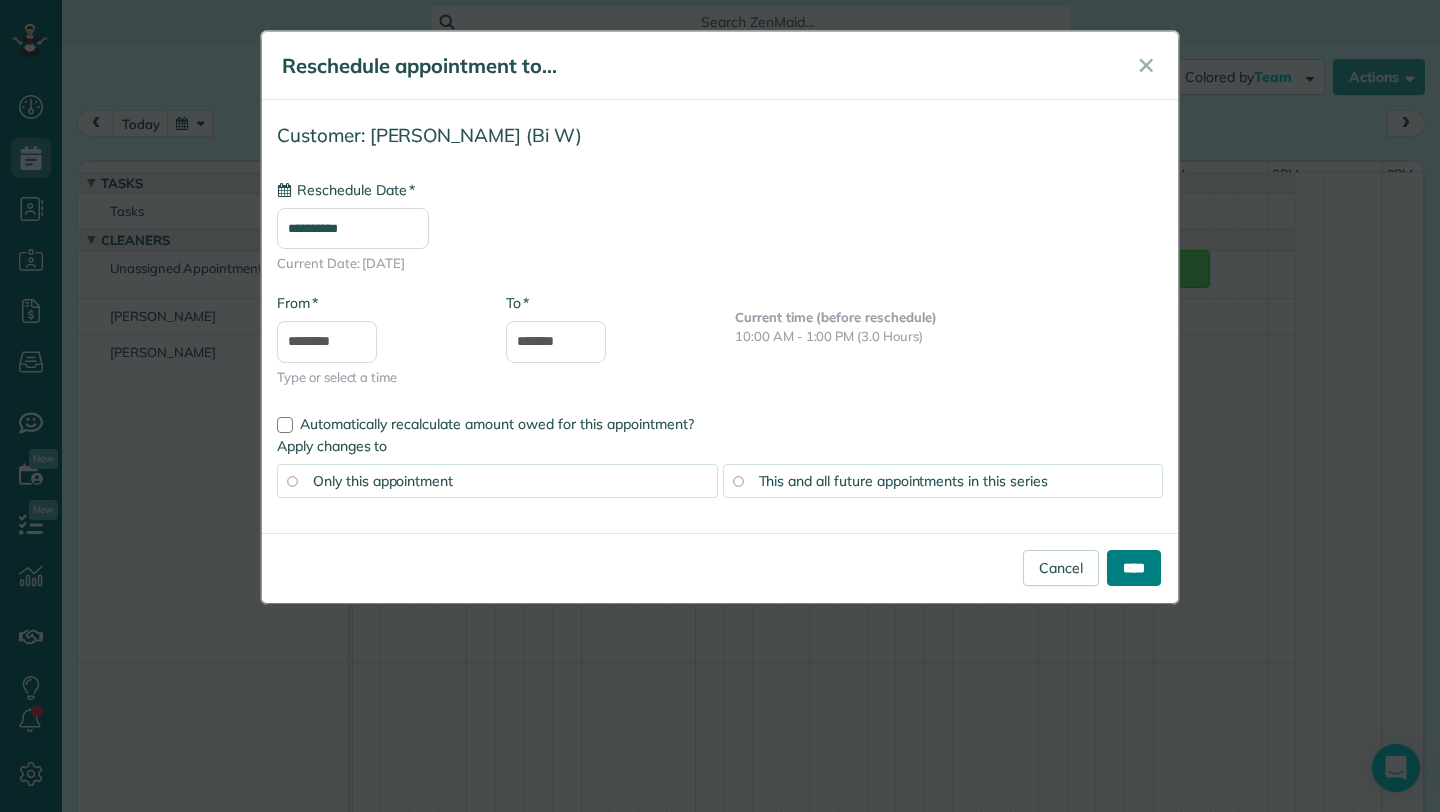 click on "****" at bounding box center [1134, 568] 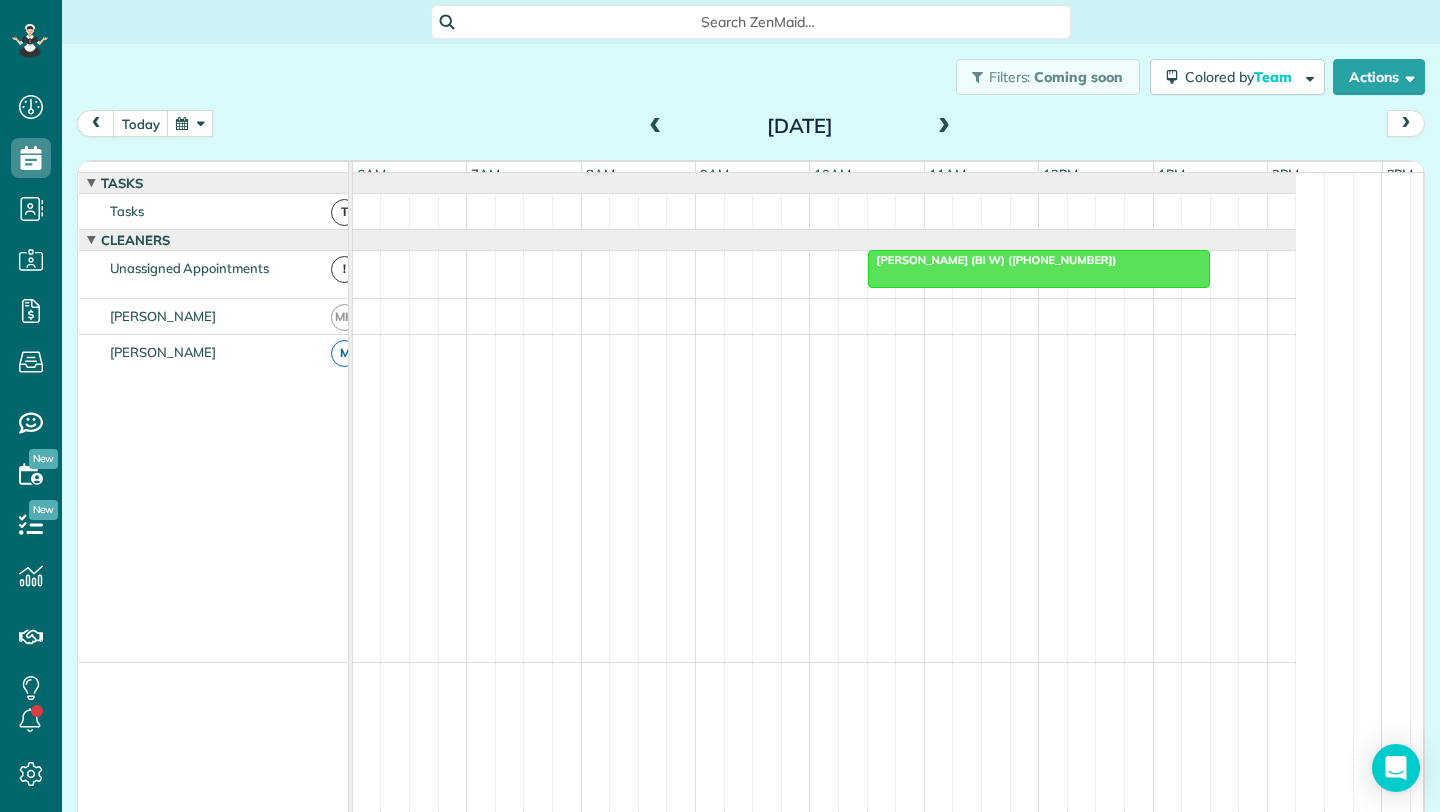 click on "Kiyoshi Yamaki (Bi W) (+17082780265)" at bounding box center (992, 260) 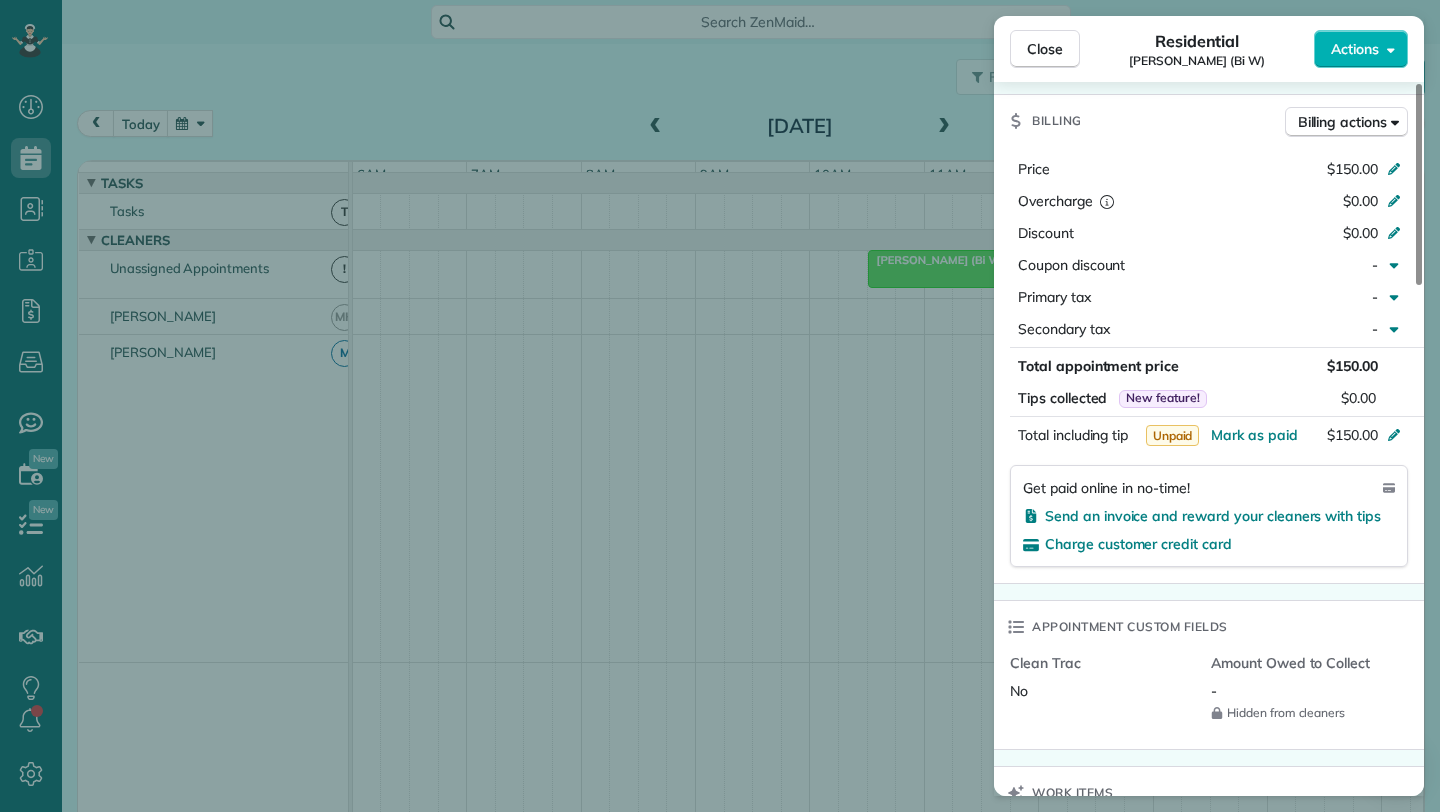 scroll, scrollTop: 1810, scrollLeft: 0, axis: vertical 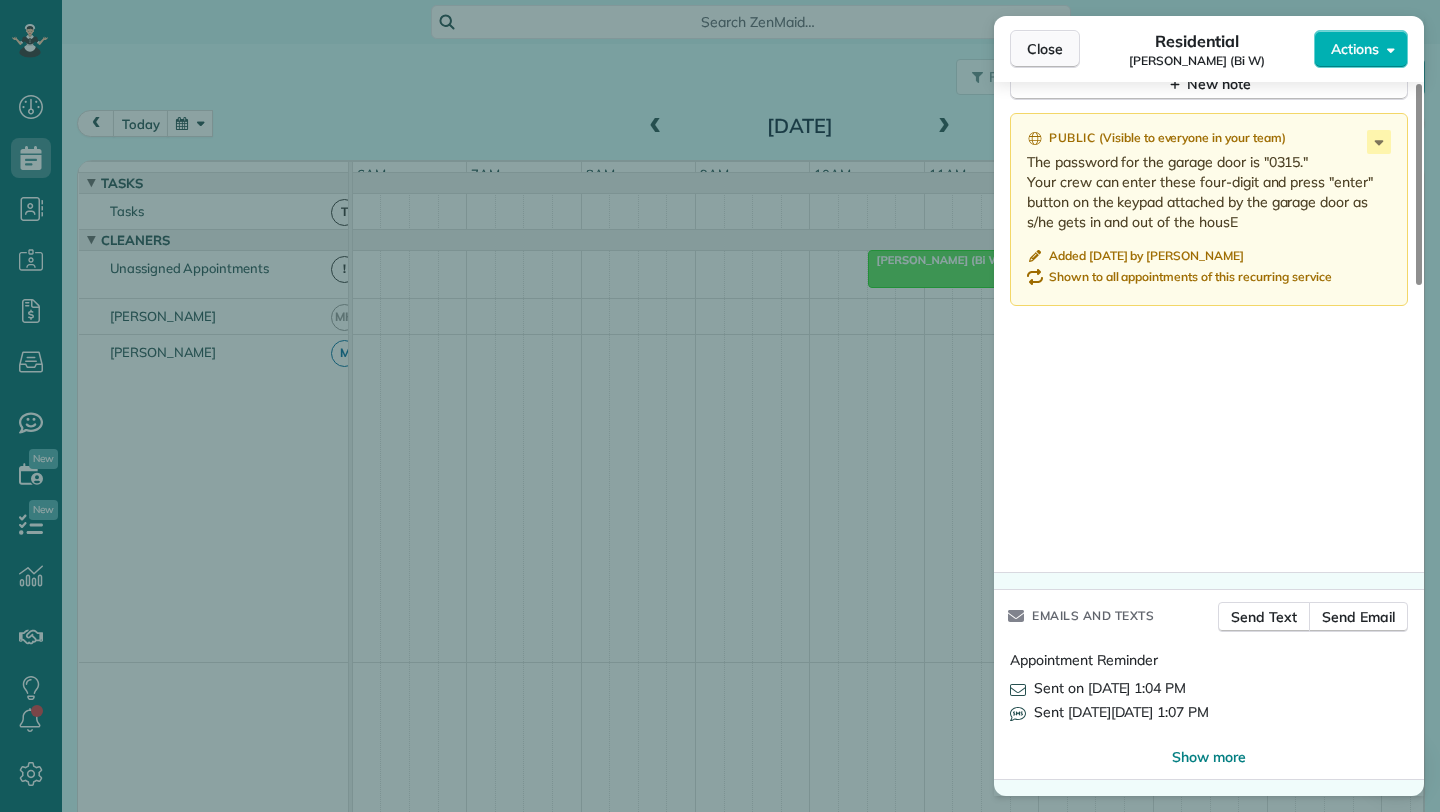 click on "Close" at bounding box center [1045, 49] 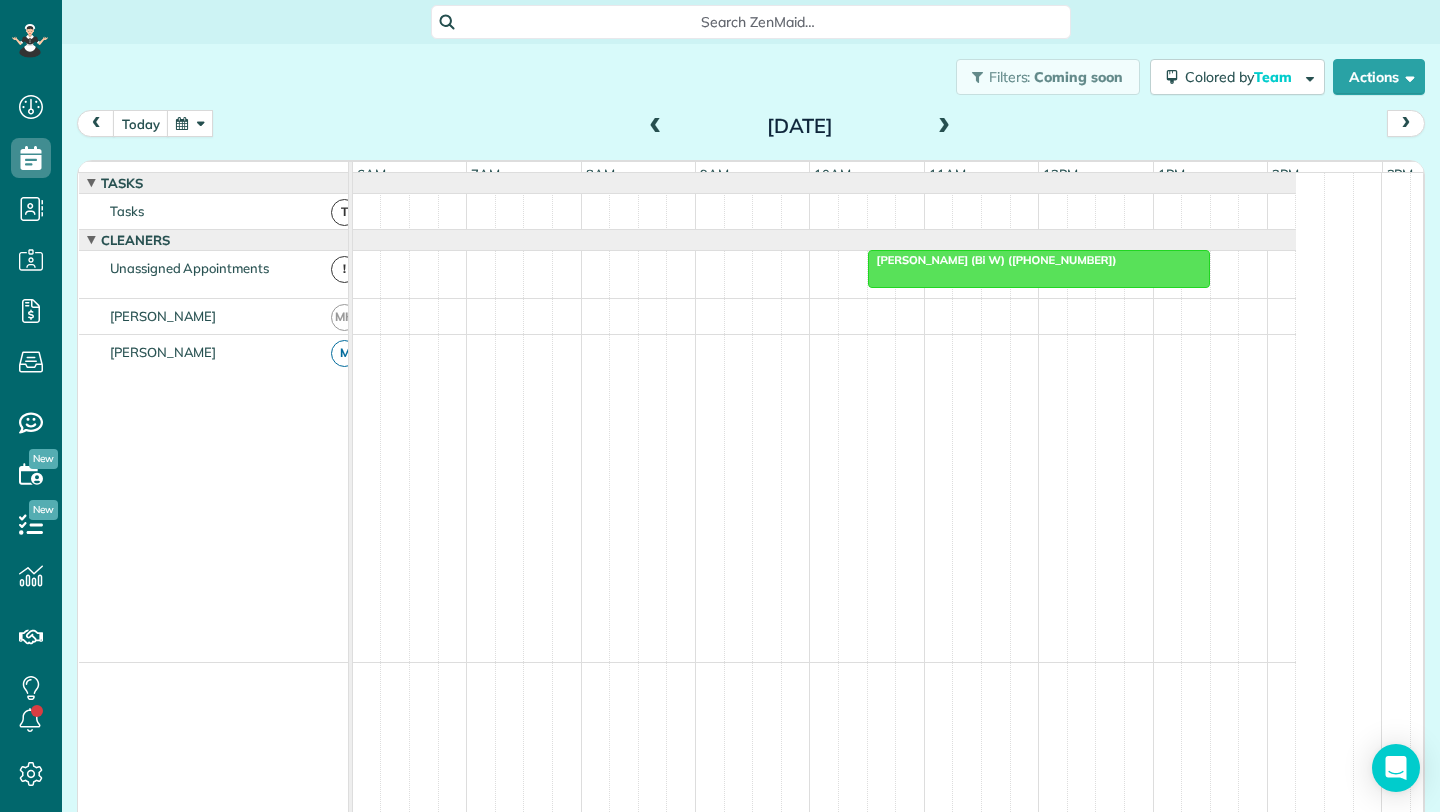click at bounding box center (944, 127) 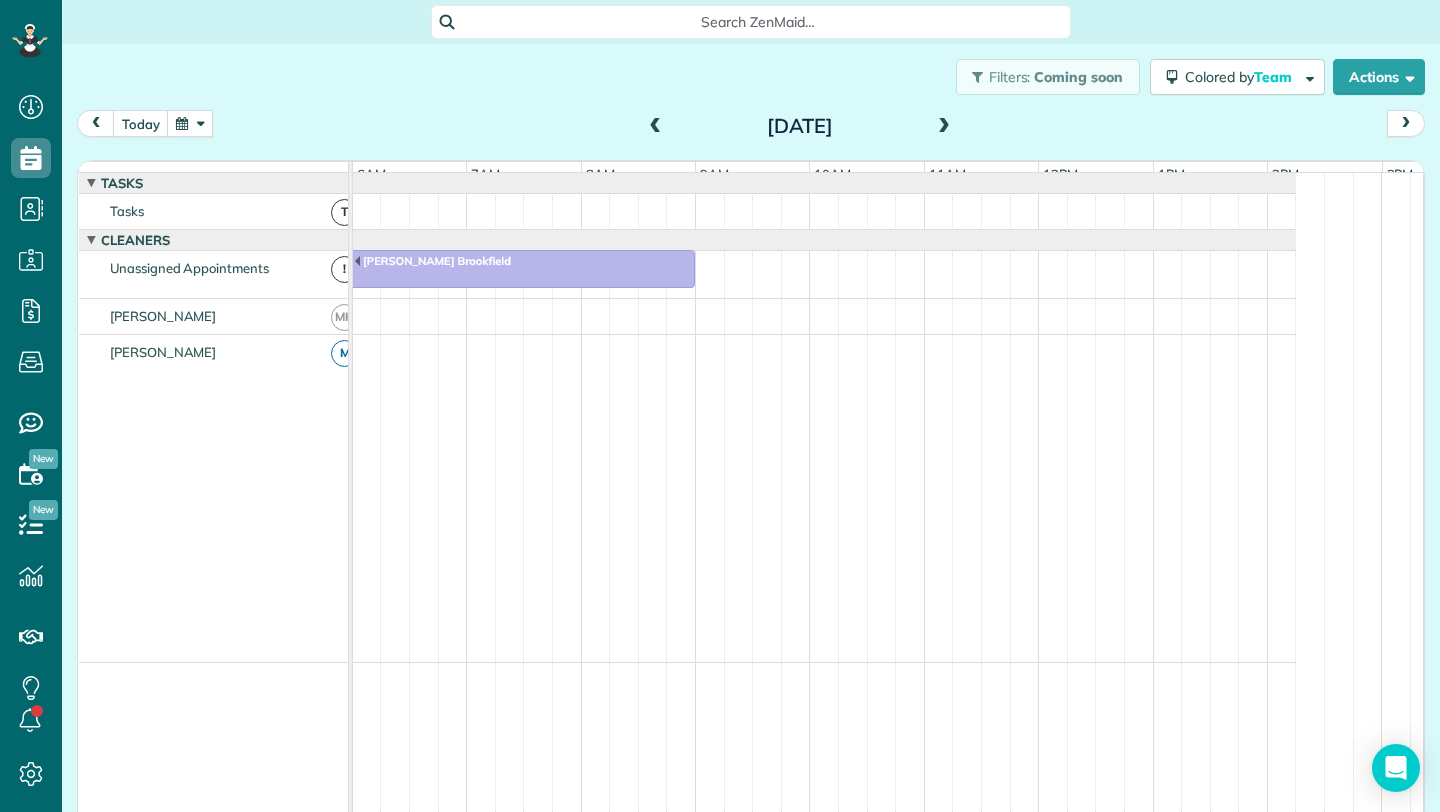 click at bounding box center (944, 127) 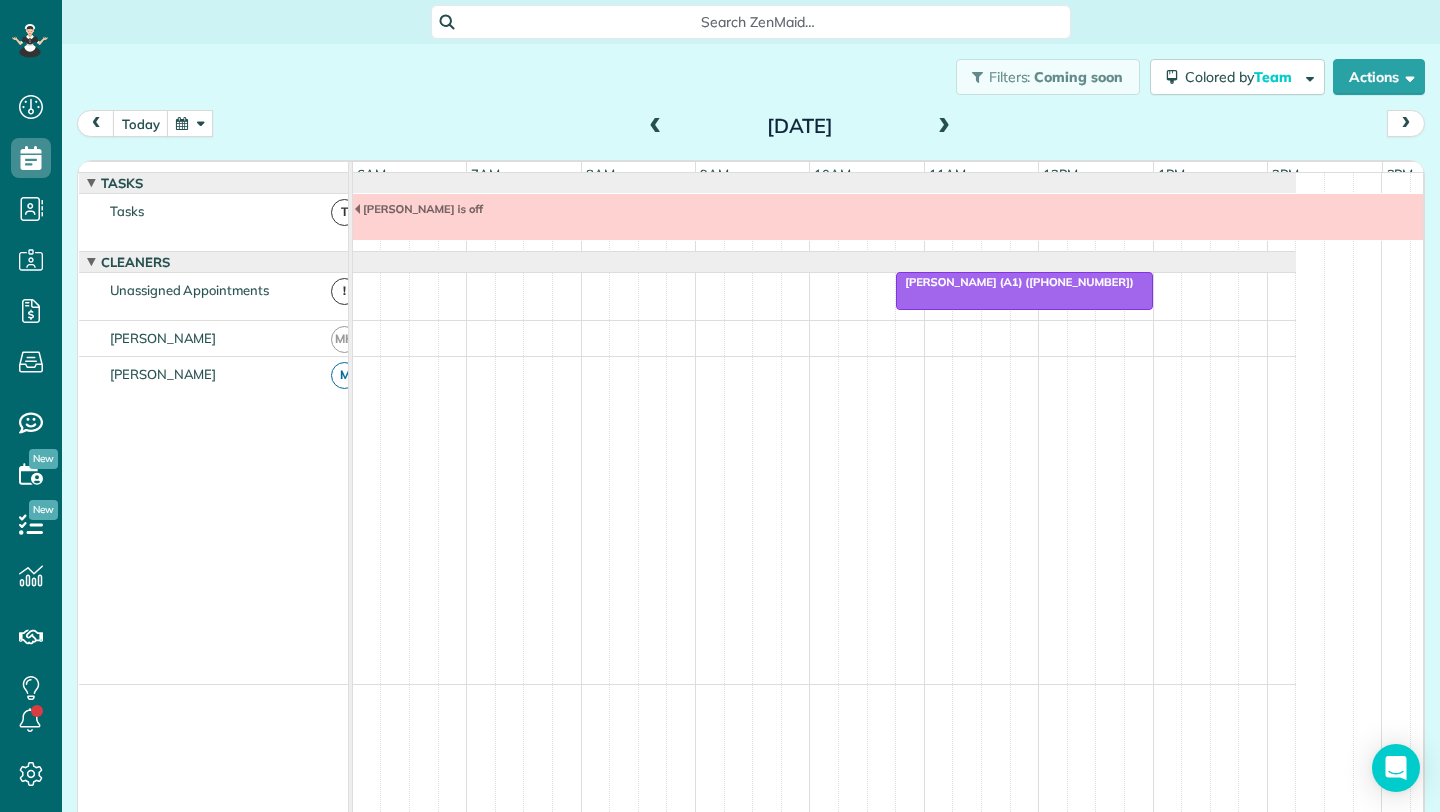 scroll, scrollTop: 15, scrollLeft: 0, axis: vertical 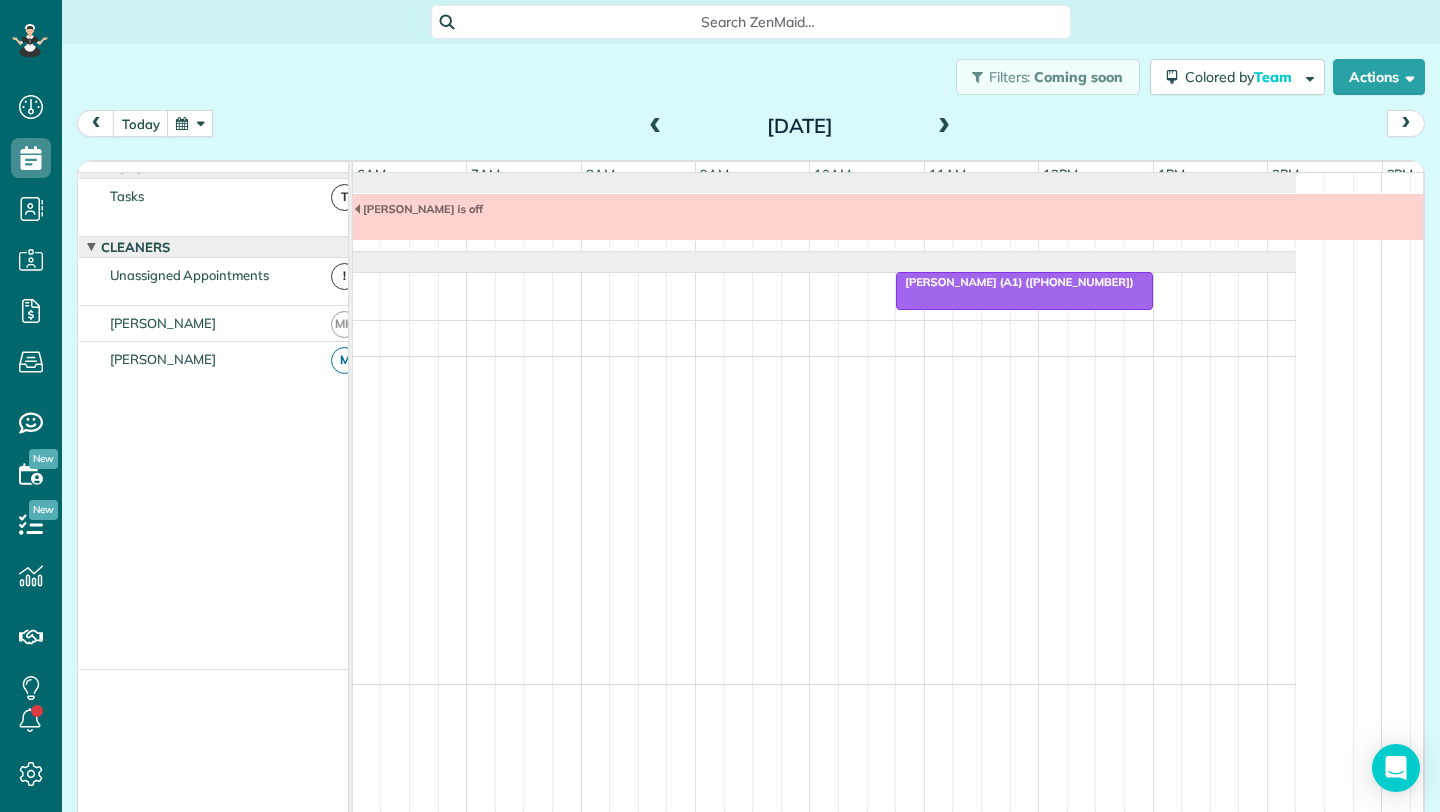 click at bounding box center (1024, 291) 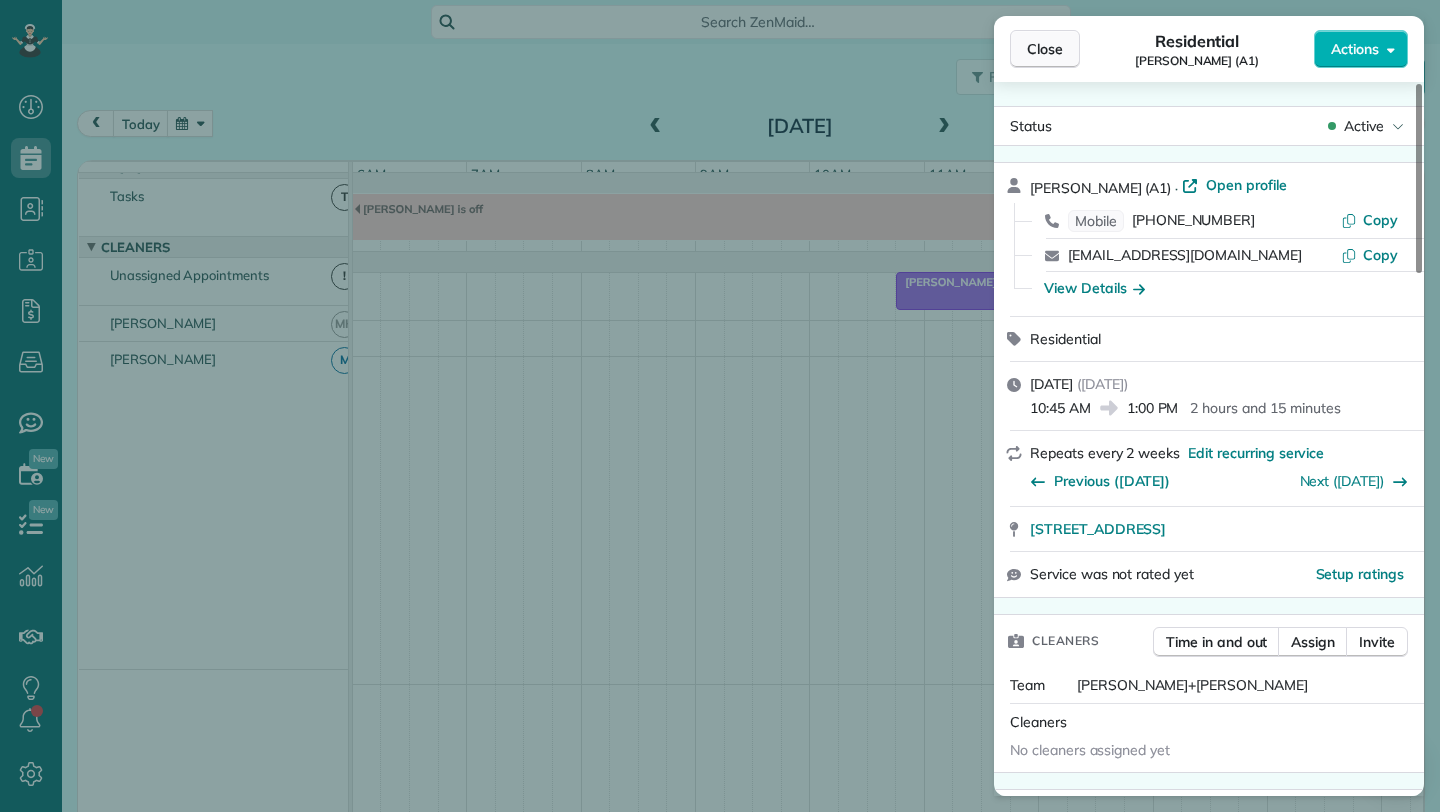 click on "Close" at bounding box center (1045, 49) 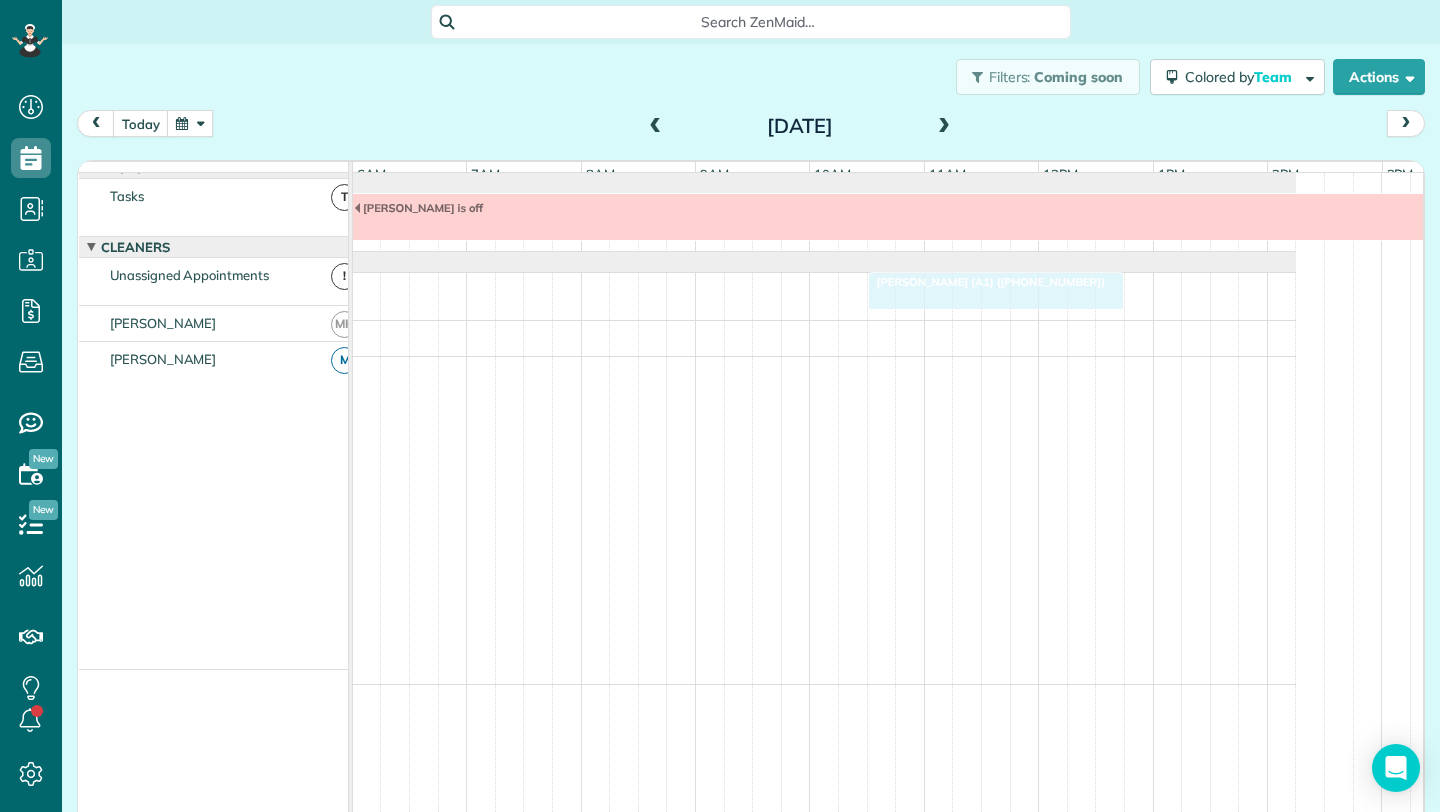 drag, startPoint x: 975, startPoint y: 308, endPoint x: 958, endPoint y: 308, distance: 17 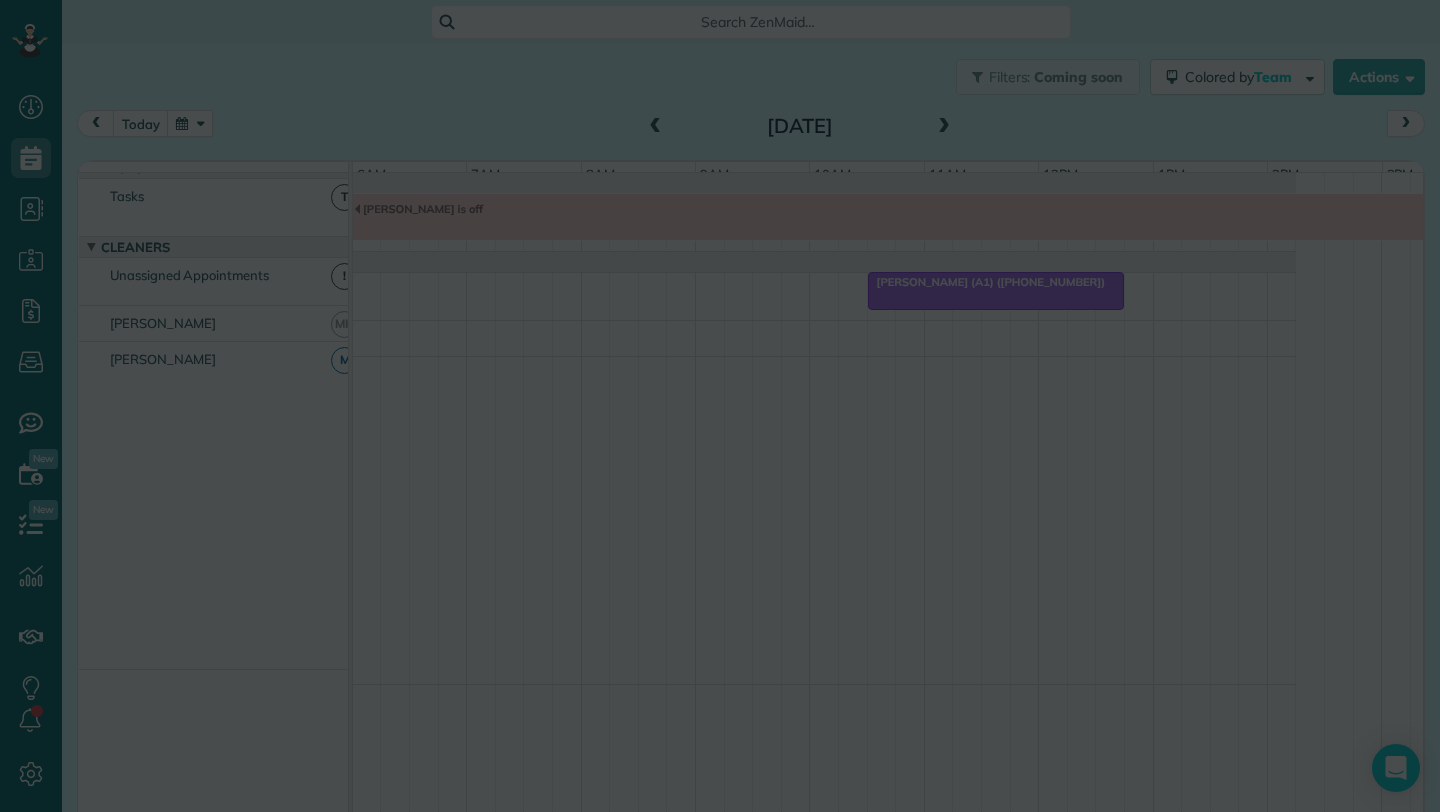 scroll, scrollTop: 0, scrollLeft: 0, axis: both 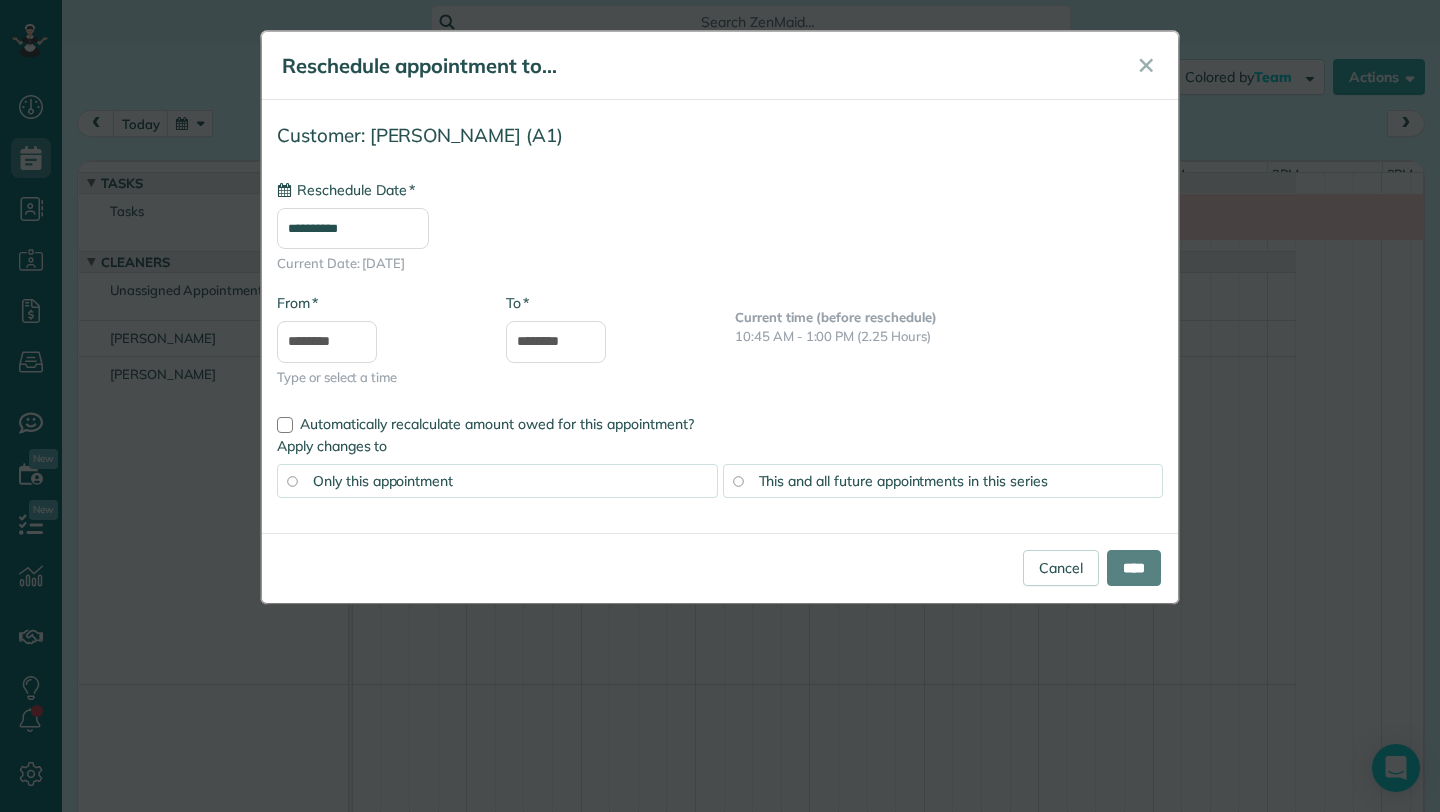 type on "**********" 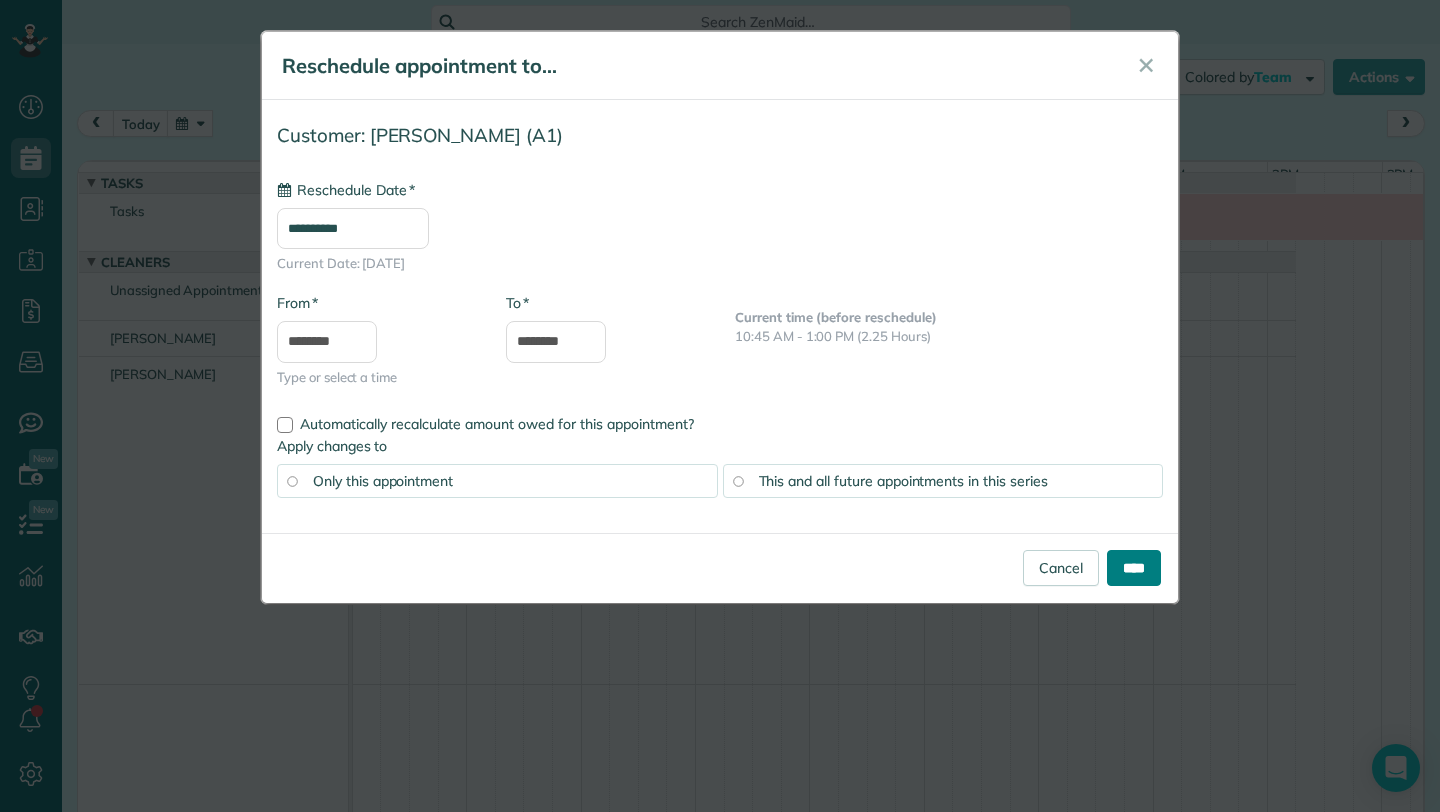 click on "****" at bounding box center (1134, 568) 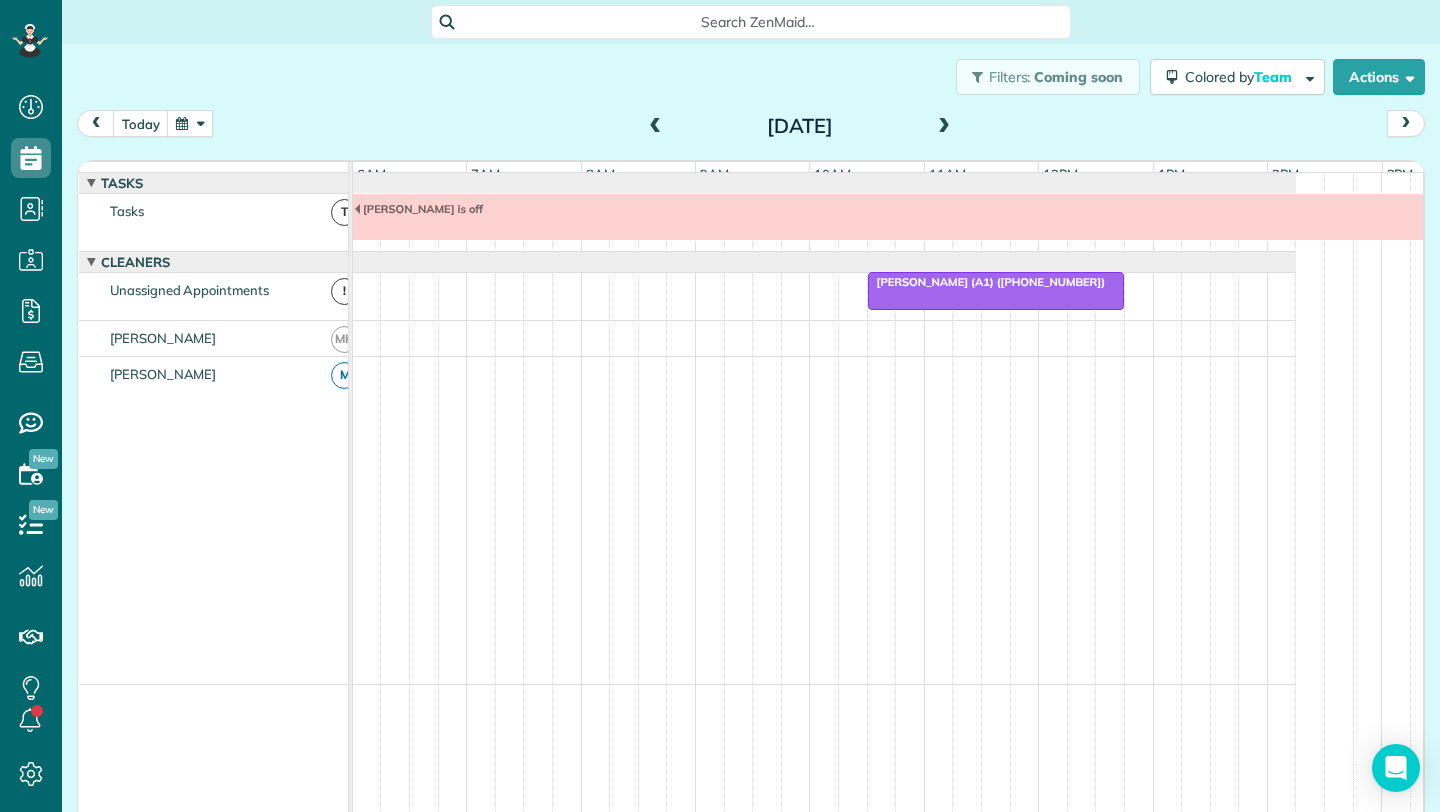 click on "Beth George (A1) (+16308050017)" at bounding box center [987, 282] 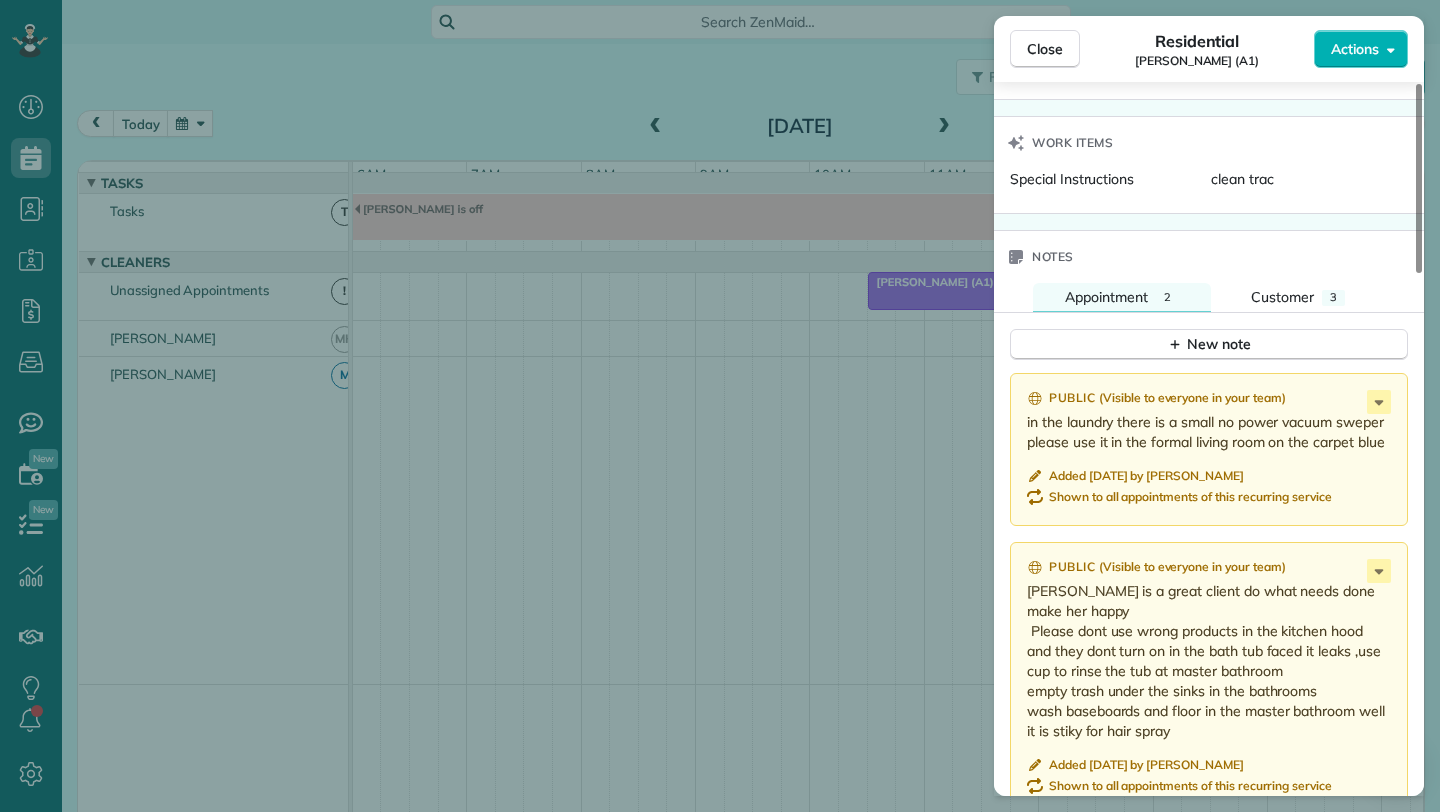 scroll, scrollTop: 1536, scrollLeft: 0, axis: vertical 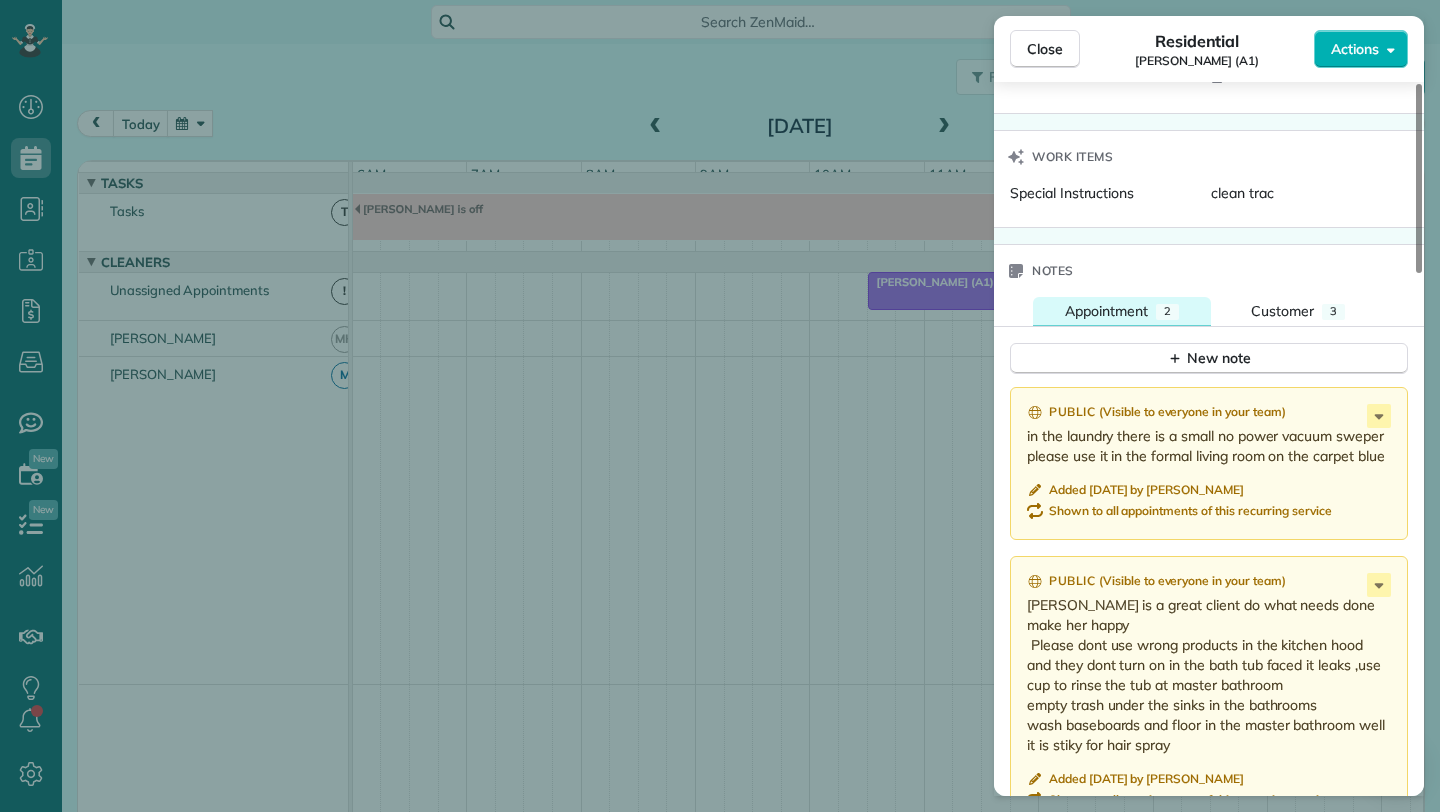 click on "Appointment" at bounding box center (1106, 311) 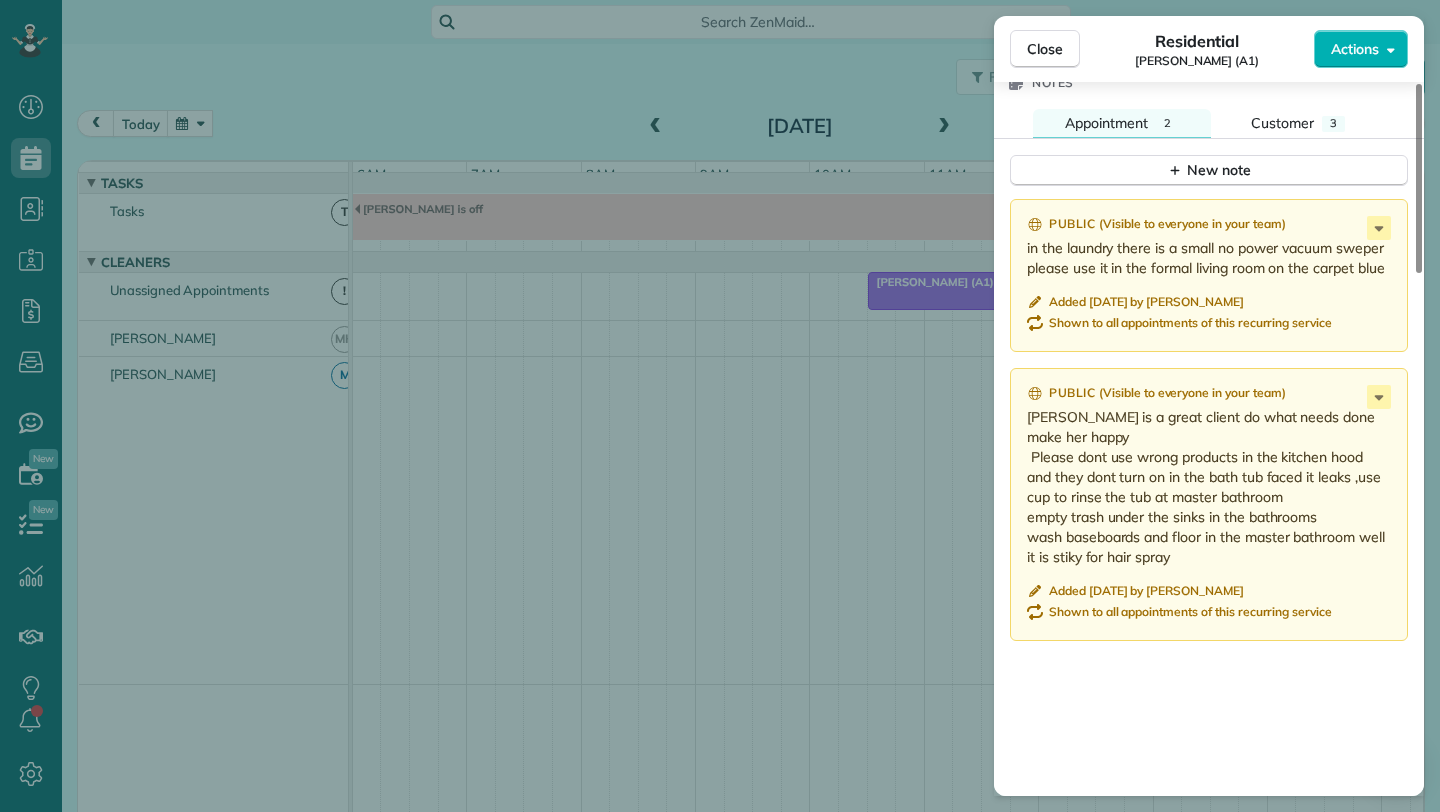 scroll, scrollTop: 1962, scrollLeft: 0, axis: vertical 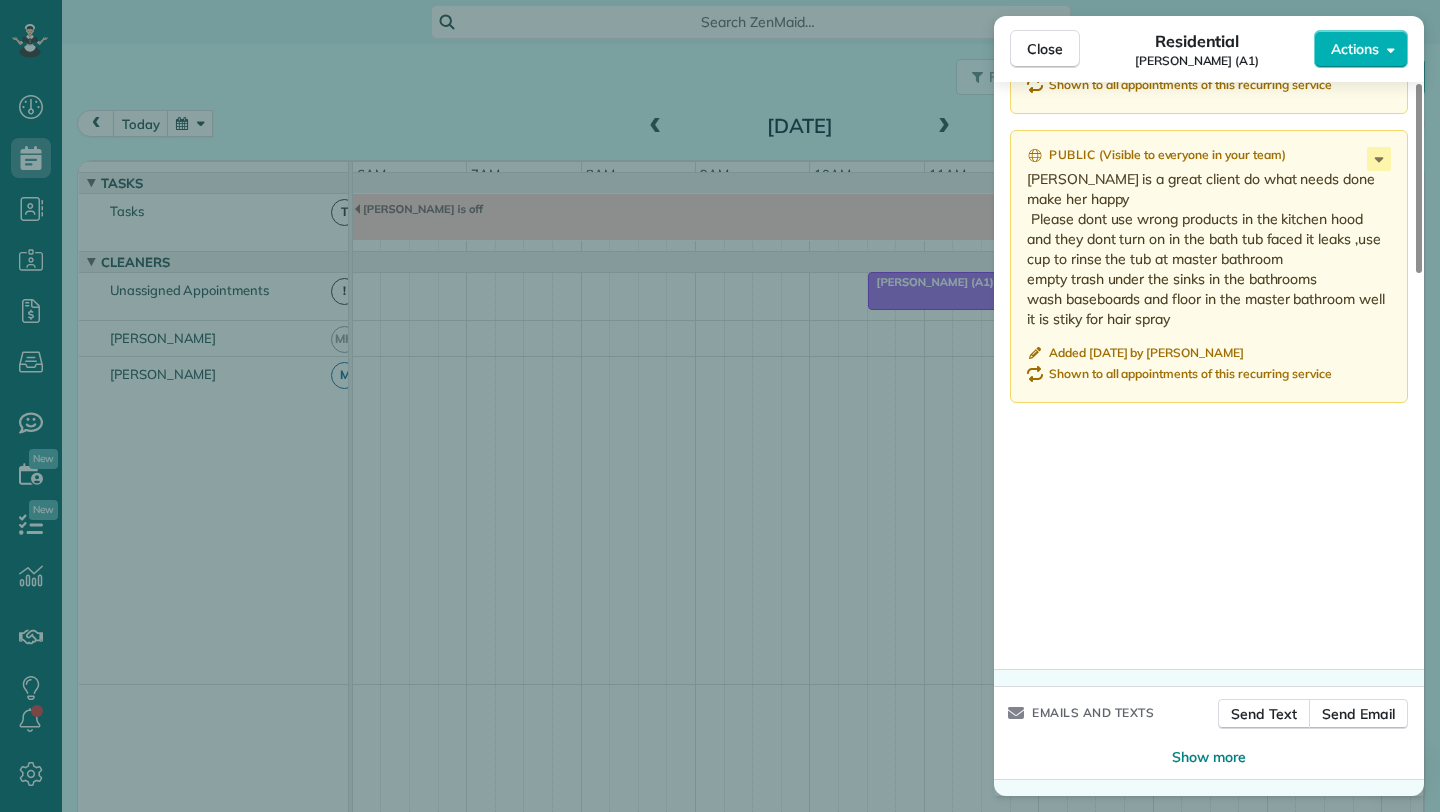 click at bounding box center [1209, 743] 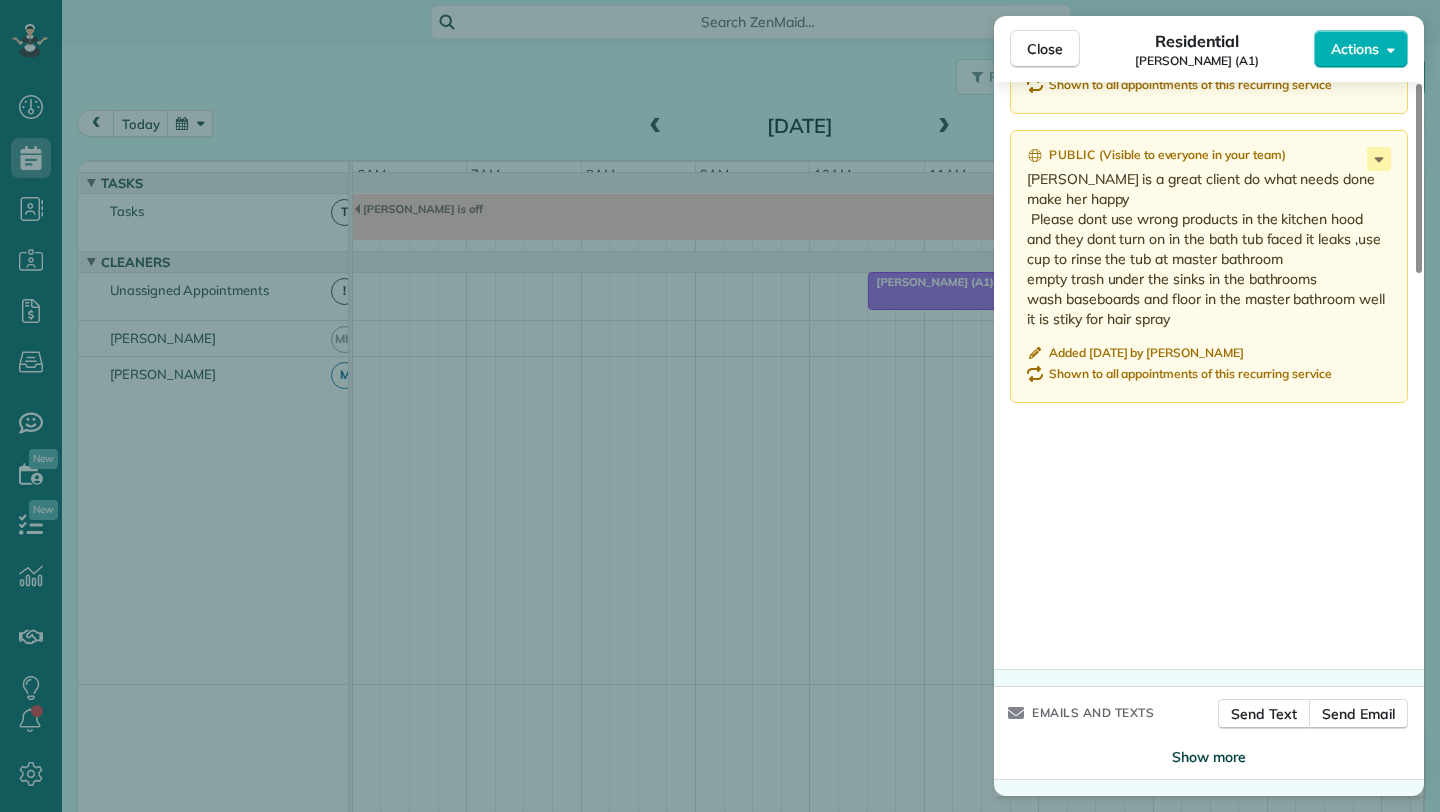 click on "Show more" at bounding box center (1209, 757) 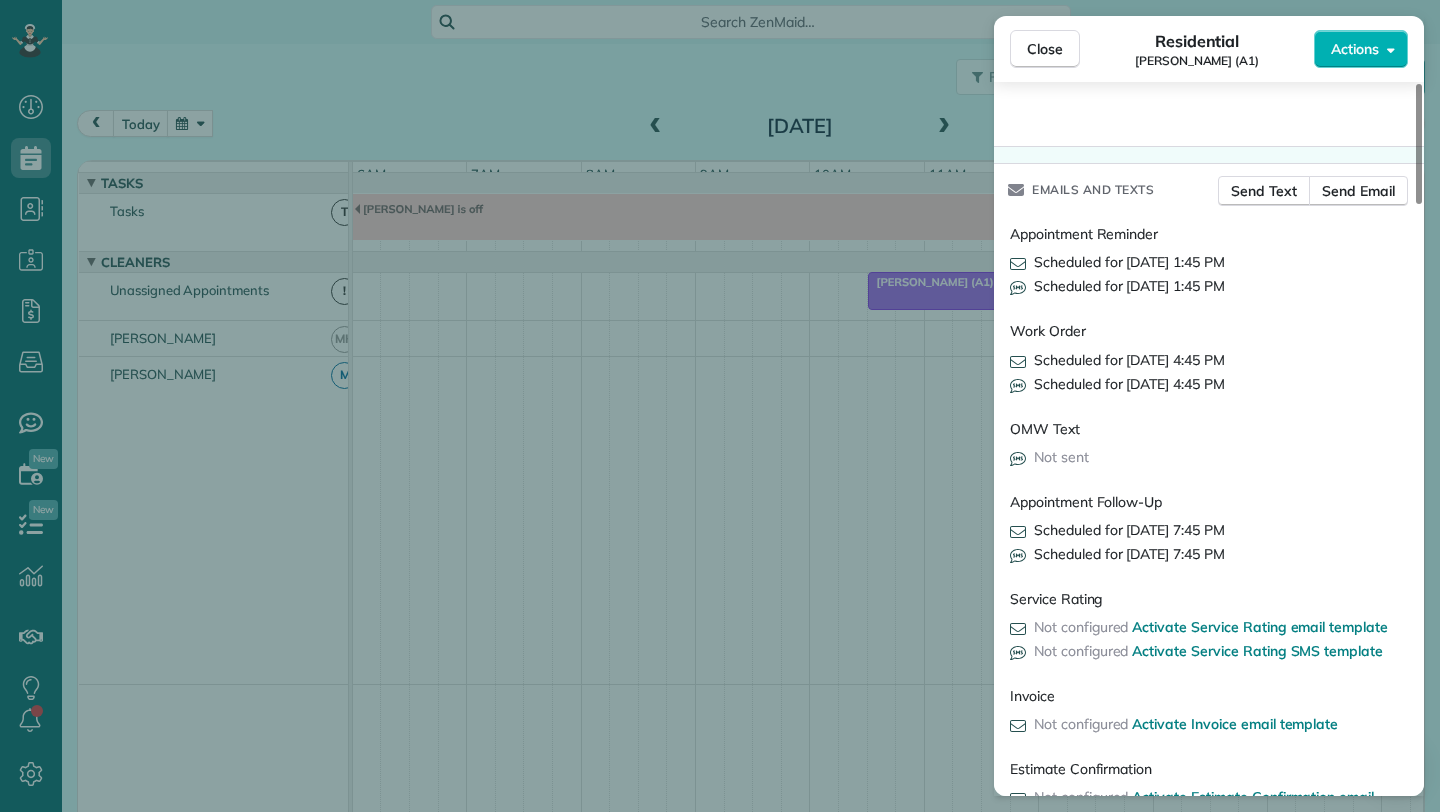scroll, scrollTop: 3079, scrollLeft: 0, axis: vertical 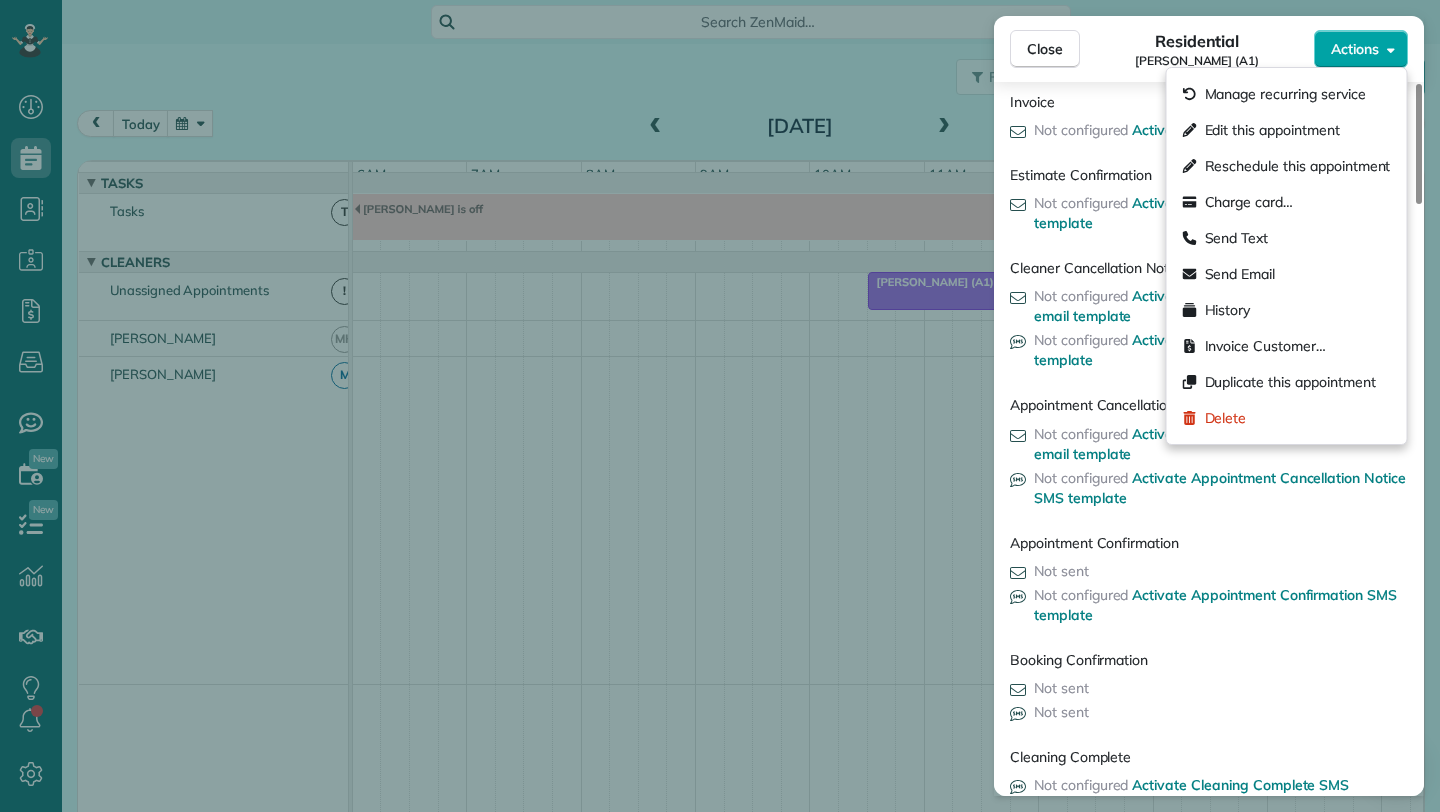 click on "Actions" at bounding box center (1355, 49) 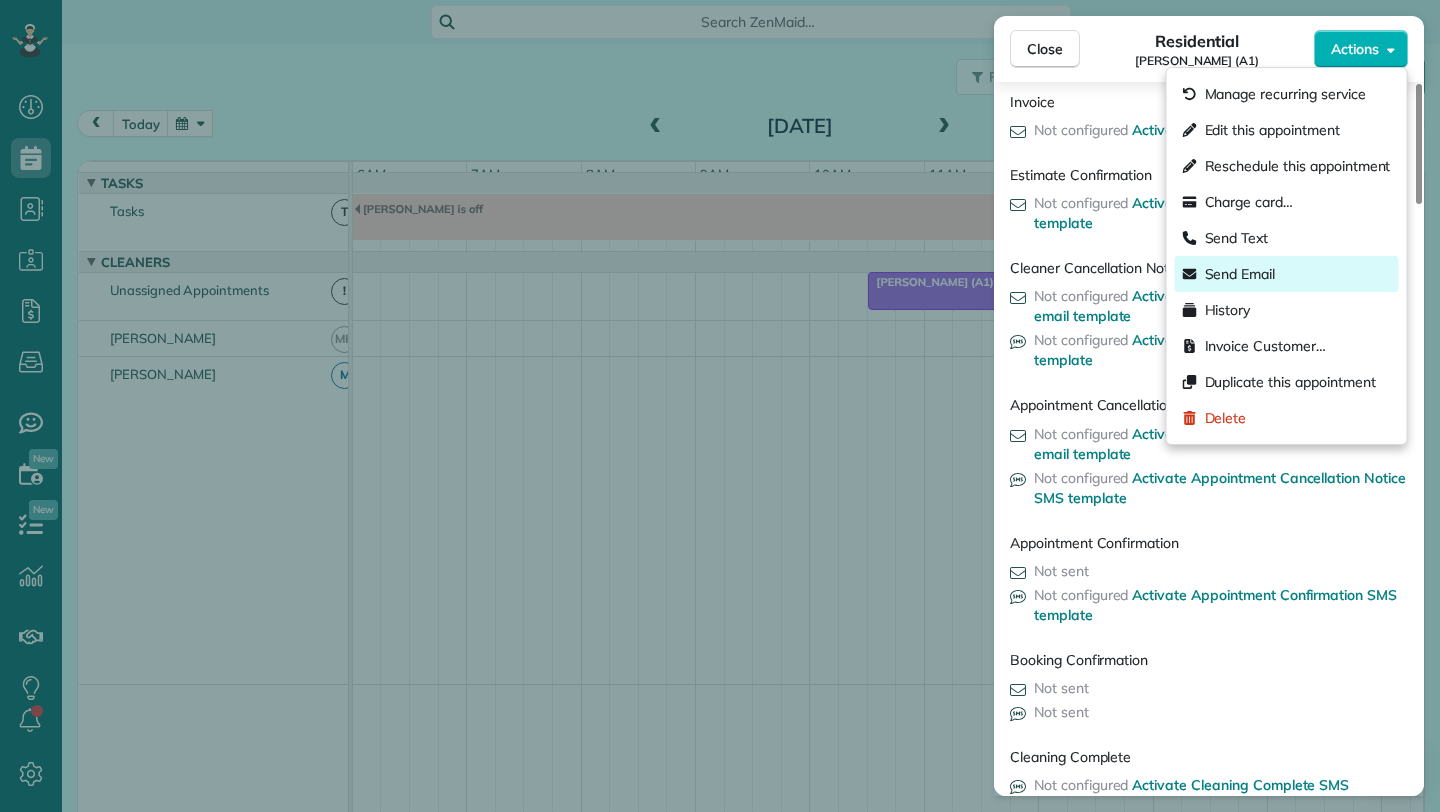 click on "Send Email" at bounding box center [1240, 274] 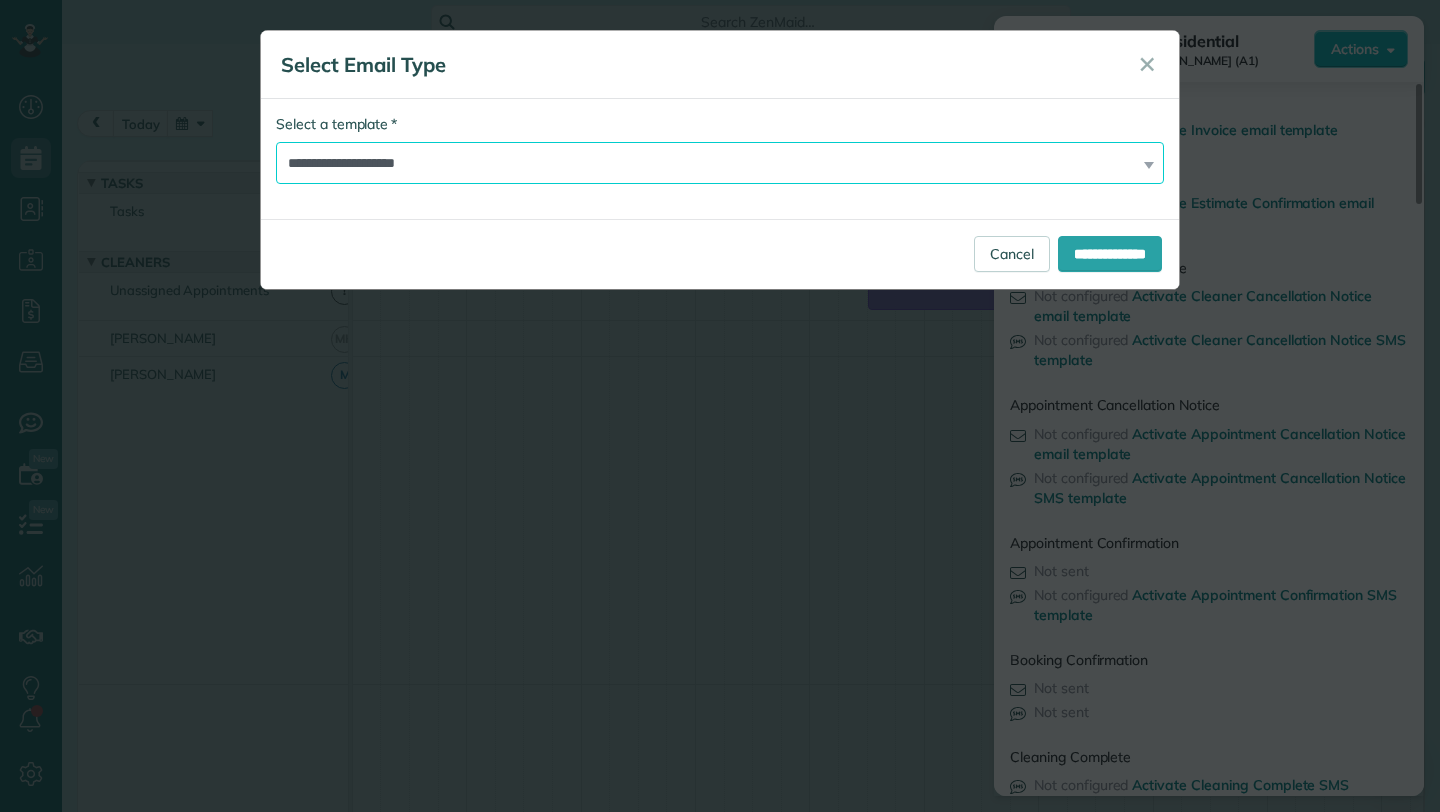 click on "**********" at bounding box center [720, 163] 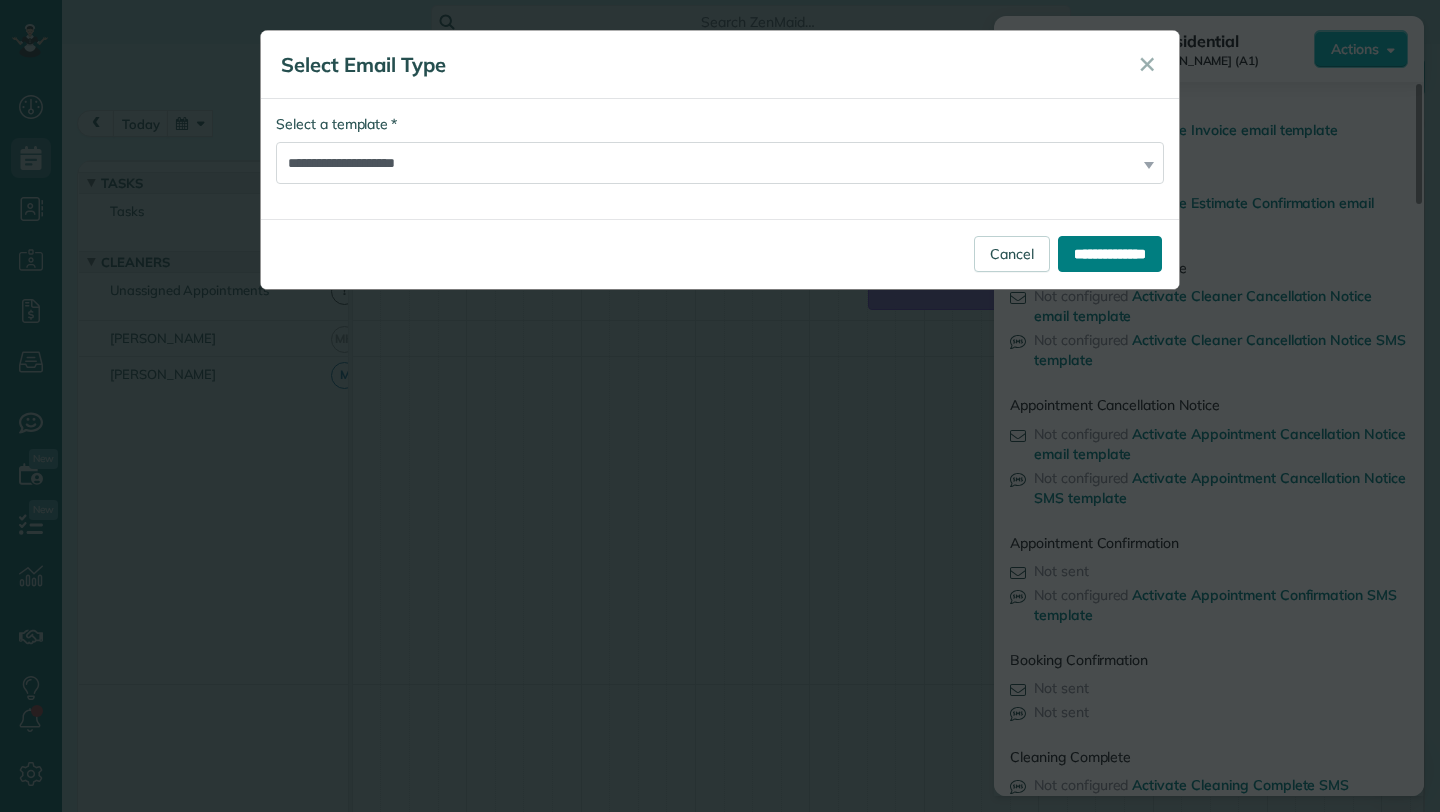 click on "**********" at bounding box center (1110, 254) 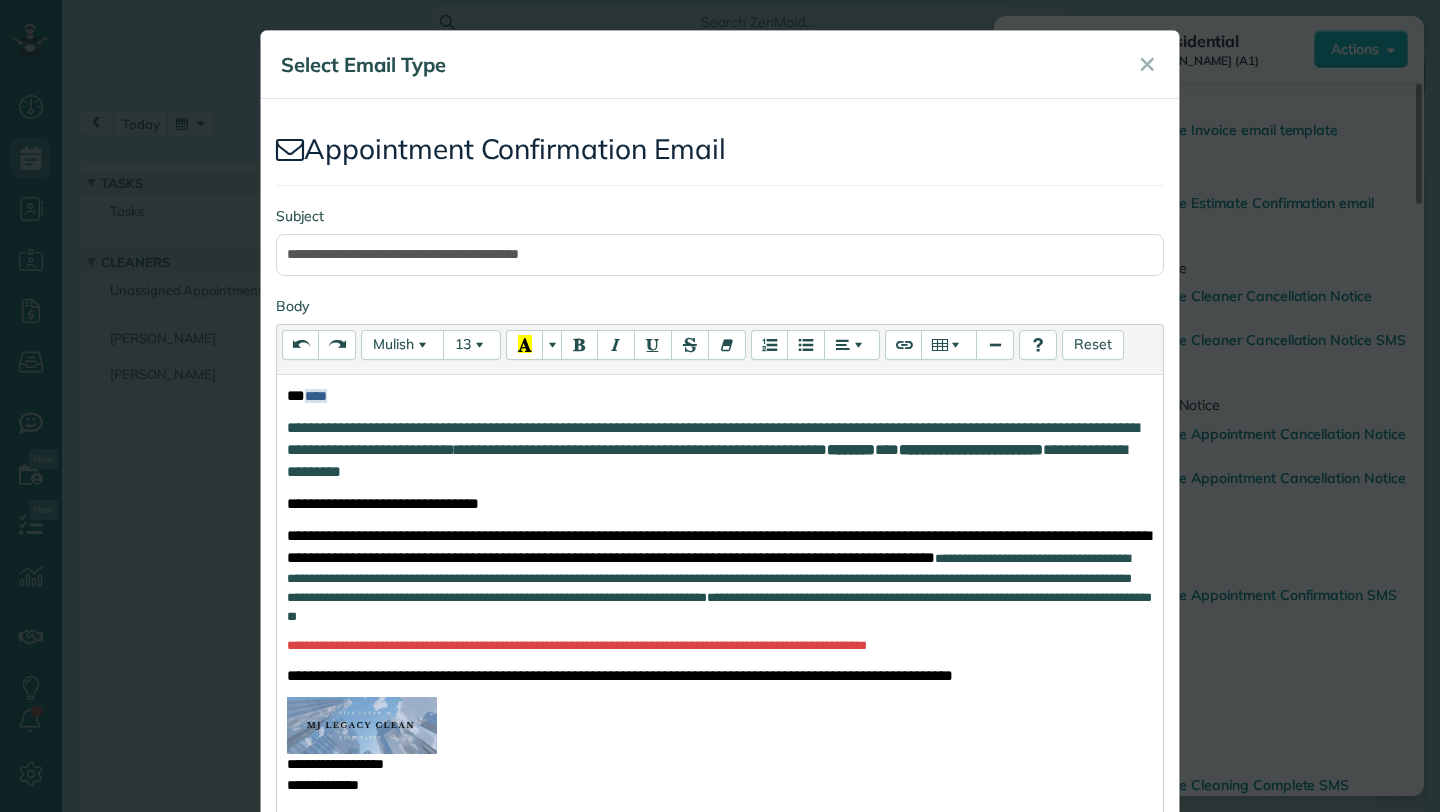 scroll, scrollTop: 382, scrollLeft: 0, axis: vertical 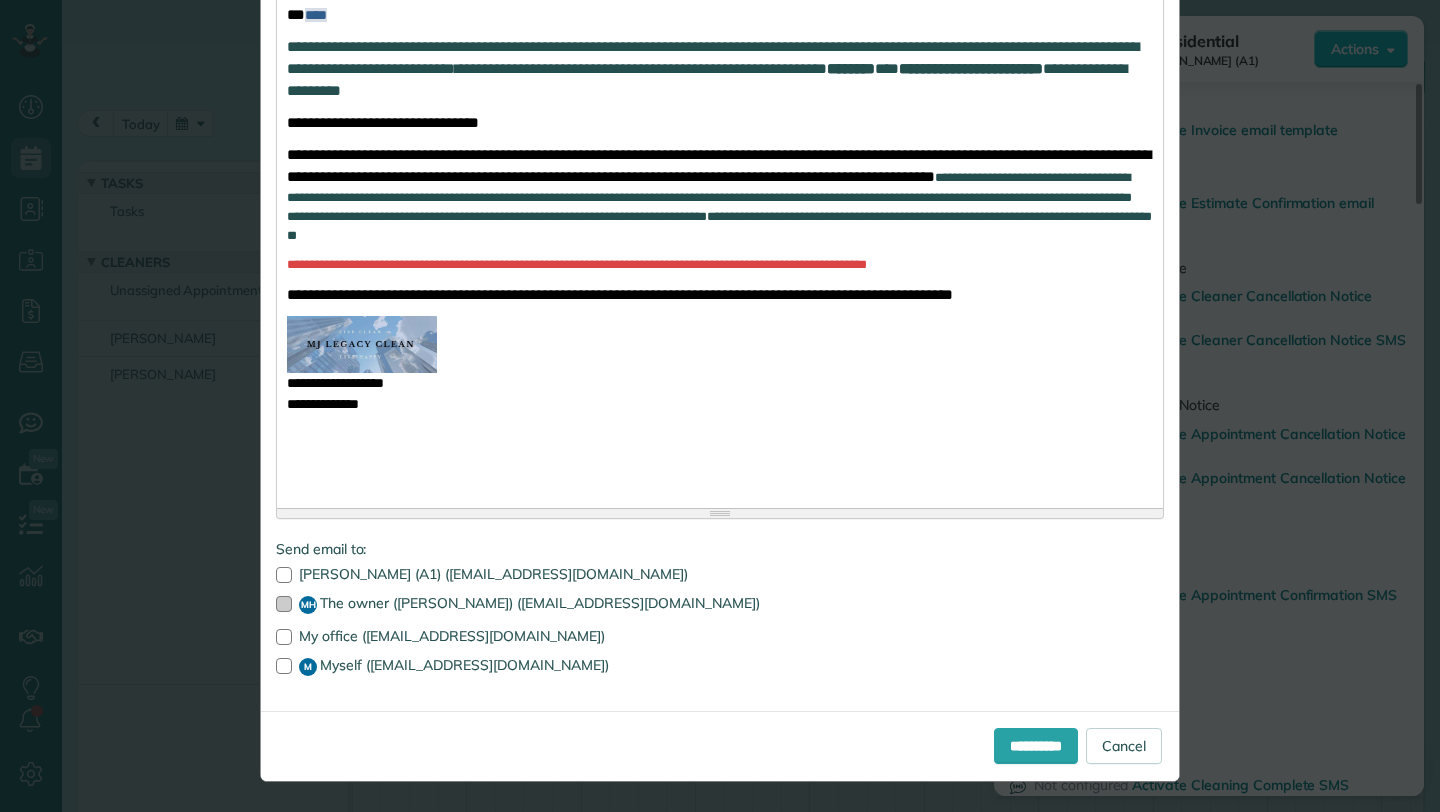 click at bounding box center (284, 604) 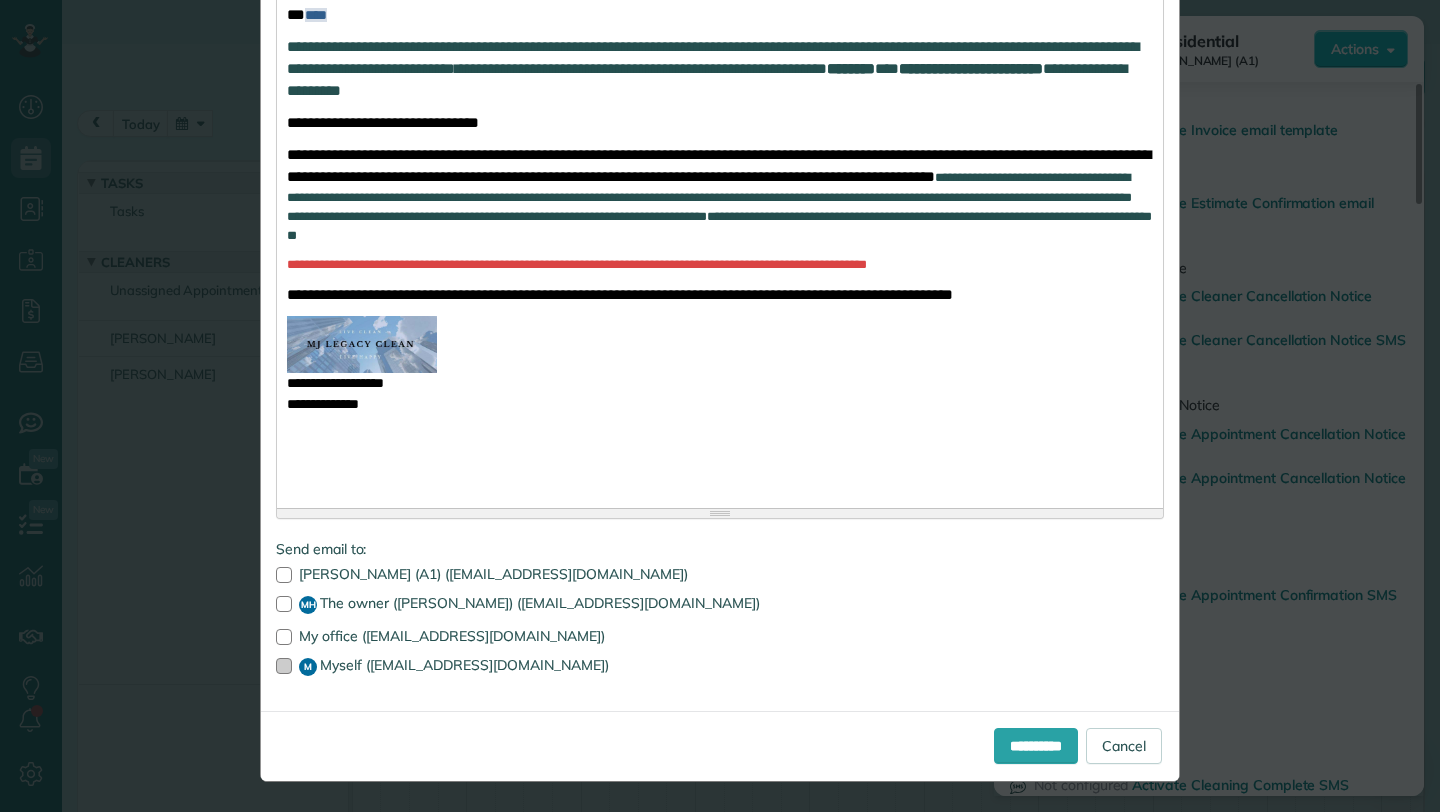 click at bounding box center [284, 666] 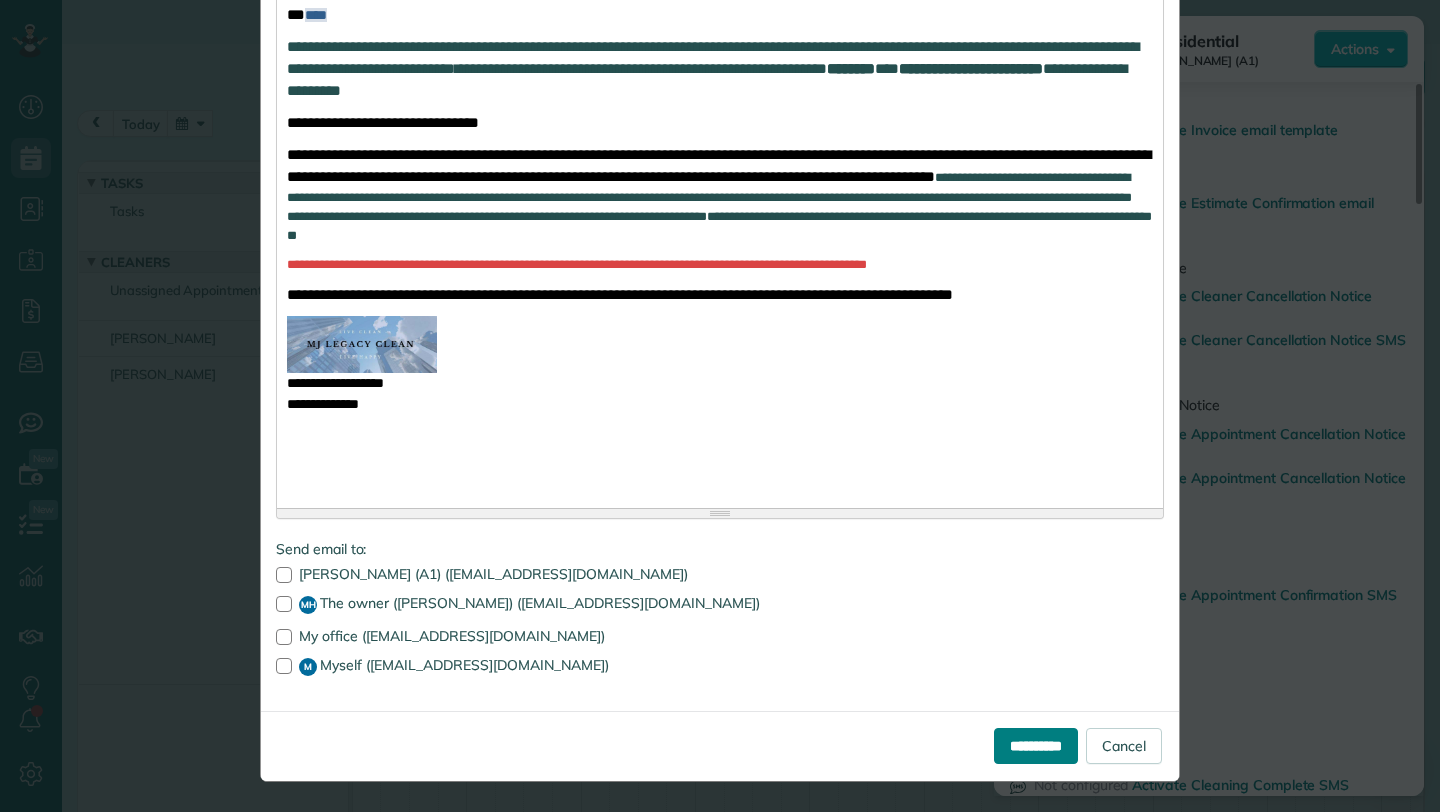 click on "**********" at bounding box center [1036, 746] 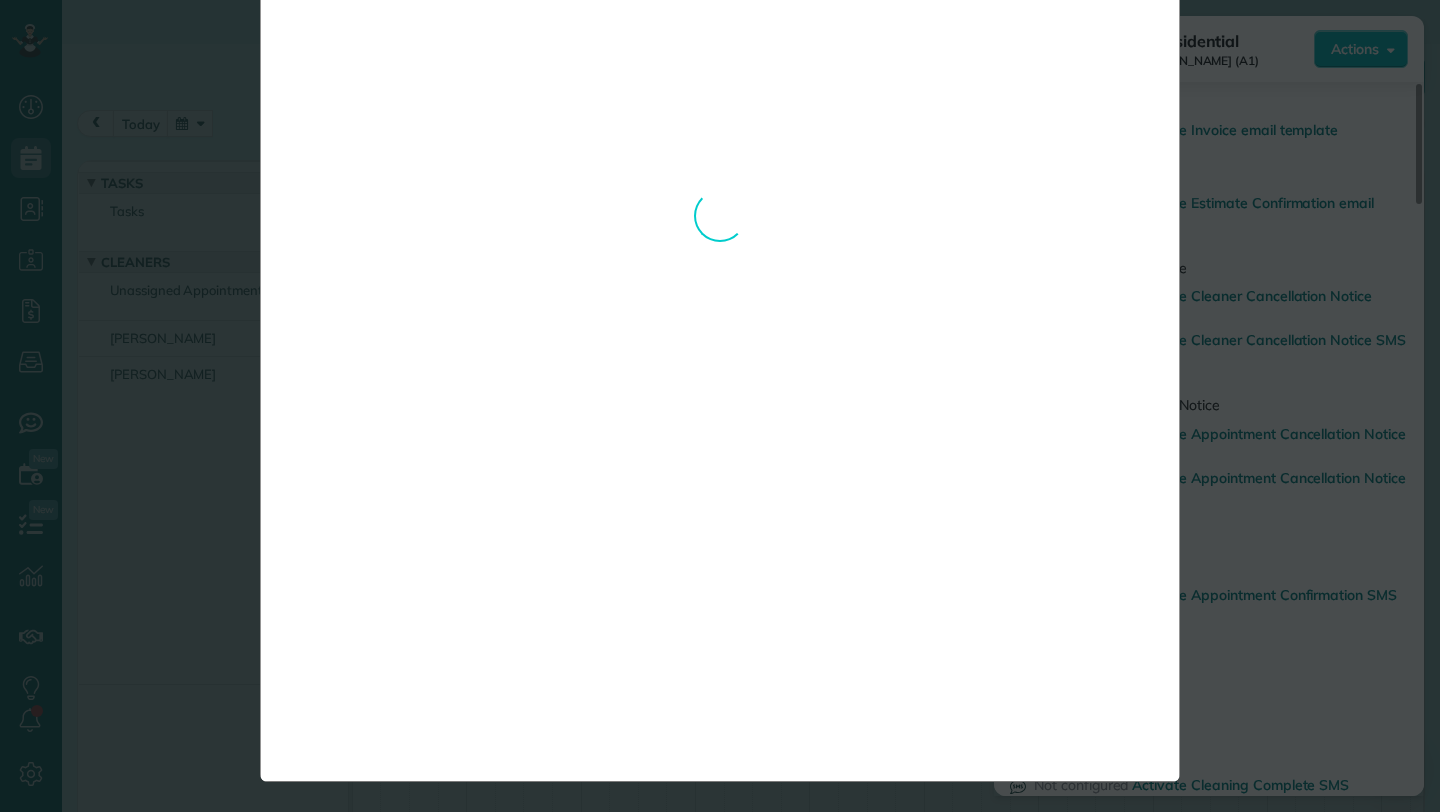 scroll, scrollTop: 0, scrollLeft: 0, axis: both 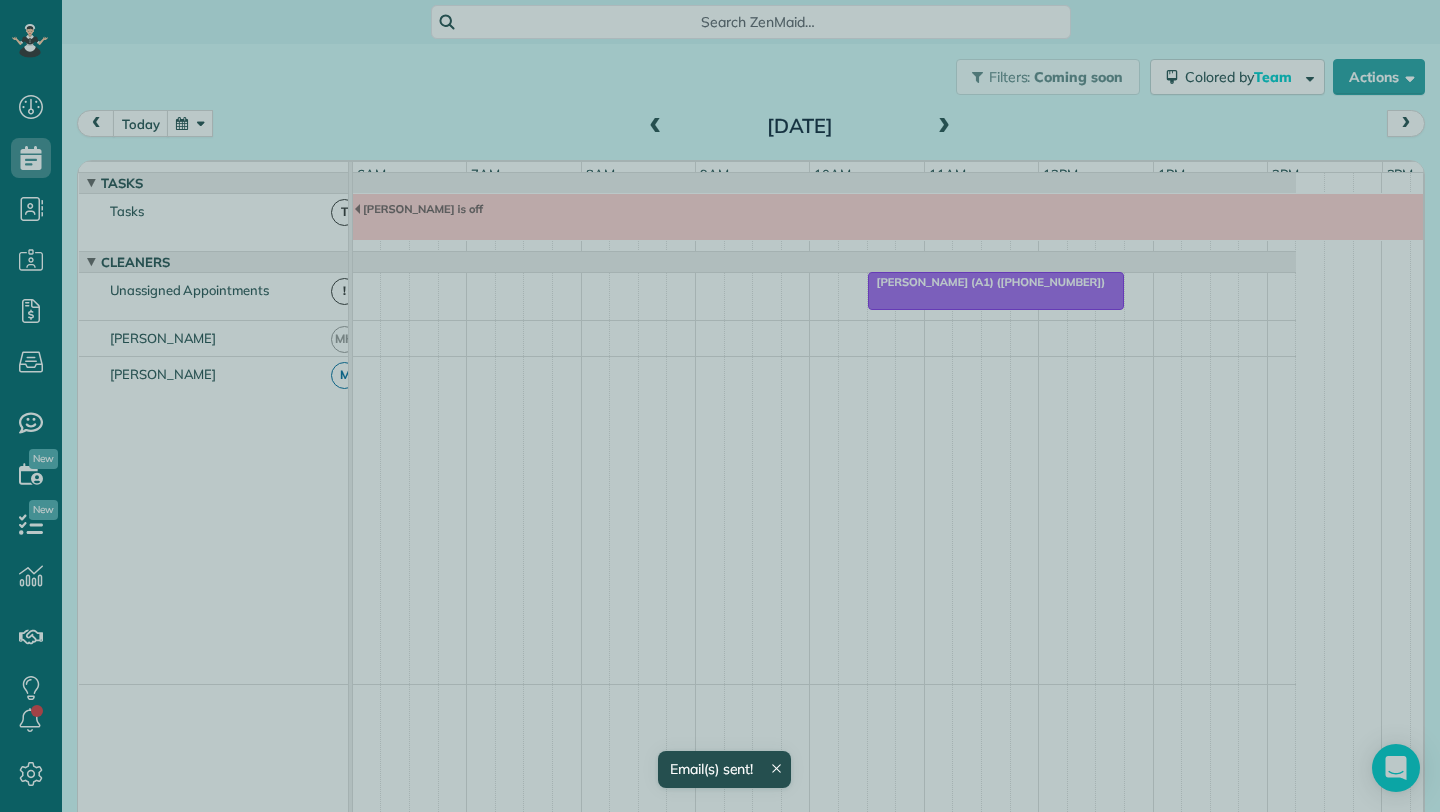 click at bounding box center [720, 406] 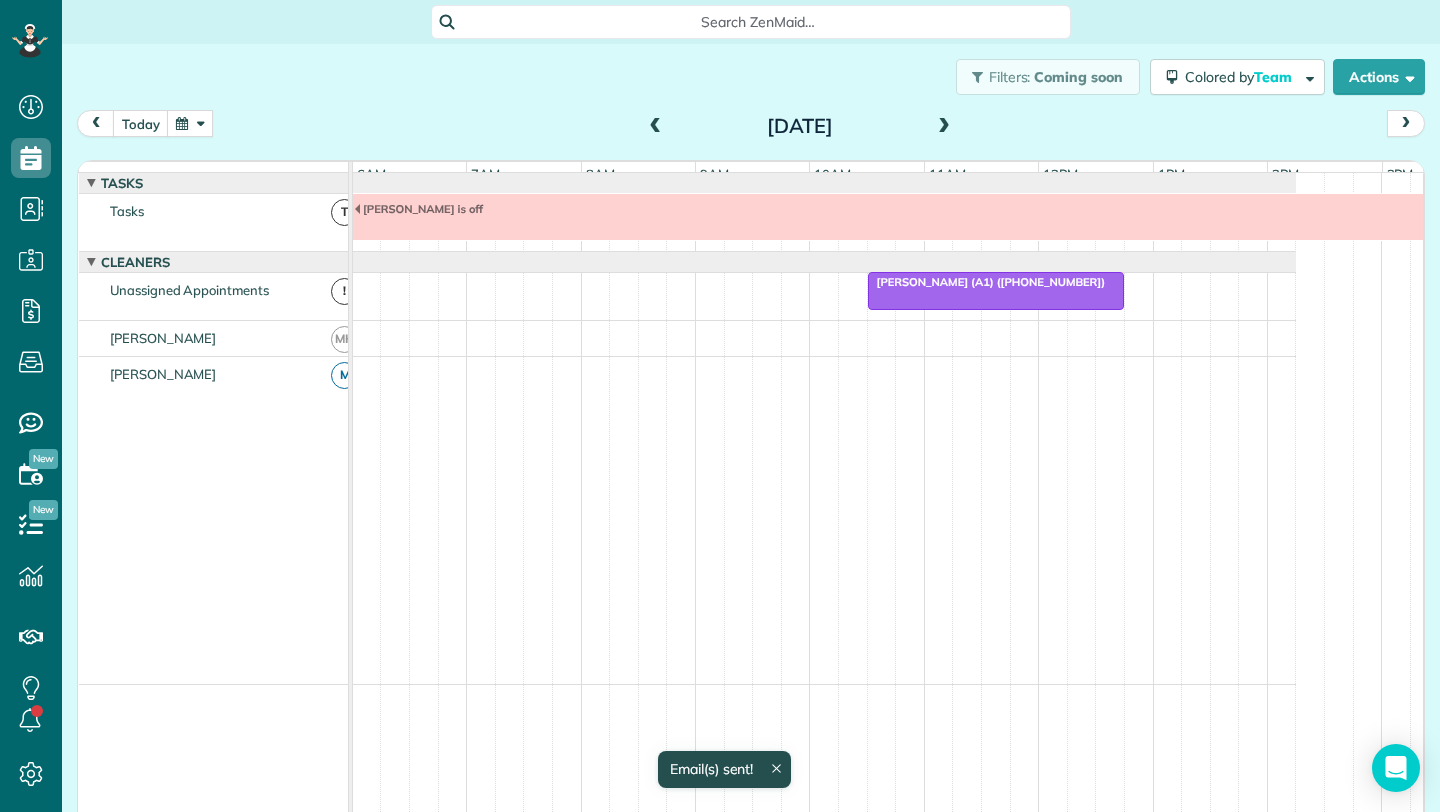 click at bounding box center [944, 127] 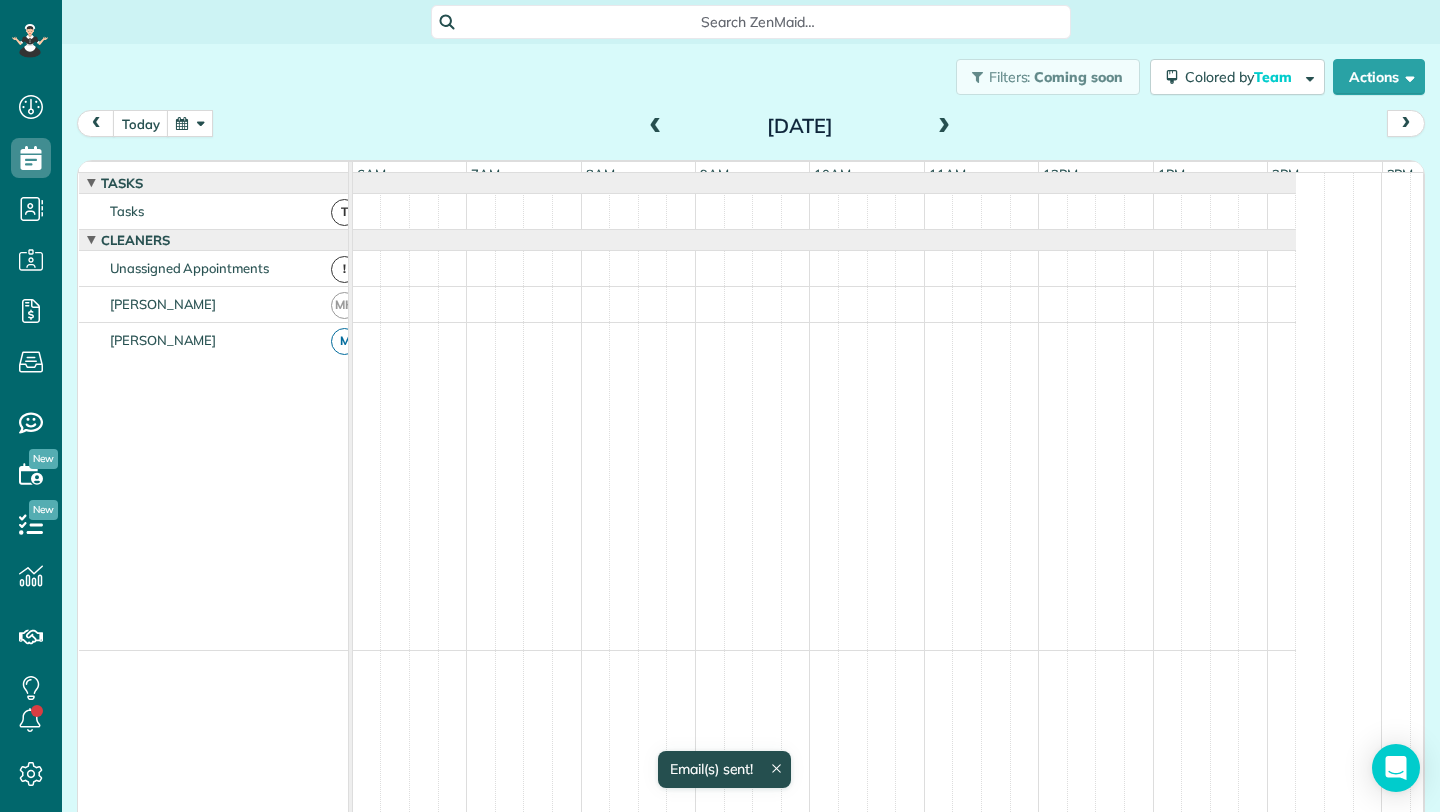 scroll, scrollTop: 15, scrollLeft: 0, axis: vertical 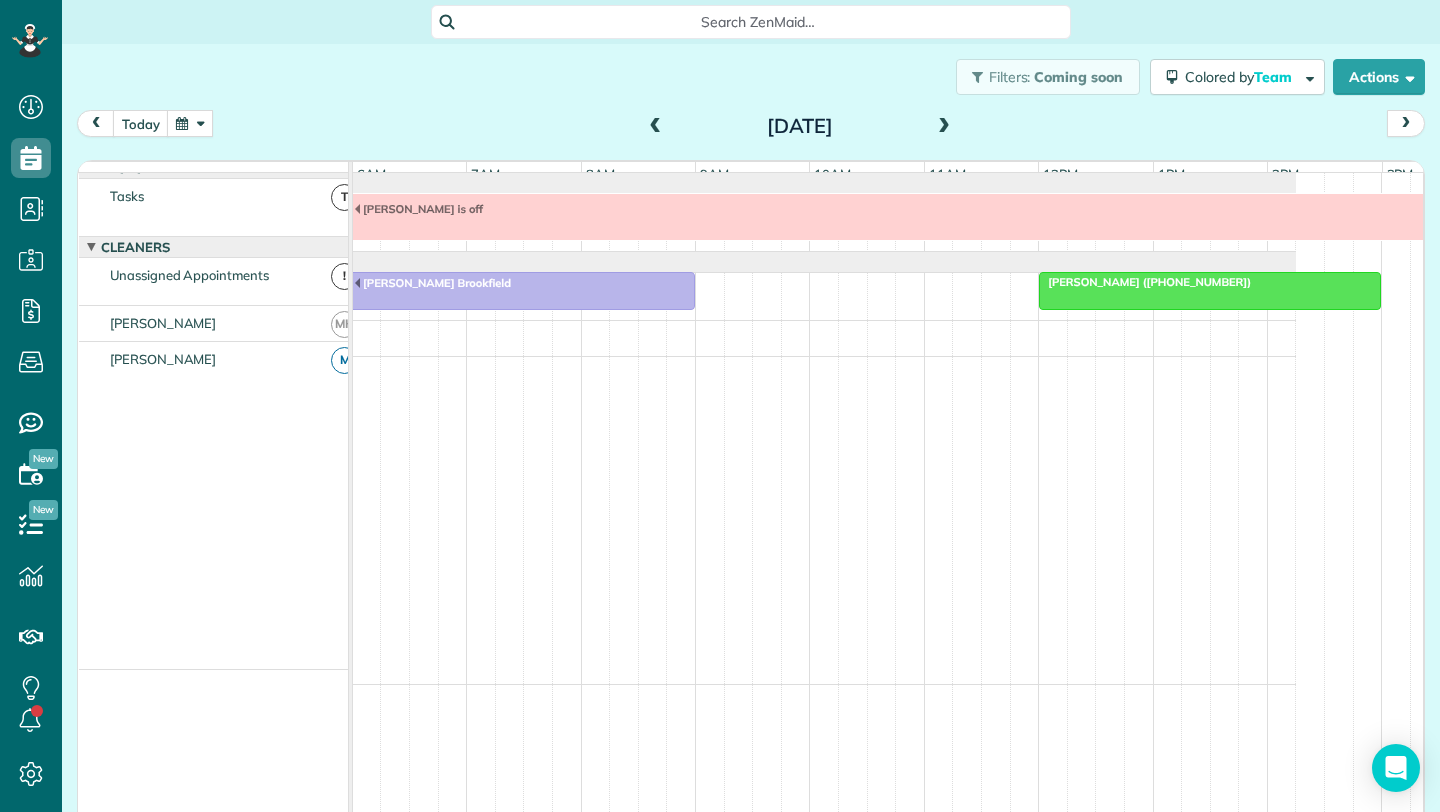 click at bounding box center [190, 123] 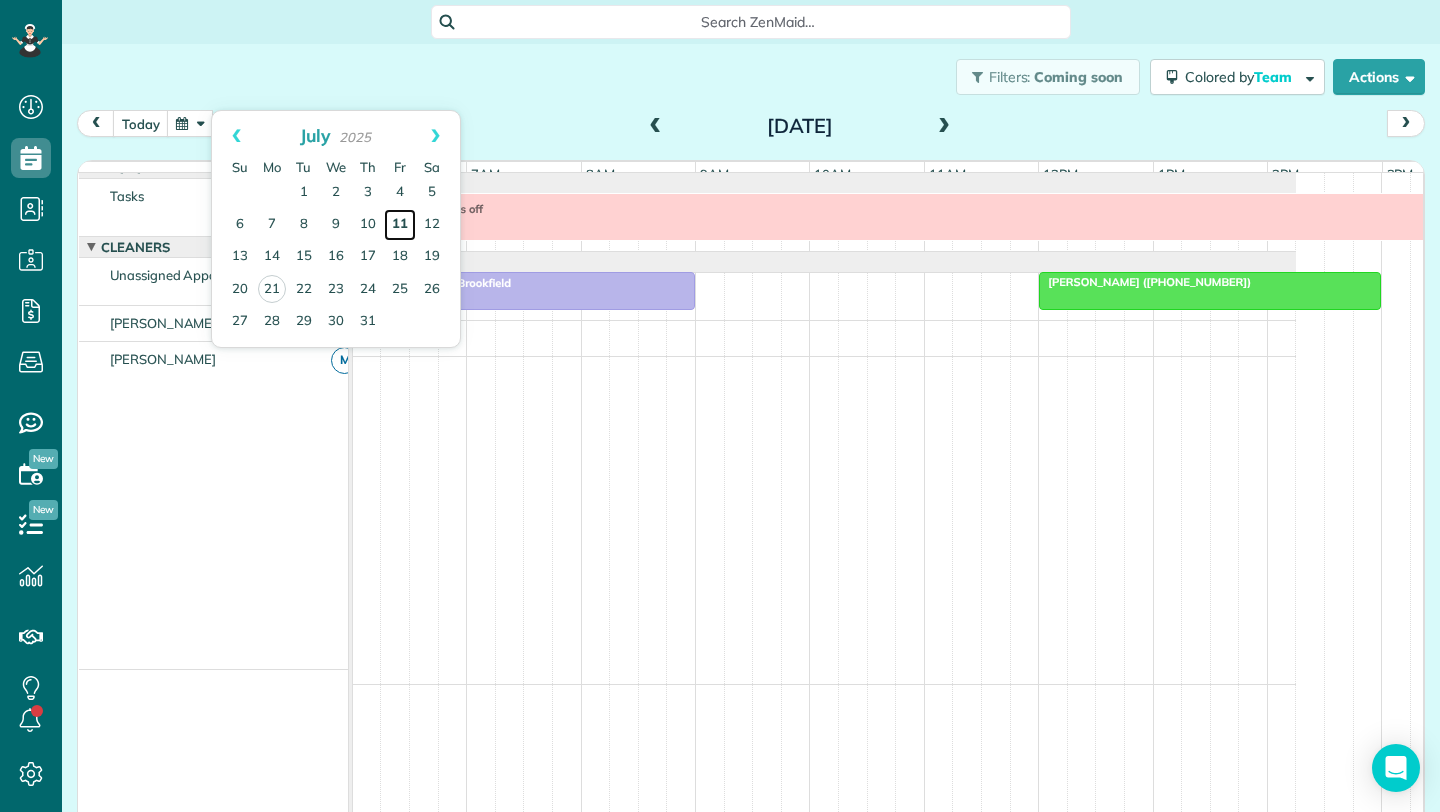 click on "11" at bounding box center [400, 225] 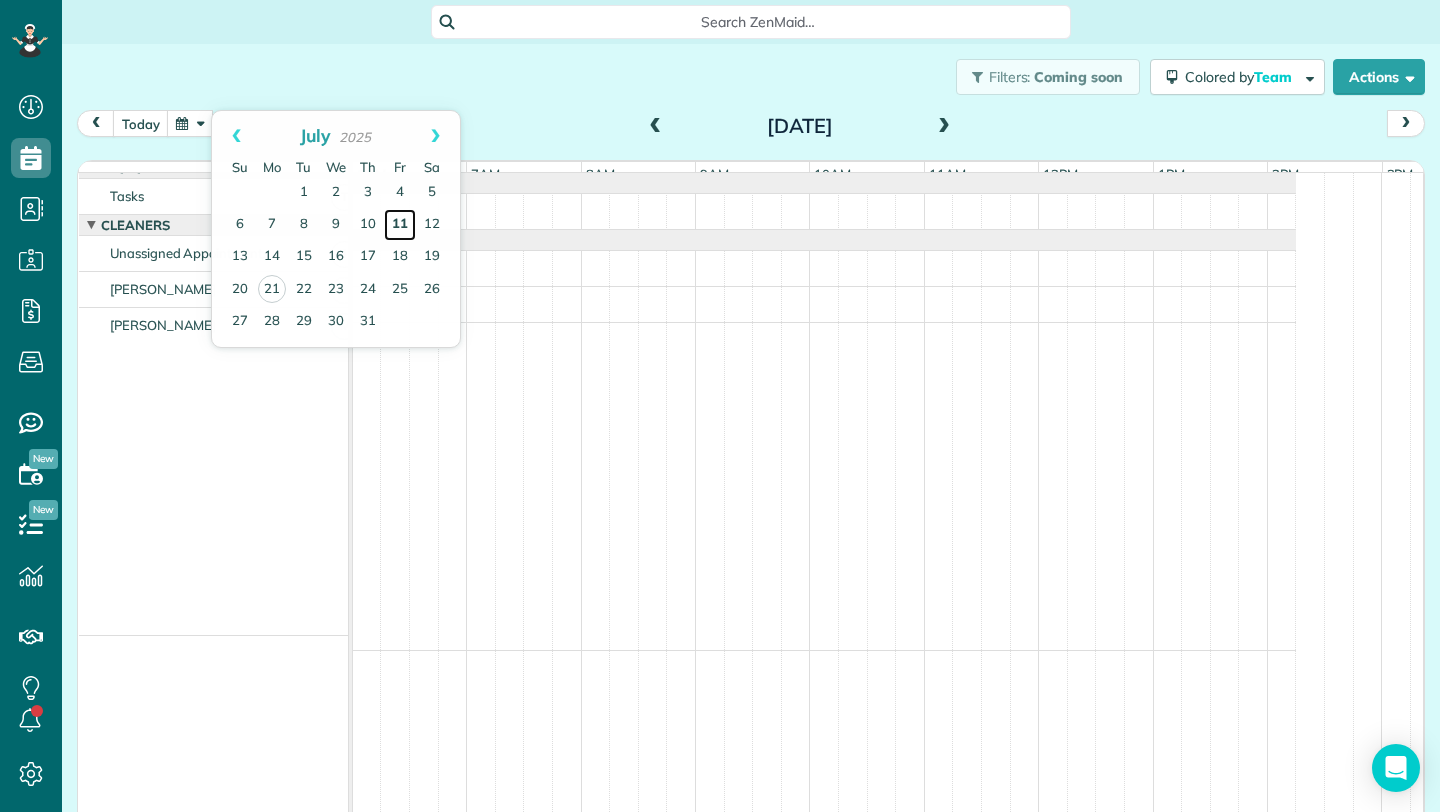 scroll, scrollTop: 0, scrollLeft: 0, axis: both 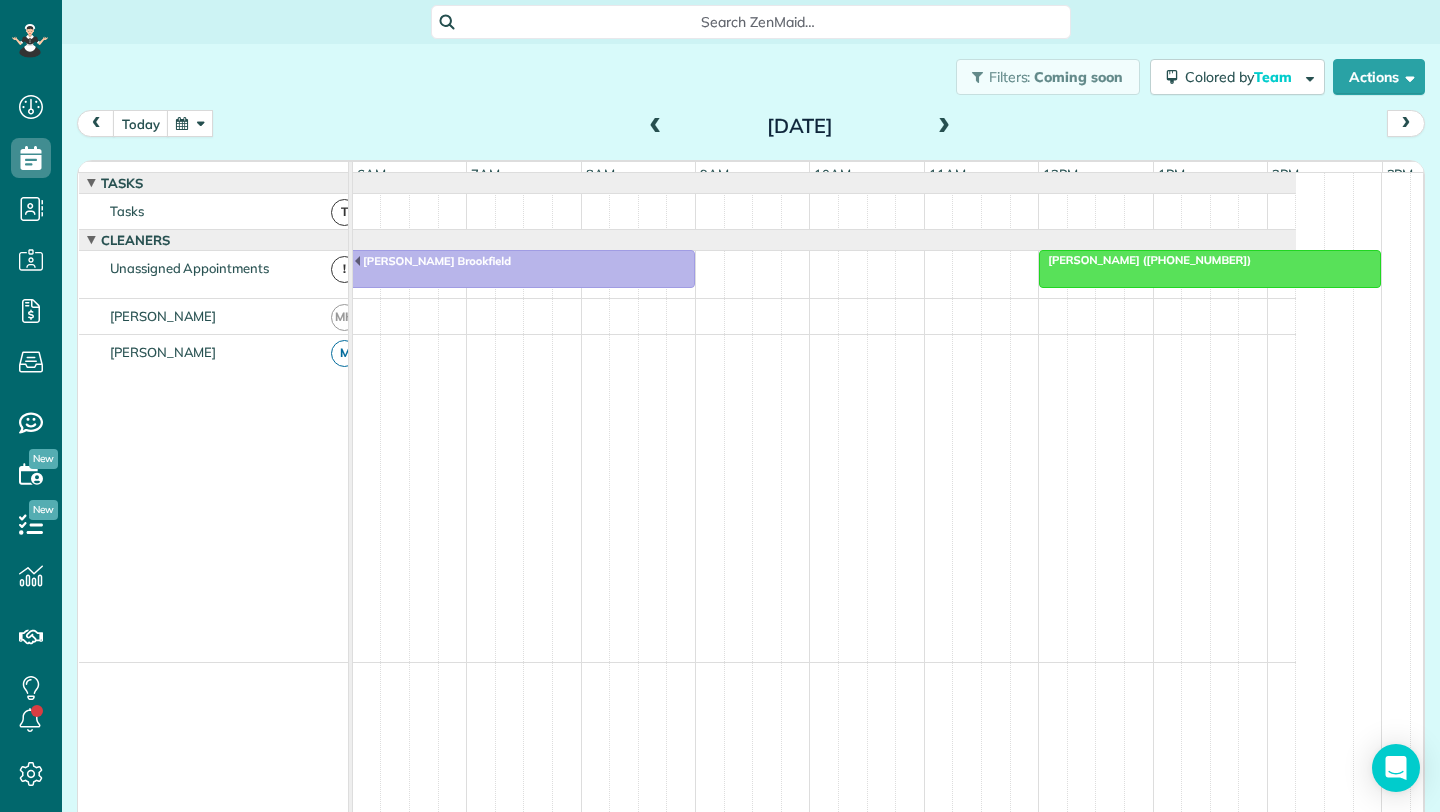 click at bounding box center [190, 123] 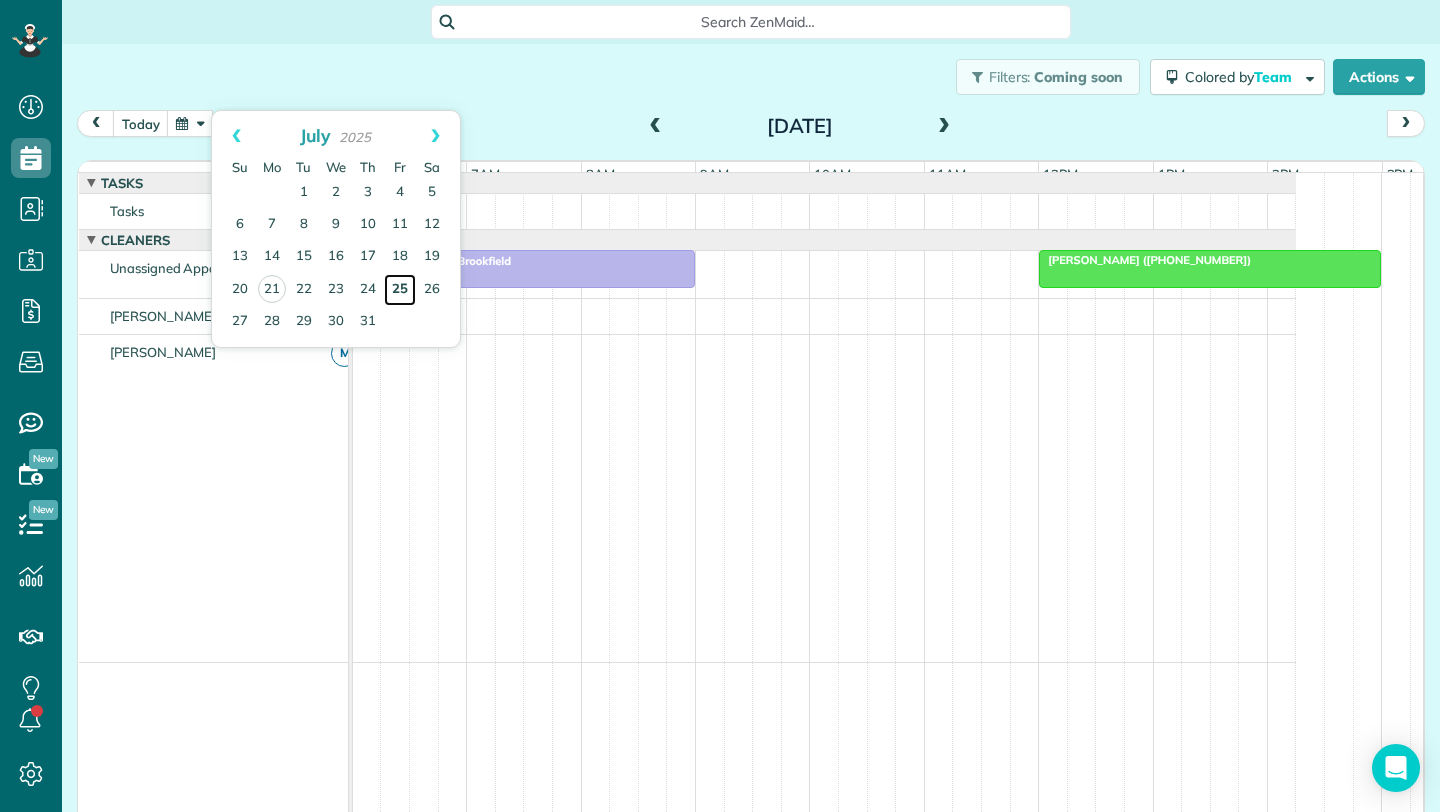 click on "25" at bounding box center (400, 290) 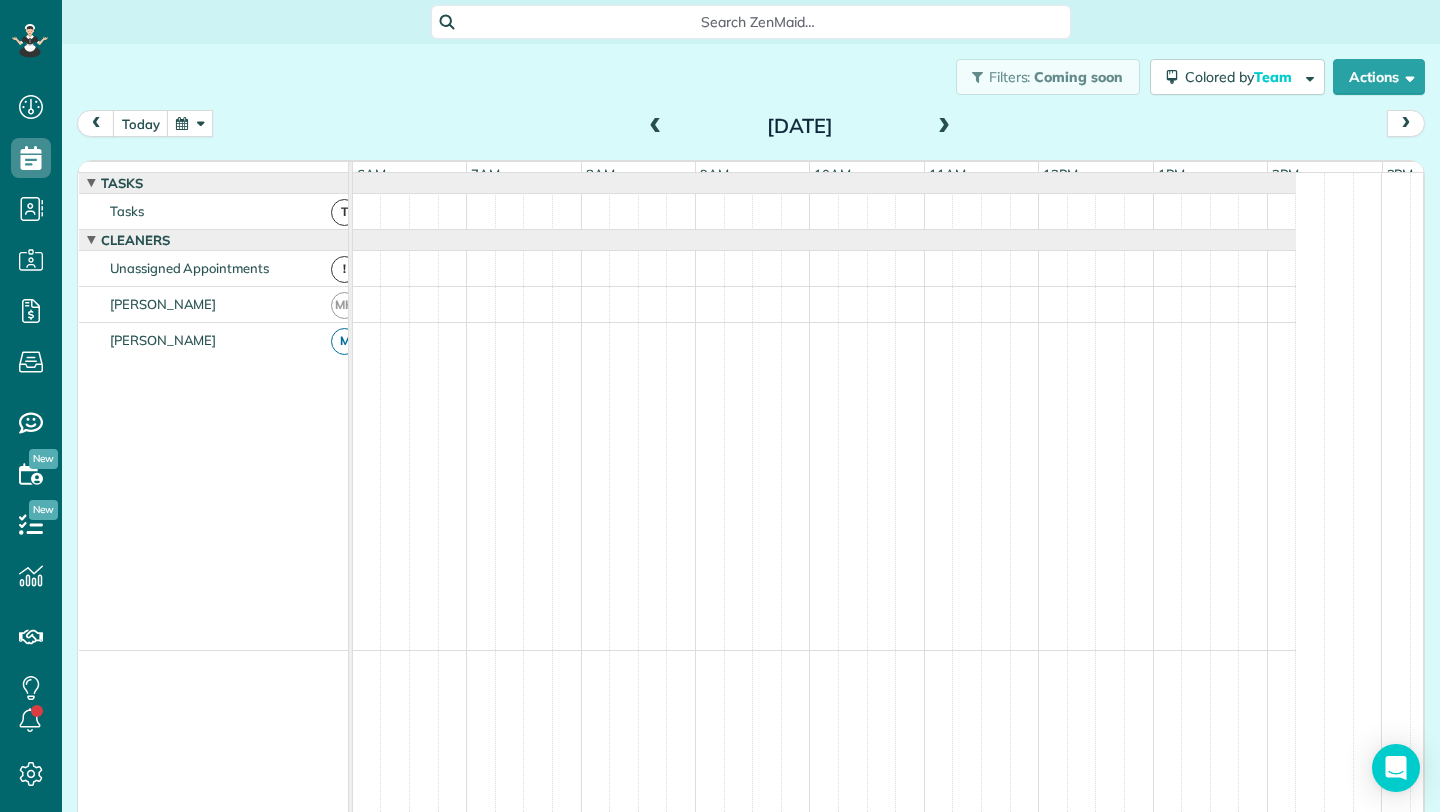 scroll, scrollTop: 15, scrollLeft: 0, axis: vertical 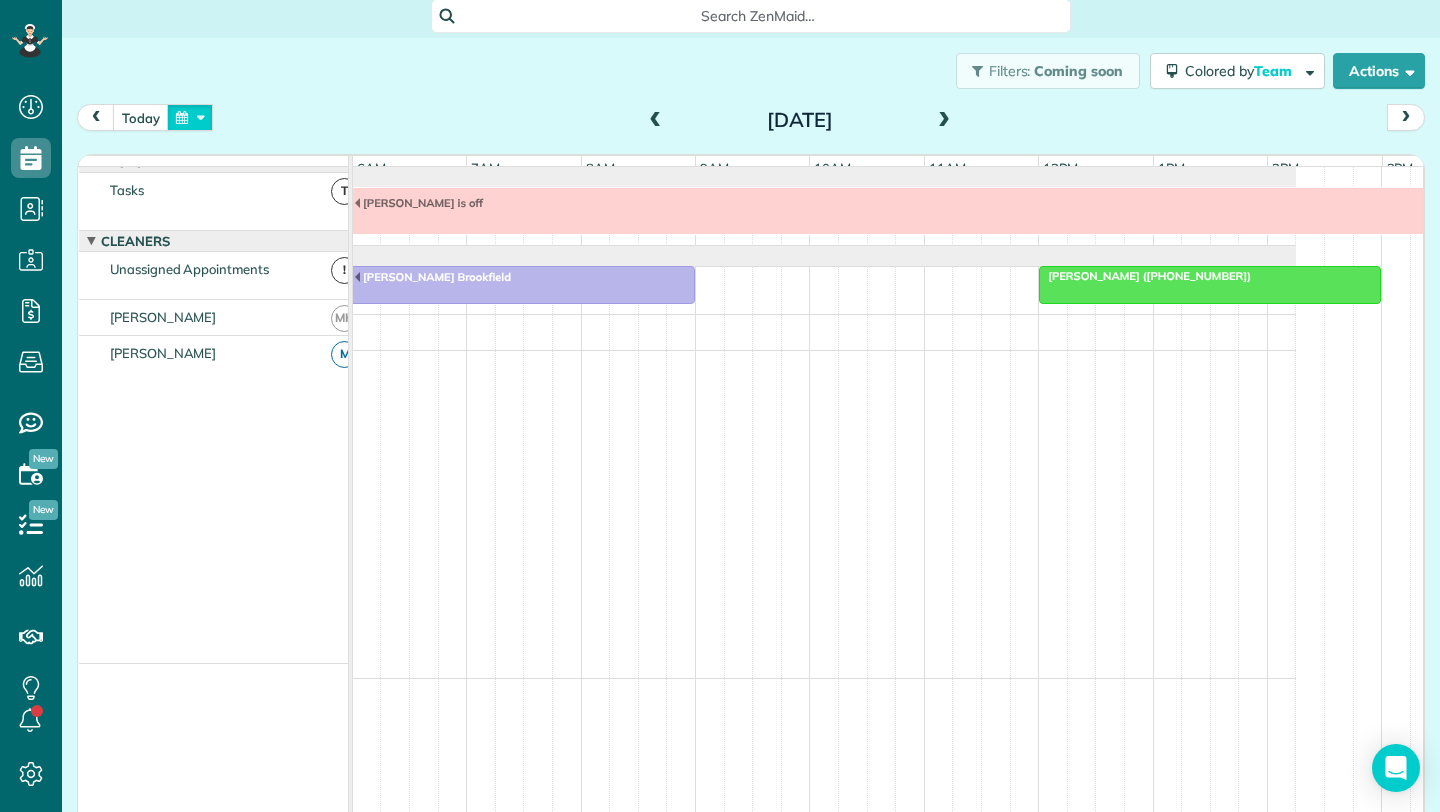 click at bounding box center [190, 117] 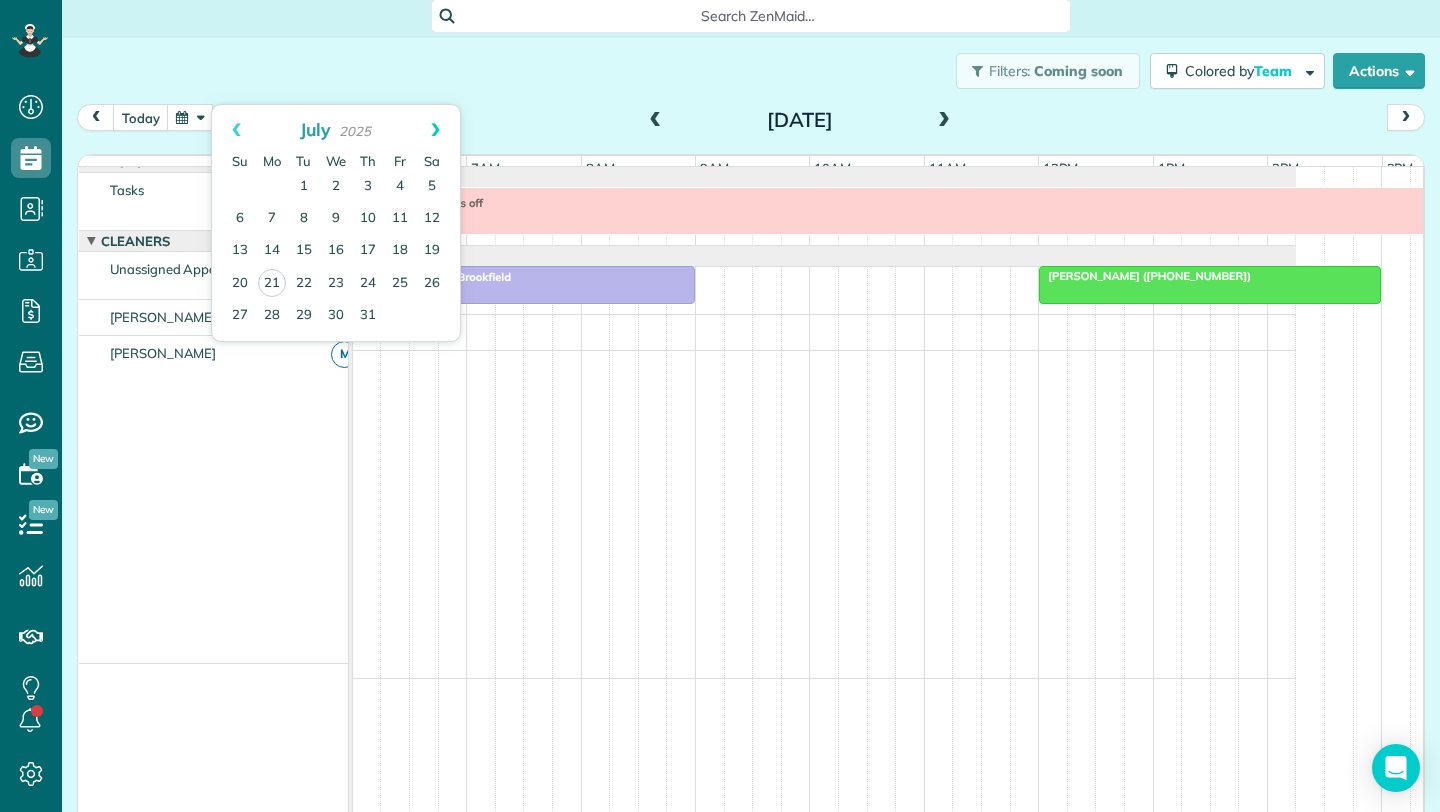 click on "Next" at bounding box center (435, 130) 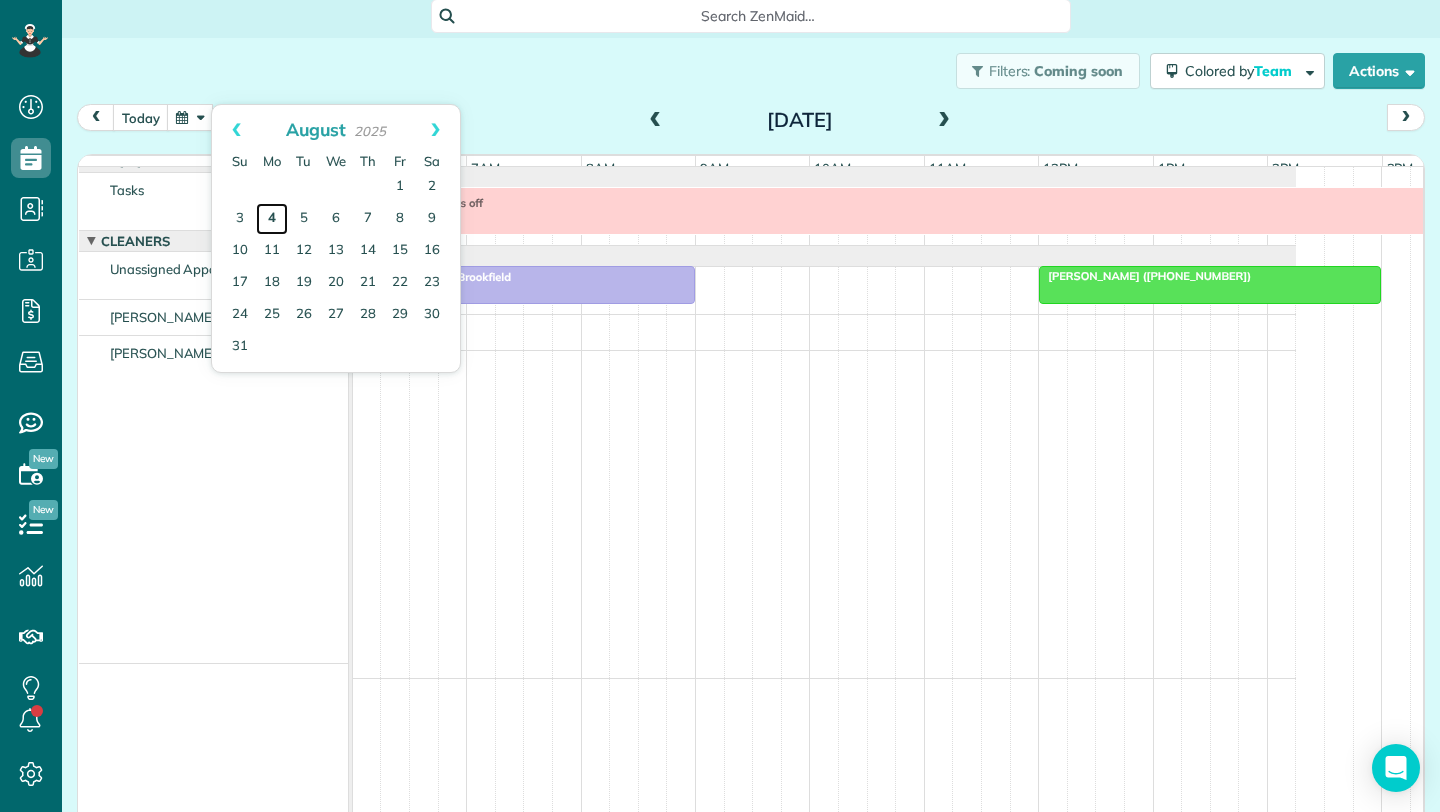click on "4" at bounding box center [272, 219] 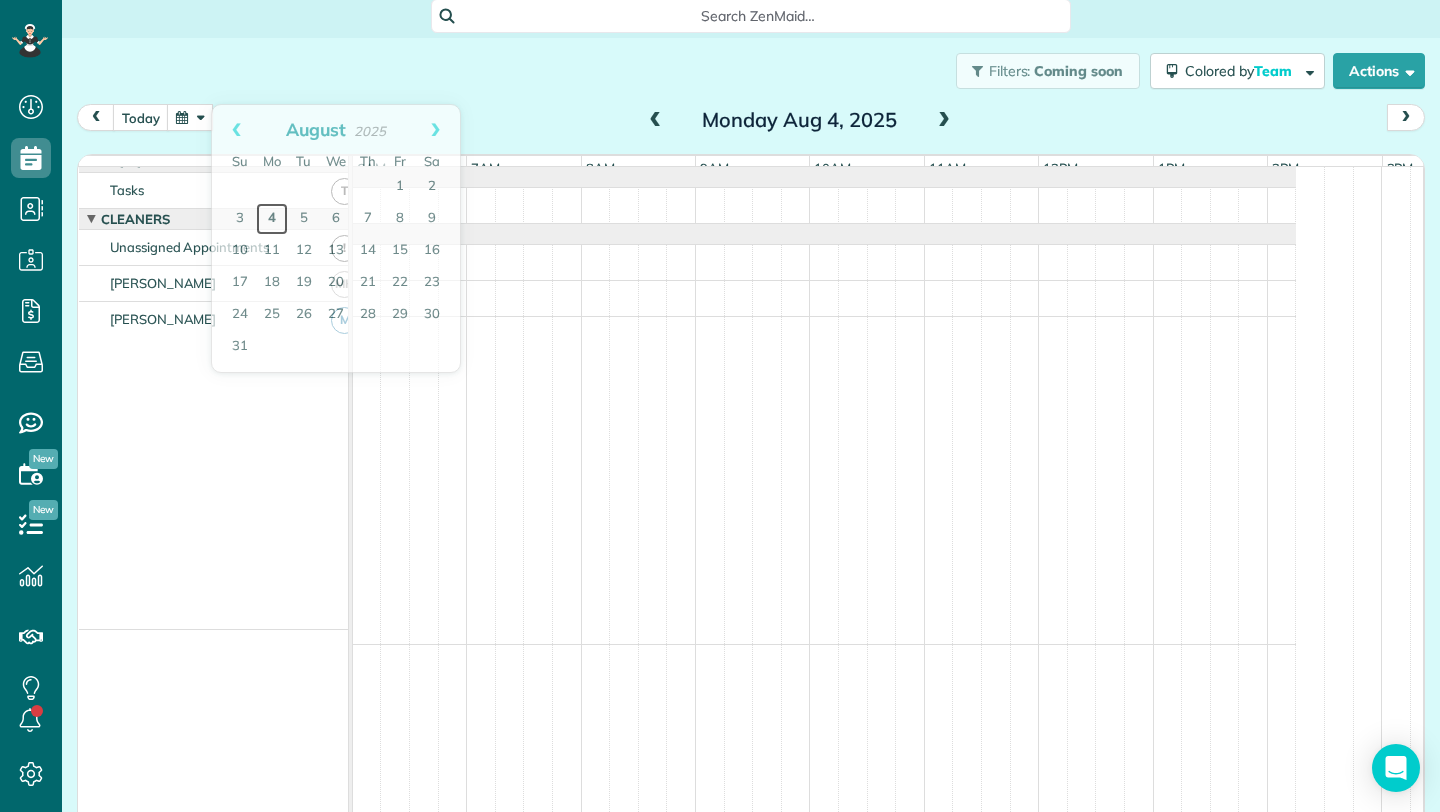 scroll, scrollTop: 0, scrollLeft: 0, axis: both 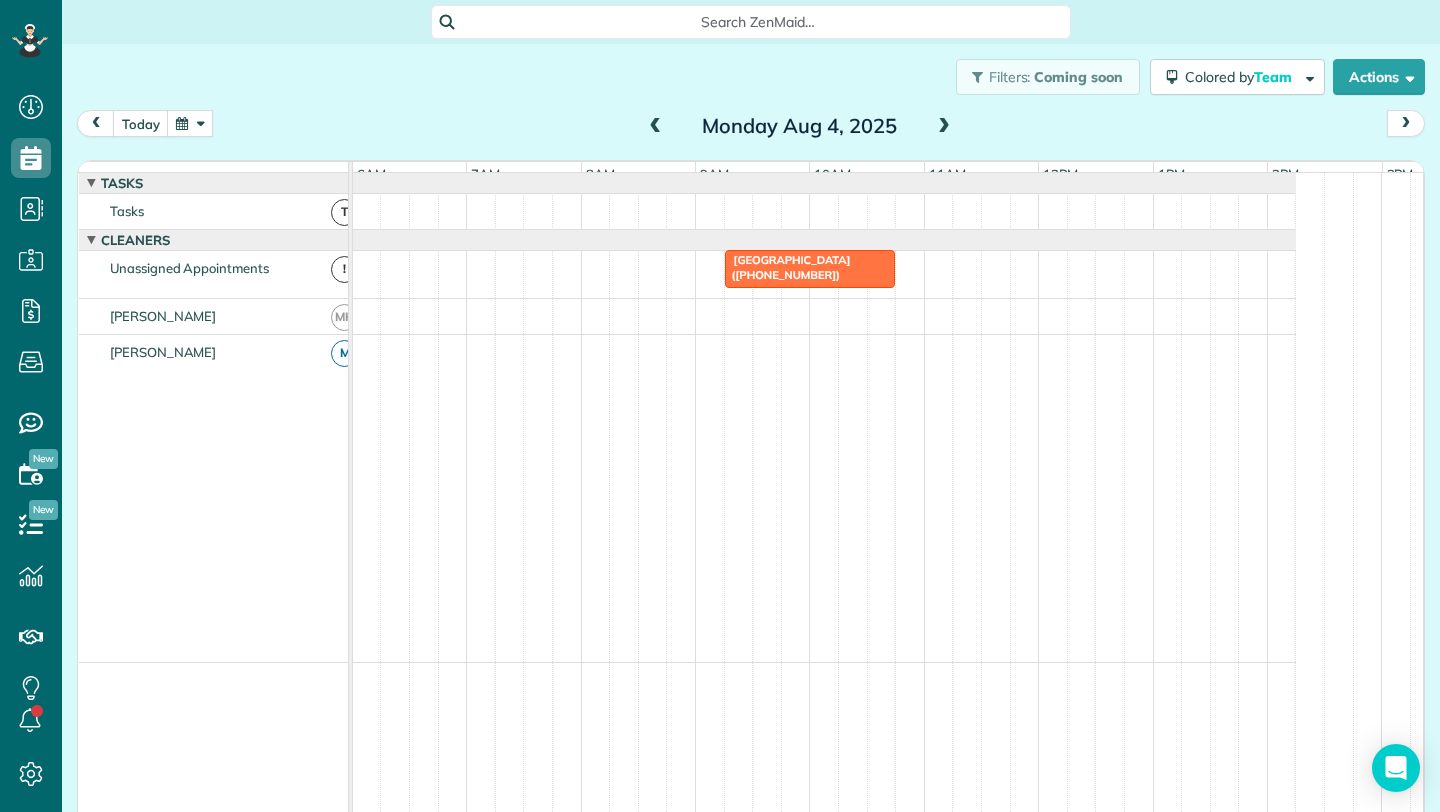 click at bounding box center [944, 127] 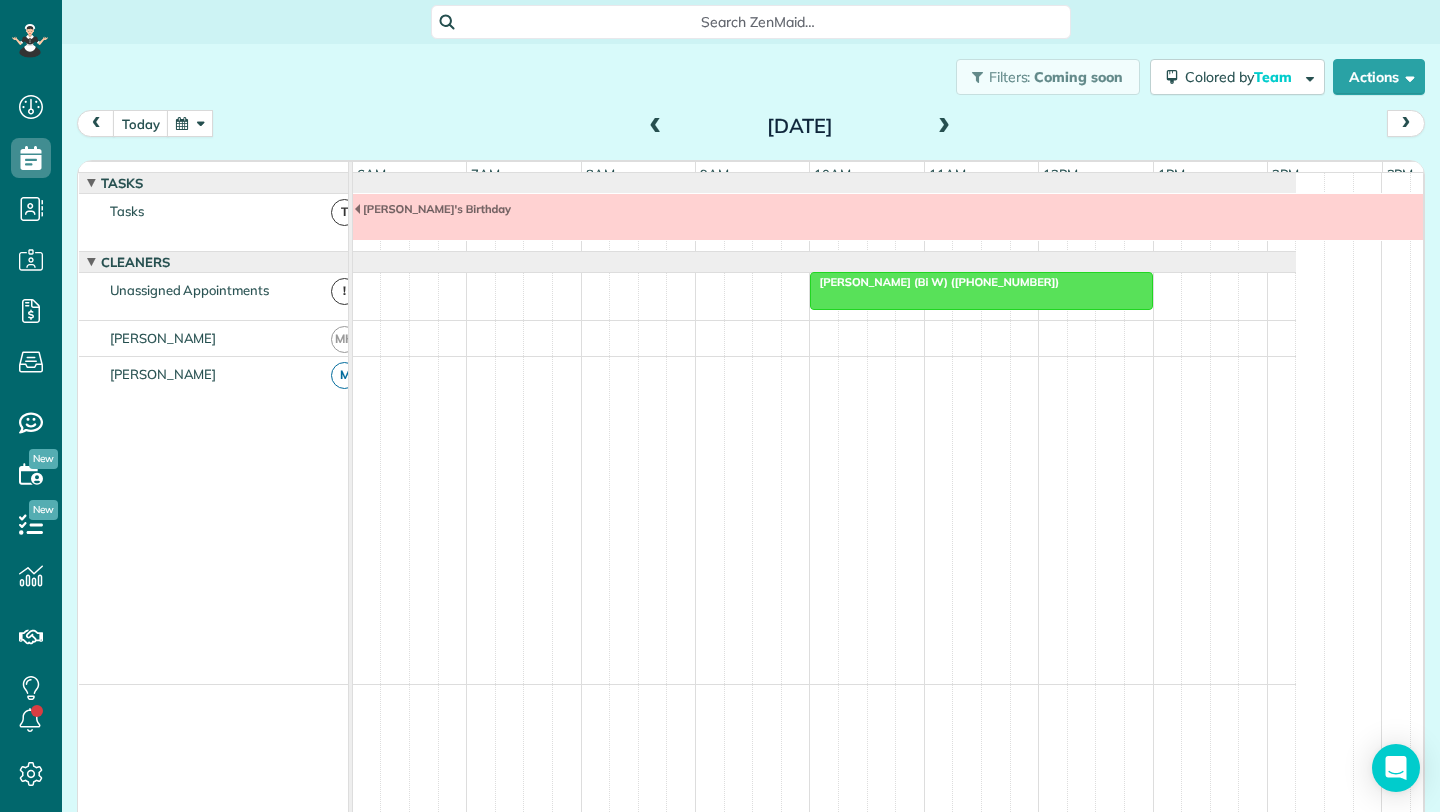 scroll, scrollTop: 15, scrollLeft: 0, axis: vertical 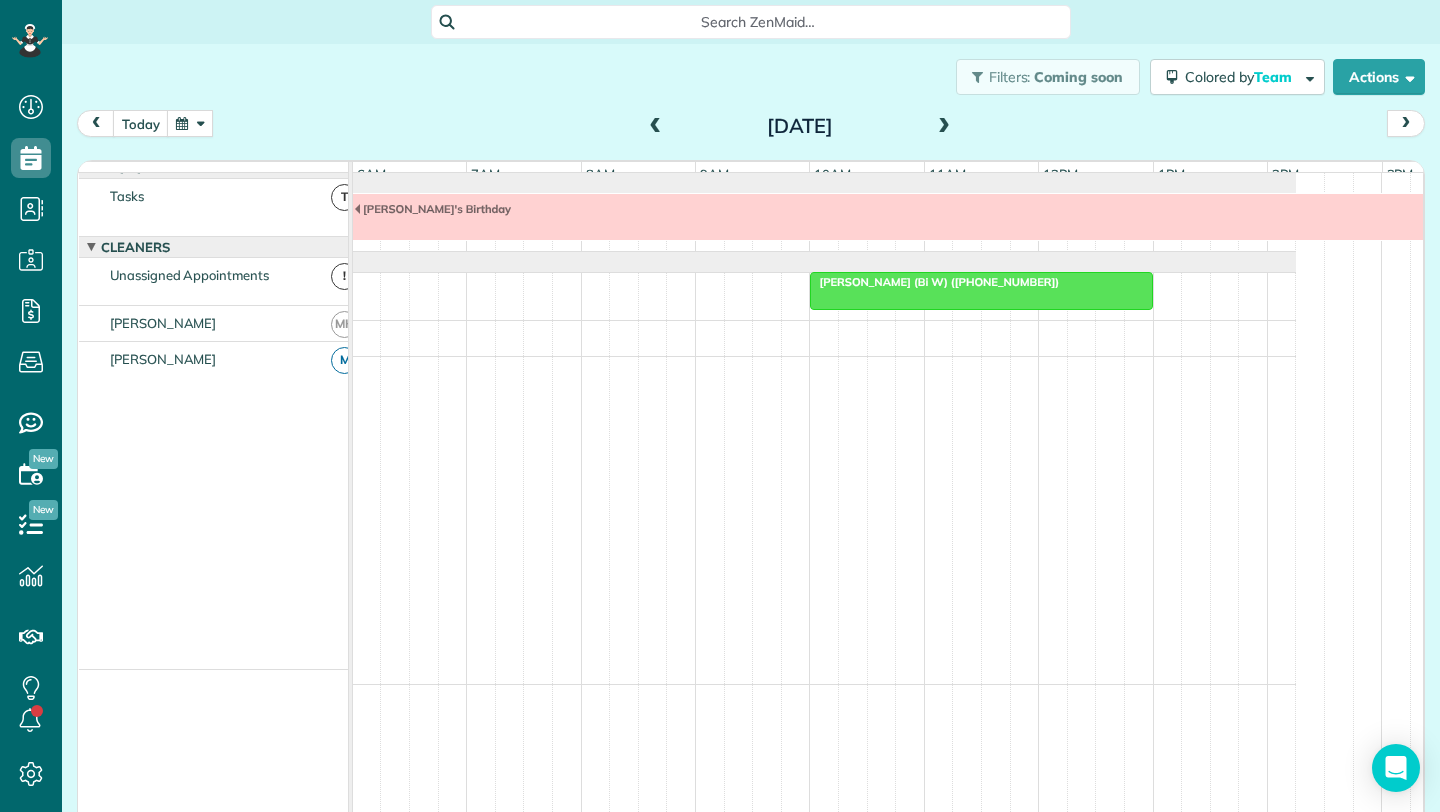 click at bounding box center (981, 291) 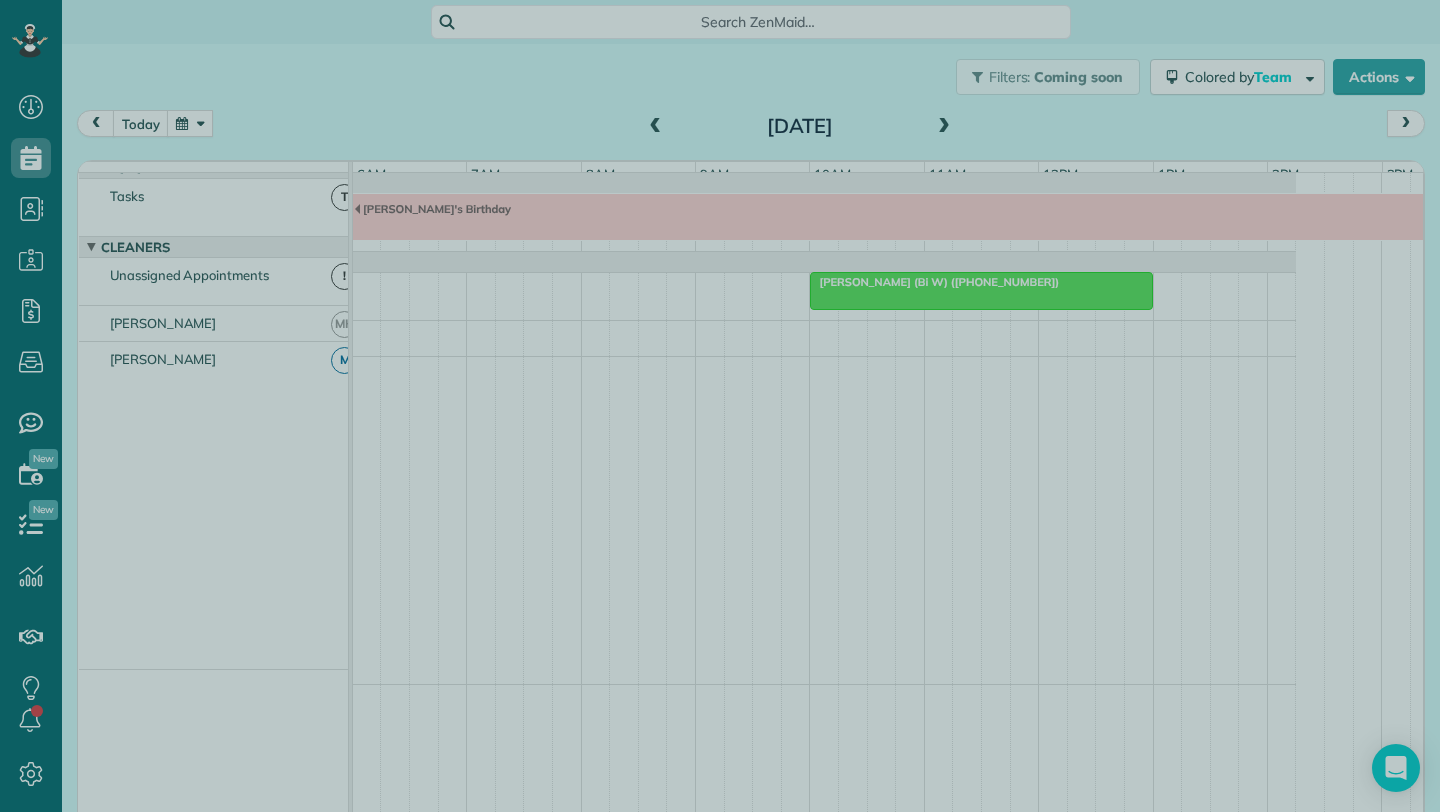 click at bounding box center [720, 406] 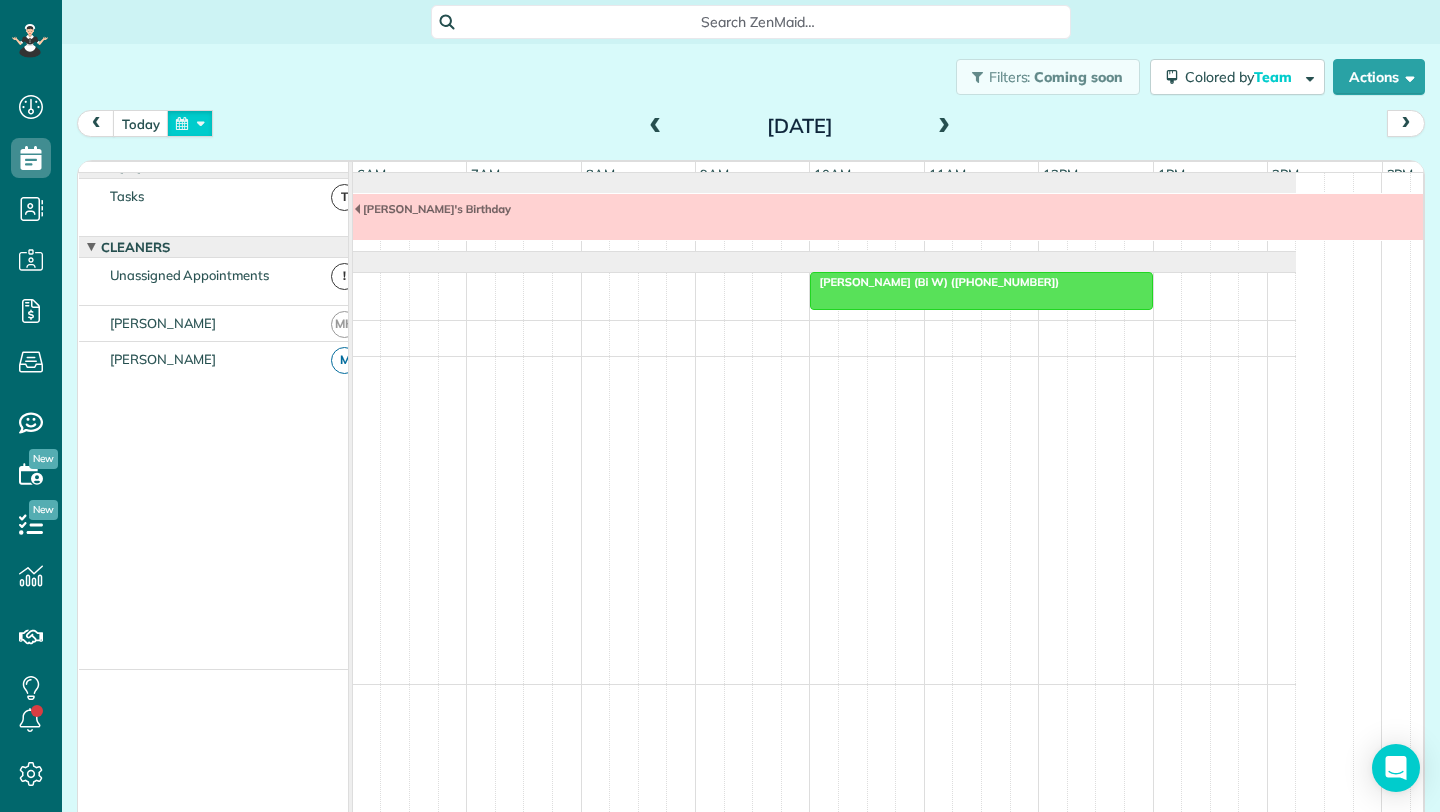 click at bounding box center [190, 123] 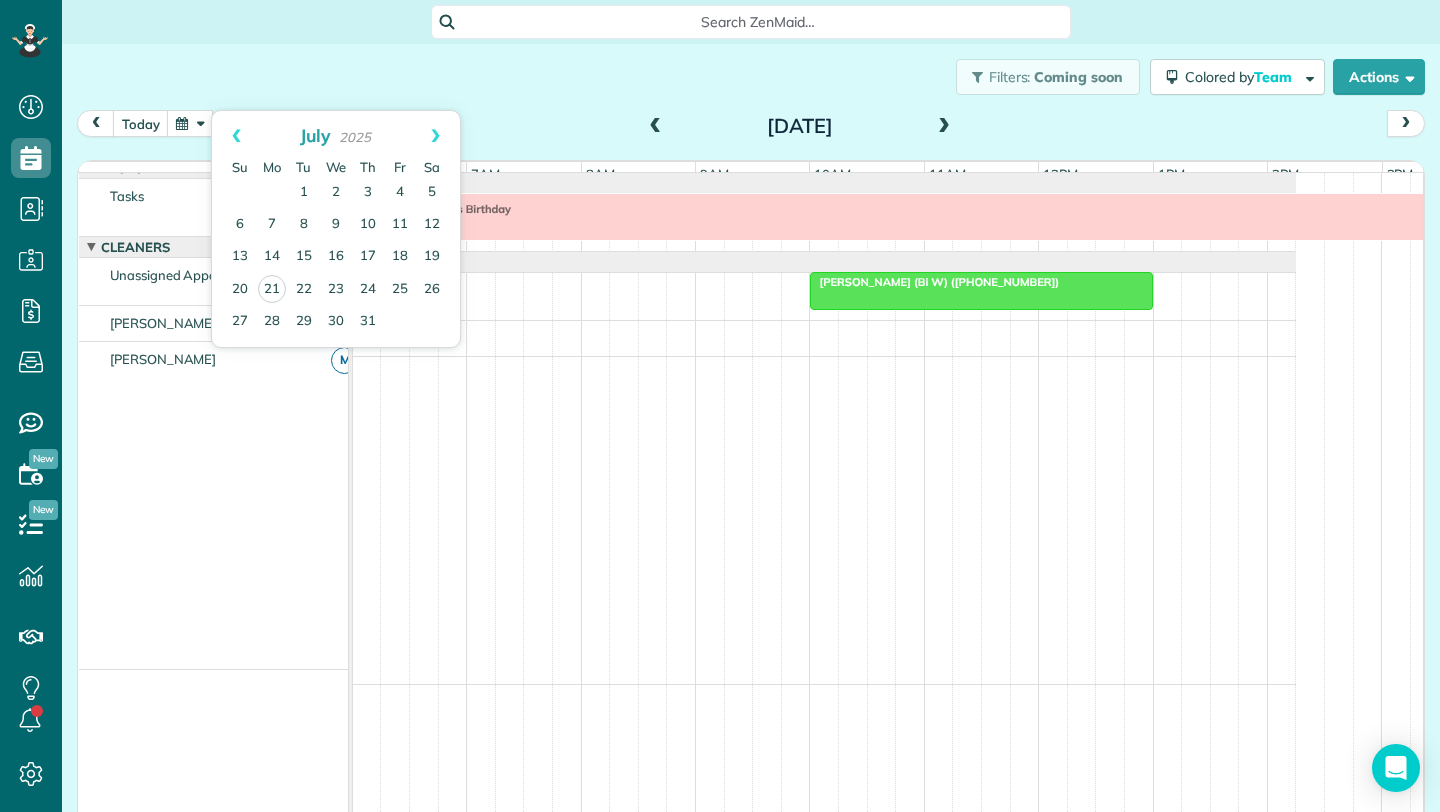 click on "Kiyoshi Yamaki (Bi W) (+17082780265)" at bounding box center [934, 282] 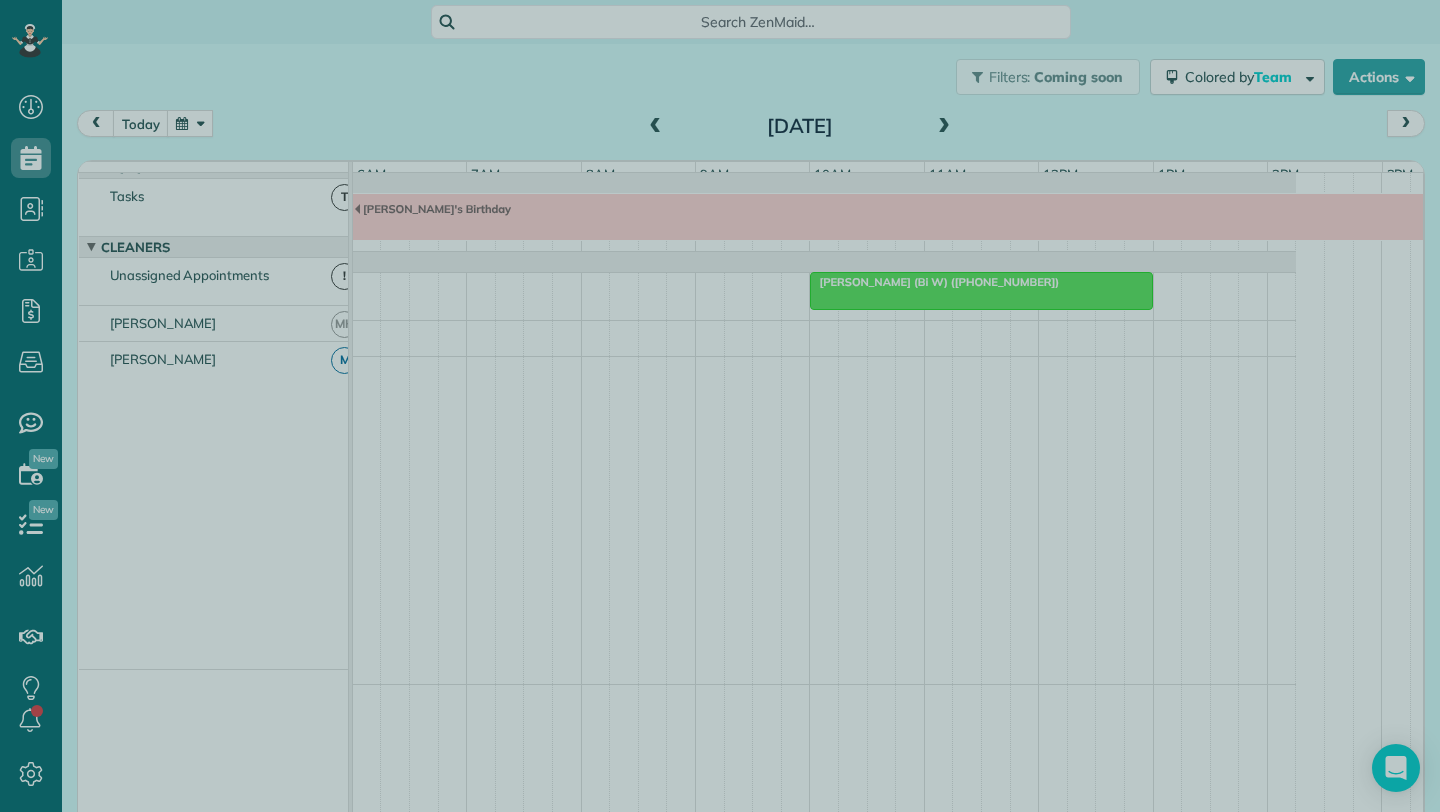 click at bounding box center (720, 406) 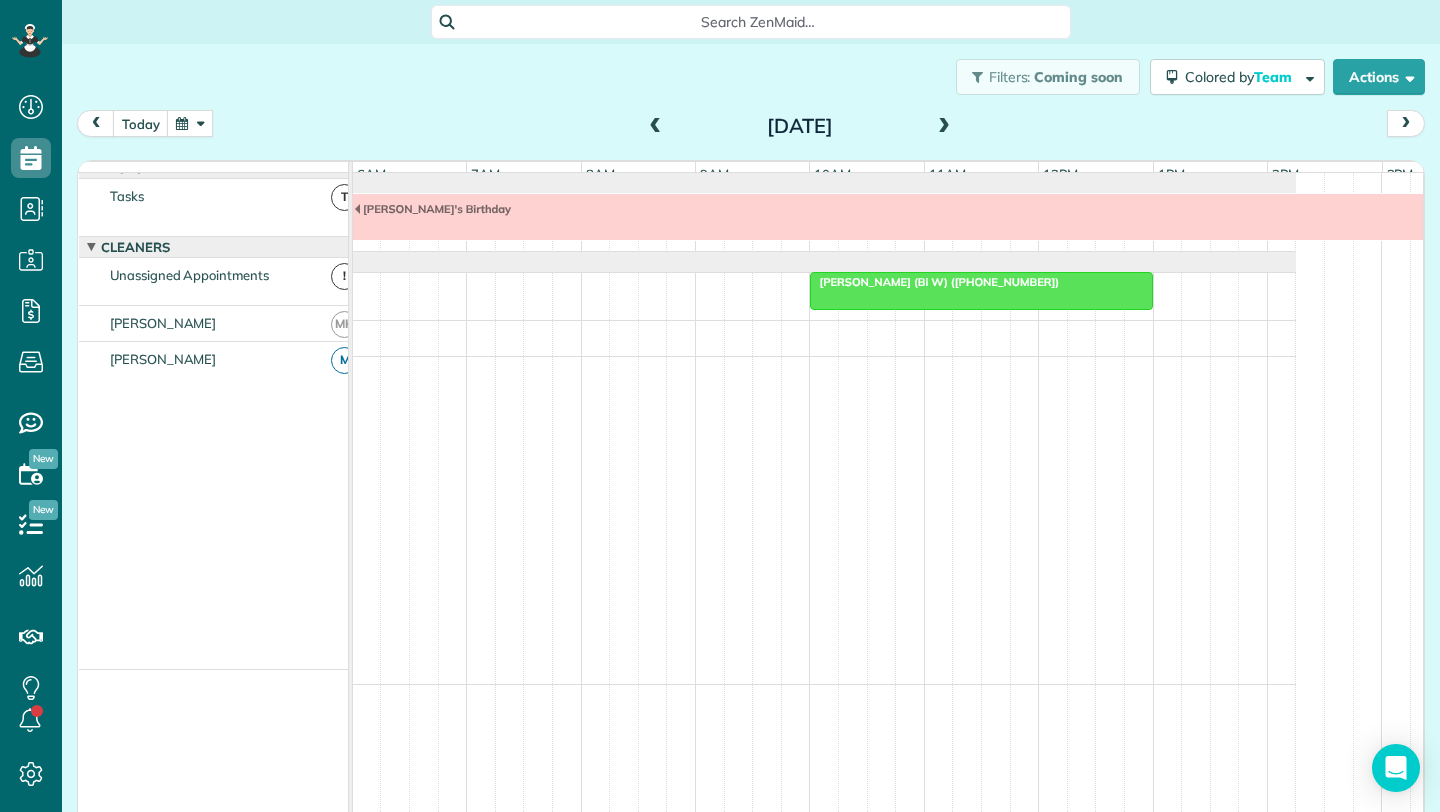 click at bounding box center [981, 291] 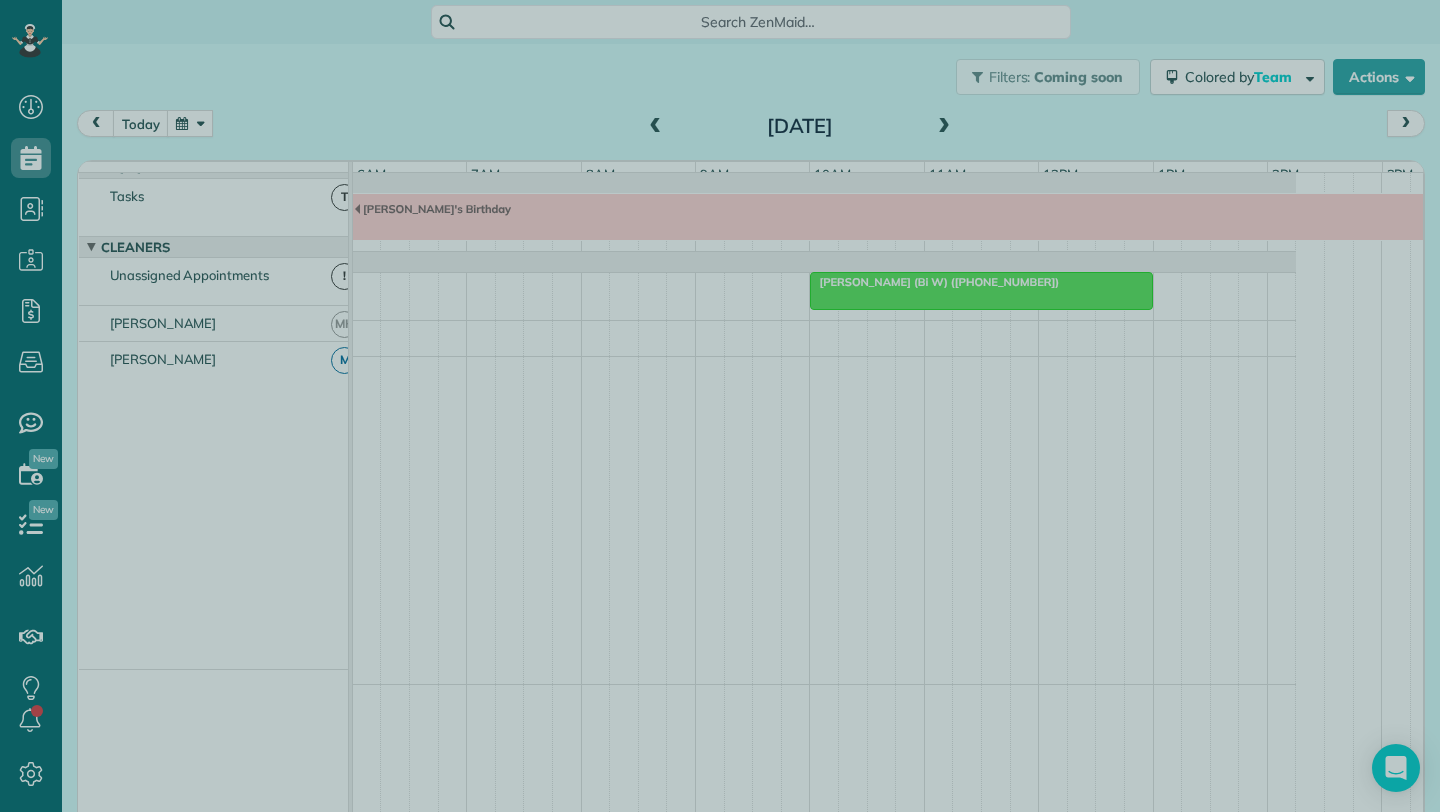 click at bounding box center (720, 406) 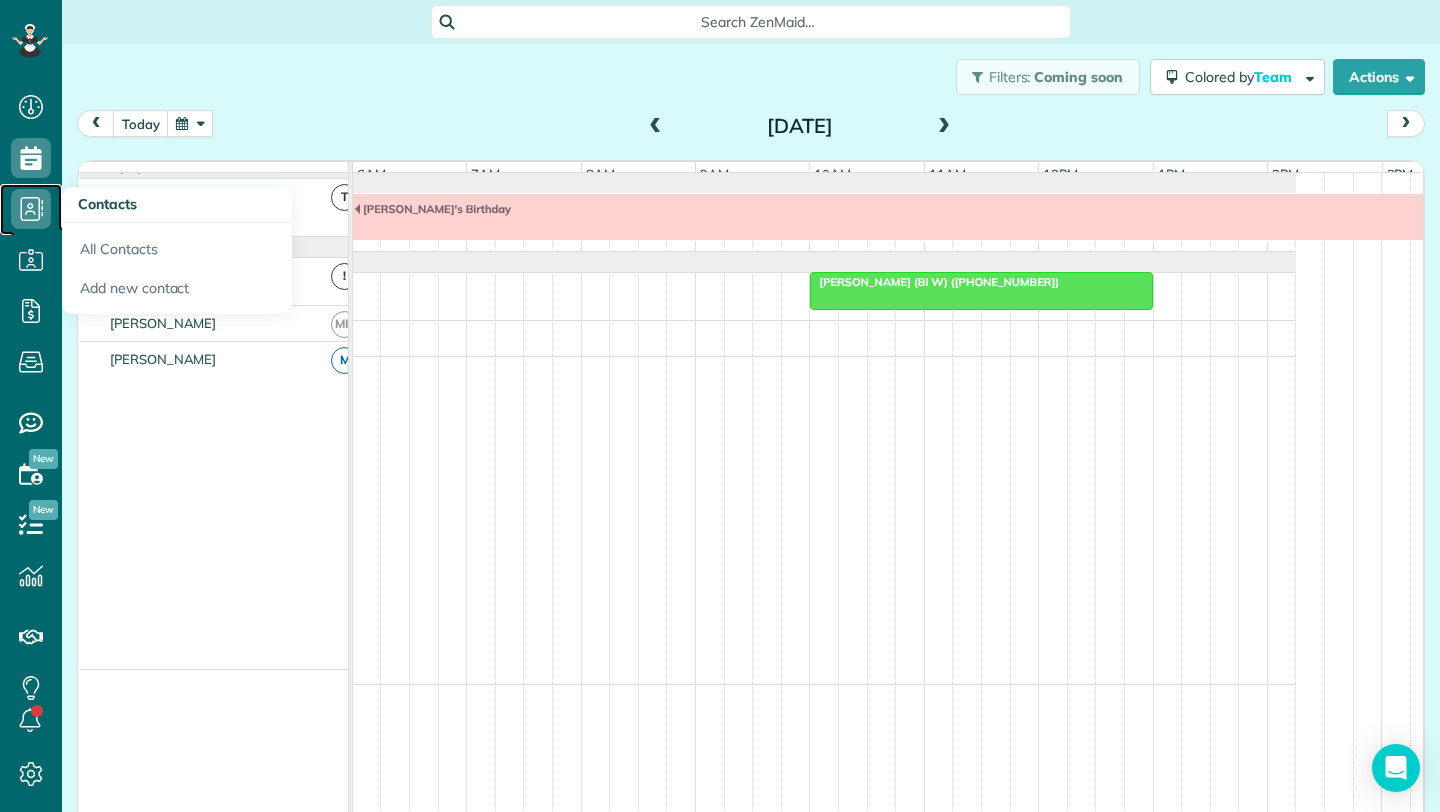 click 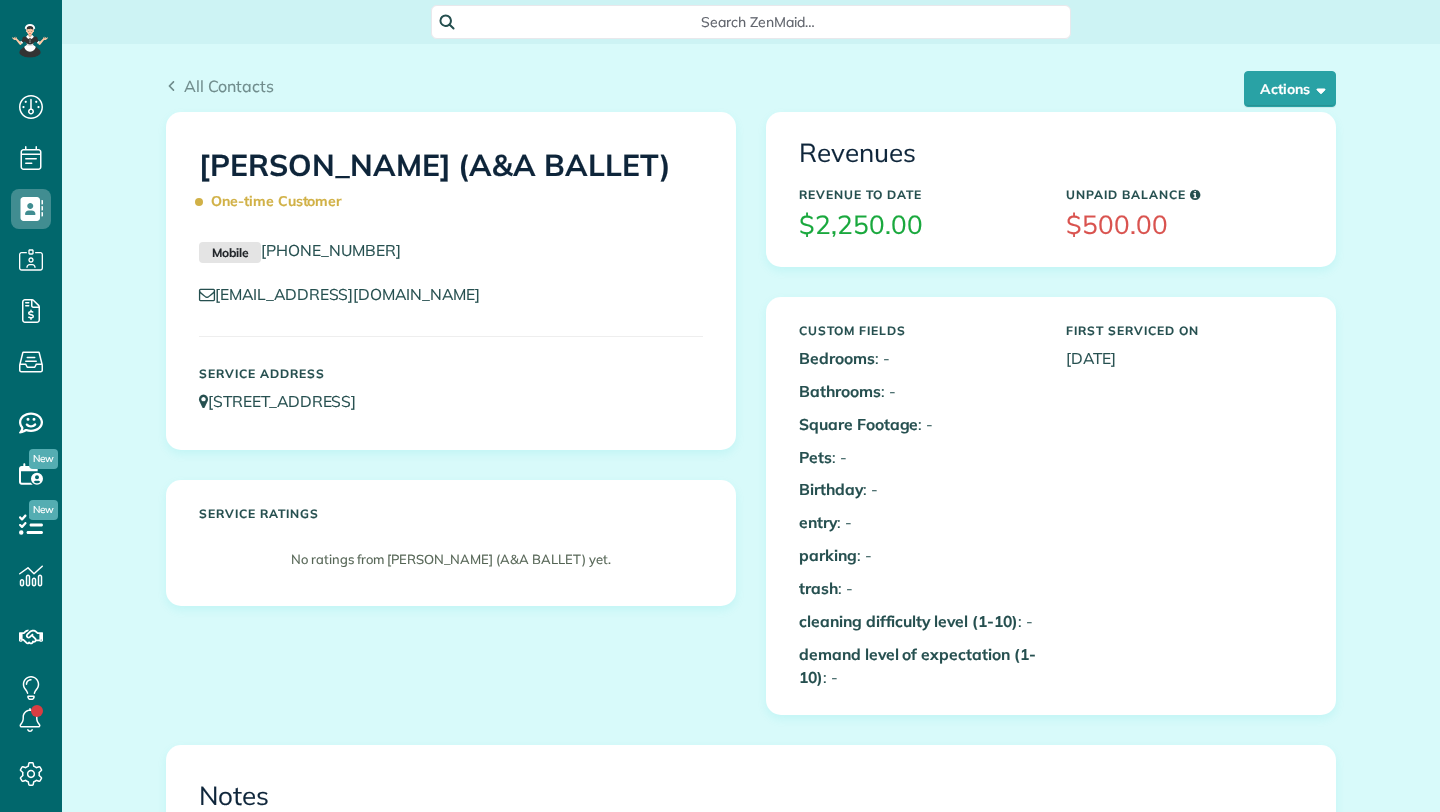 scroll, scrollTop: 0, scrollLeft: 0, axis: both 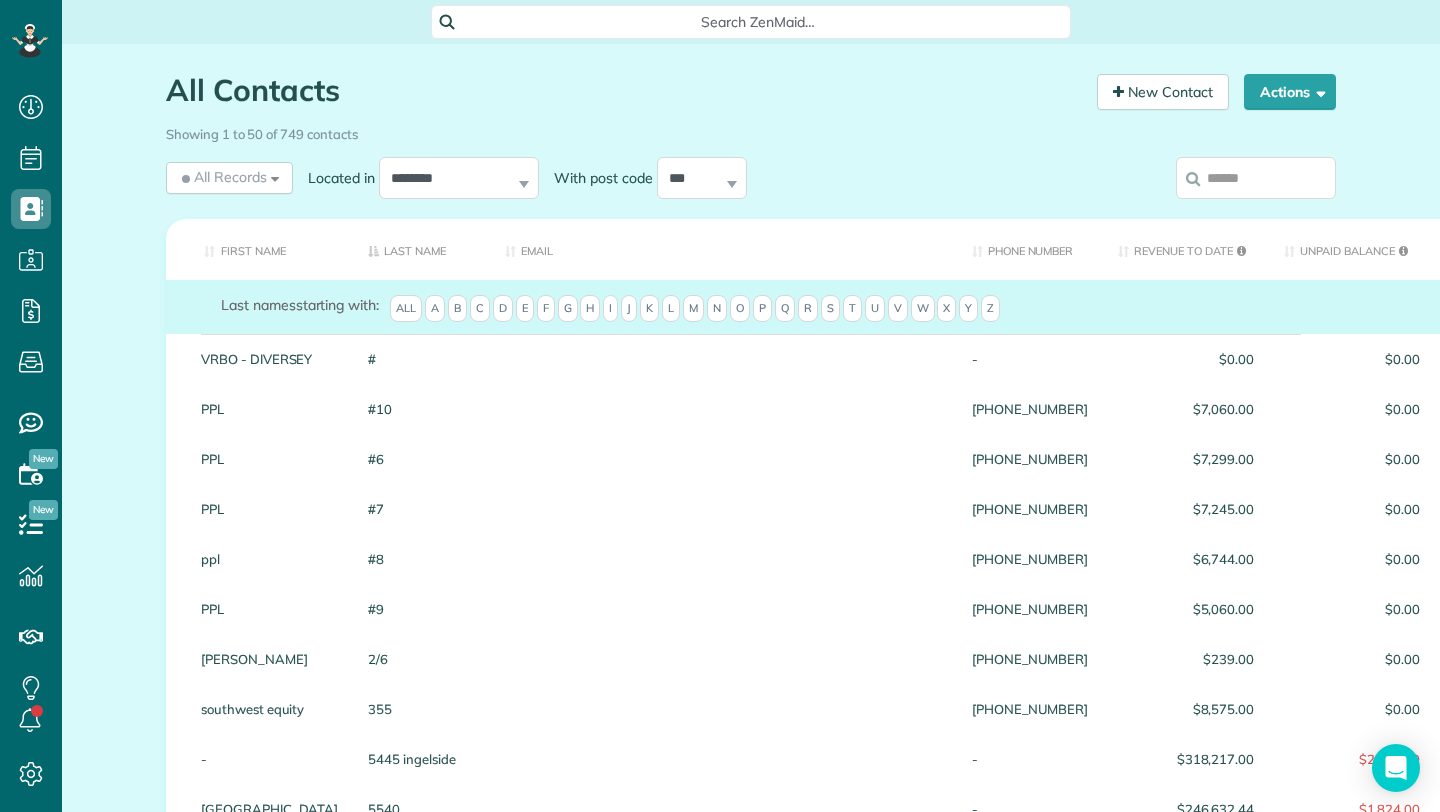 click at bounding box center (1256, 178) 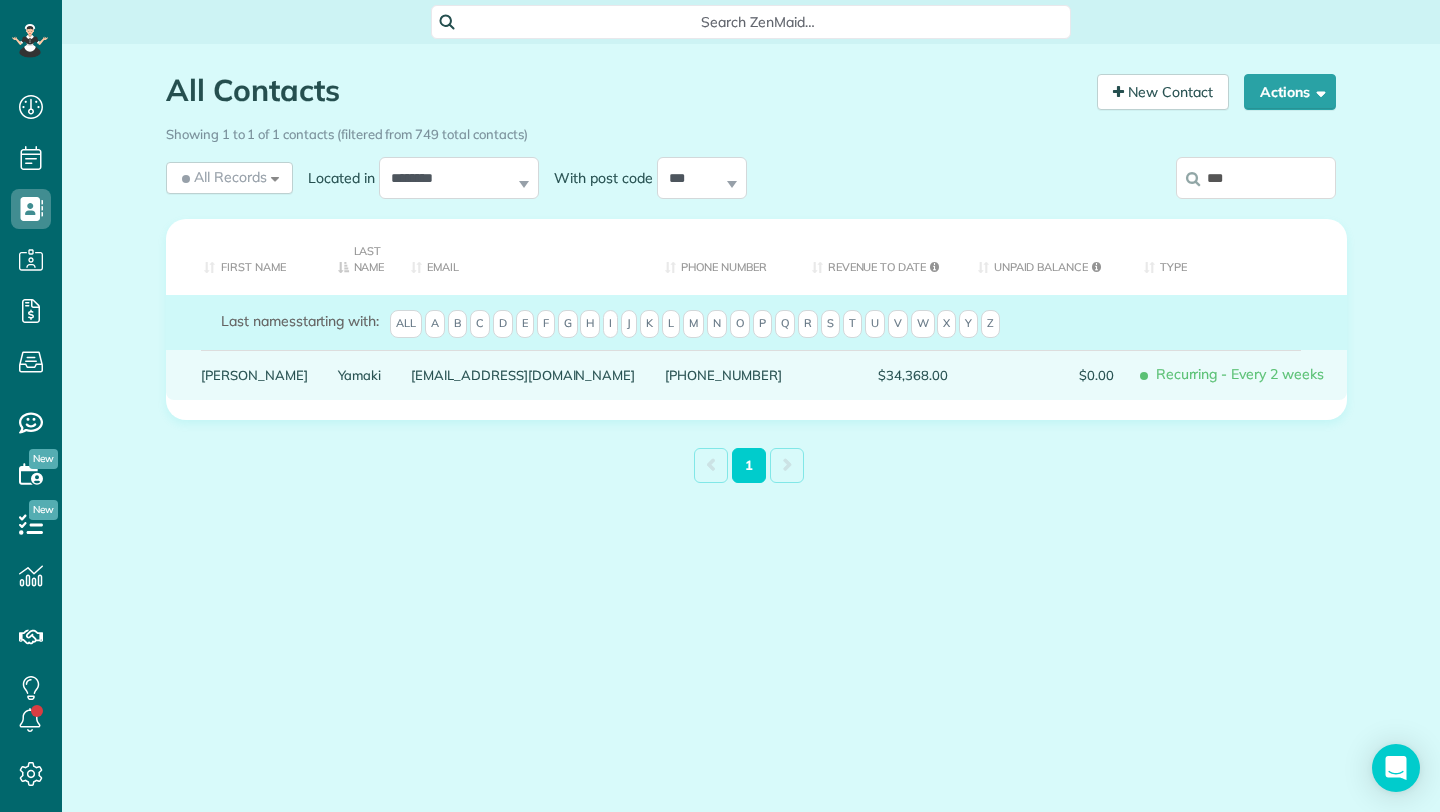 type on "***" 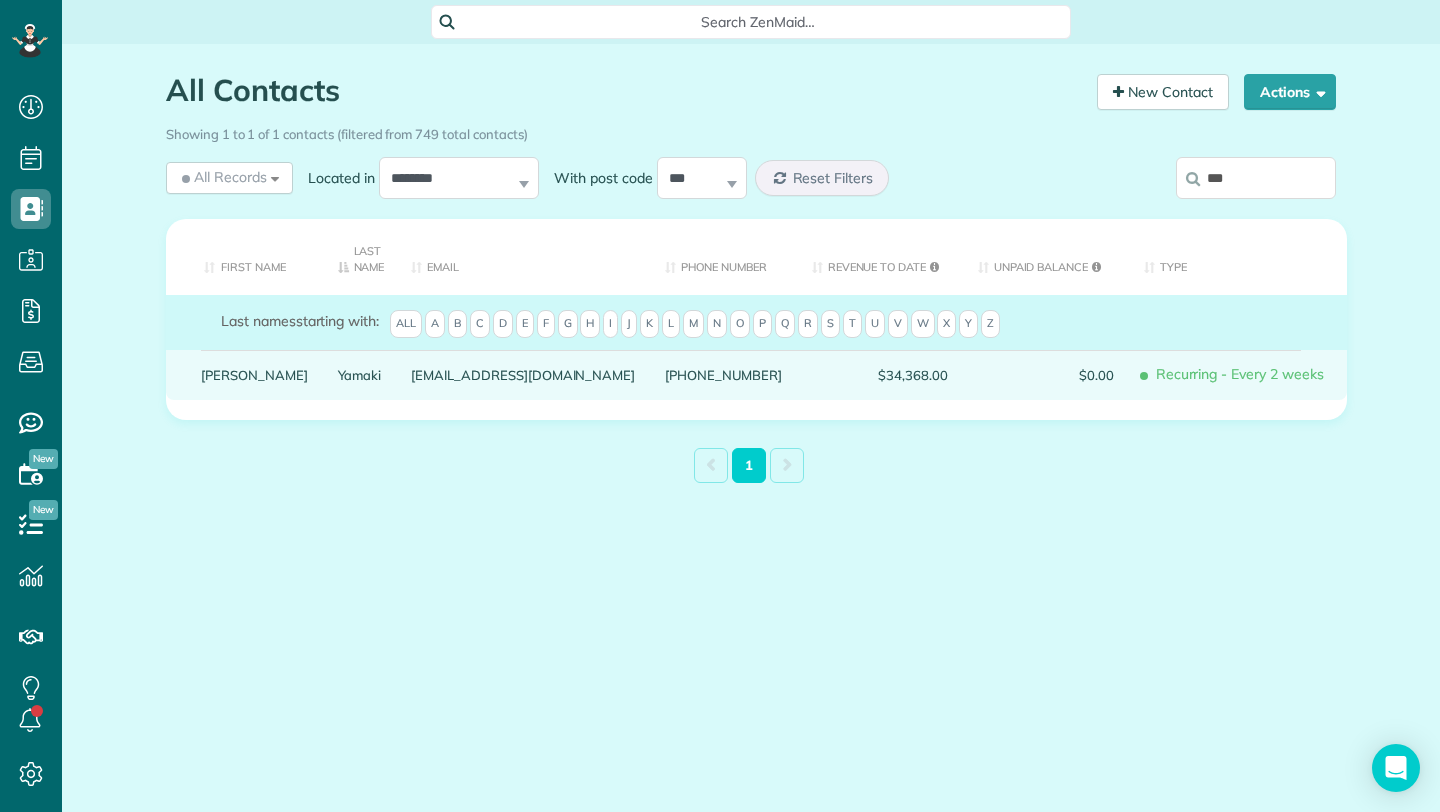 click on "Yamaki" at bounding box center (360, 375) 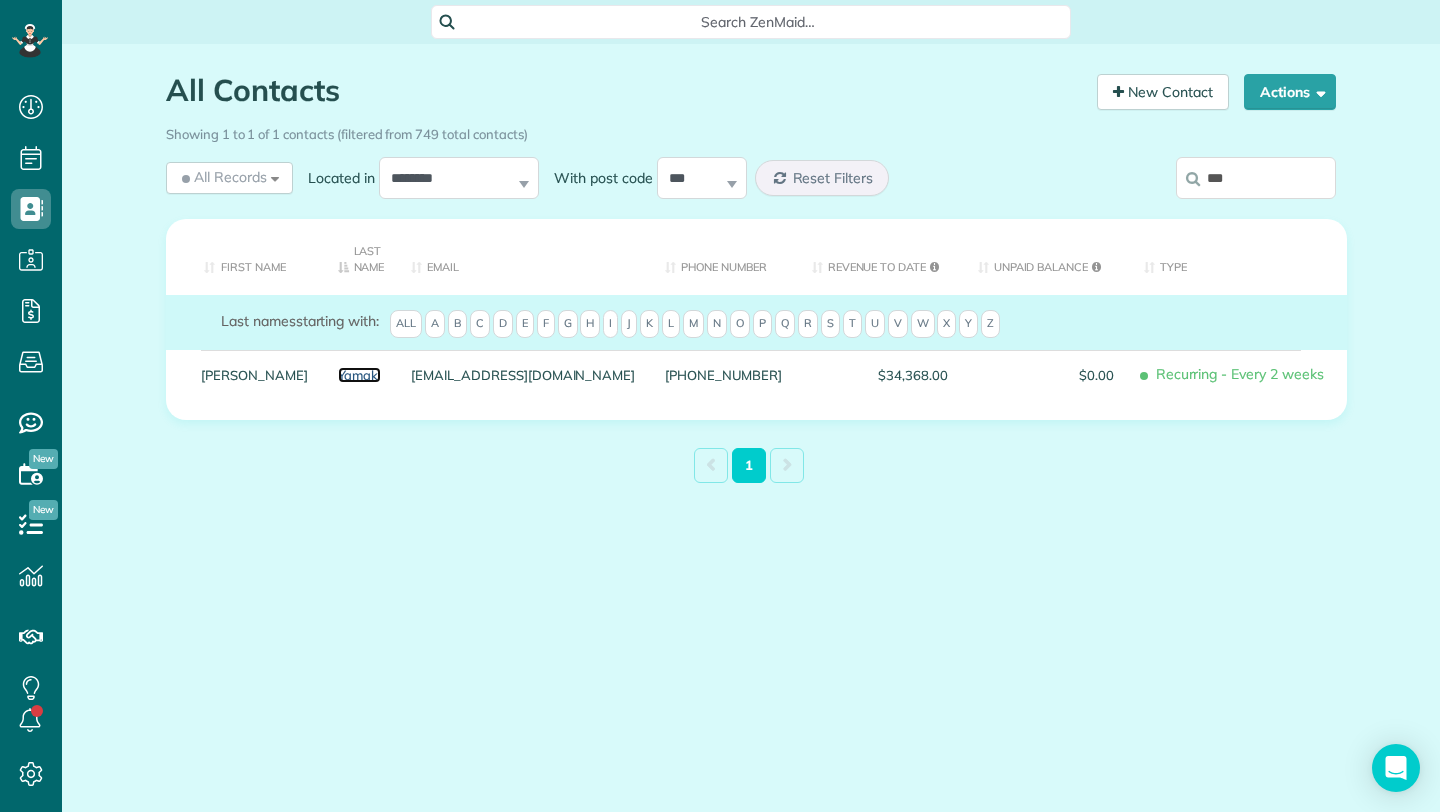 click on "Yamaki" at bounding box center [360, 375] 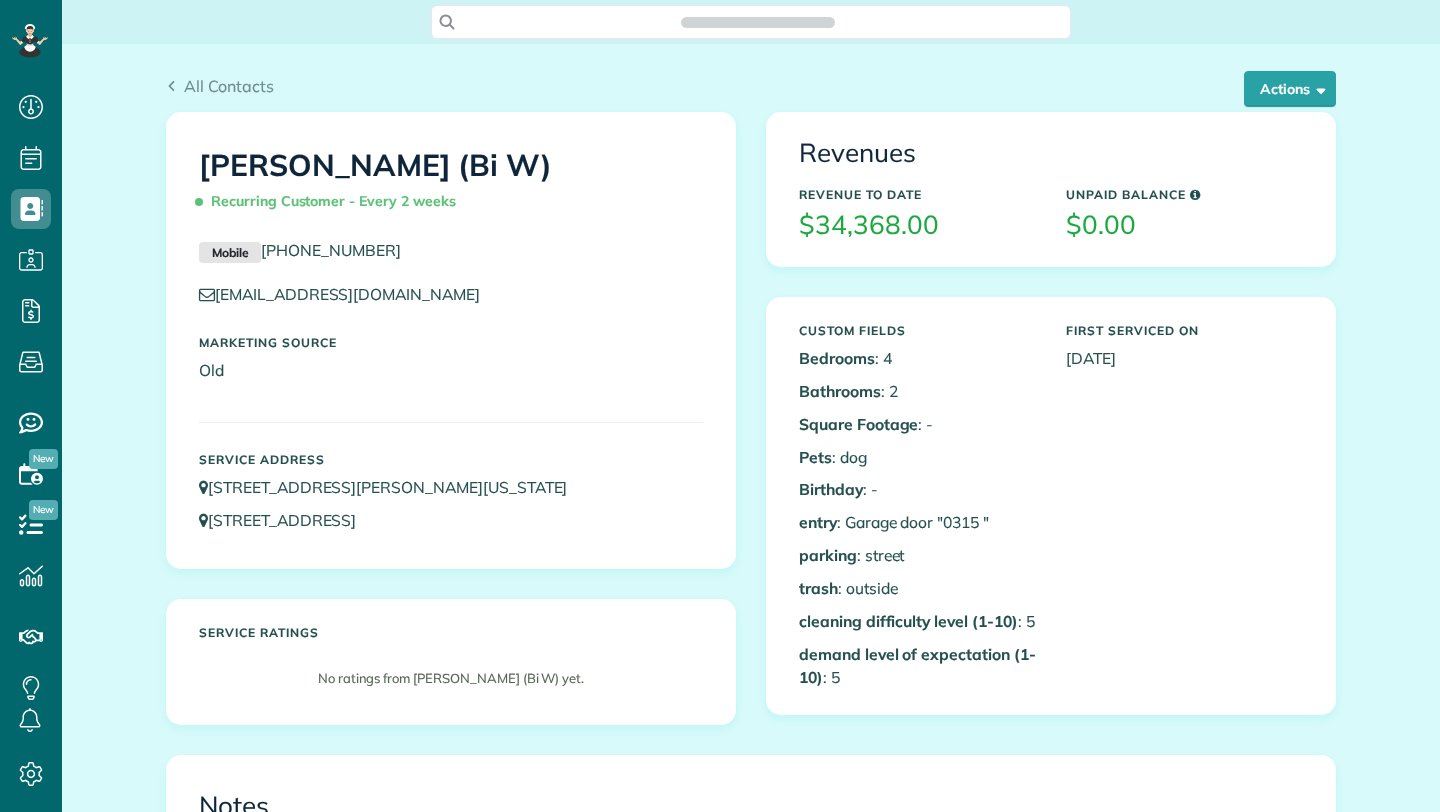scroll, scrollTop: 0, scrollLeft: 0, axis: both 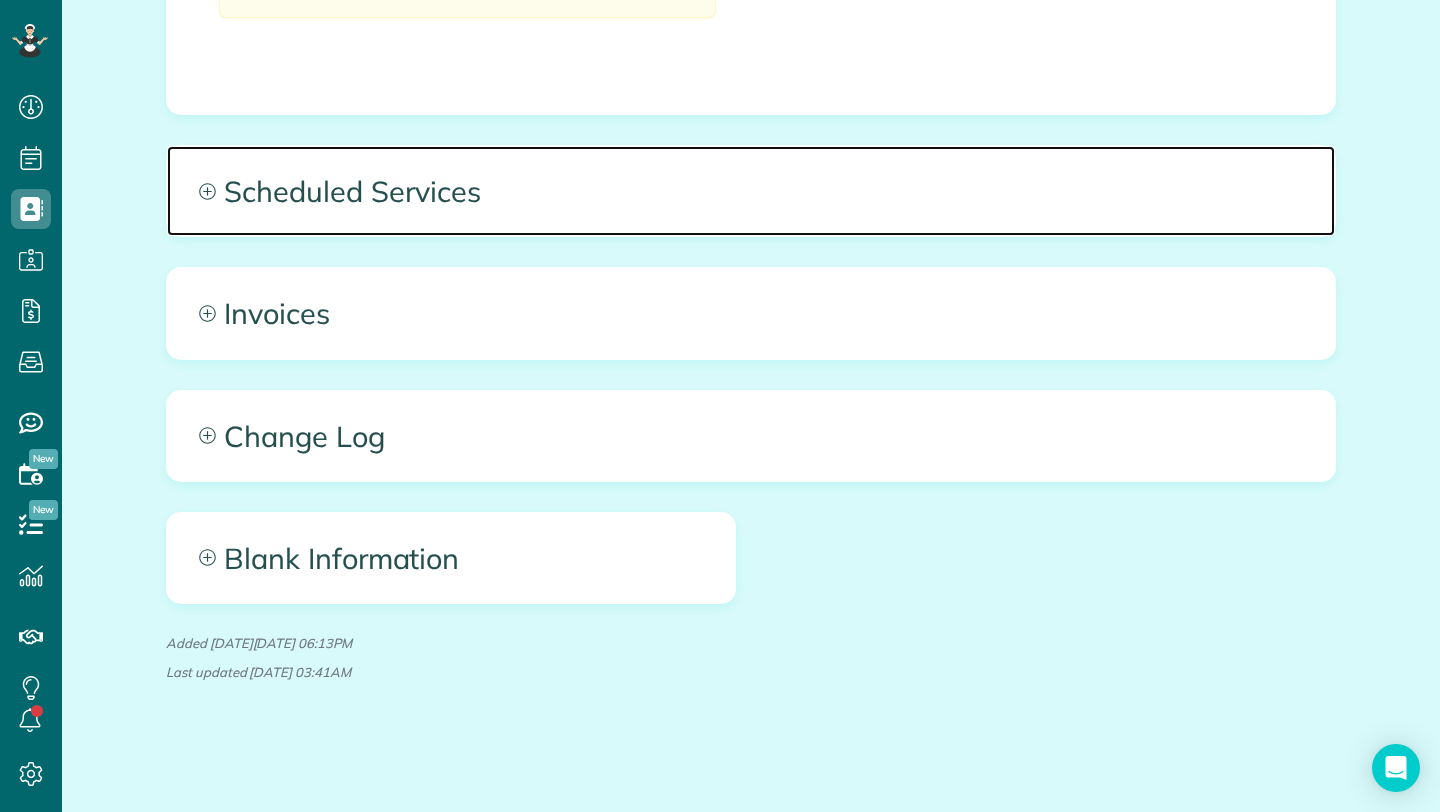 click on "Scheduled Services" at bounding box center [751, 191] 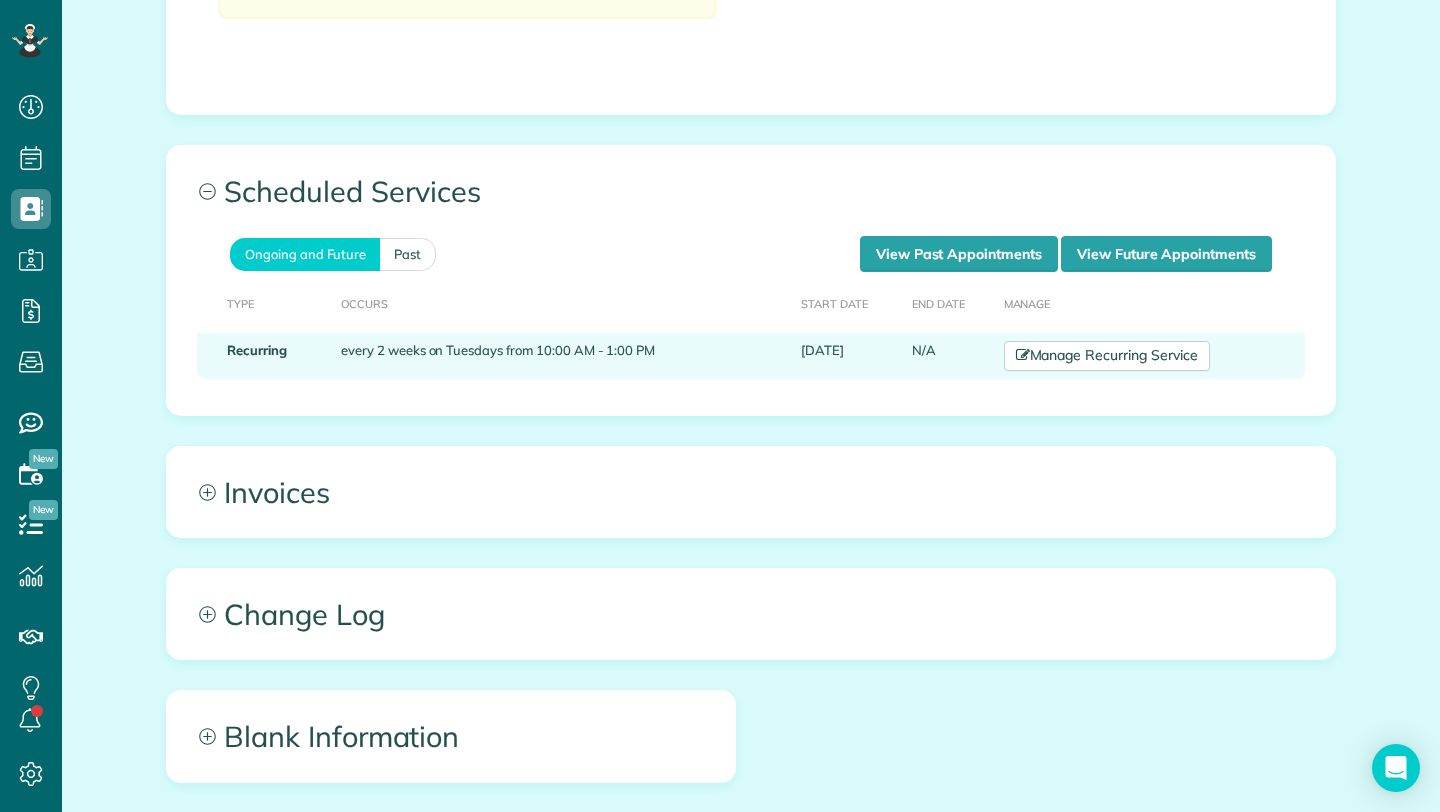 click on "every 2 weeks  on Tuesdays from 10:00 AM -  1:00 PM" at bounding box center [563, 356] 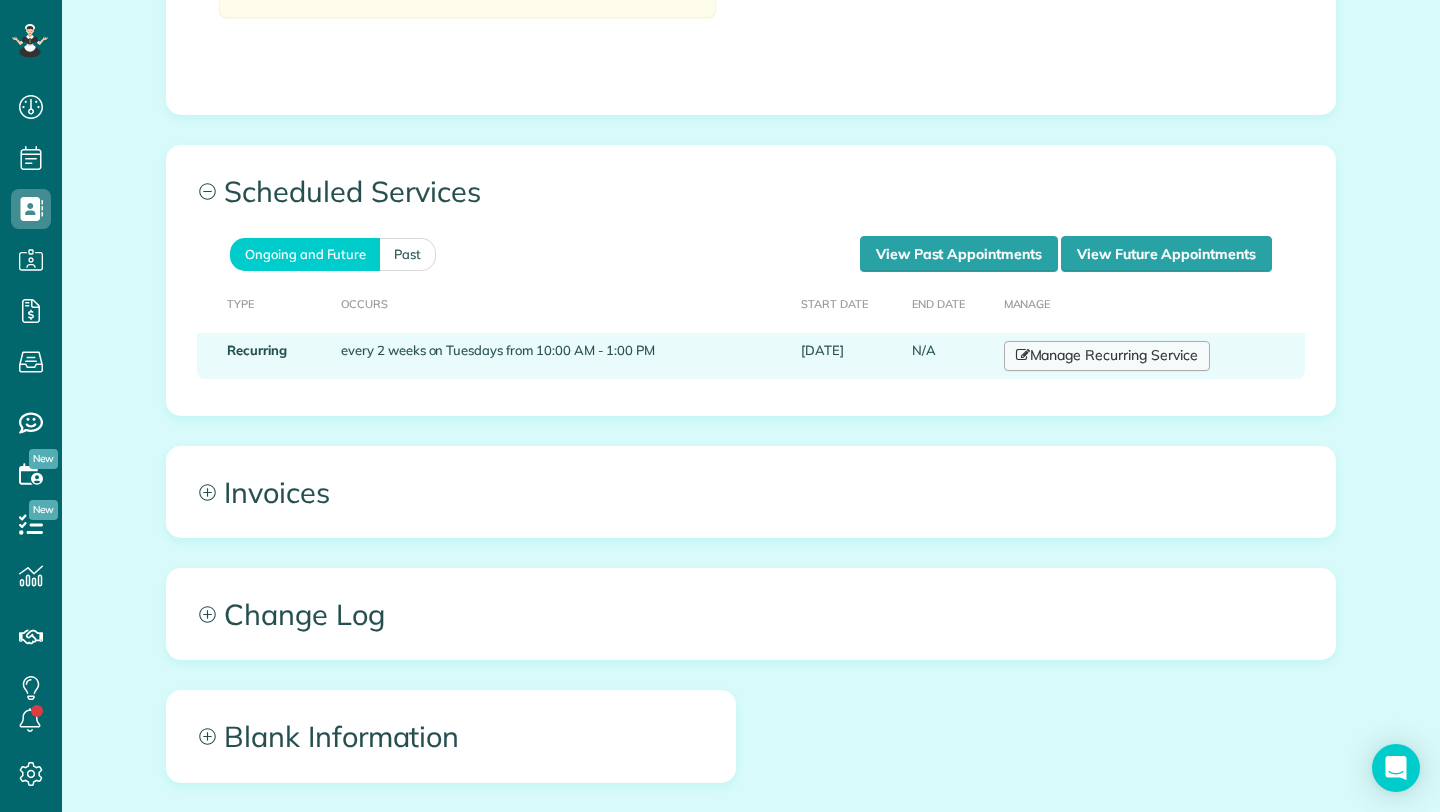 click on "Manage Recurring Service" at bounding box center [1107, 356] 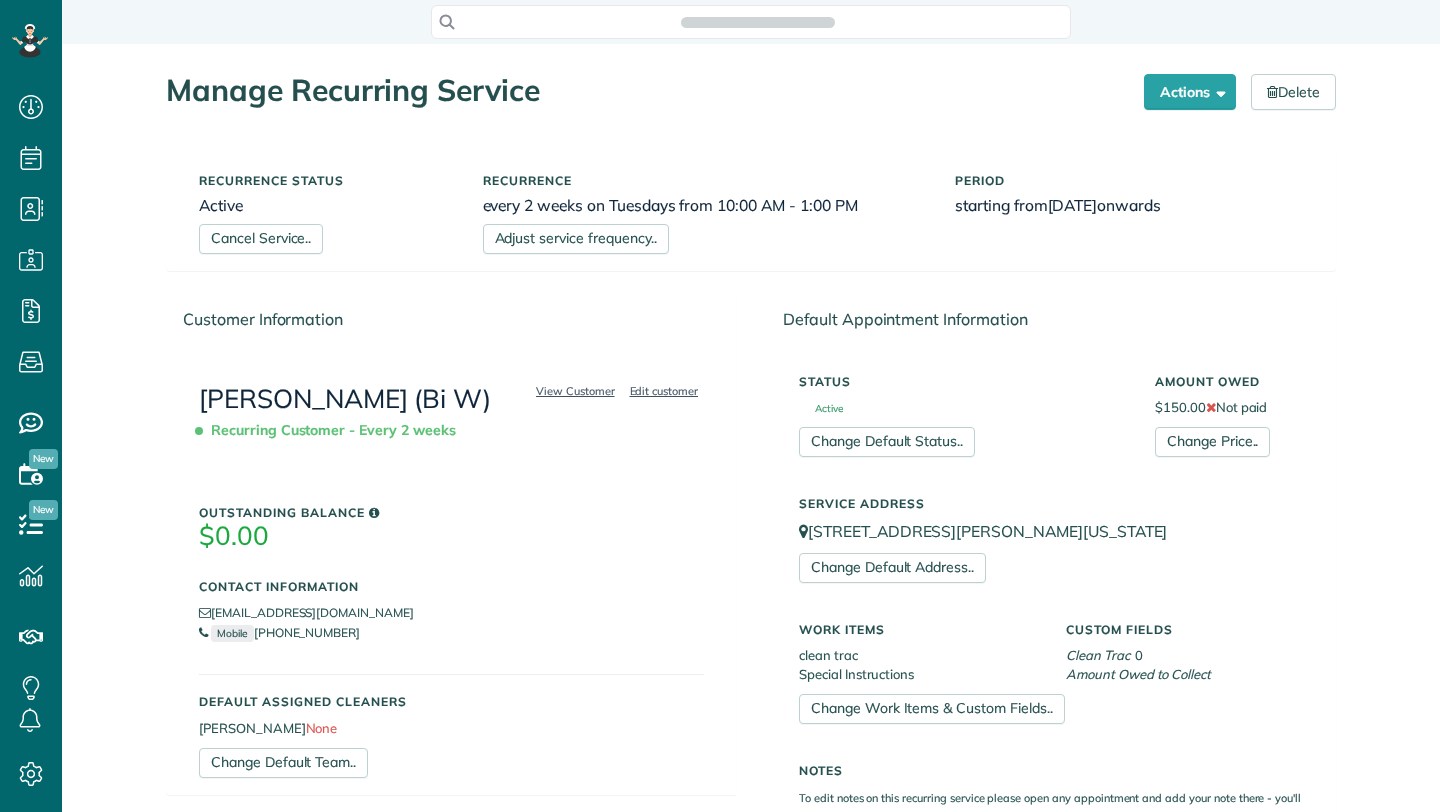 scroll, scrollTop: 0, scrollLeft: 0, axis: both 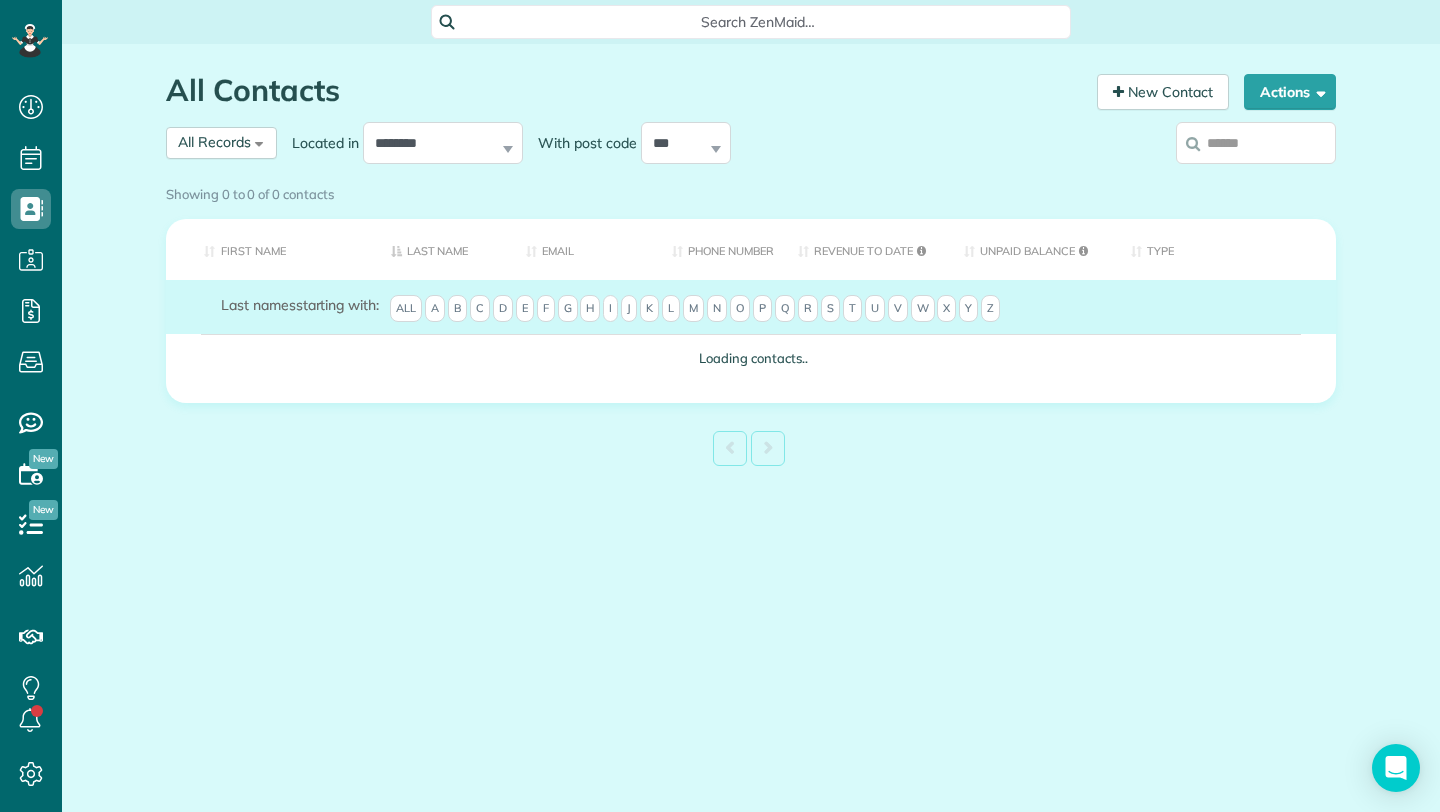 type on "***" 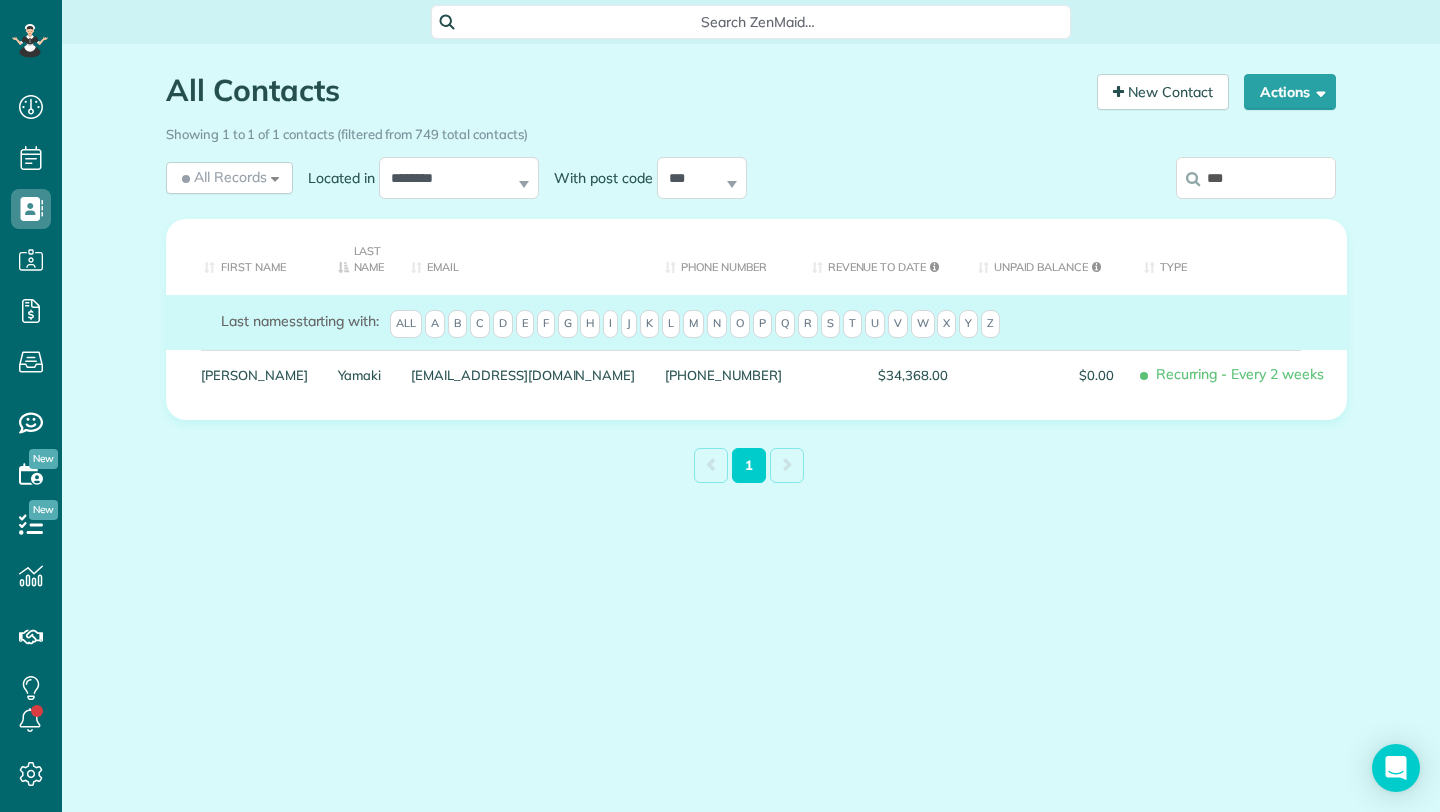 click on "***" at bounding box center (1256, 178) 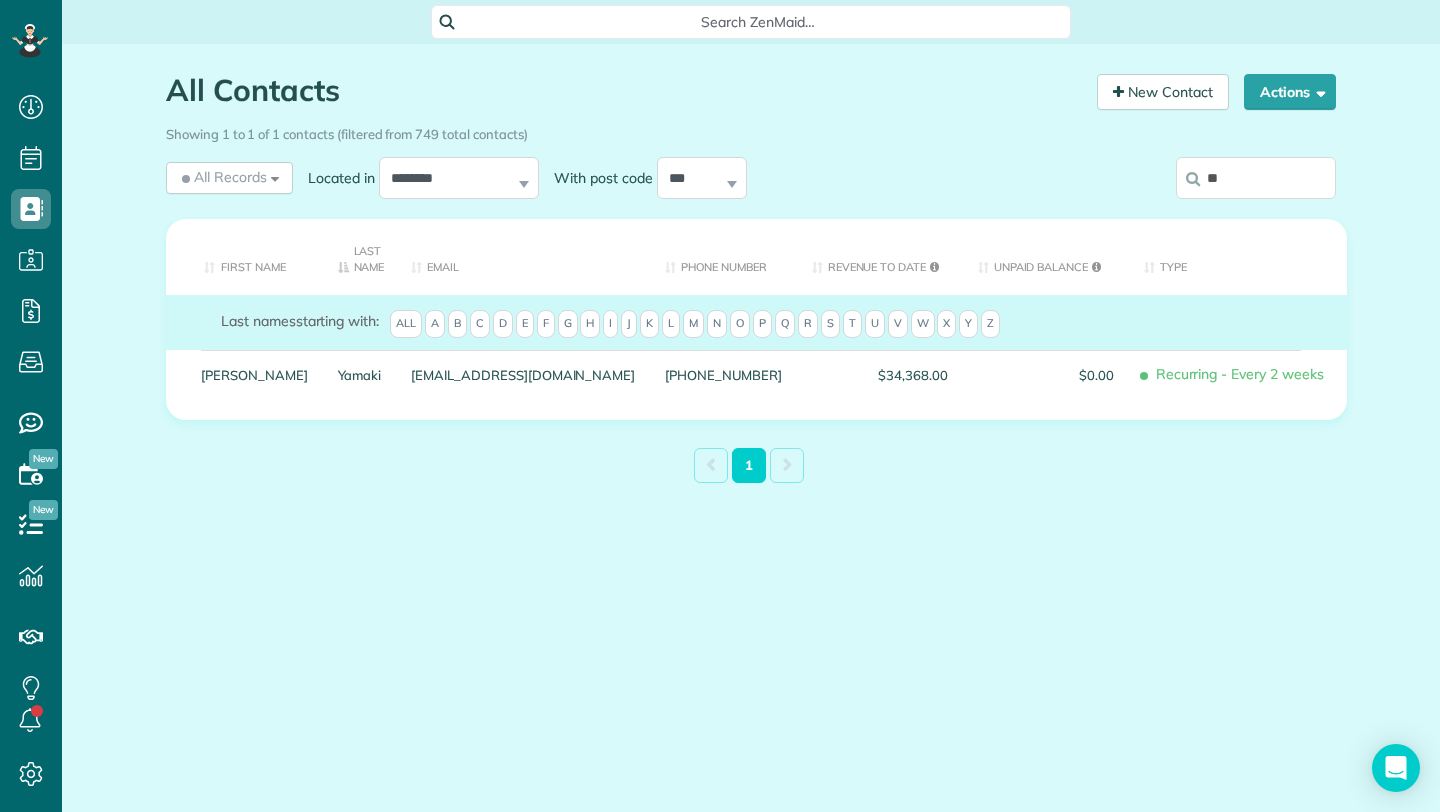 type on "*" 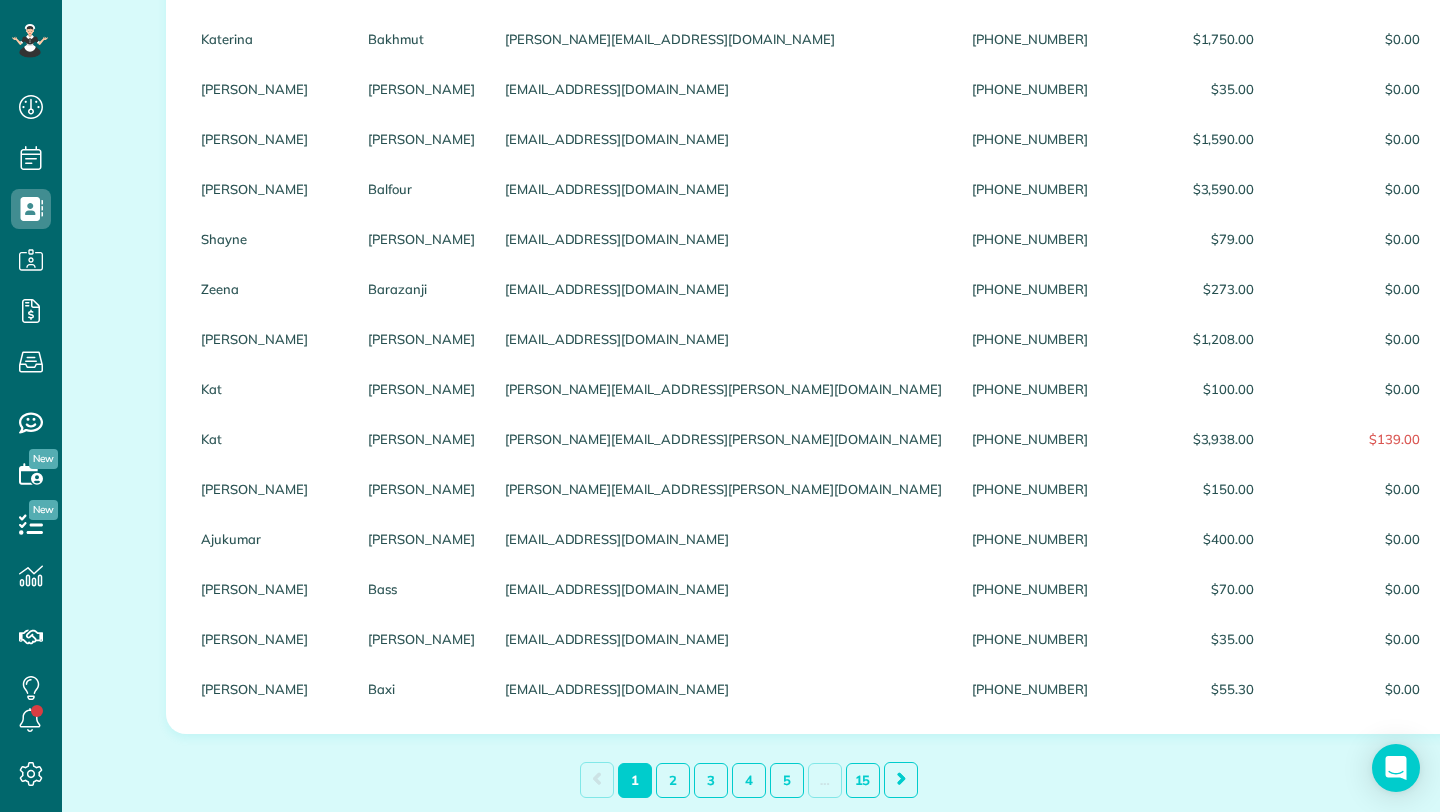 scroll, scrollTop: 2232, scrollLeft: 0, axis: vertical 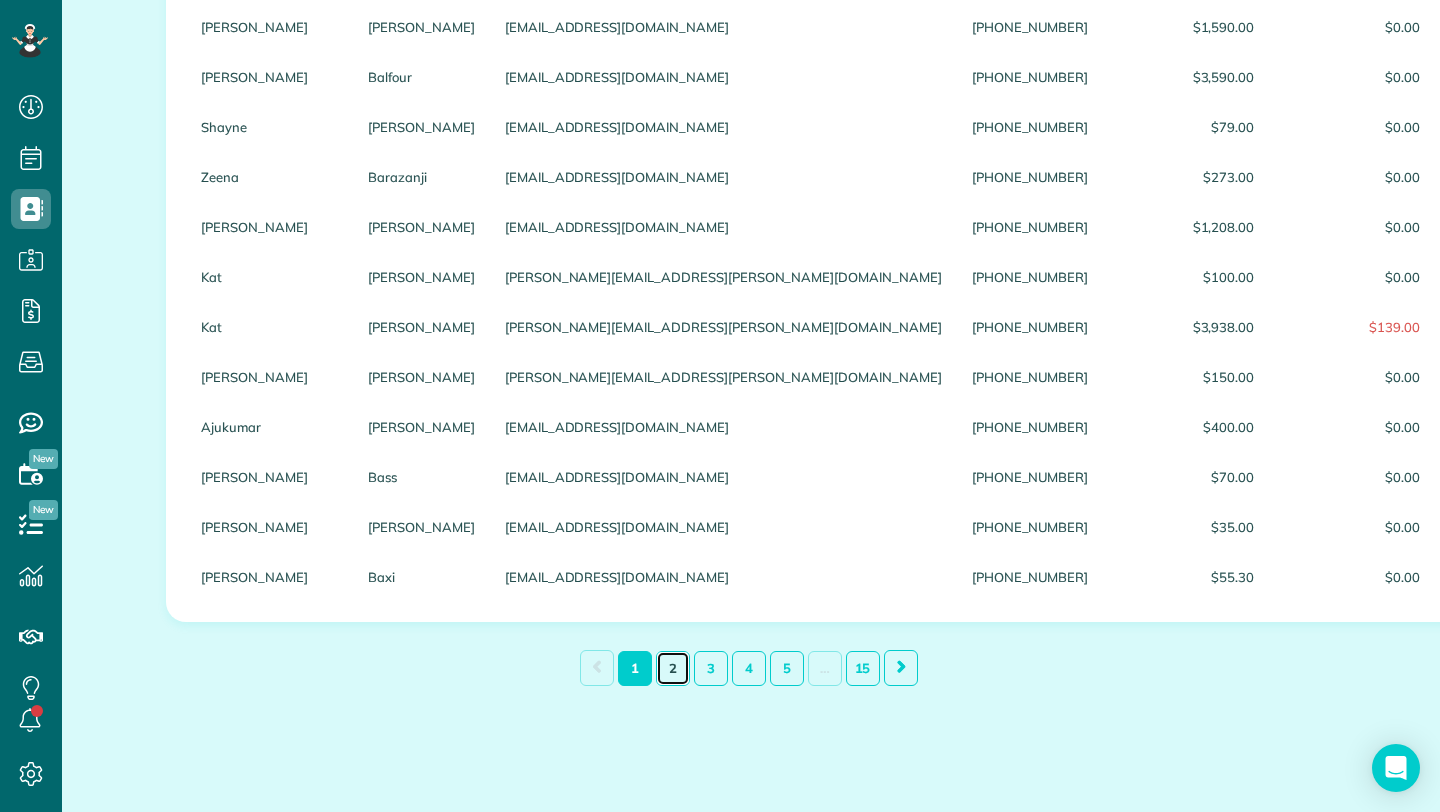 click on "2" at bounding box center [673, 668] 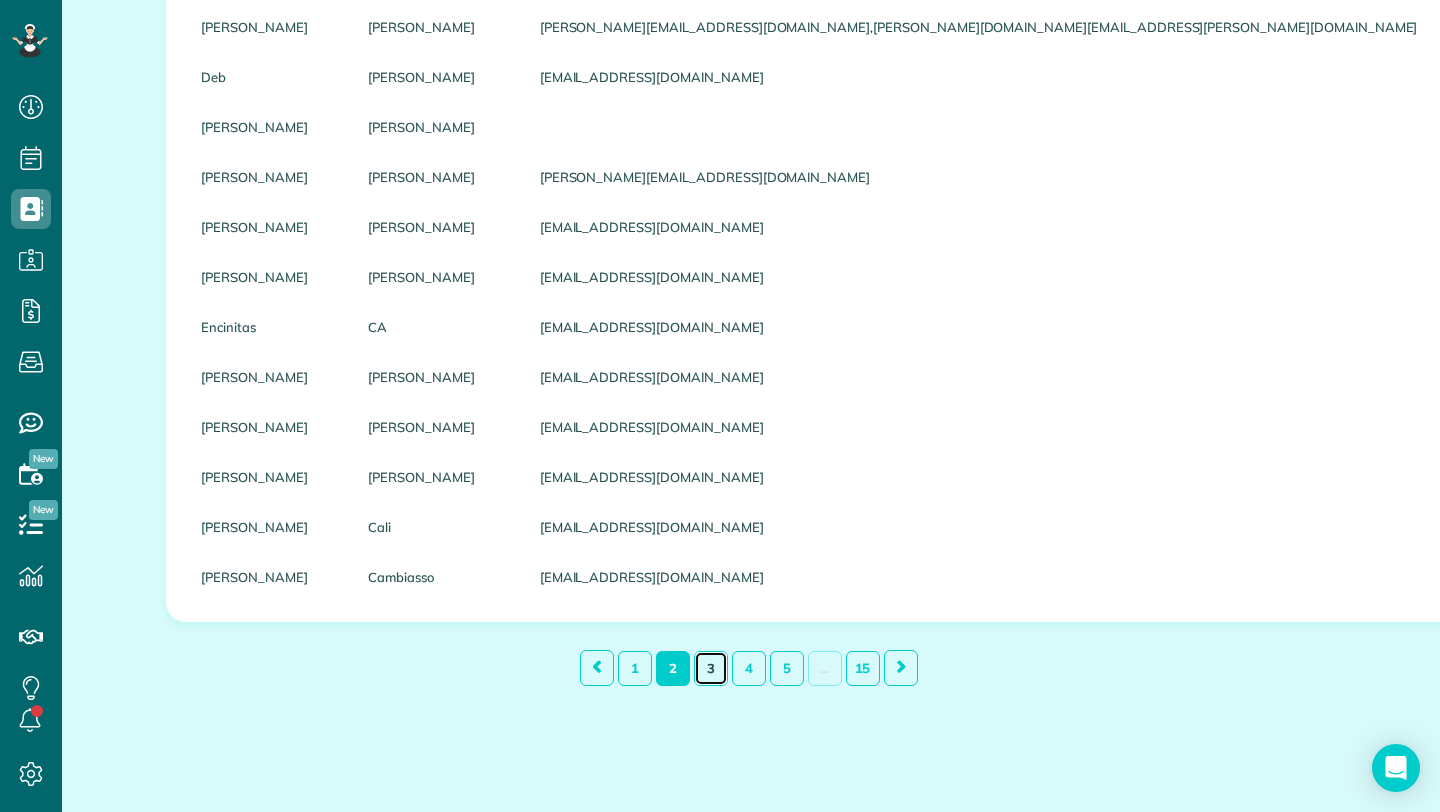 click on "3" at bounding box center [711, 668] 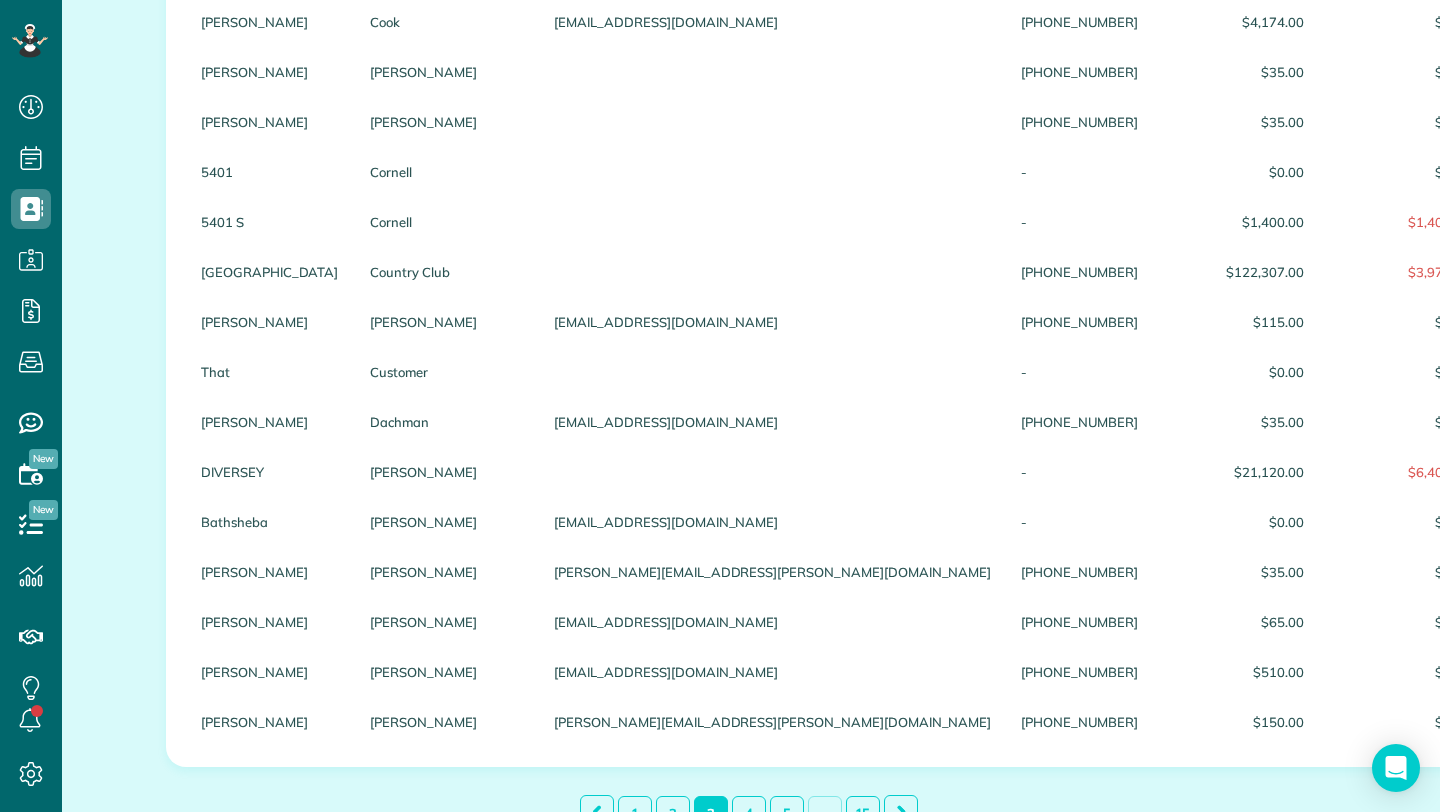 scroll, scrollTop: 2232, scrollLeft: 0, axis: vertical 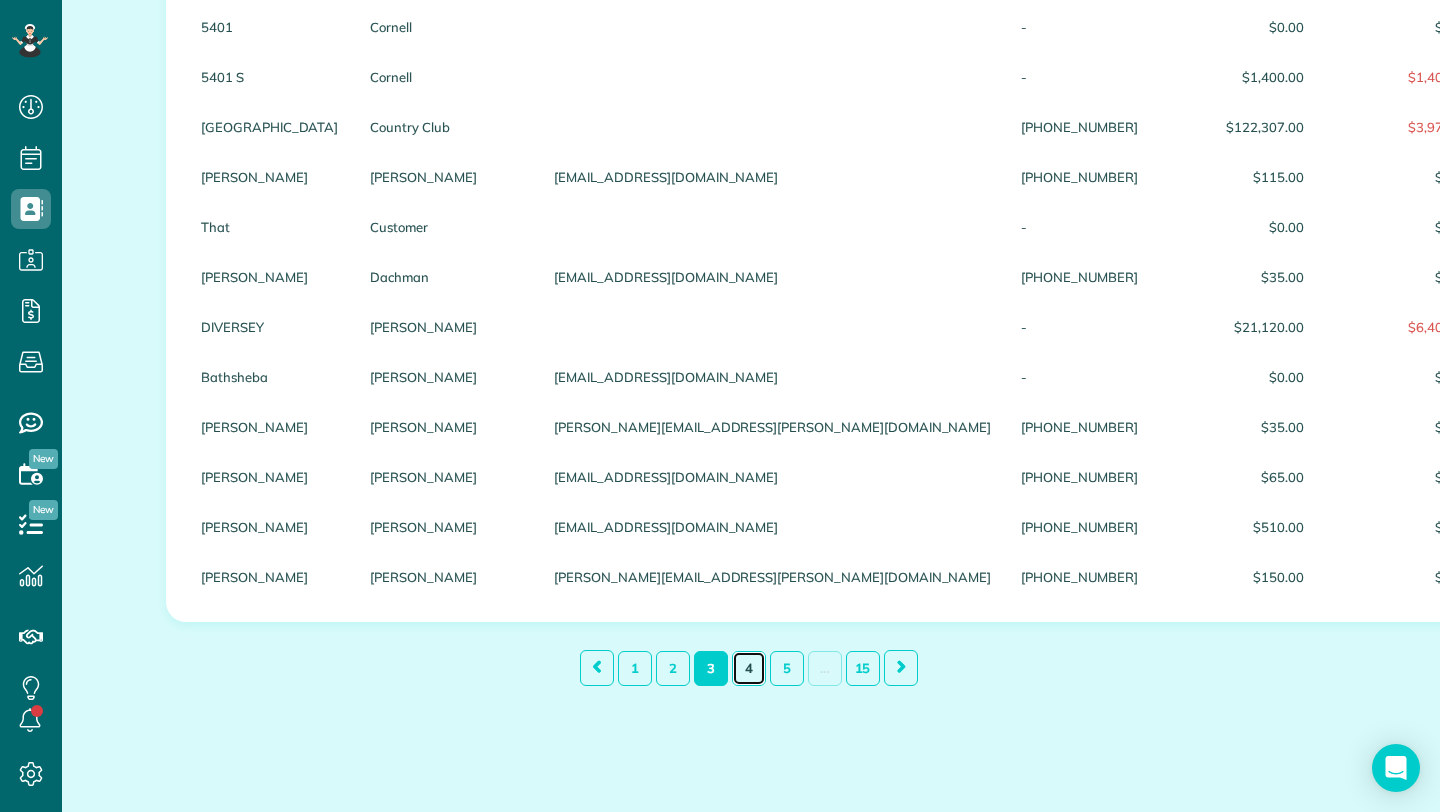 click on "4" at bounding box center (749, 668) 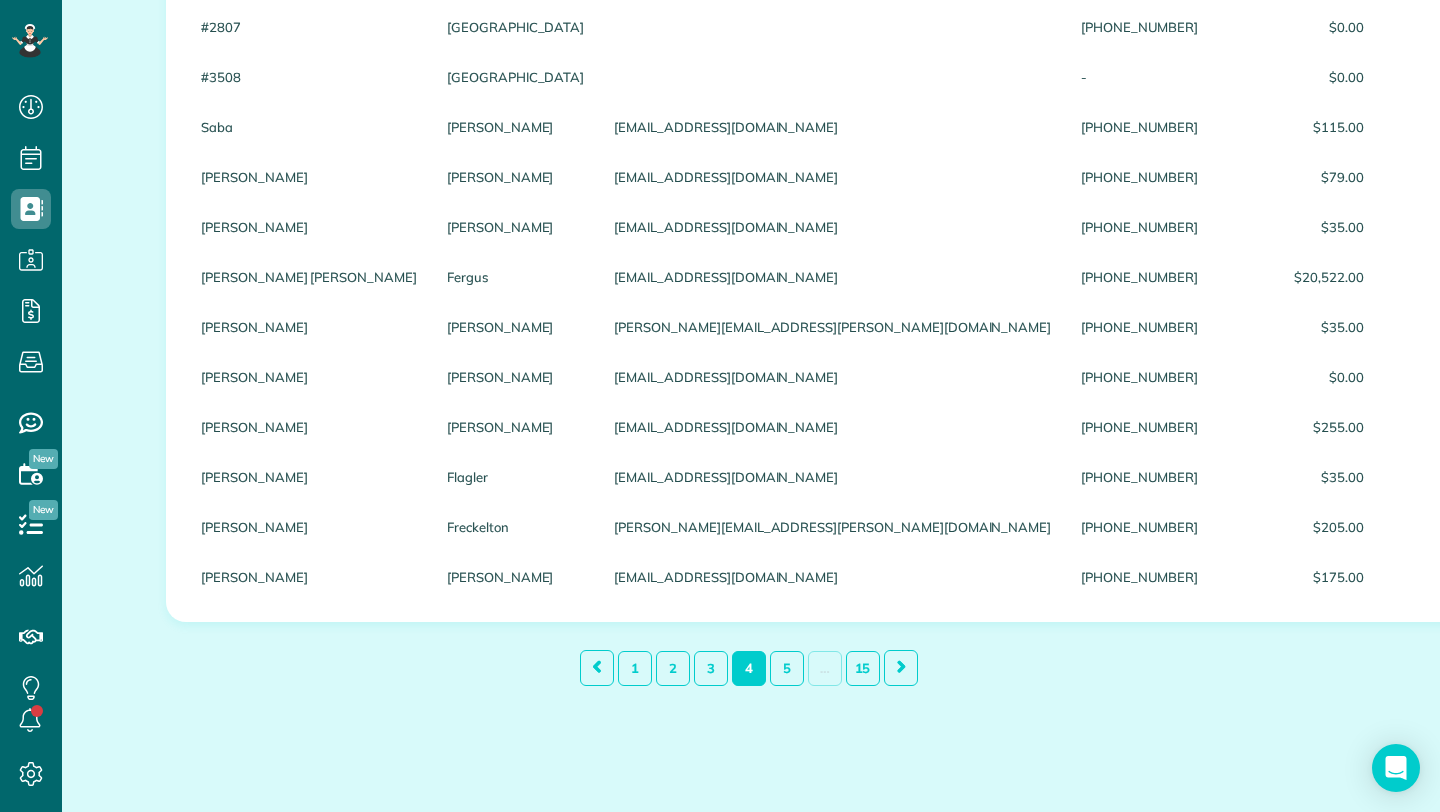 scroll, scrollTop: 2248, scrollLeft: 0, axis: vertical 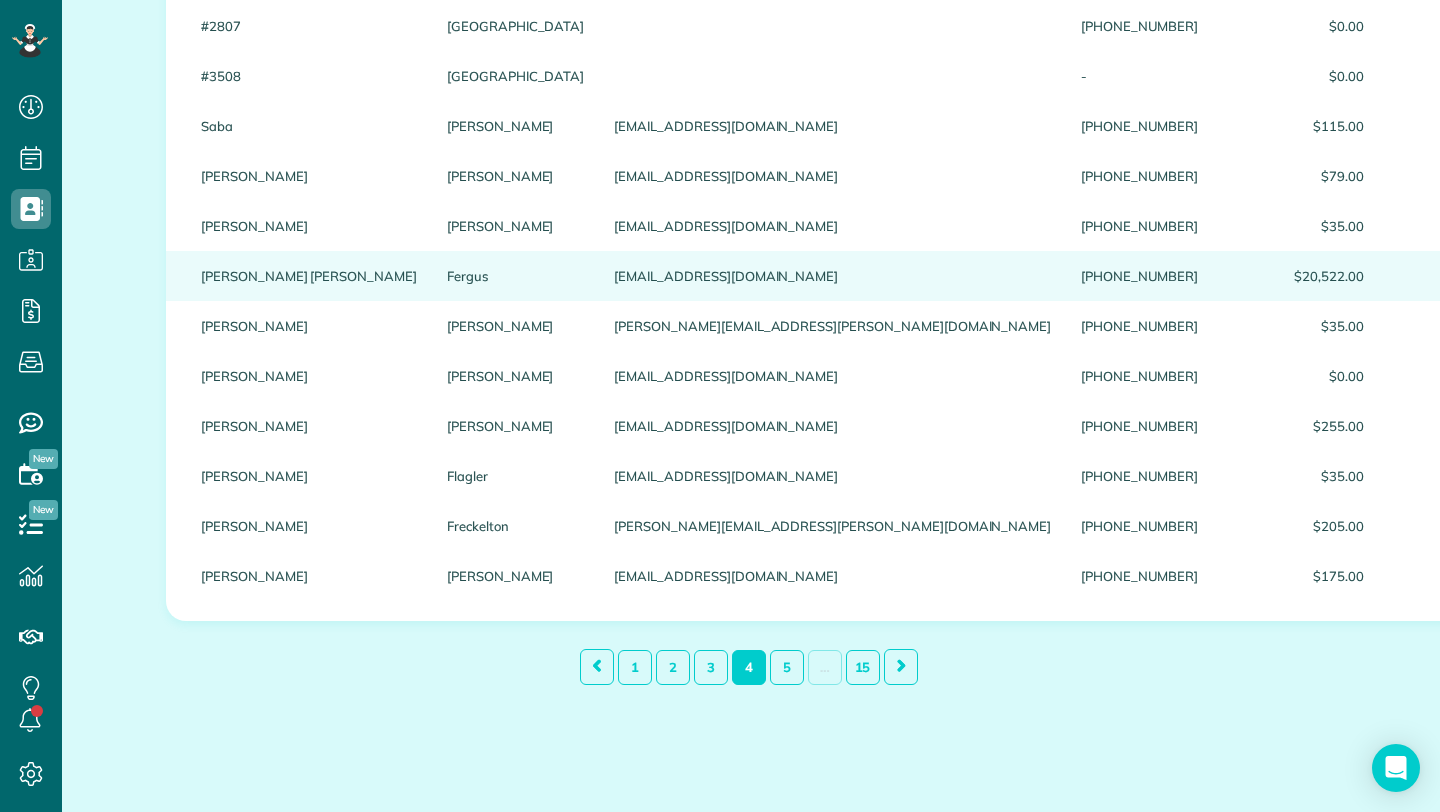 click on "$20,522.00" at bounding box center (1296, 276) 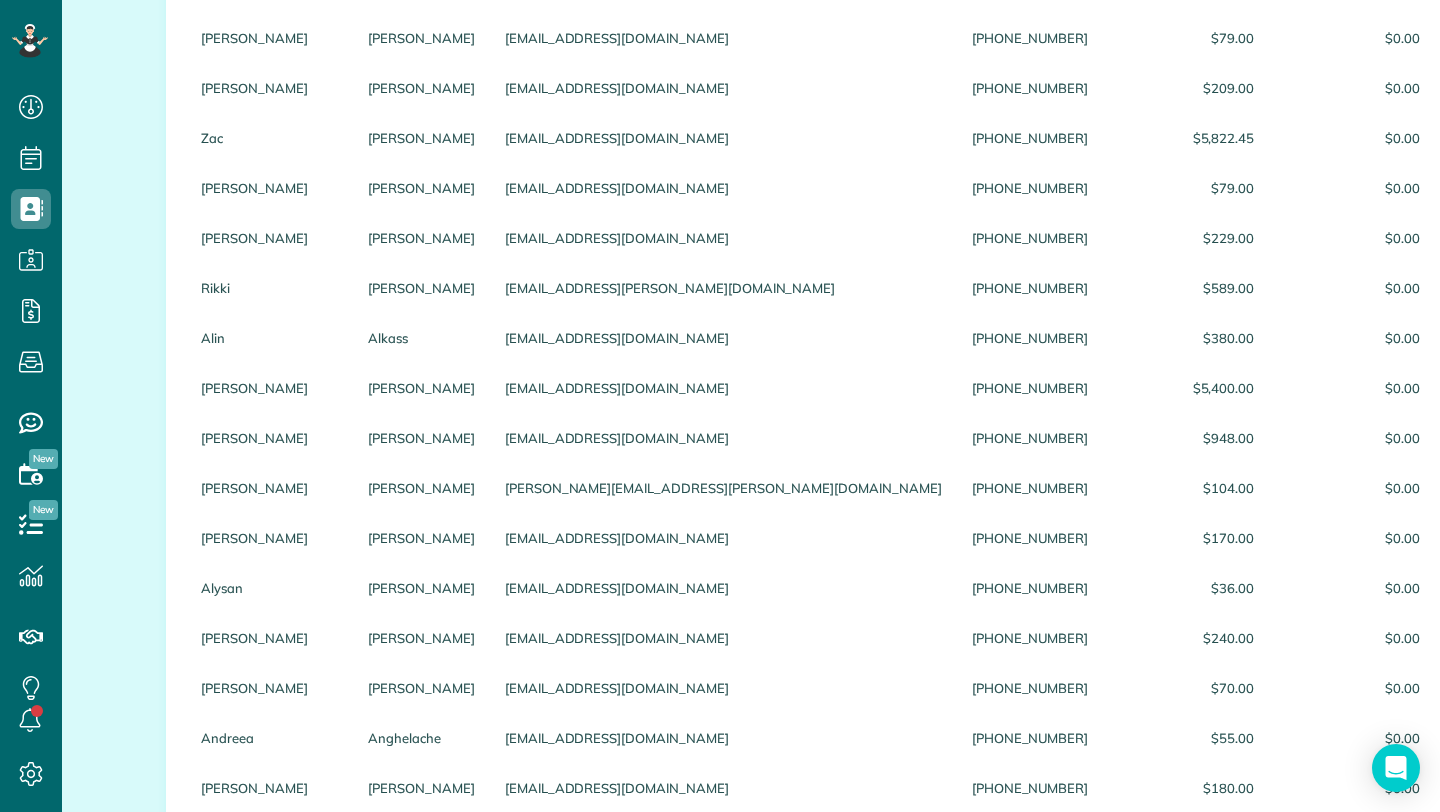 scroll, scrollTop: 0, scrollLeft: 0, axis: both 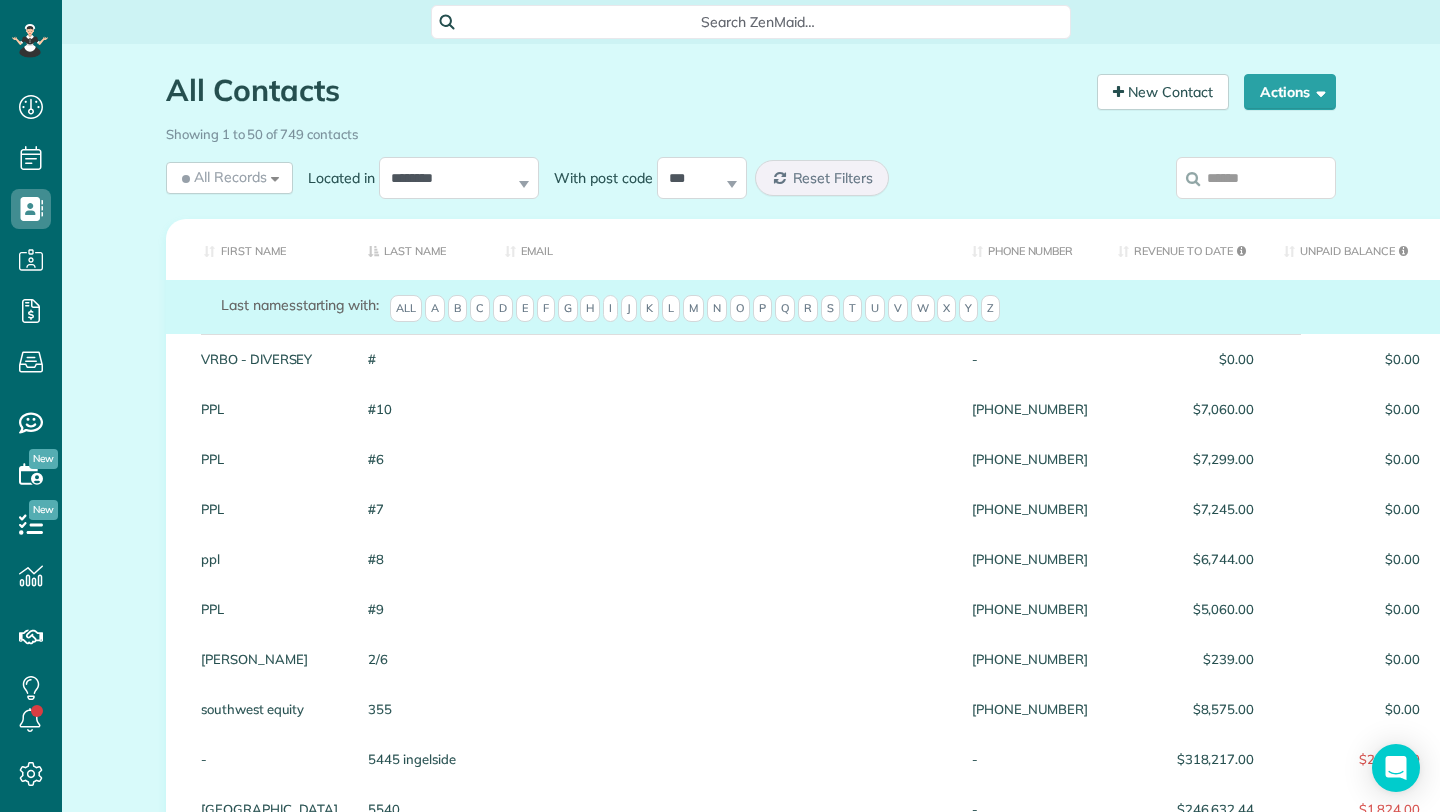 click at bounding box center (1256, 178) 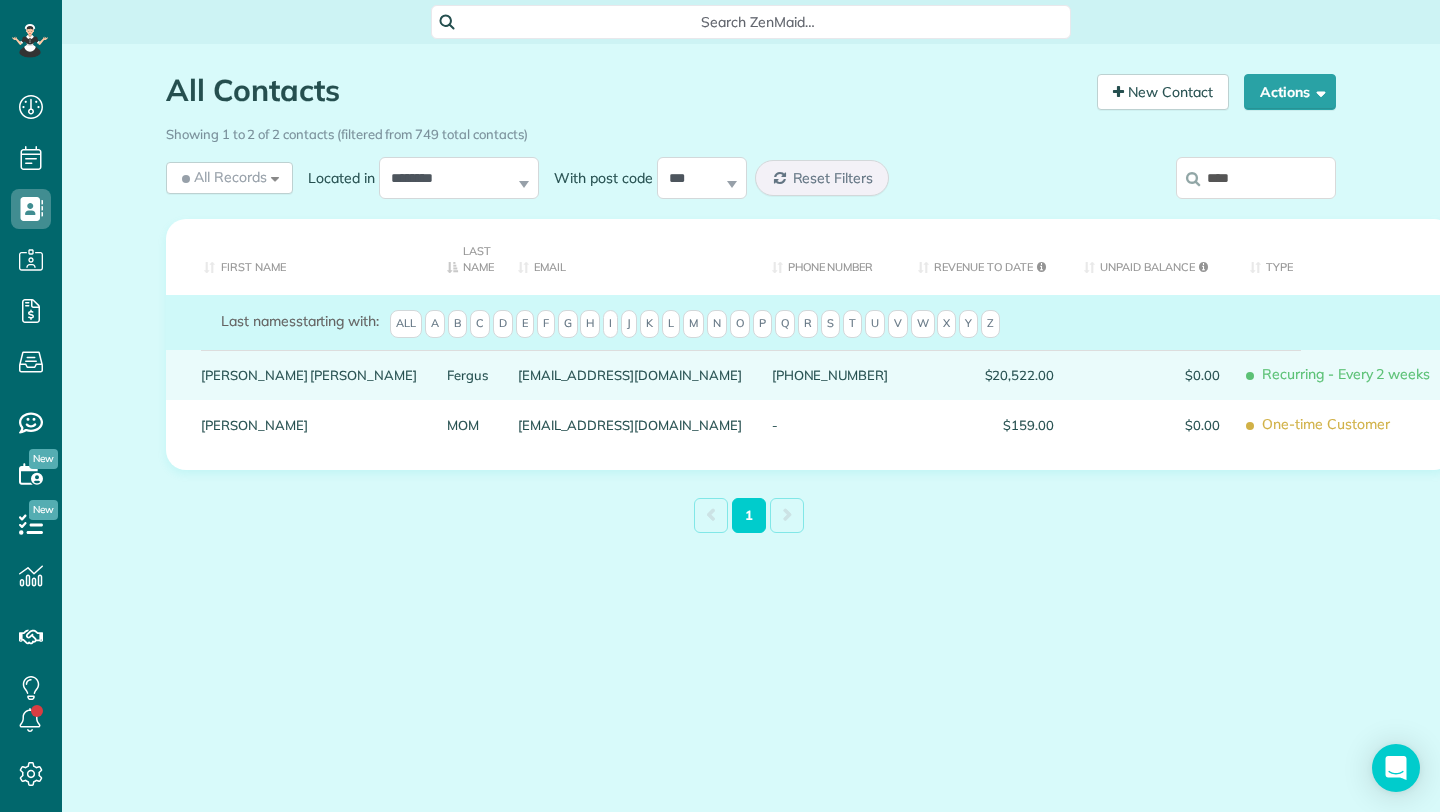 type on "****" 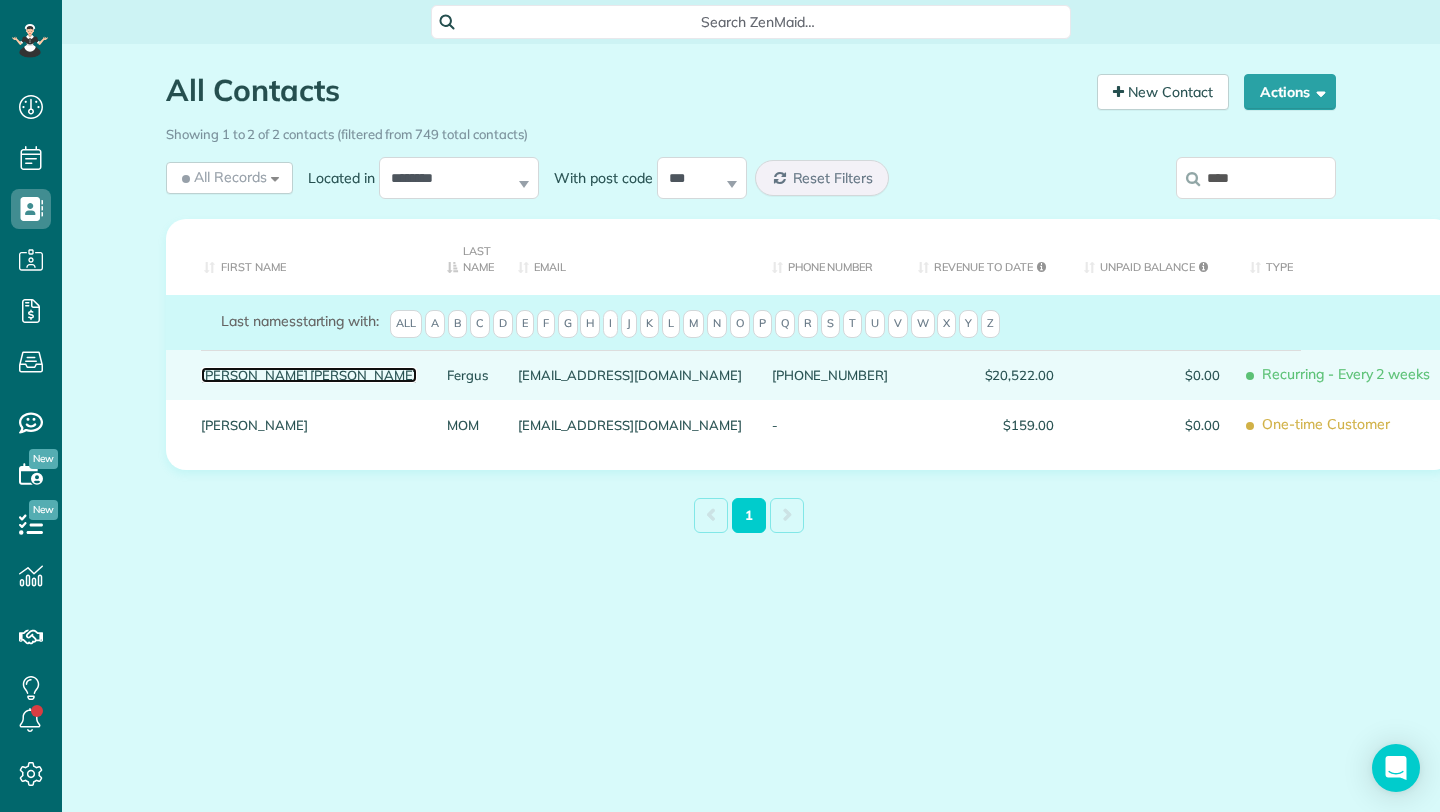 click on "Mary ann" at bounding box center [309, 375] 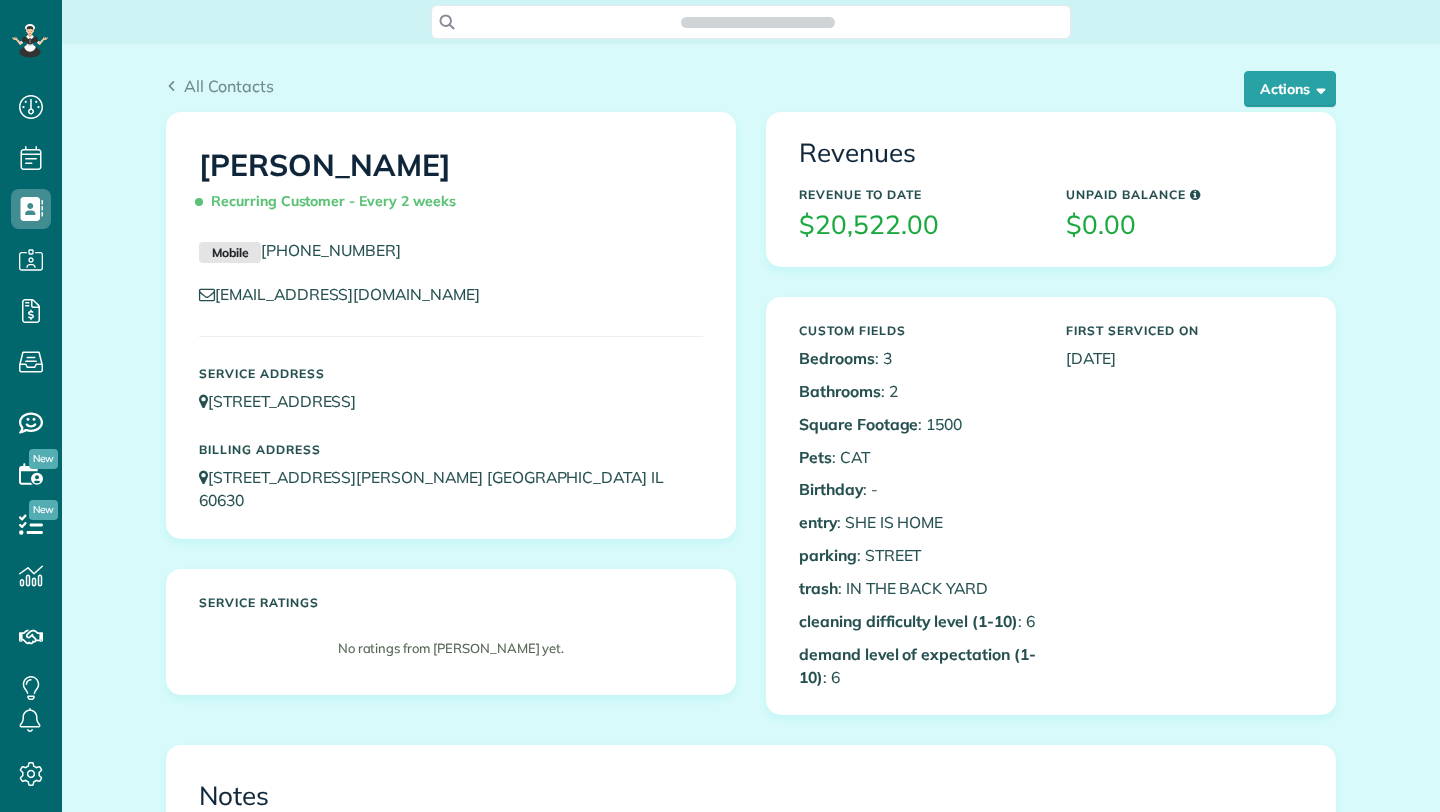 scroll, scrollTop: 0, scrollLeft: 0, axis: both 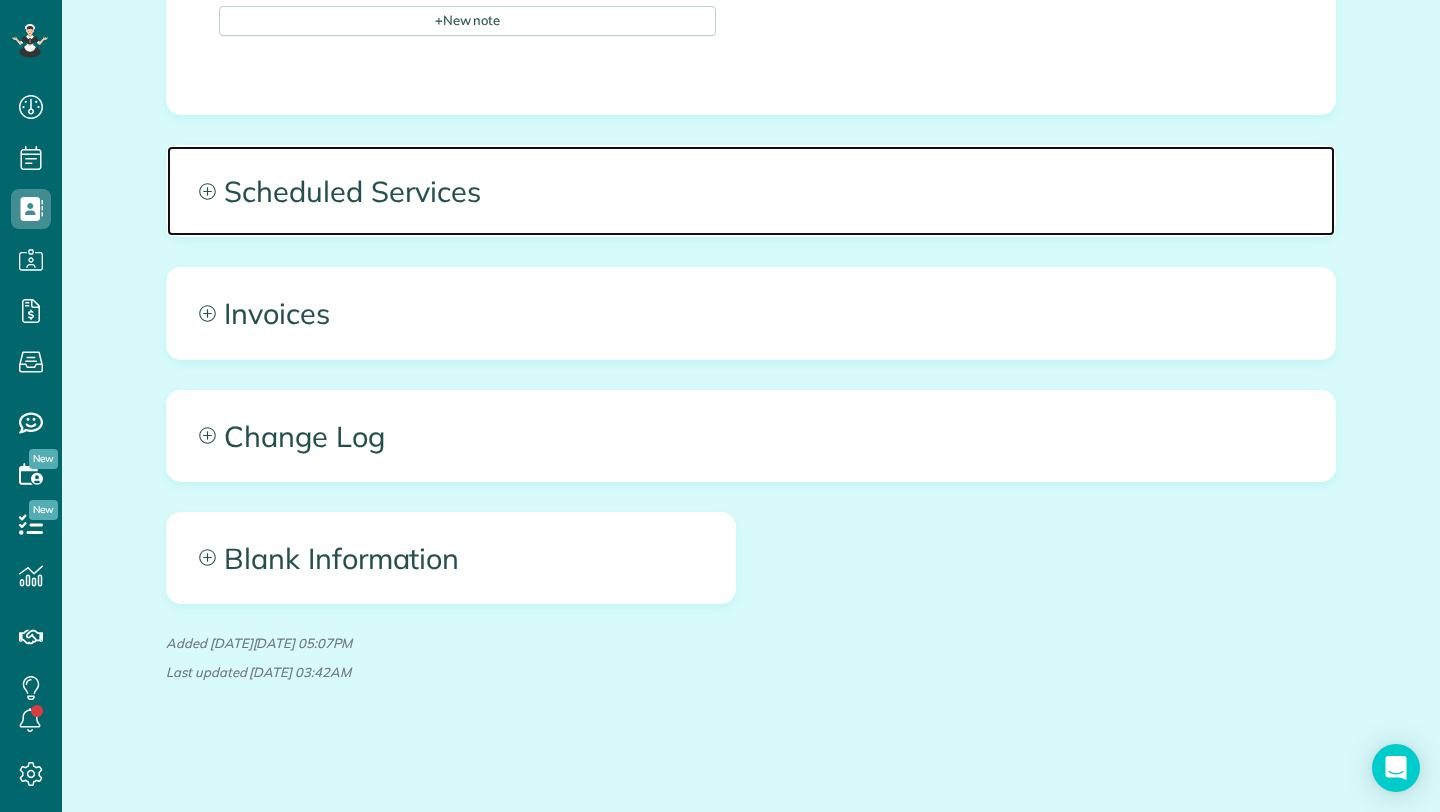 click on "Scheduled Services" at bounding box center (751, 191) 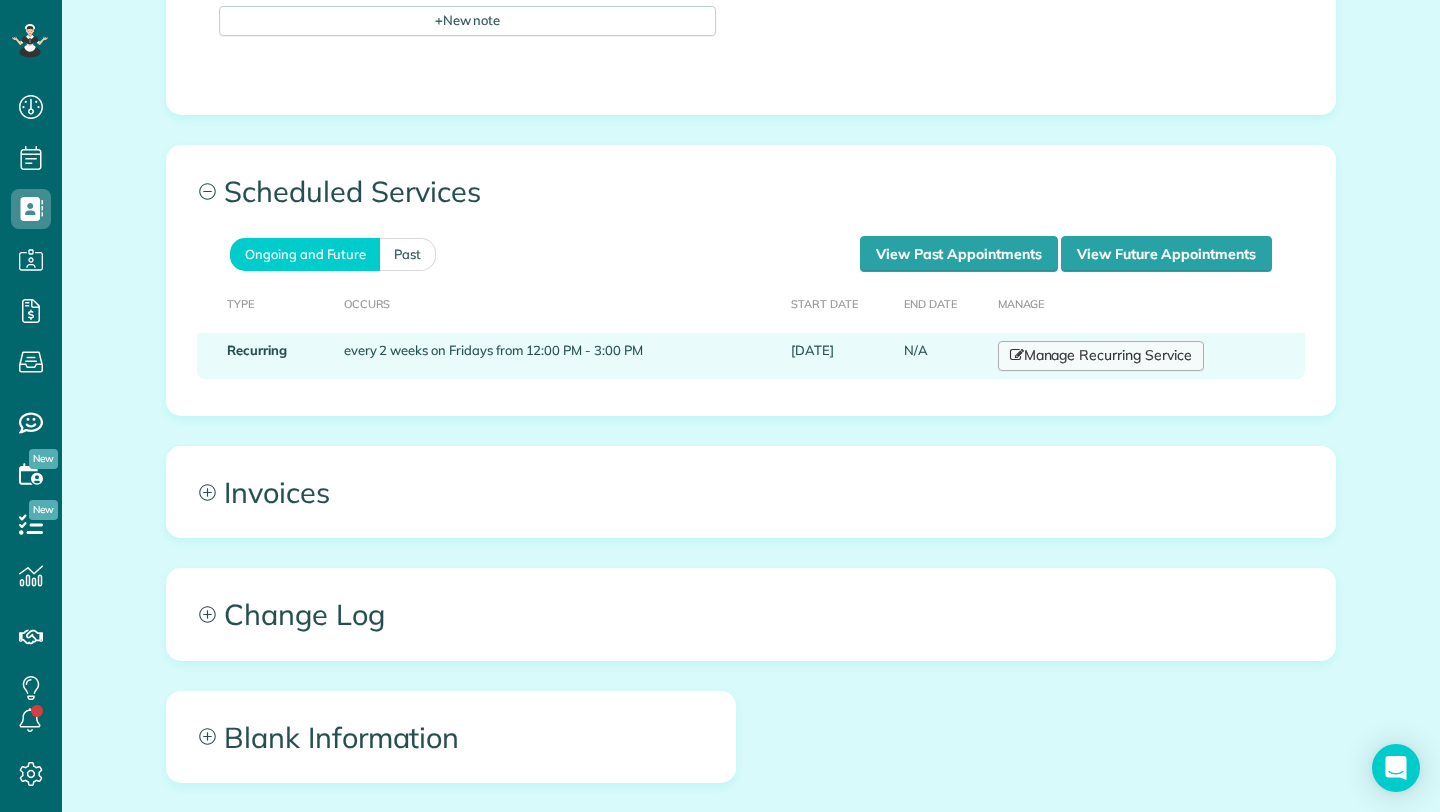 click on "Manage Recurring Service" at bounding box center (1101, 356) 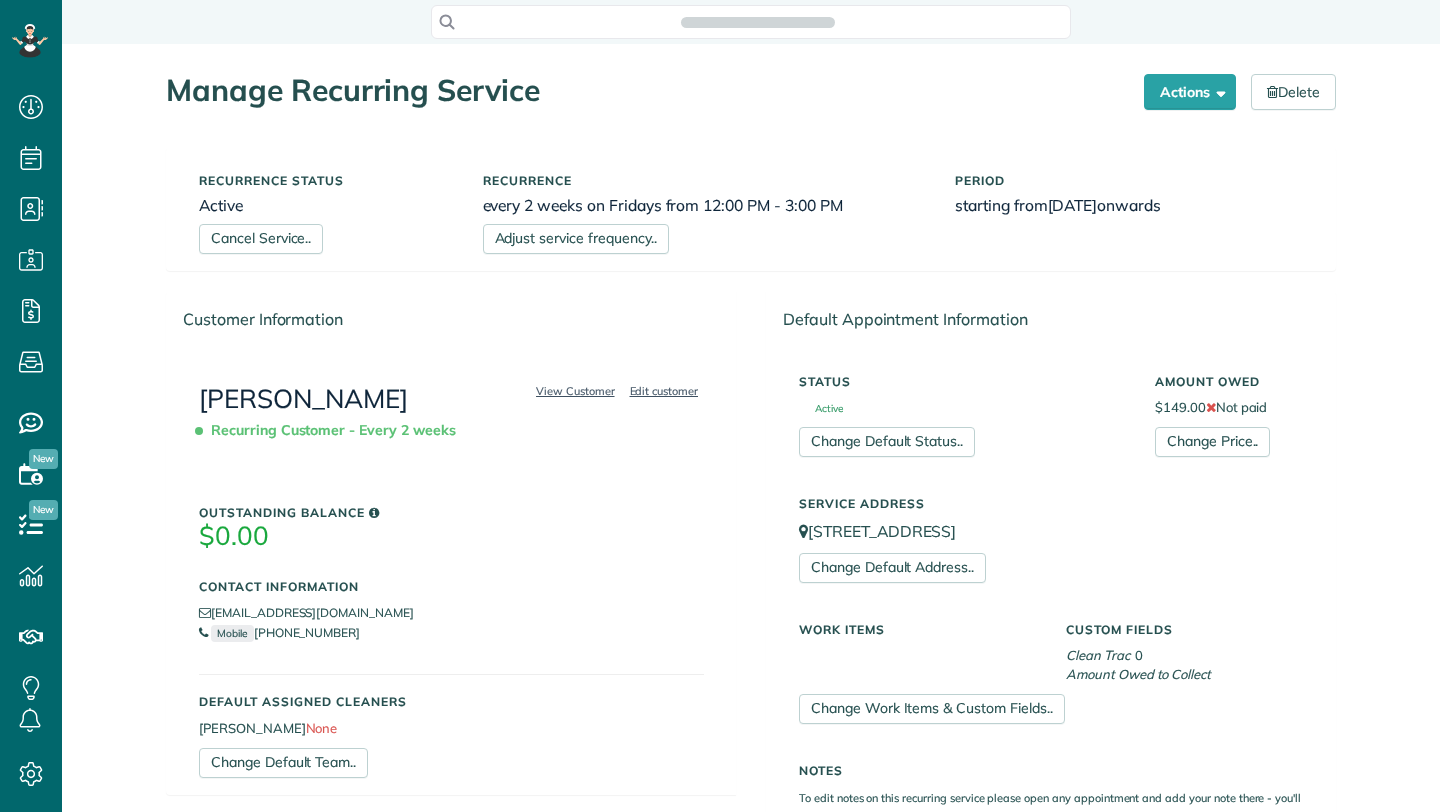 scroll, scrollTop: 0, scrollLeft: 0, axis: both 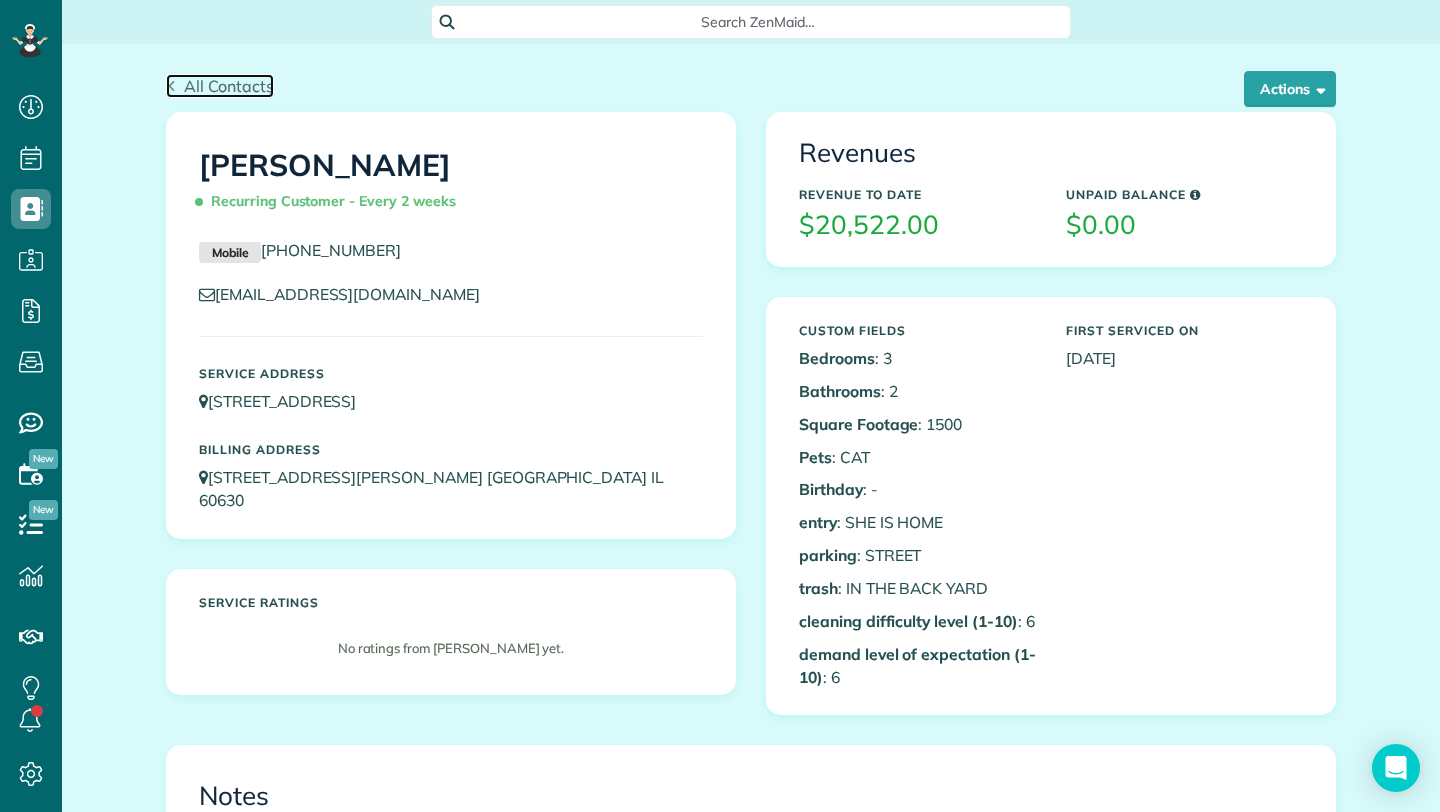 click 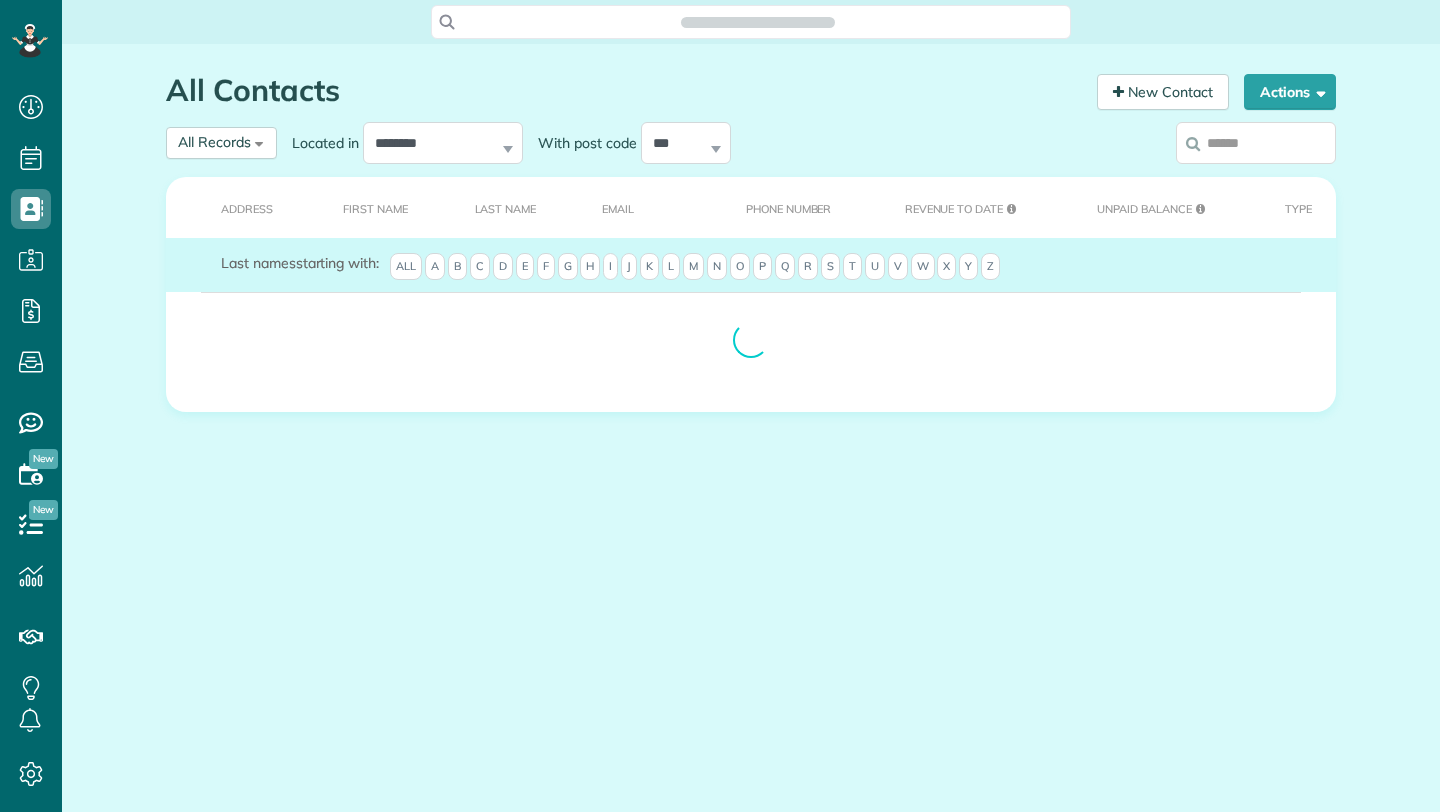 scroll, scrollTop: 0, scrollLeft: 0, axis: both 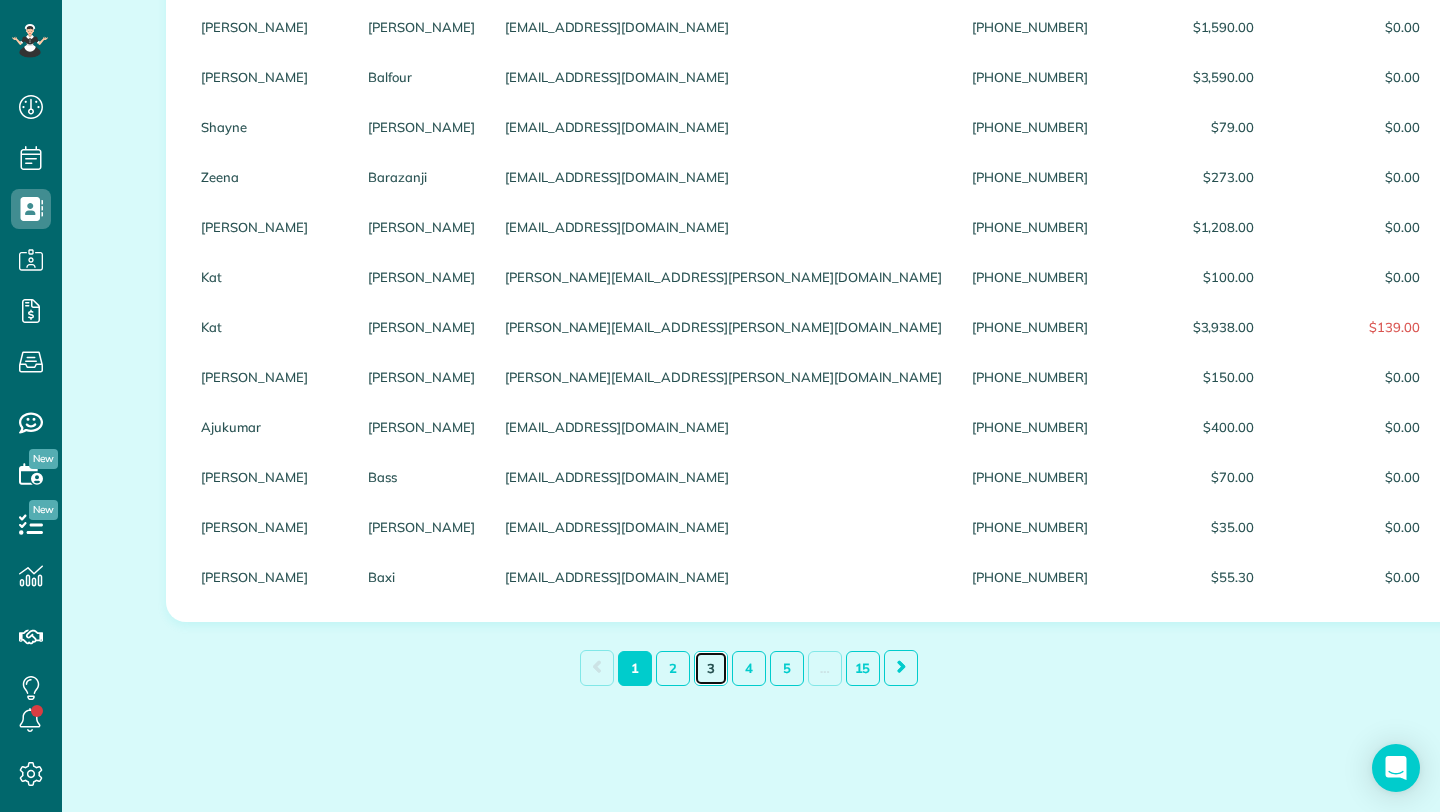 click on "3" at bounding box center (711, 668) 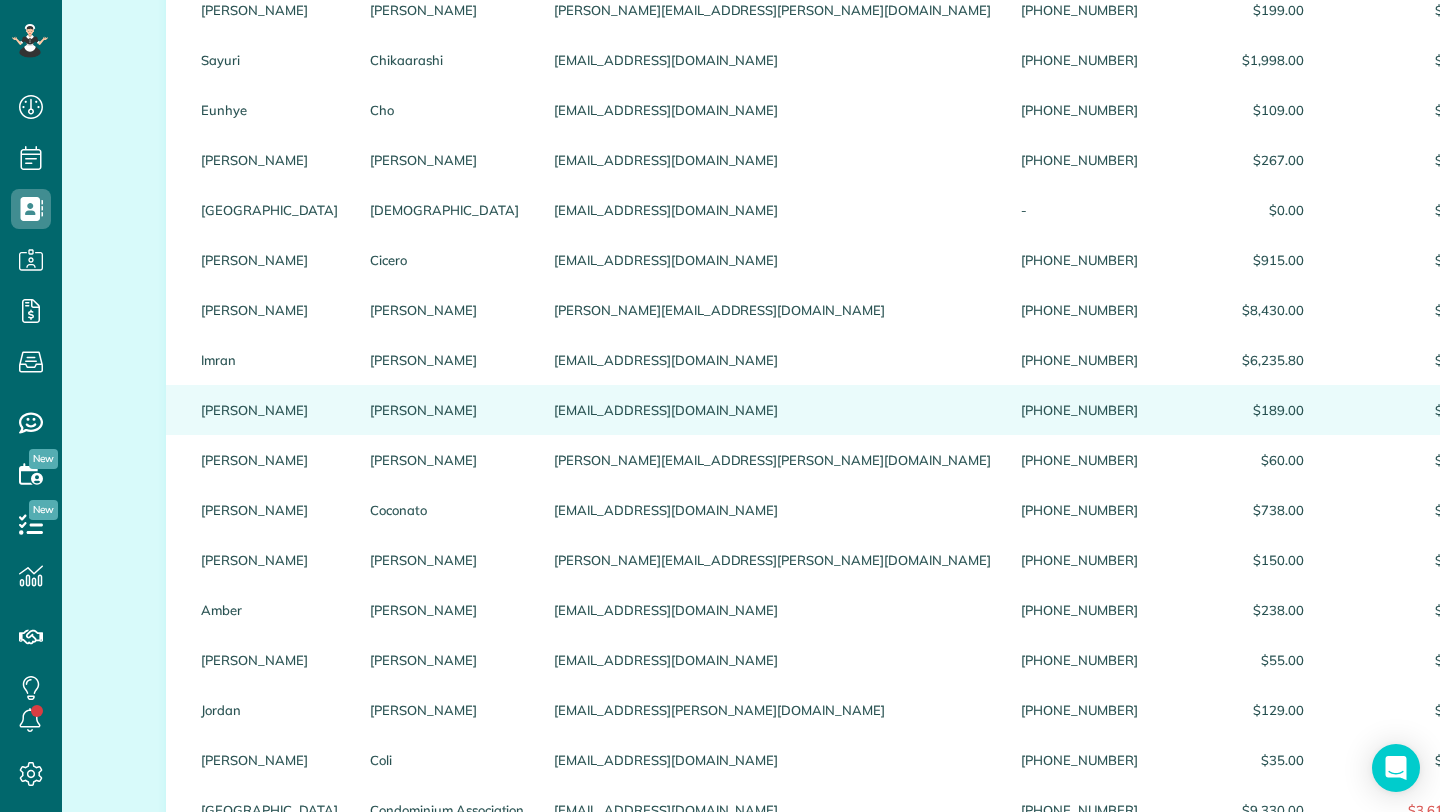 scroll, scrollTop: 2232, scrollLeft: 0, axis: vertical 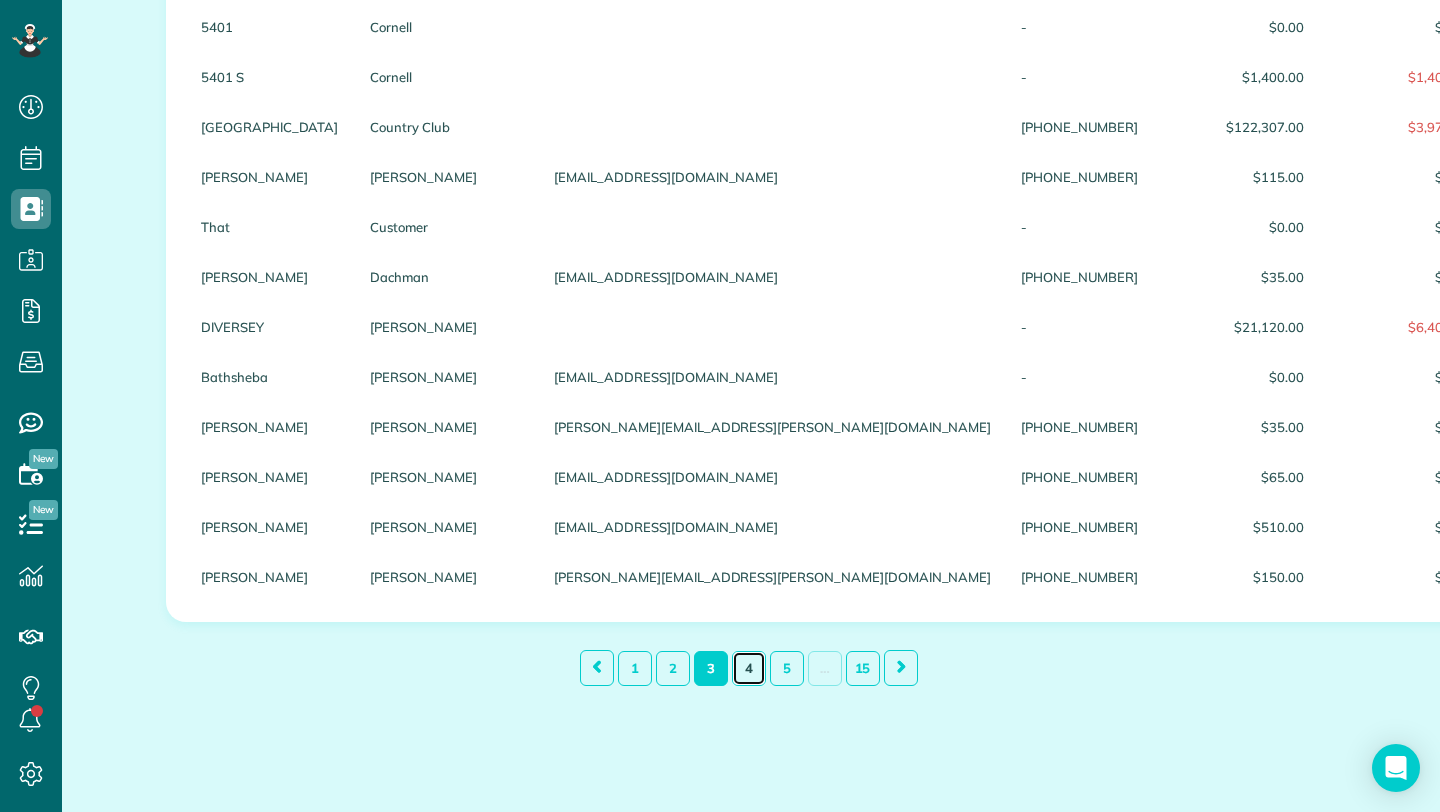 click on "4" at bounding box center [749, 668] 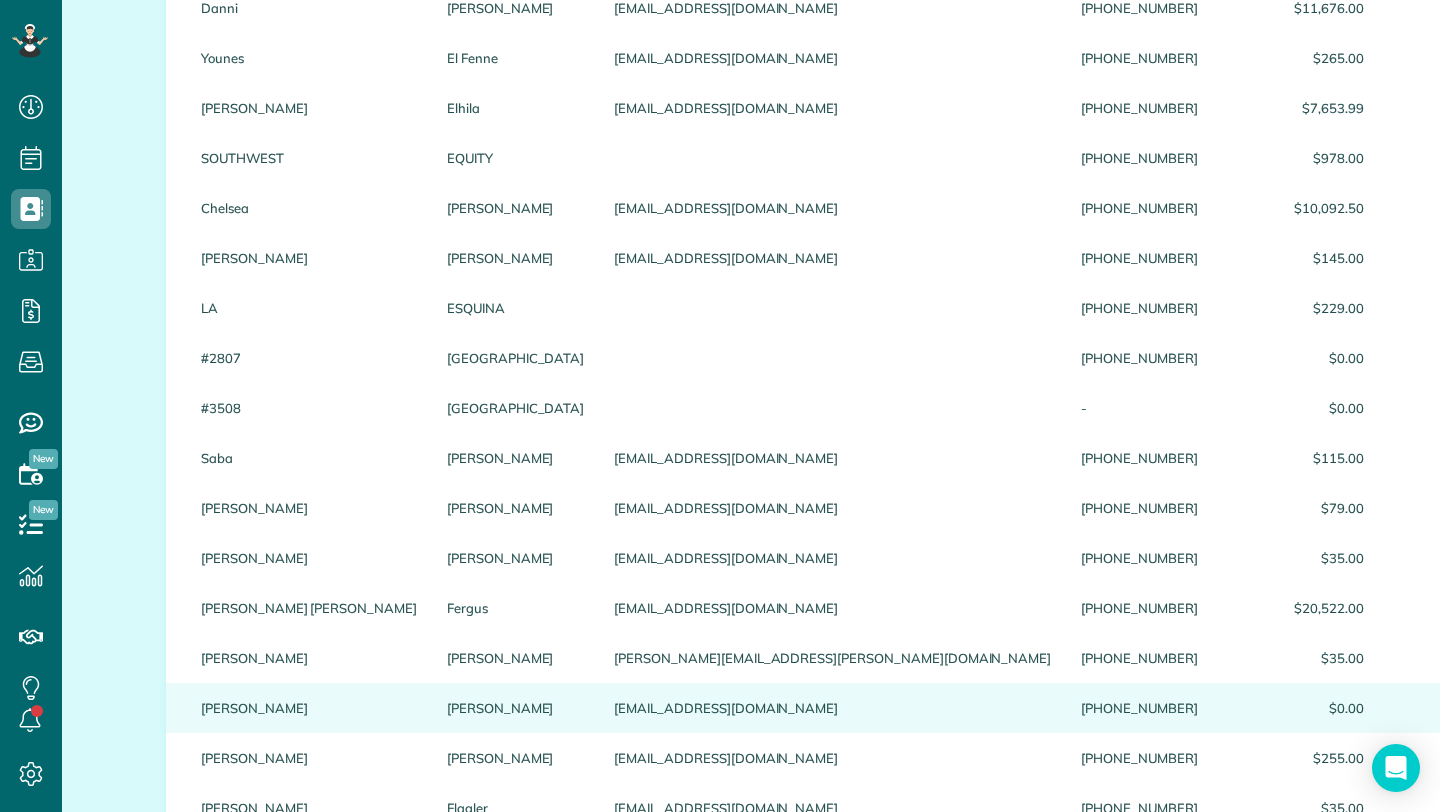 scroll, scrollTop: 2248, scrollLeft: 0, axis: vertical 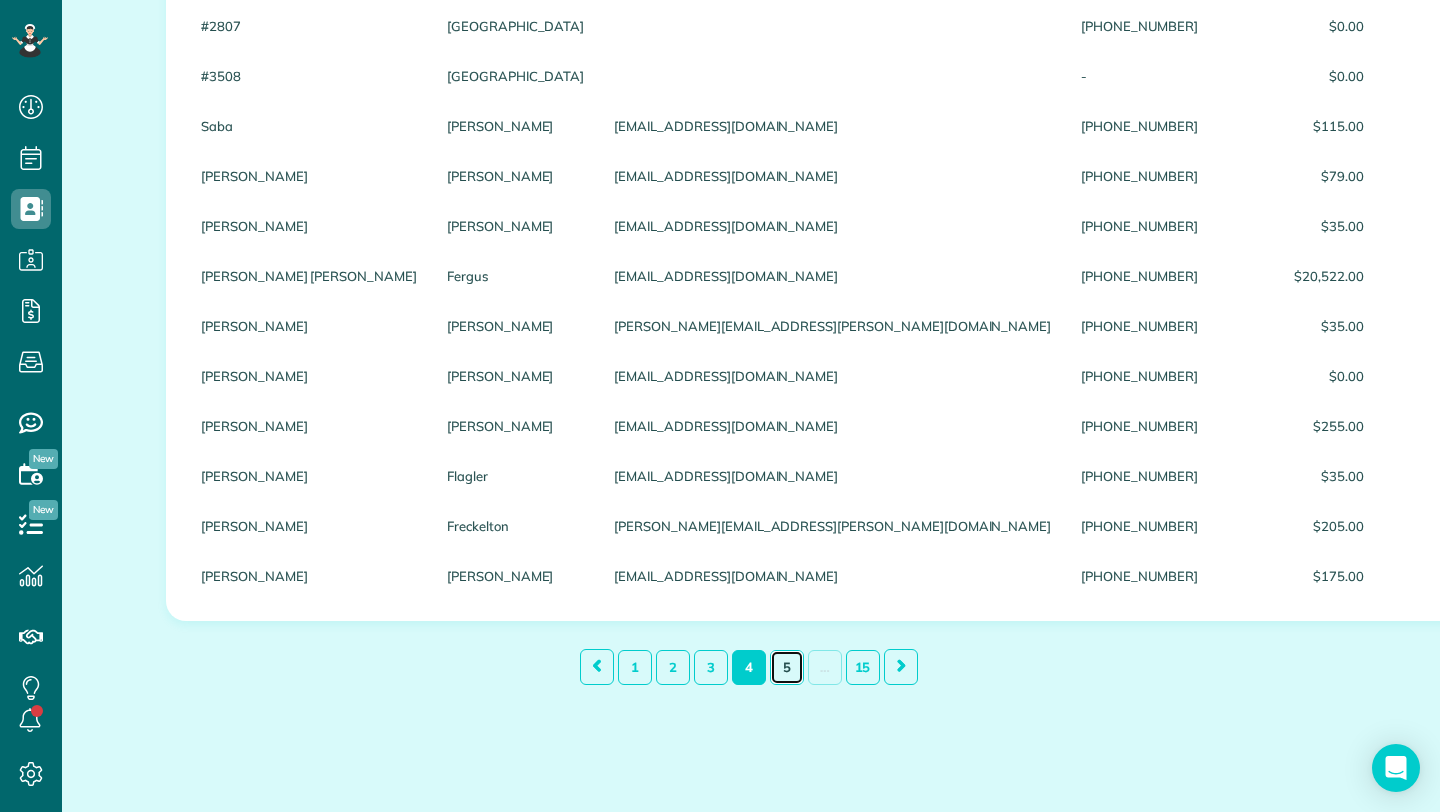 click on "5" at bounding box center (787, 667) 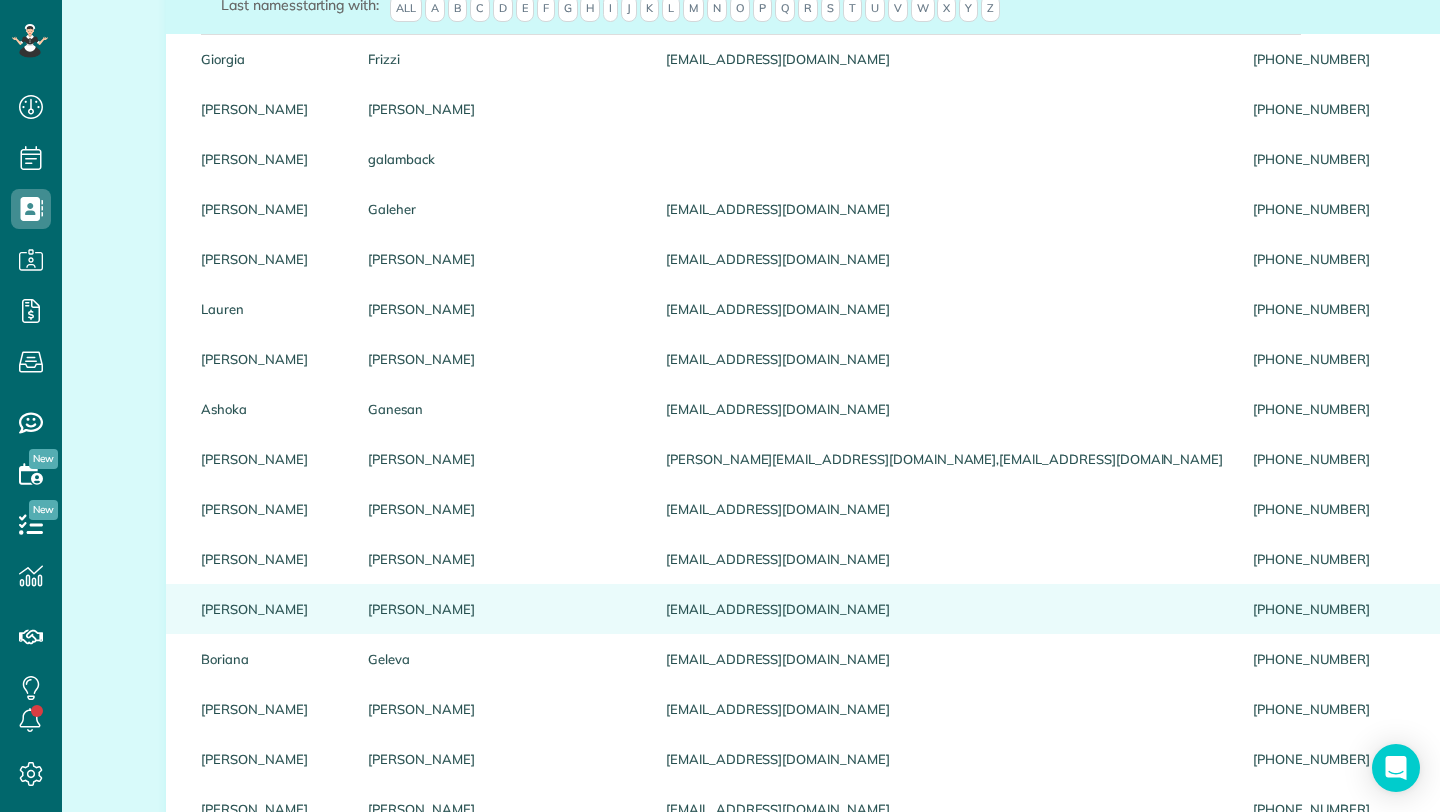 scroll, scrollTop: 295, scrollLeft: 0, axis: vertical 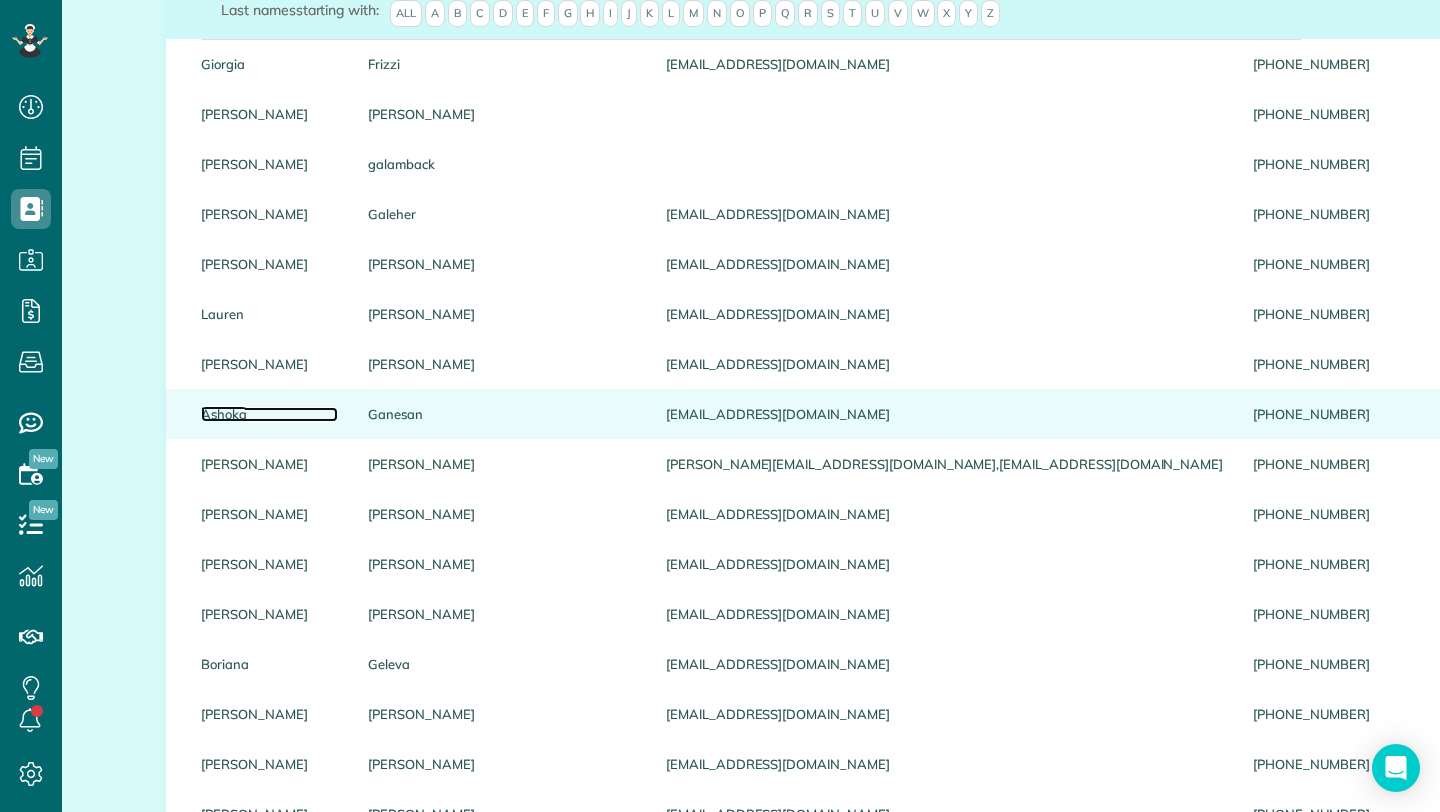 click on "Ashoka" at bounding box center (269, 414) 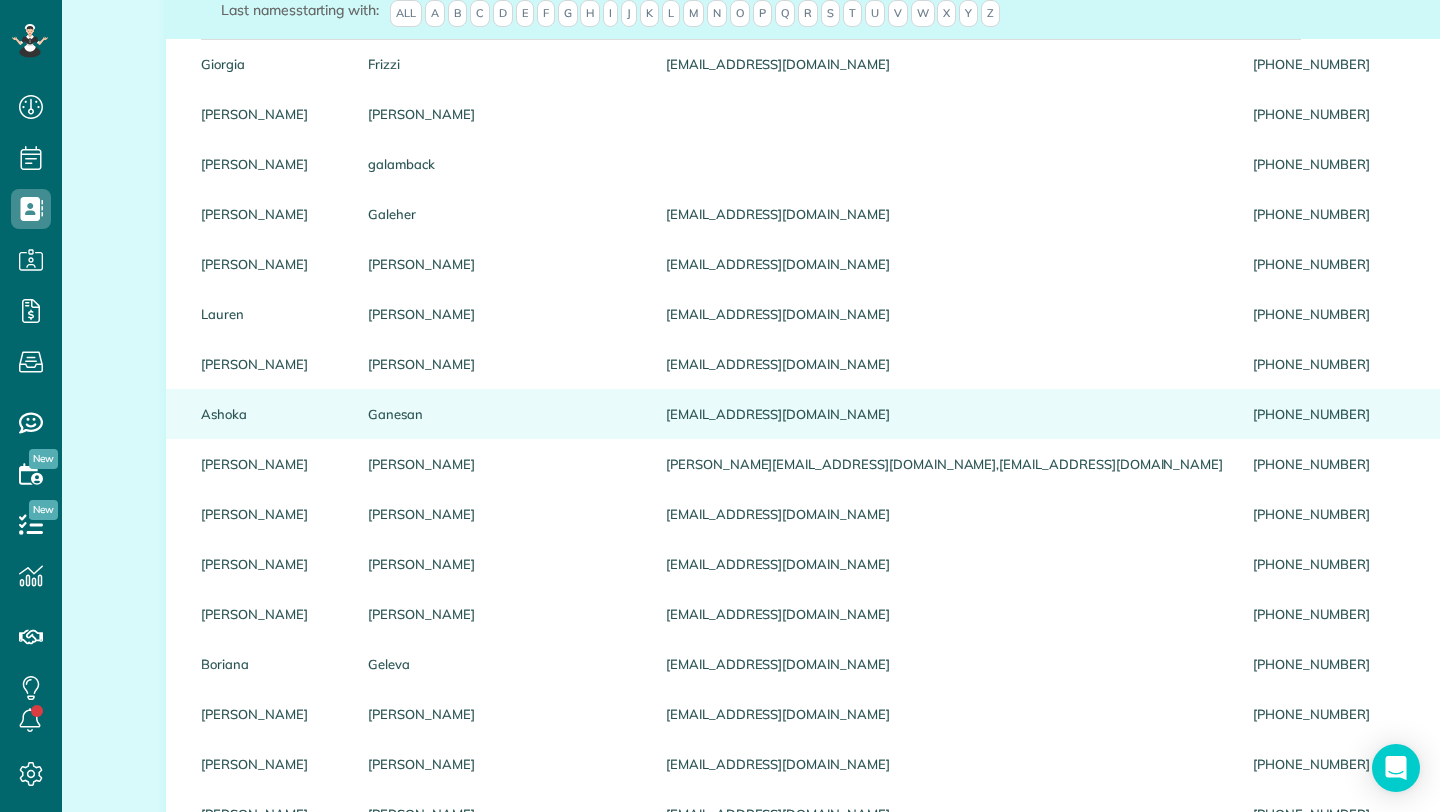 scroll, scrollTop: 280, scrollLeft: 0, axis: vertical 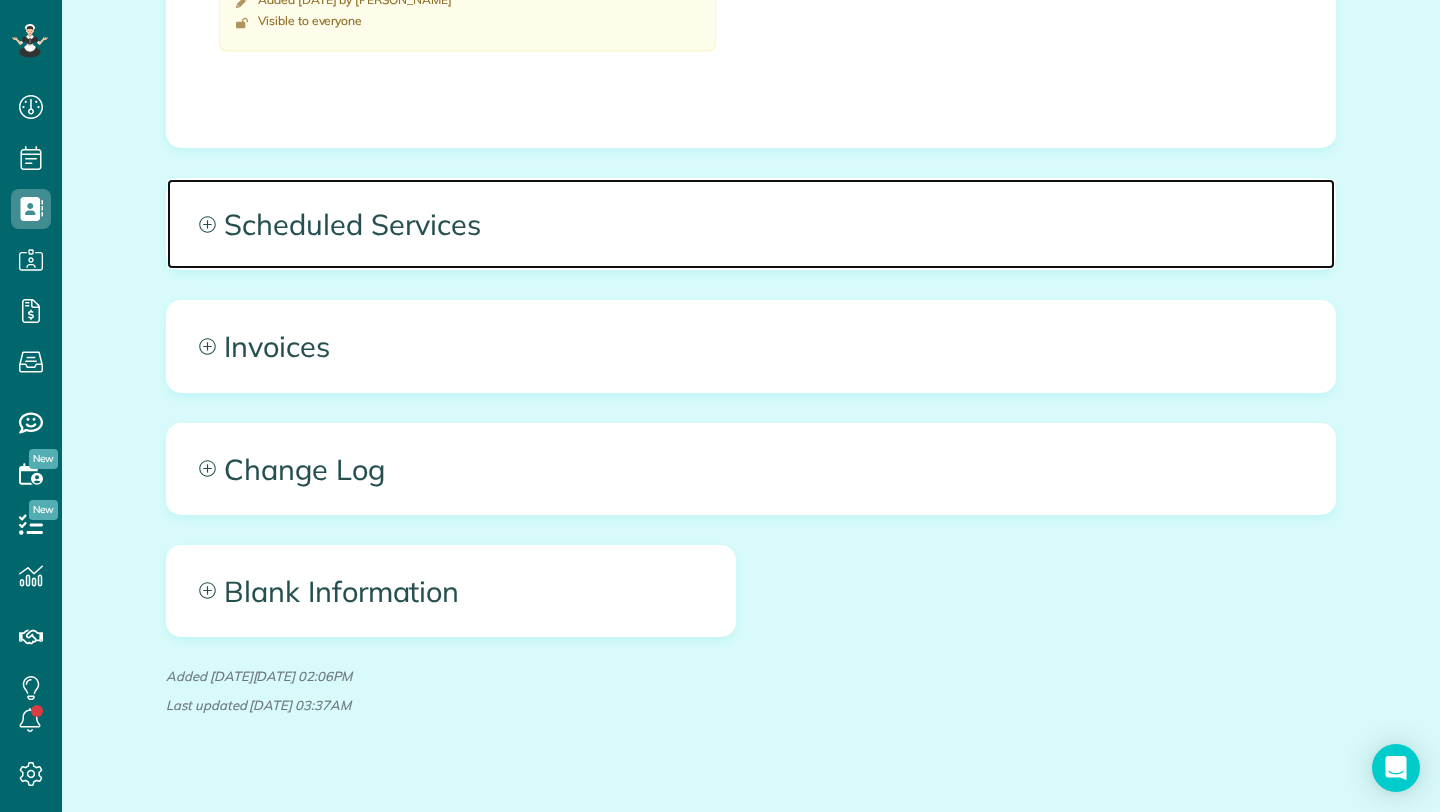 click on "Scheduled Services" at bounding box center (751, 224) 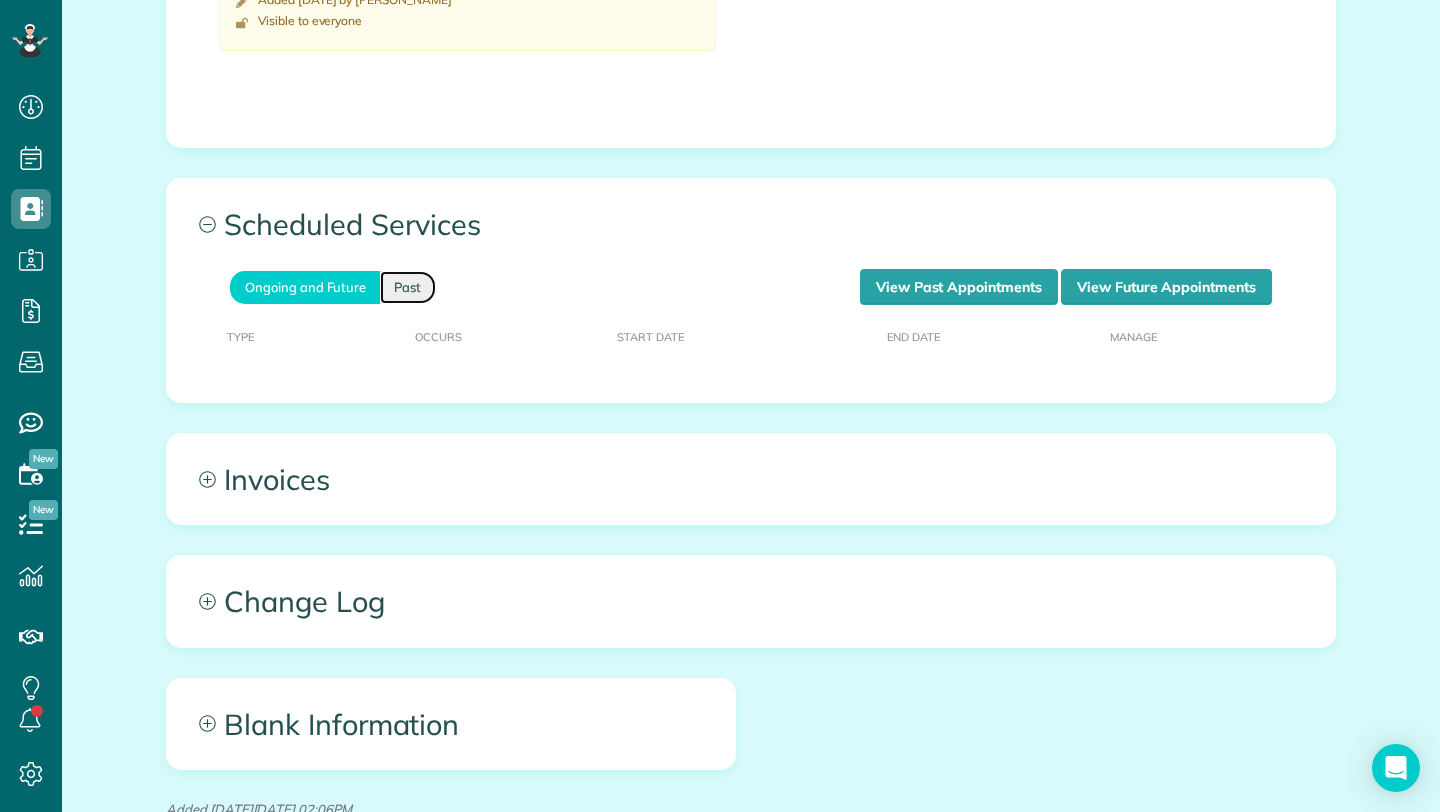 click on "Past" at bounding box center (408, 287) 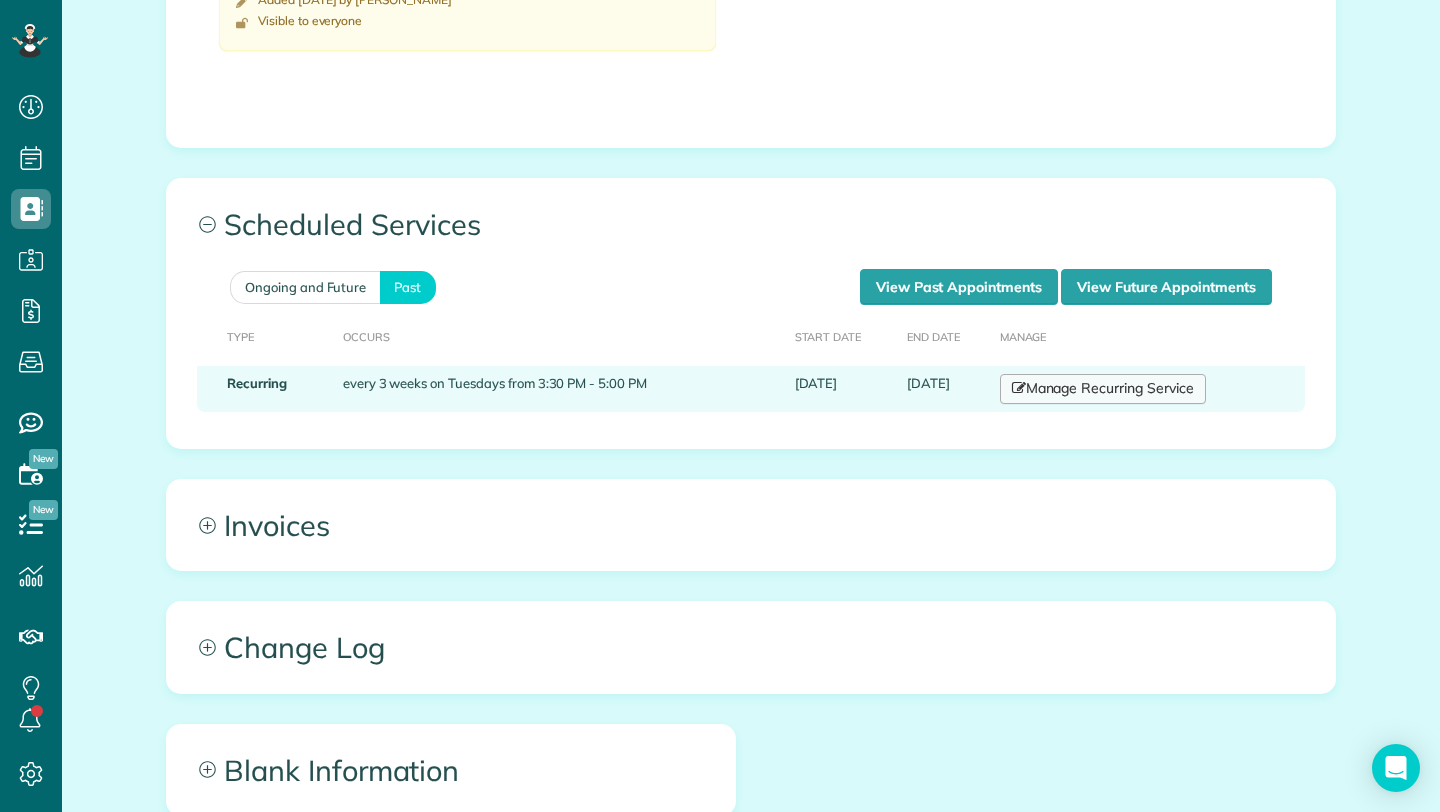 click on "Manage Recurring Service" at bounding box center (1103, 389) 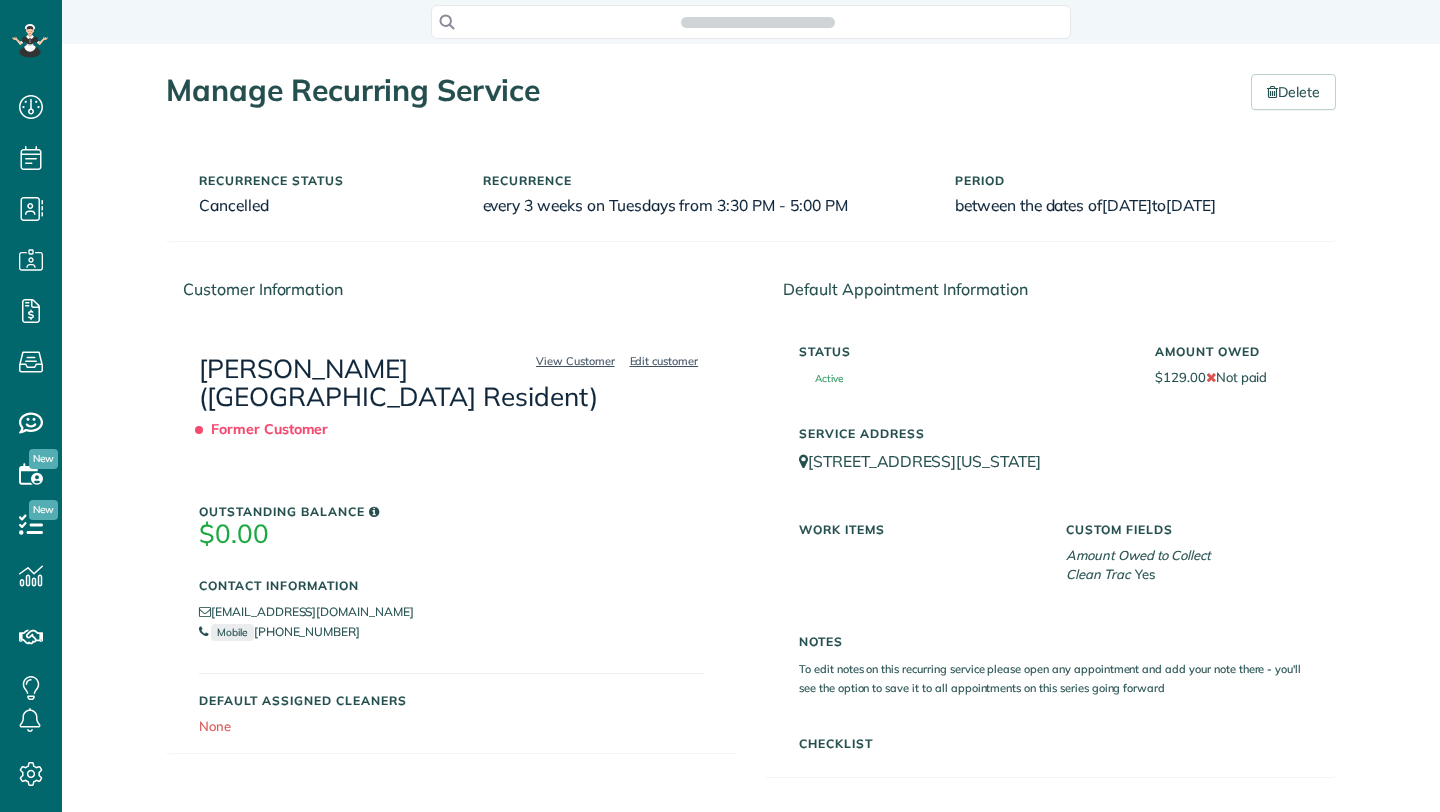 scroll, scrollTop: 0, scrollLeft: 0, axis: both 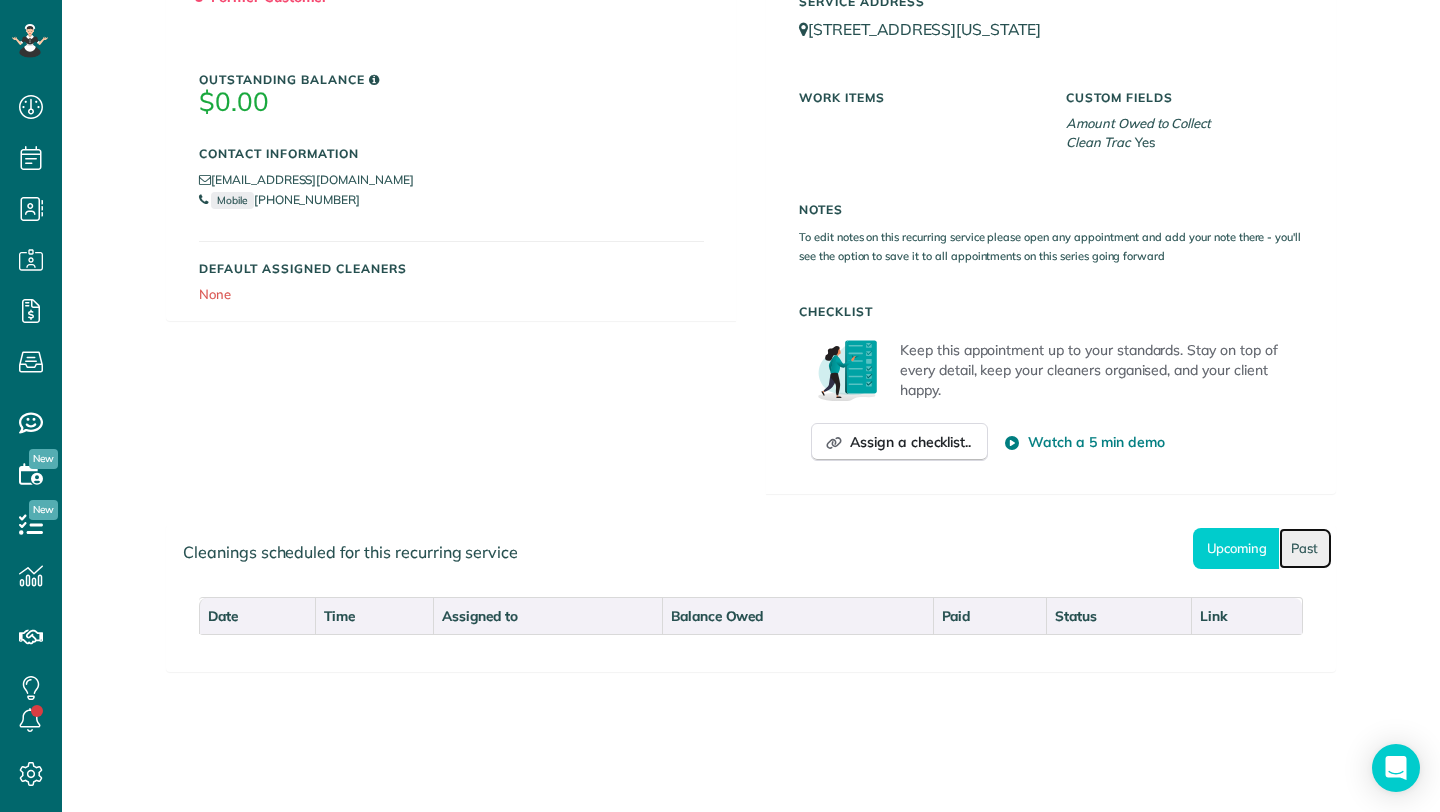 click on "Past" at bounding box center (1305, 548) 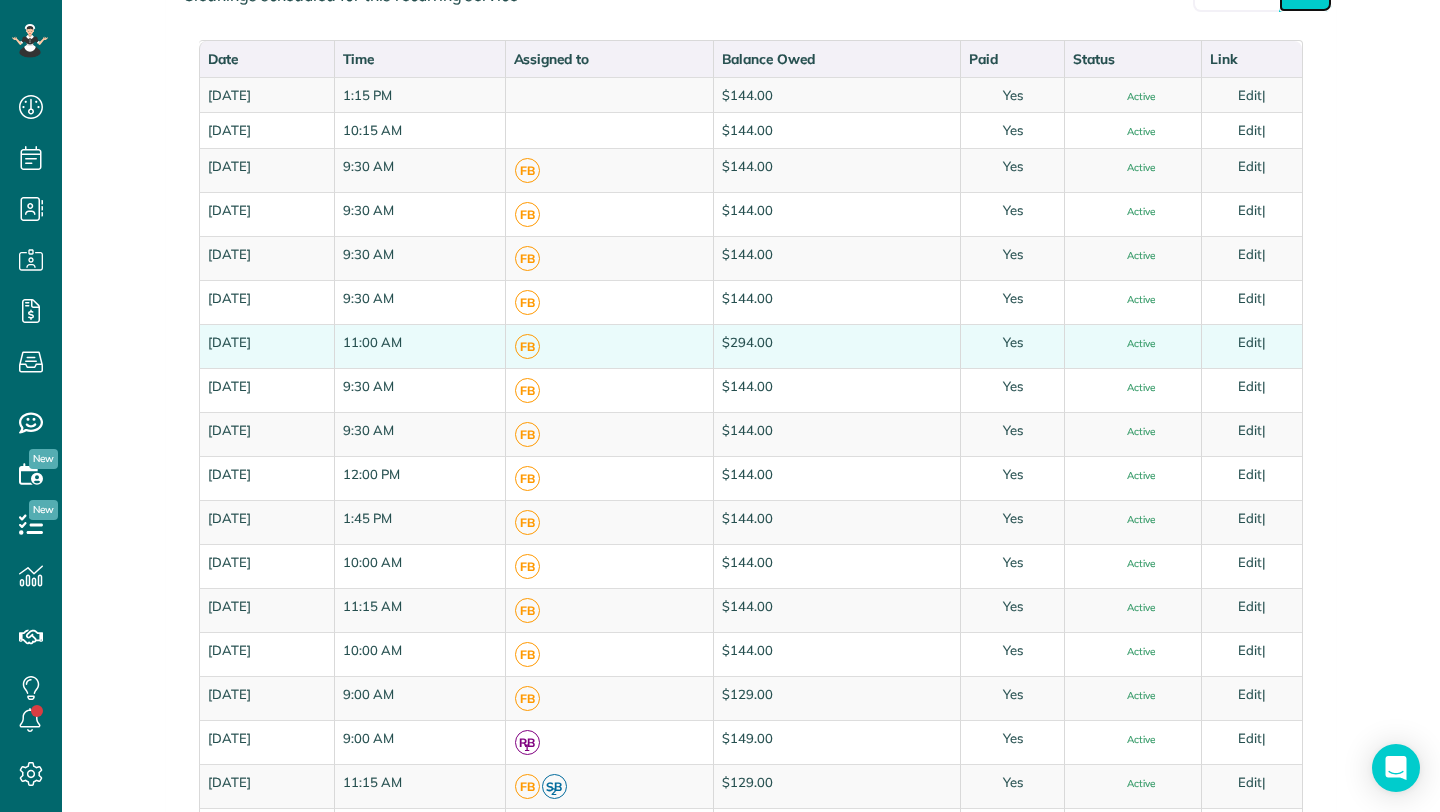 scroll, scrollTop: 985, scrollLeft: 0, axis: vertical 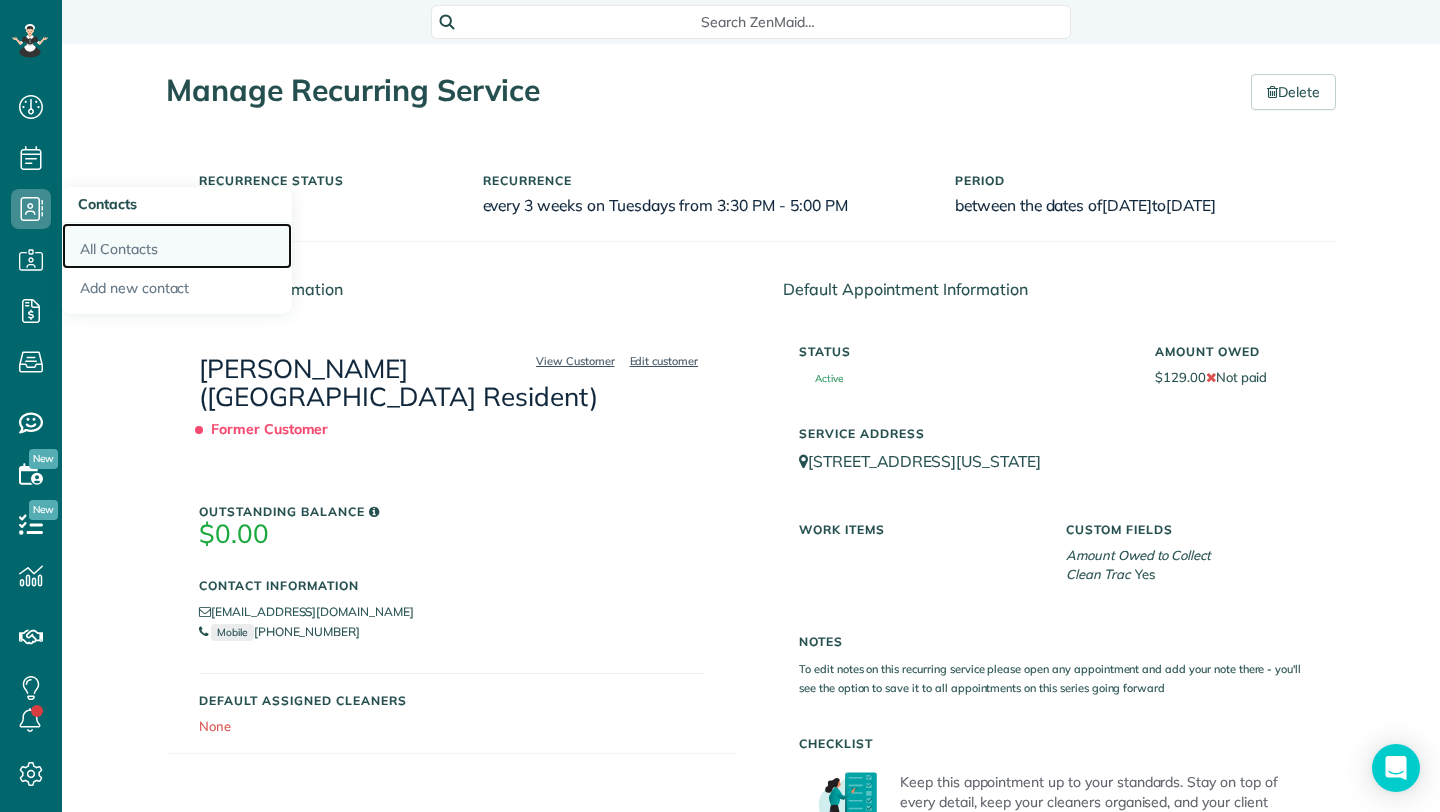 click on "All Contacts" at bounding box center [177, 246] 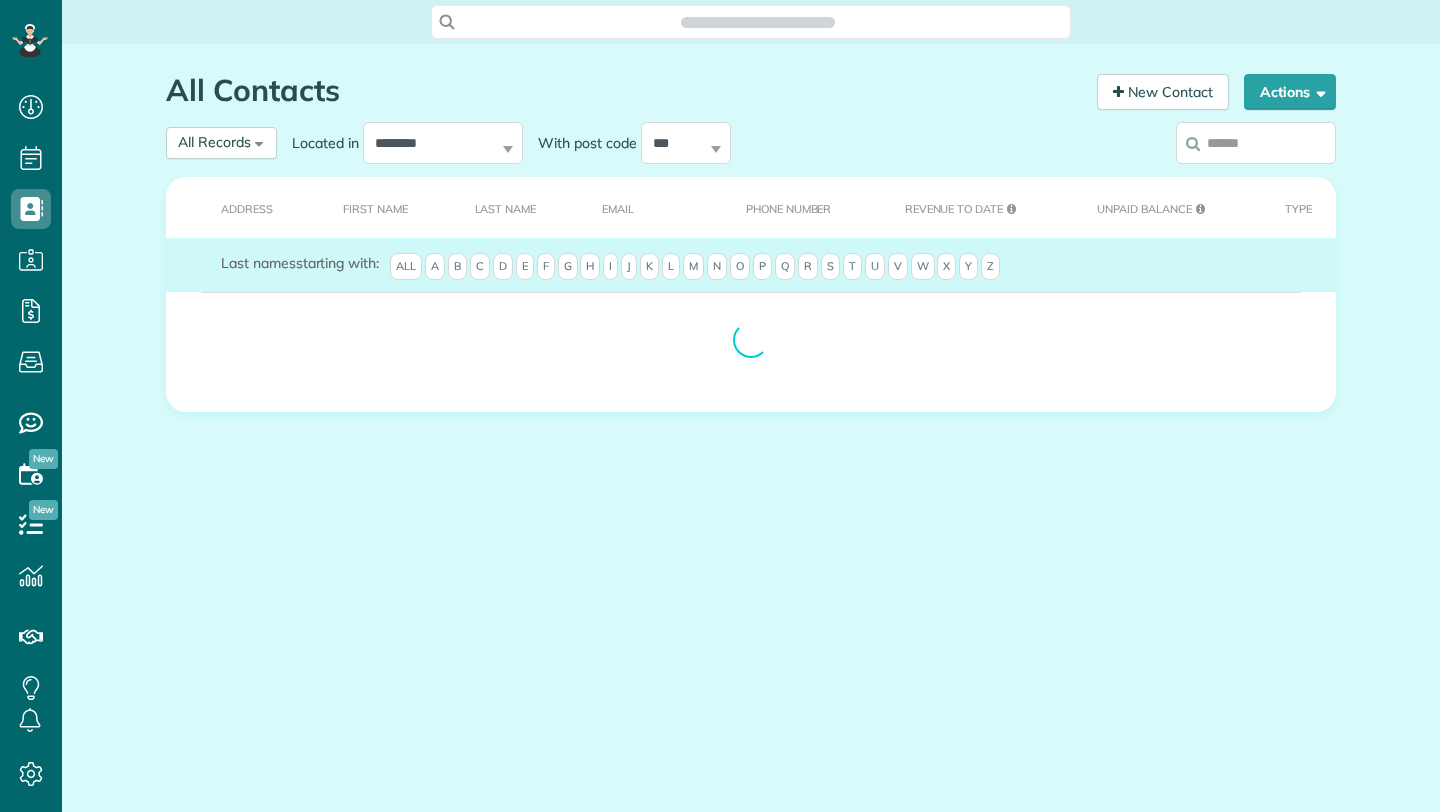 scroll, scrollTop: 0, scrollLeft: 0, axis: both 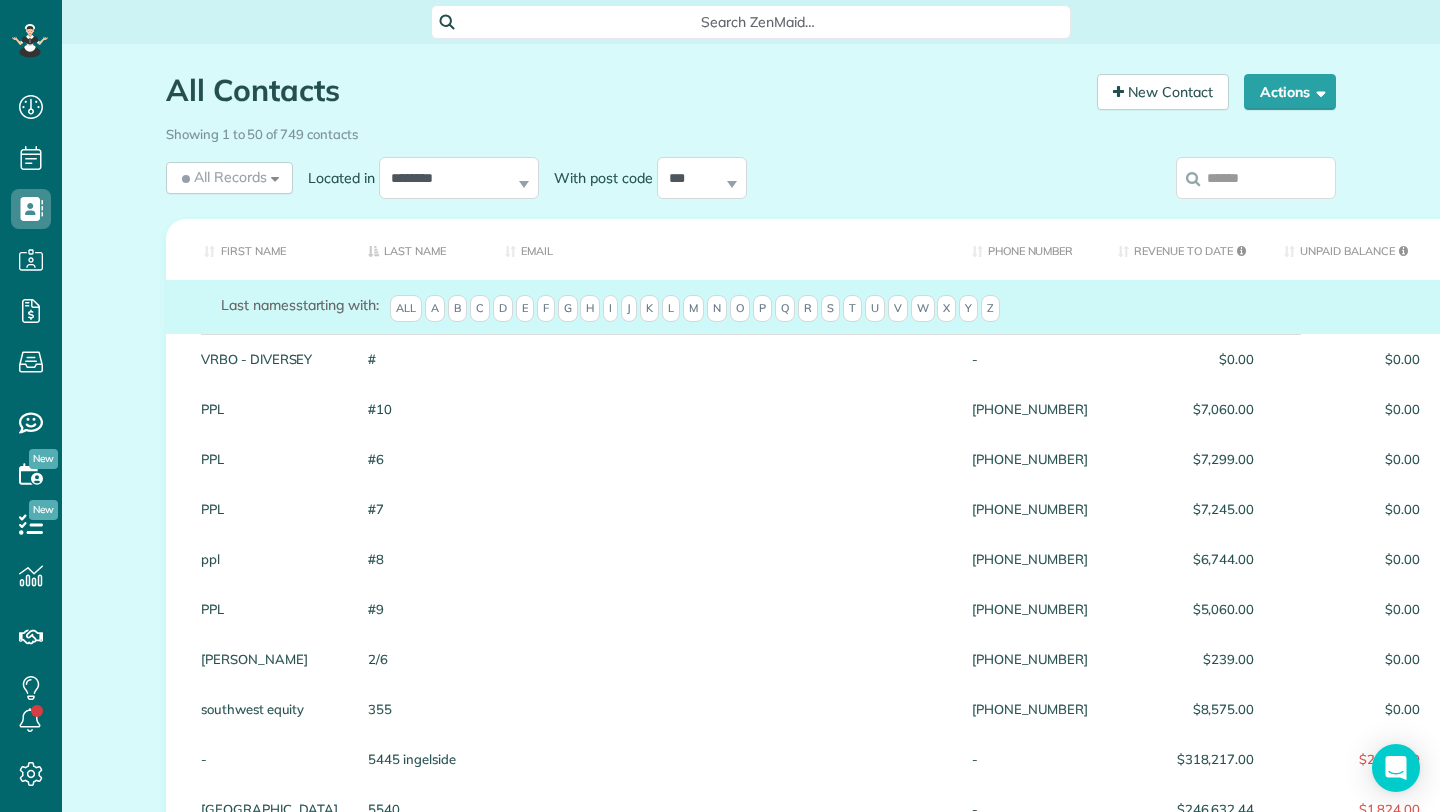 click at bounding box center (1256, 178) 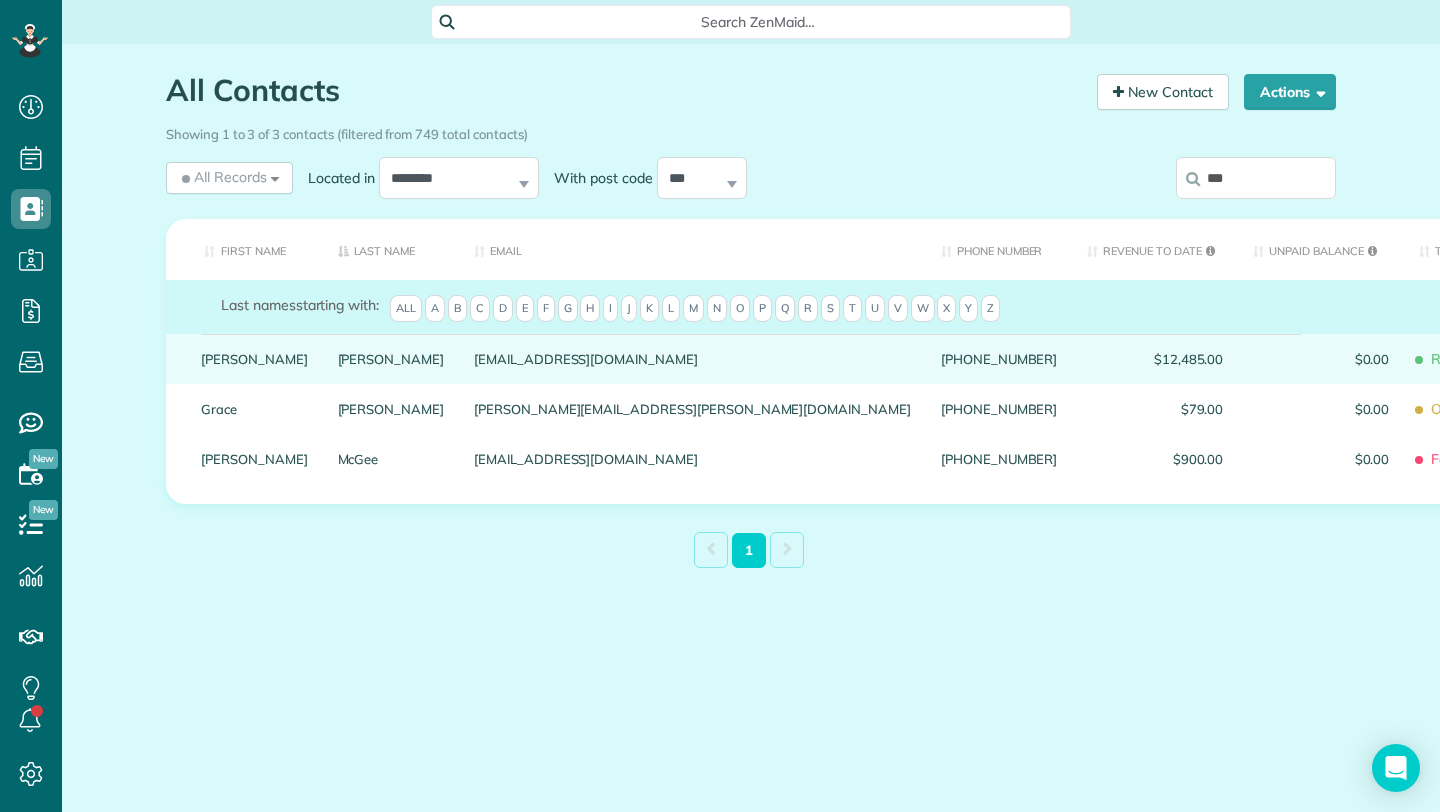 type on "***" 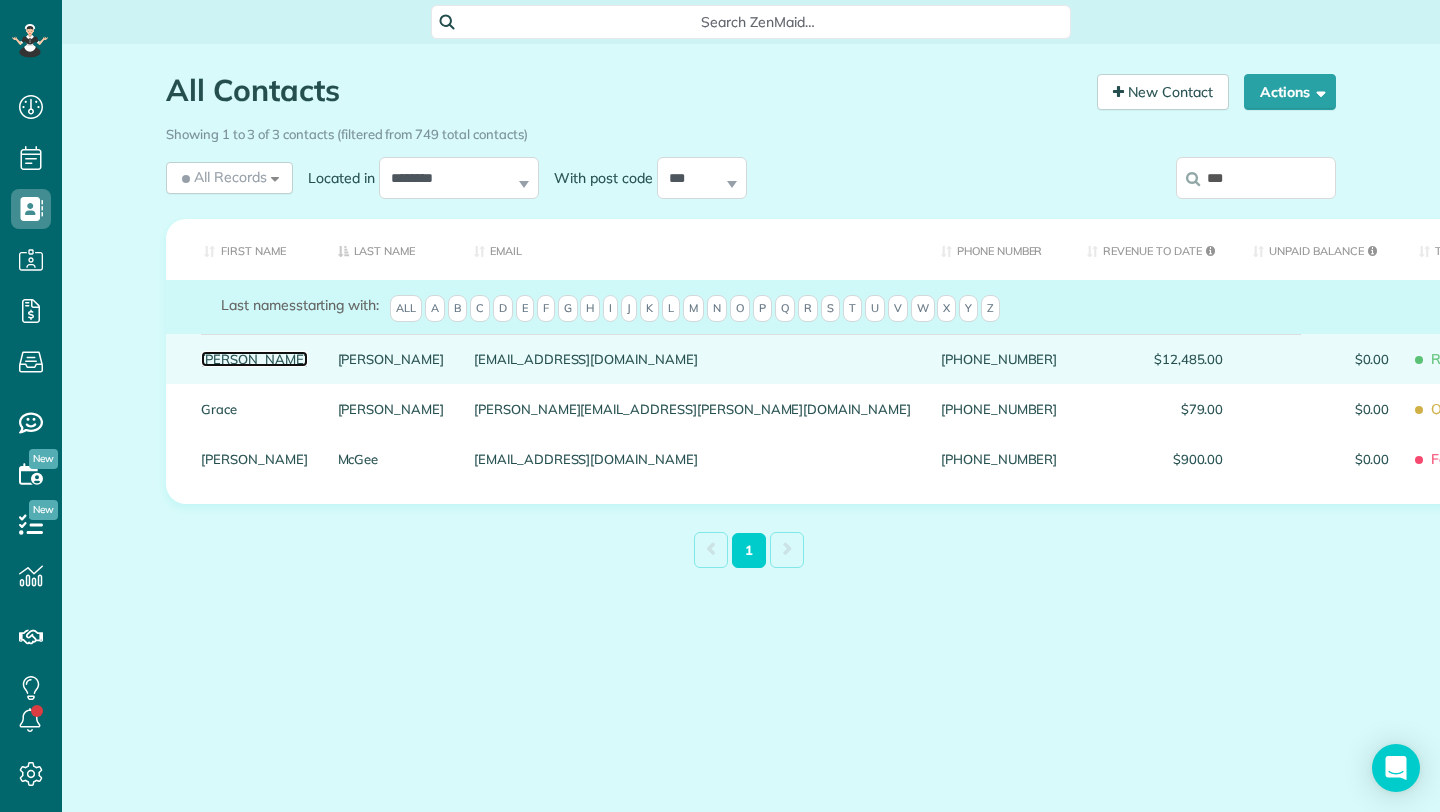 click on "Elizabeth" at bounding box center [254, 359] 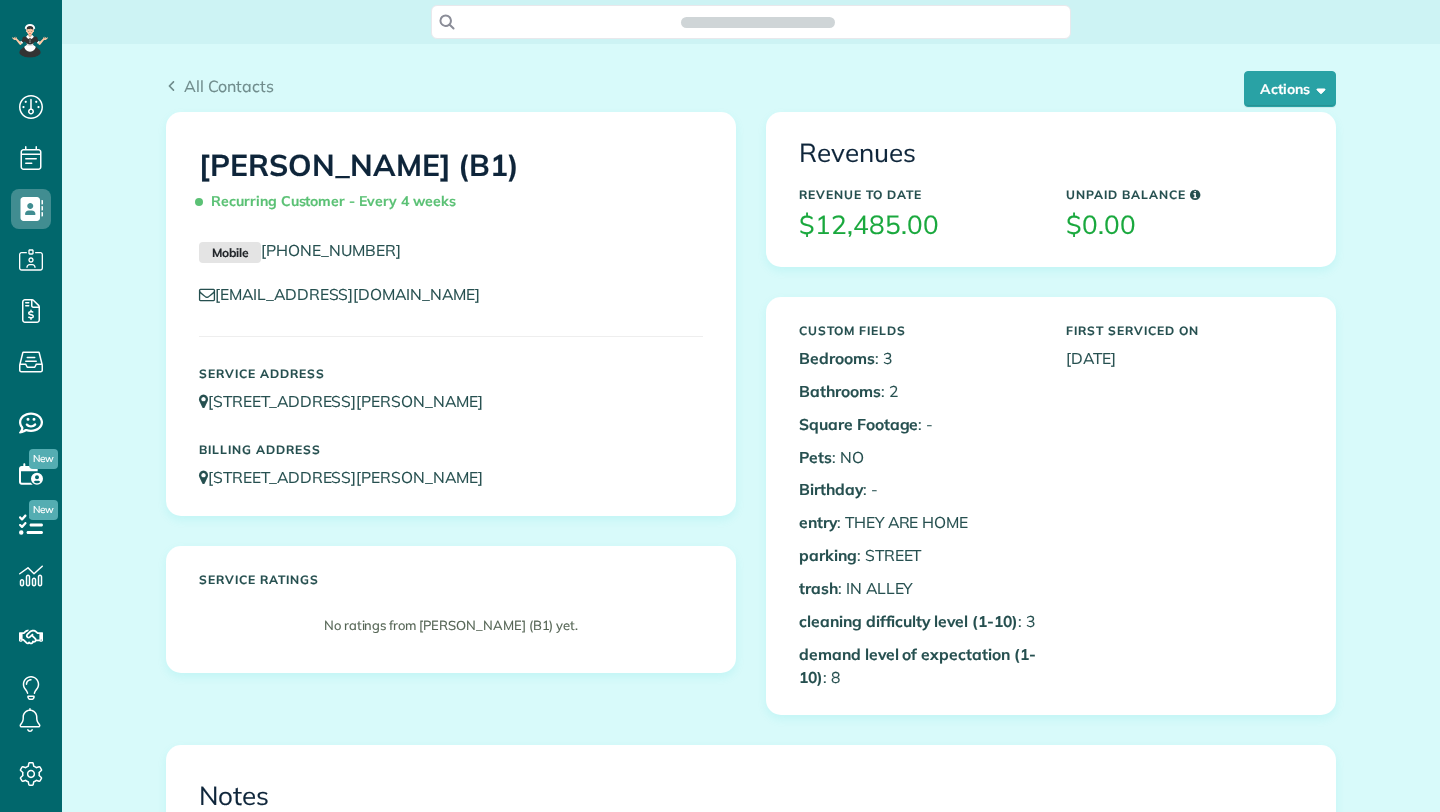 scroll, scrollTop: 0, scrollLeft: 0, axis: both 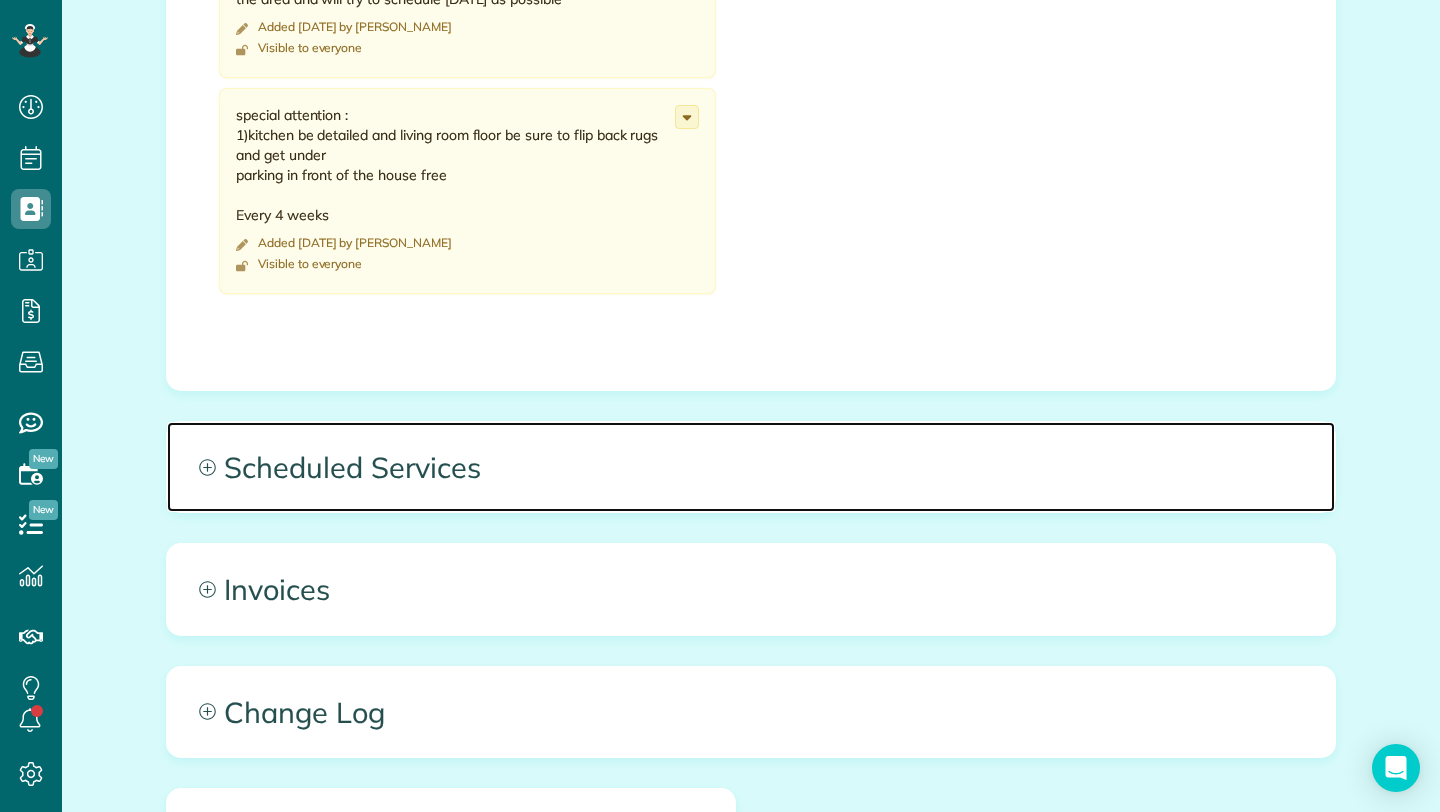 click on "Scheduled Services" at bounding box center (751, 467) 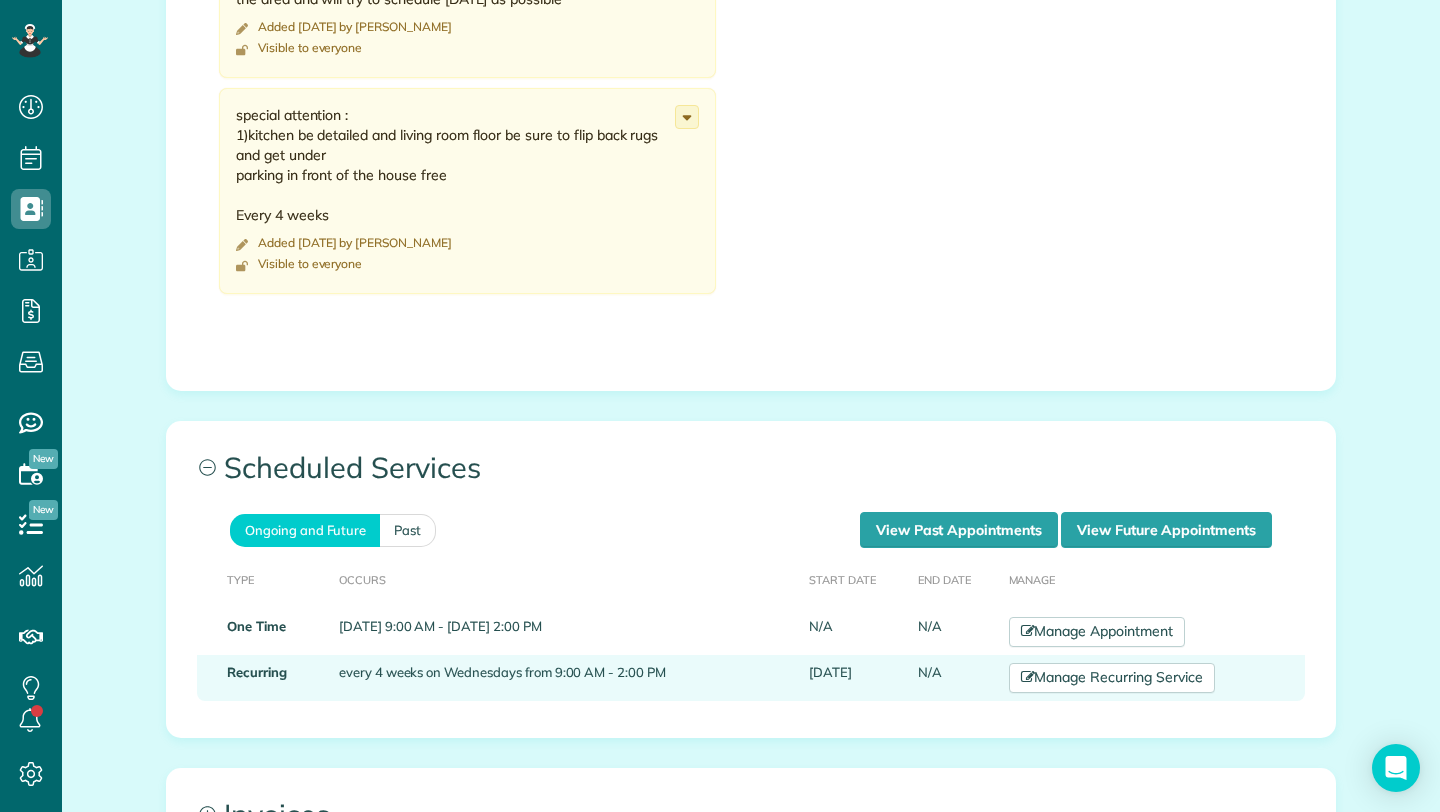 click on "every 4 weeks  on Wednesdays from  9:00 AM -  2:00 PM" at bounding box center (566, 678) 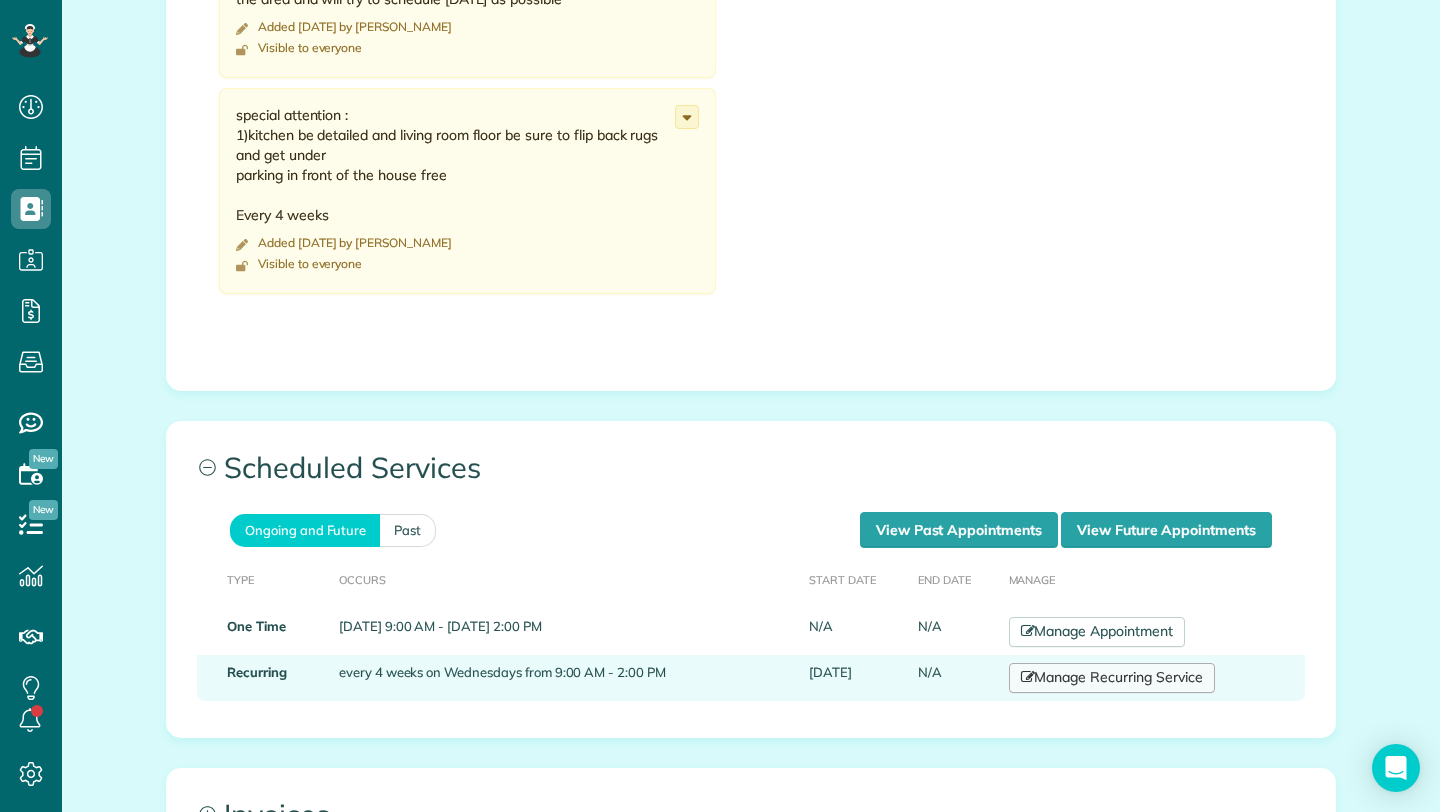 click on "Manage Recurring Service" at bounding box center (1112, 678) 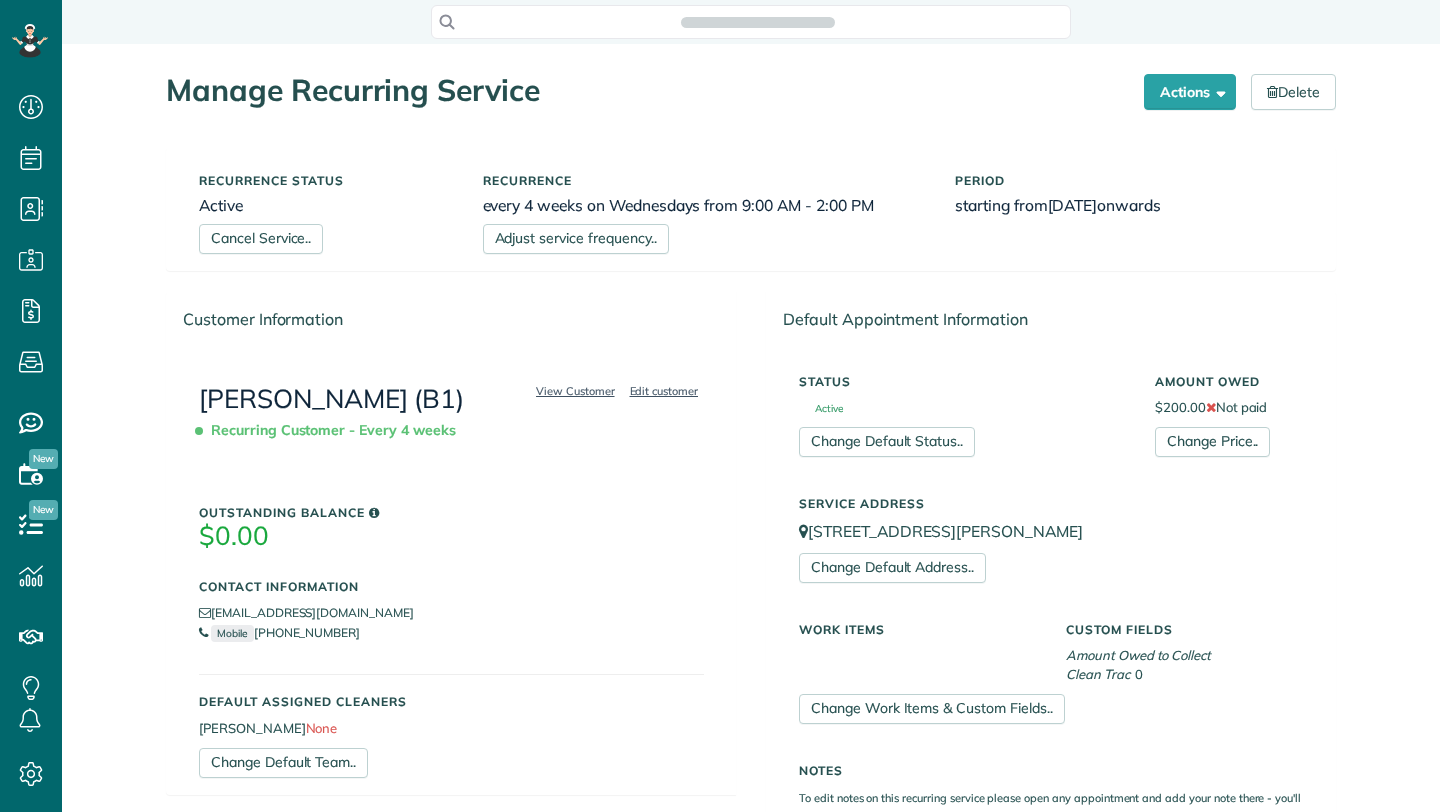 scroll, scrollTop: 0, scrollLeft: 0, axis: both 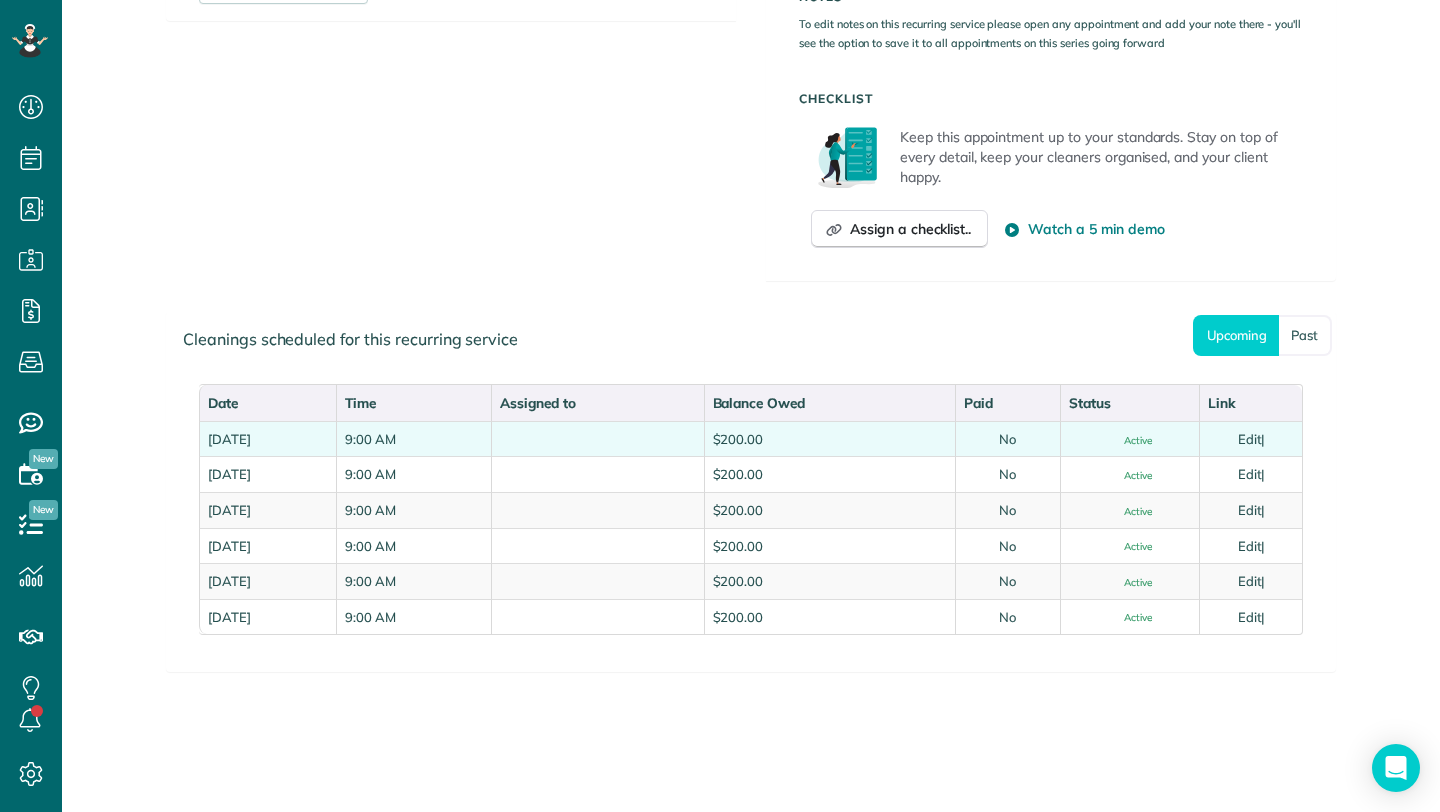 click on "Wednesday, August 06, 2025" at bounding box center (267, 439) 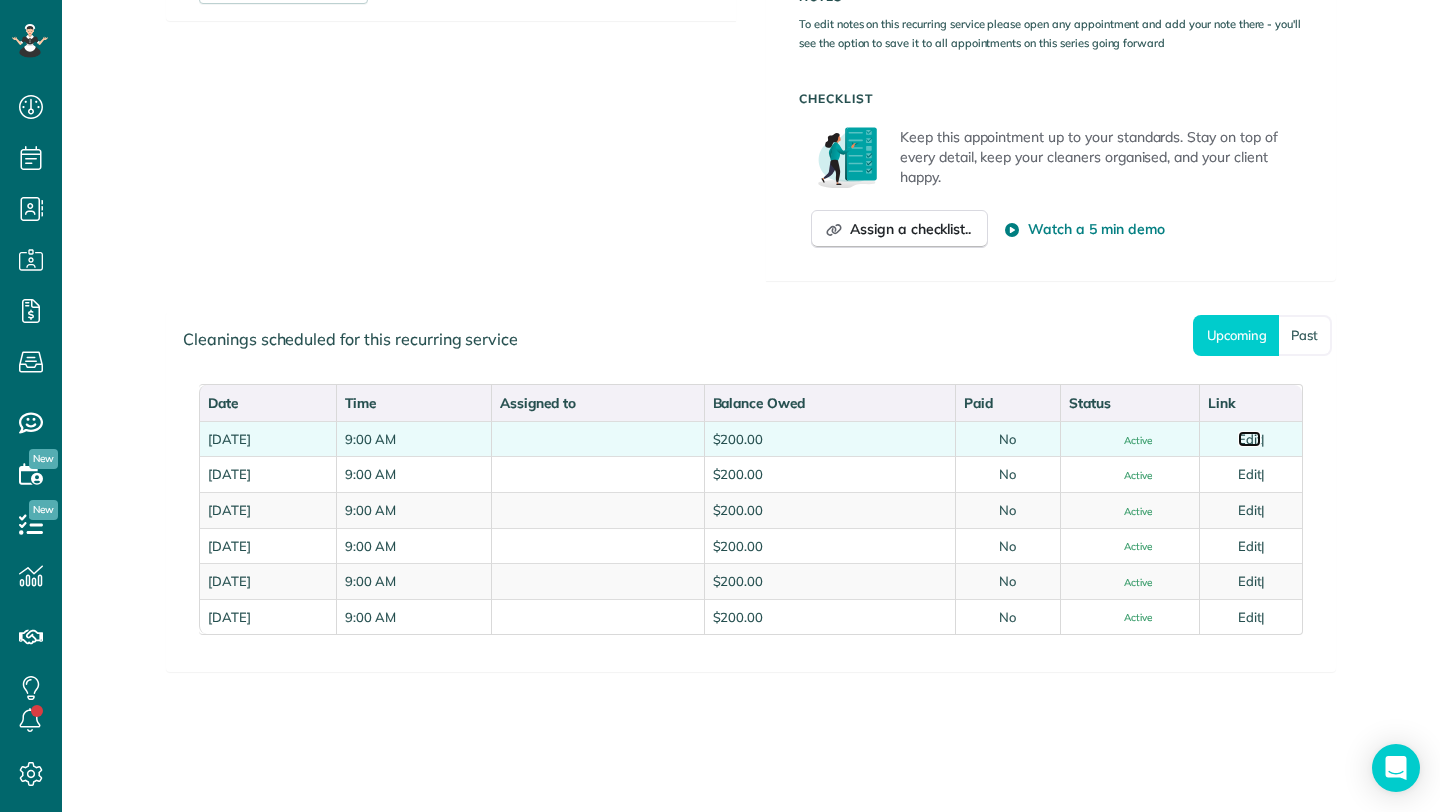 click on "Edit" at bounding box center (1250, 439) 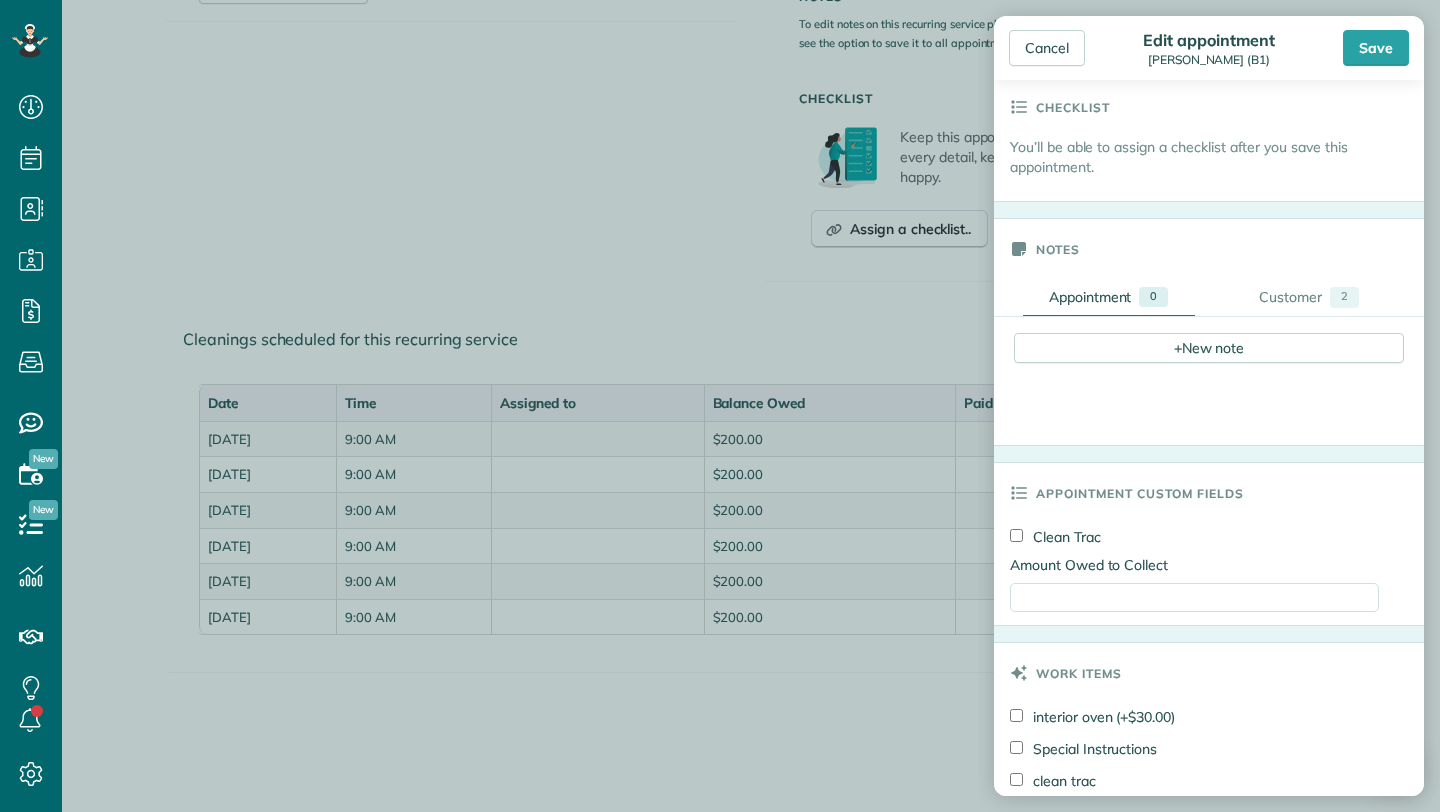 scroll, scrollTop: 0, scrollLeft: 0, axis: both 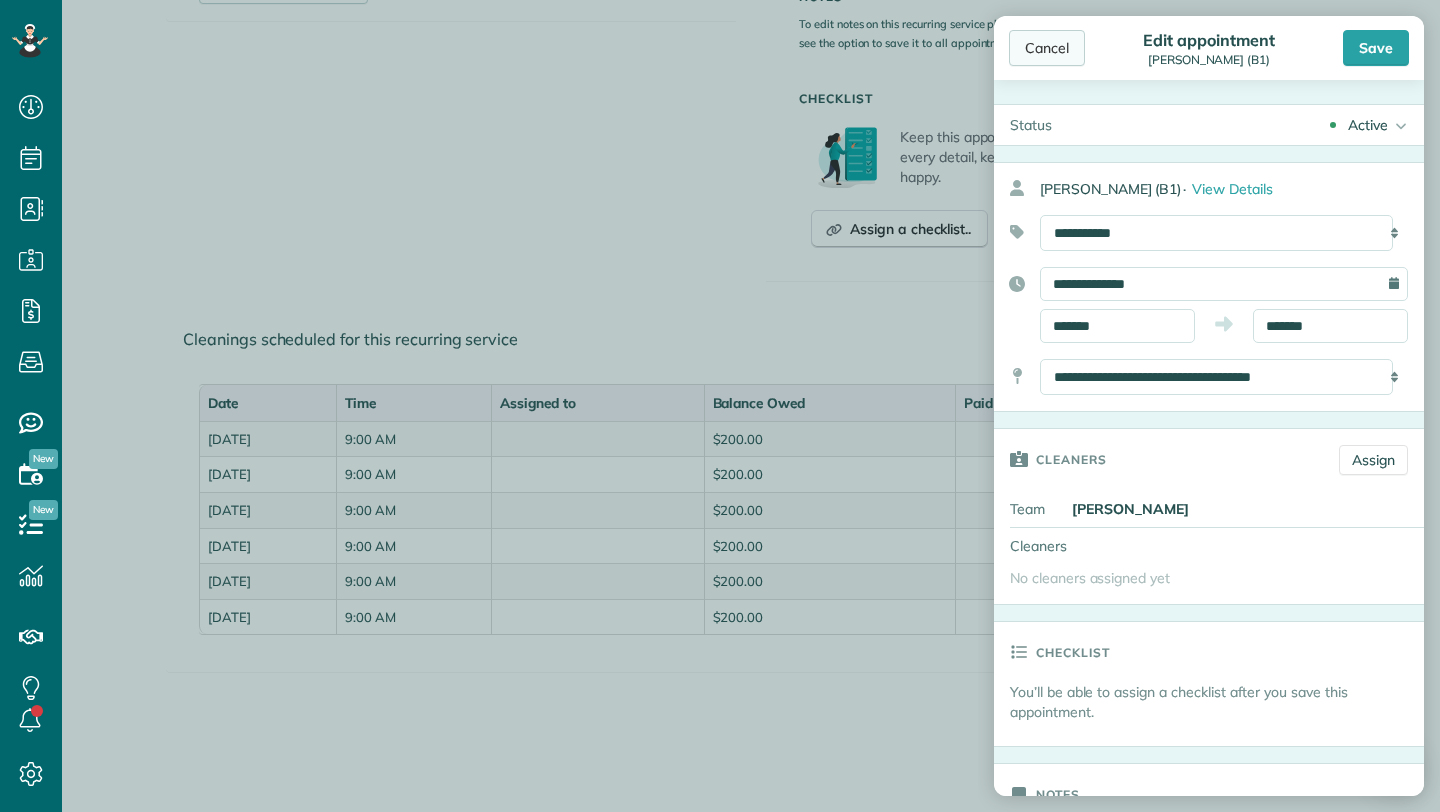 click on "Cancel" at bounding box center [1047, 48] 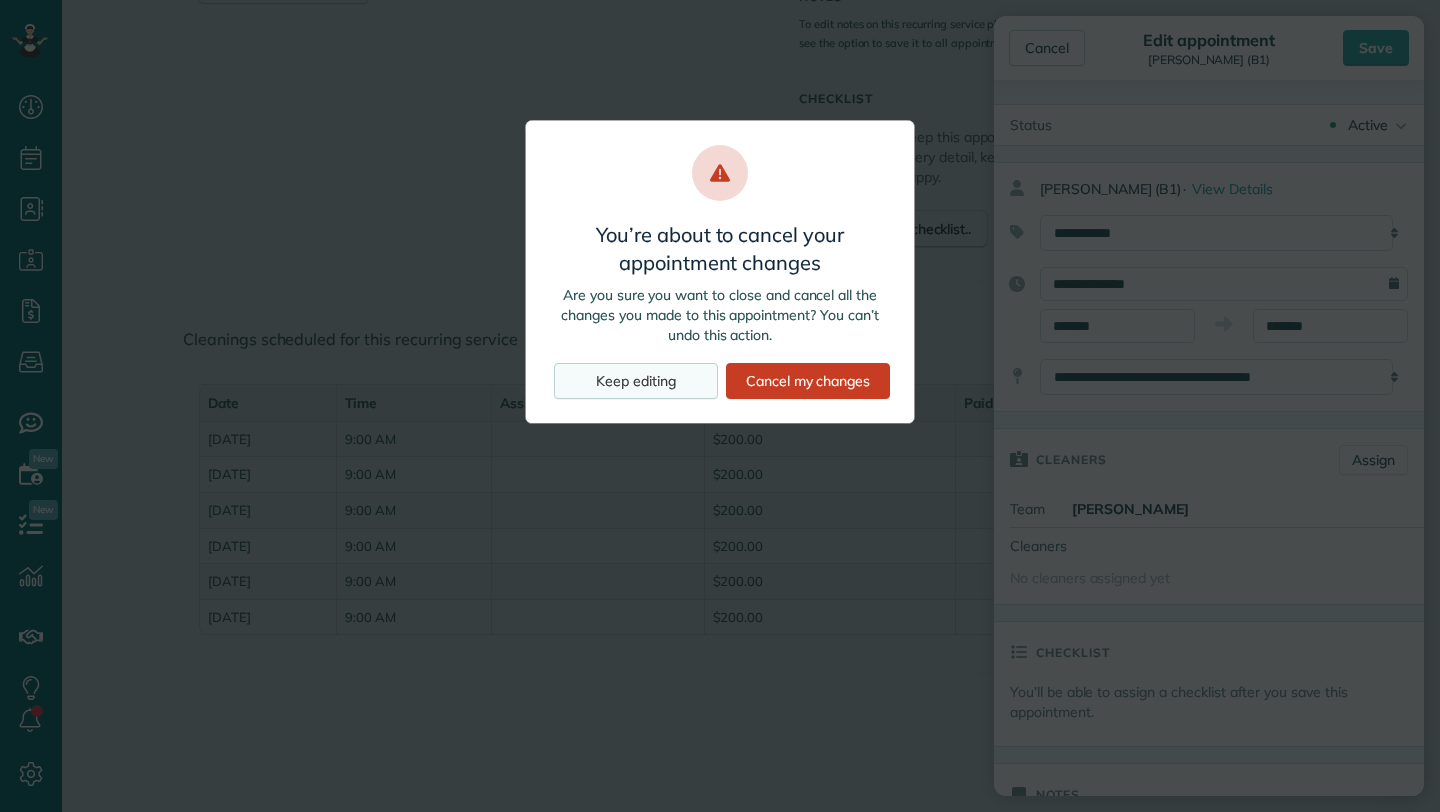 click on "Keep editing" at bounding box center [636, 381] 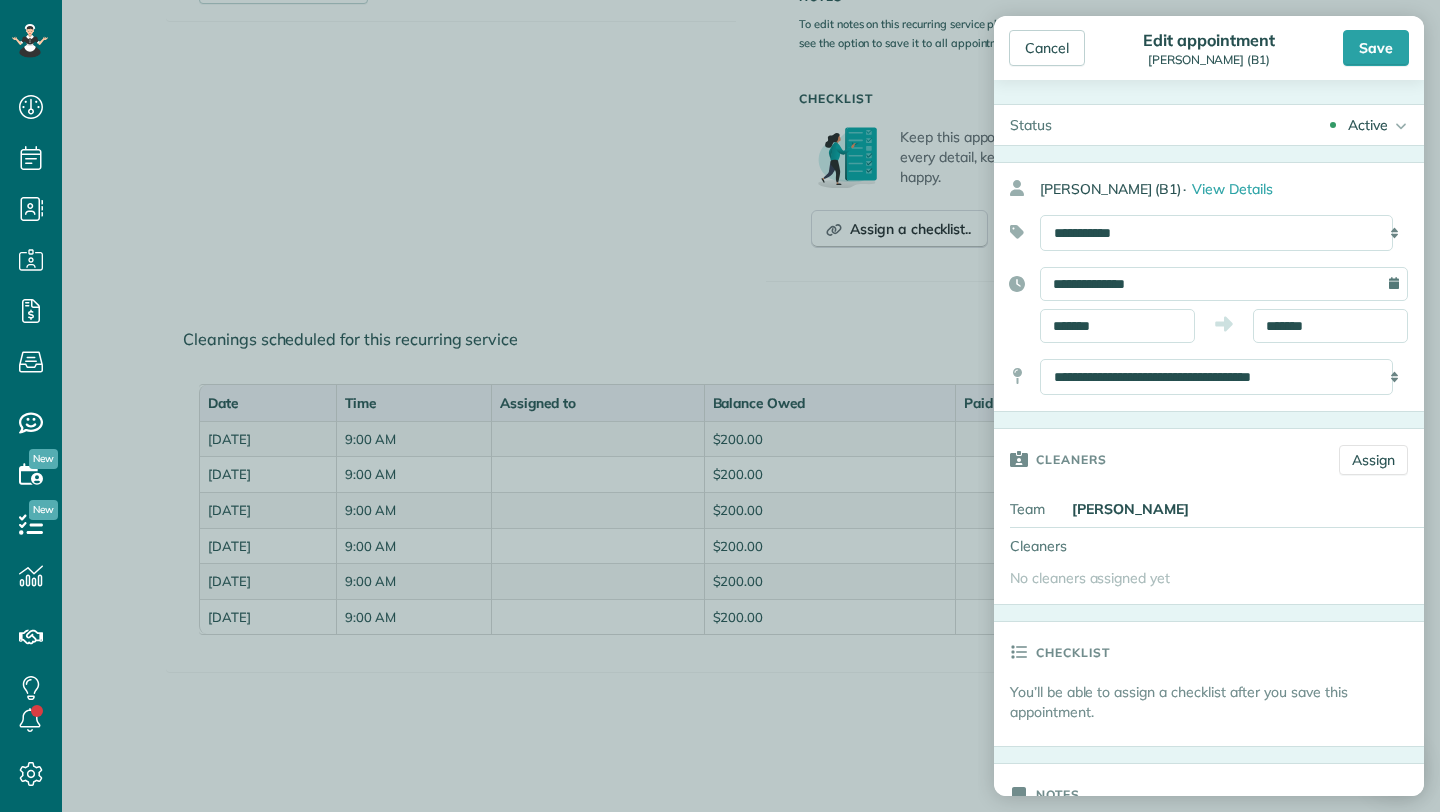click on "Cancel
Edit appointment
Elizabeth Geer (B1)
Save" at bounding box center [1209, 48] 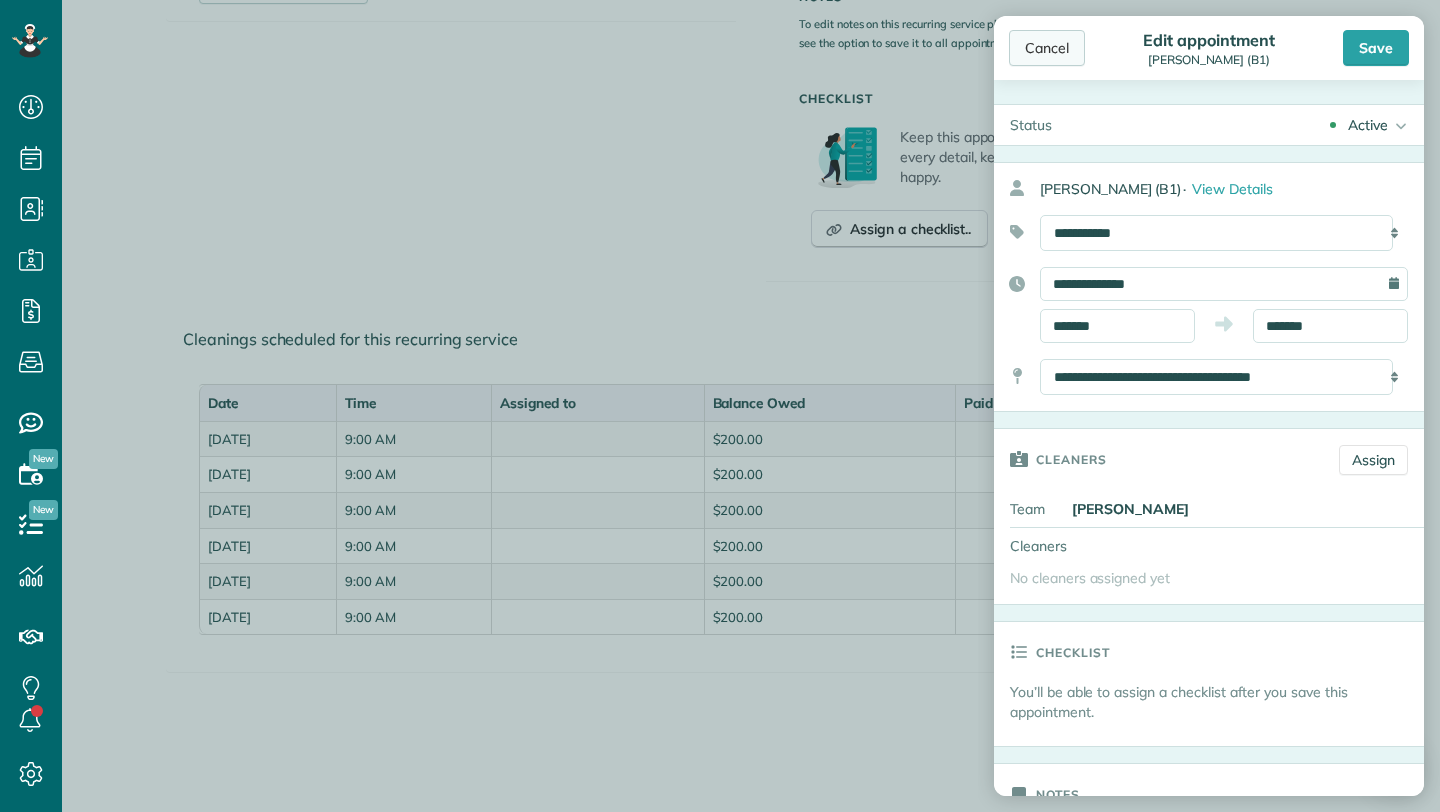 click on "Cancel" at bounding box center [1047, 48] 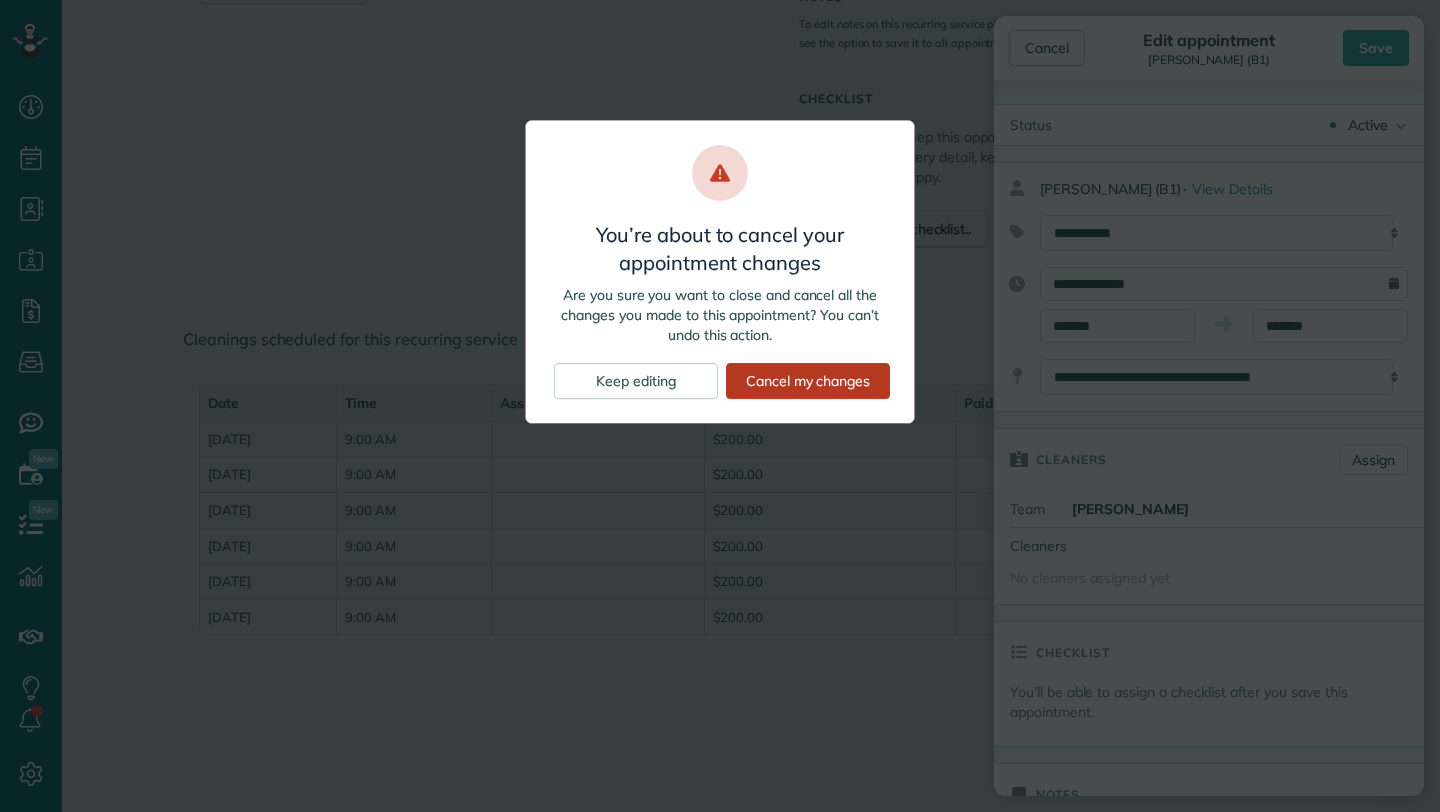 click on "Cancel my changes" at bounding box center (808, 381) 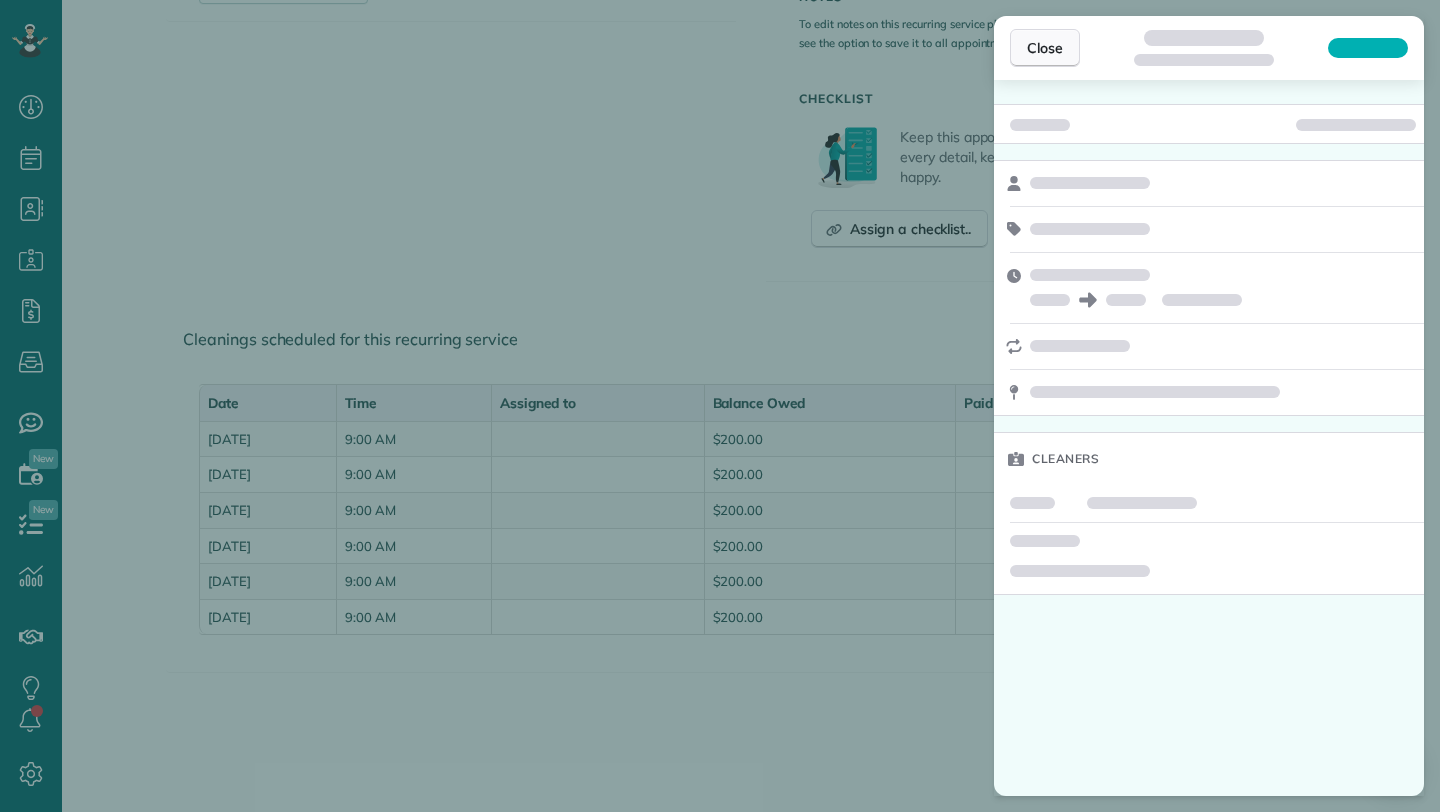 click on "Close" at bounding box center [1045, 48] 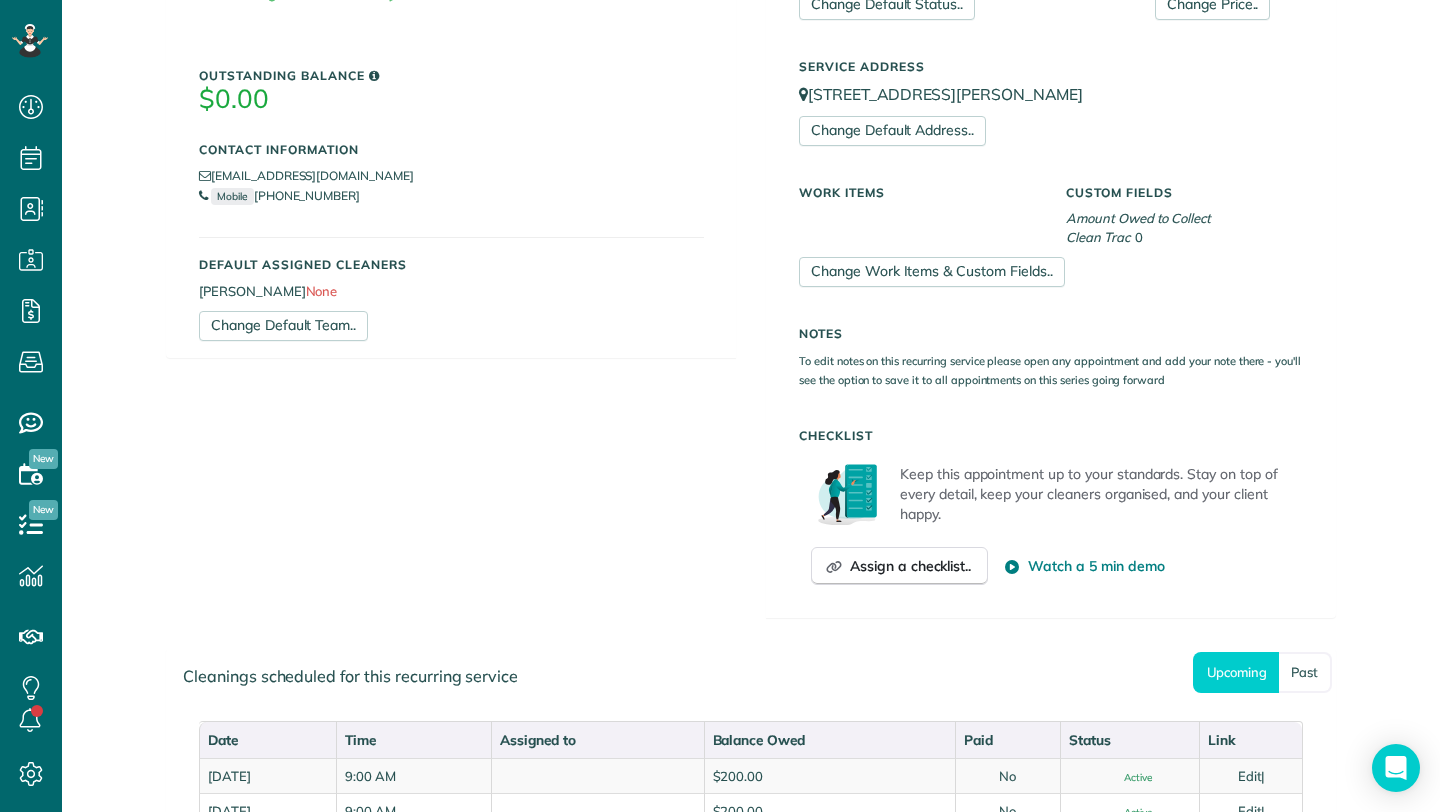 scroll, scrollTop: 0, scrollLeft: 0, axis: both 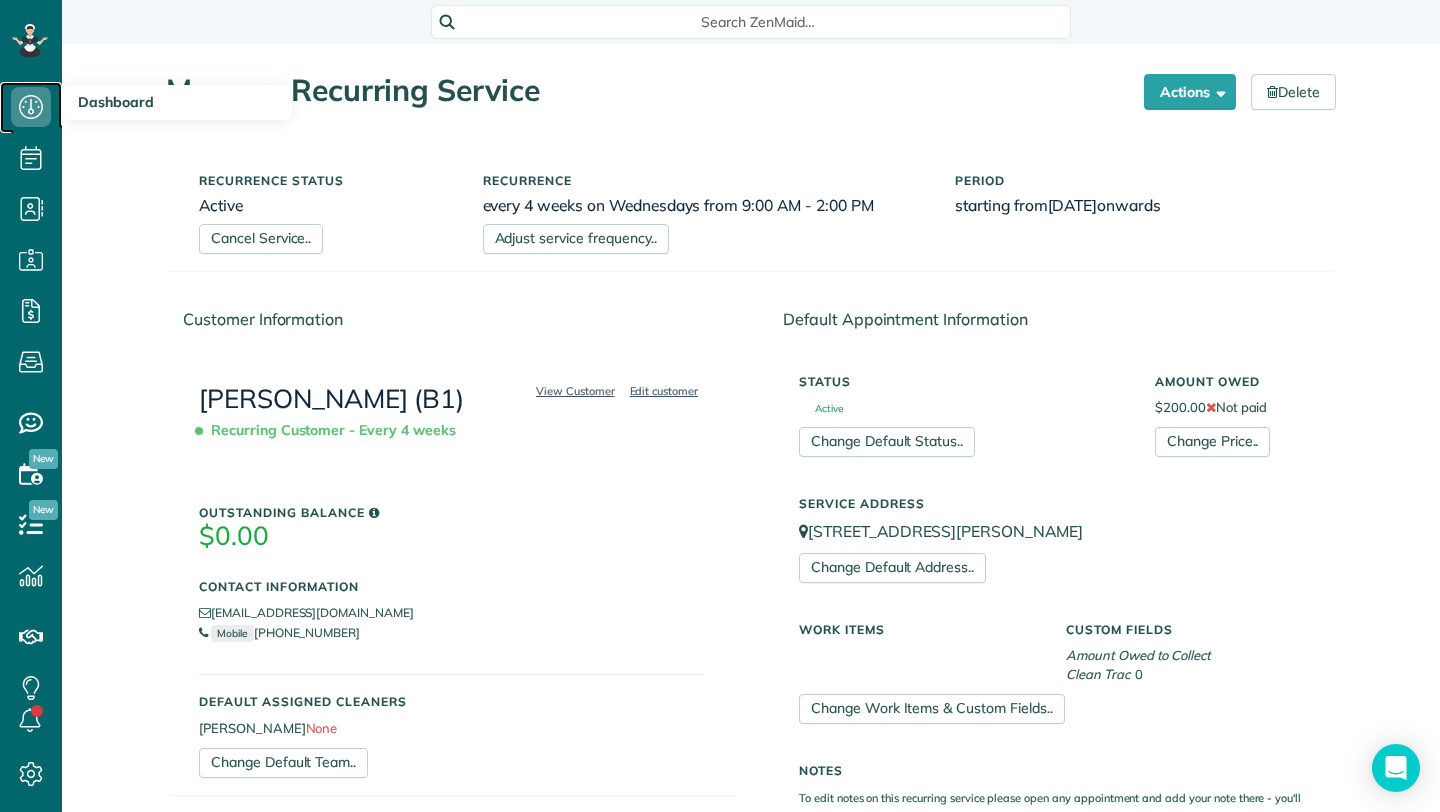 click 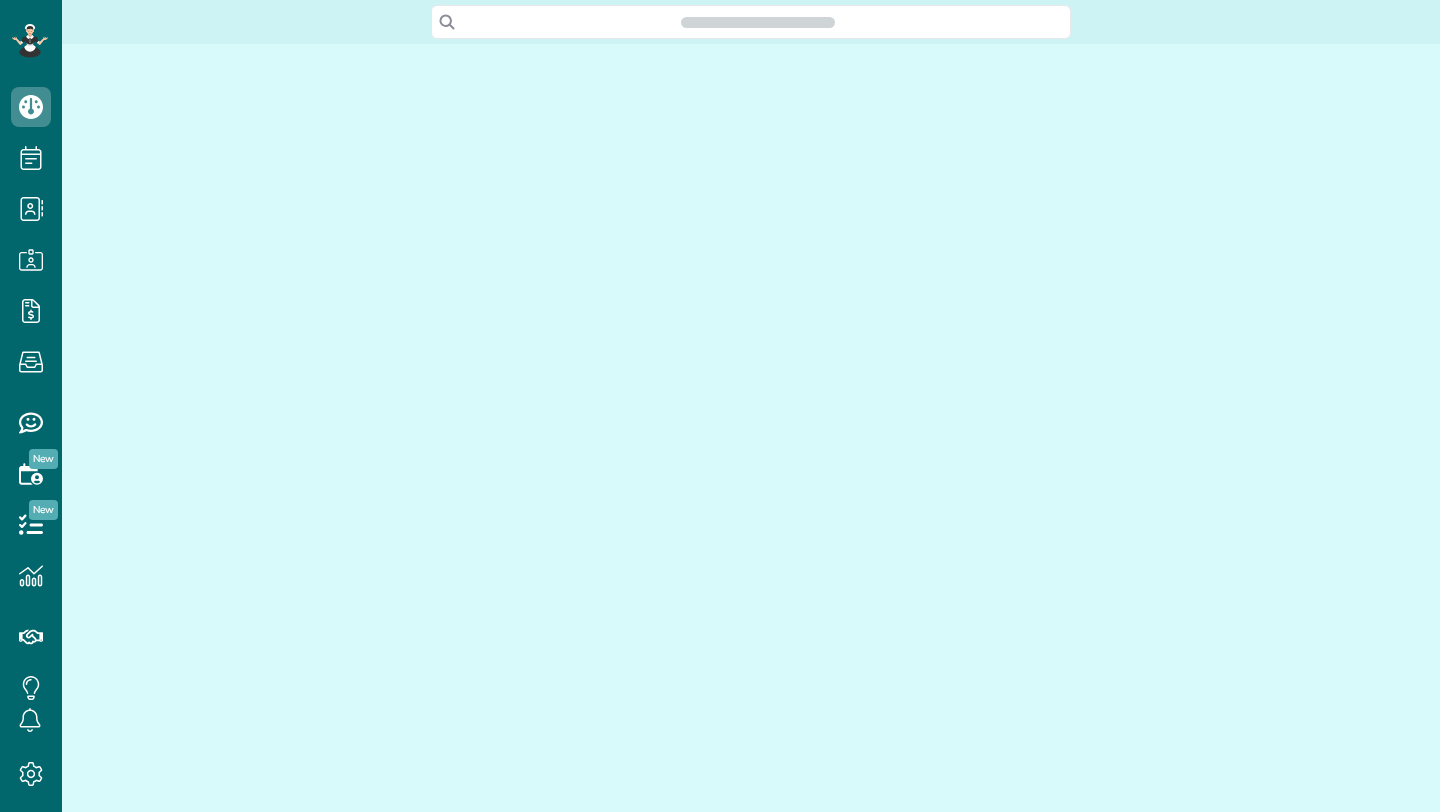 scroll, scrollTop: 0, scrollLeft: 0, axis: both 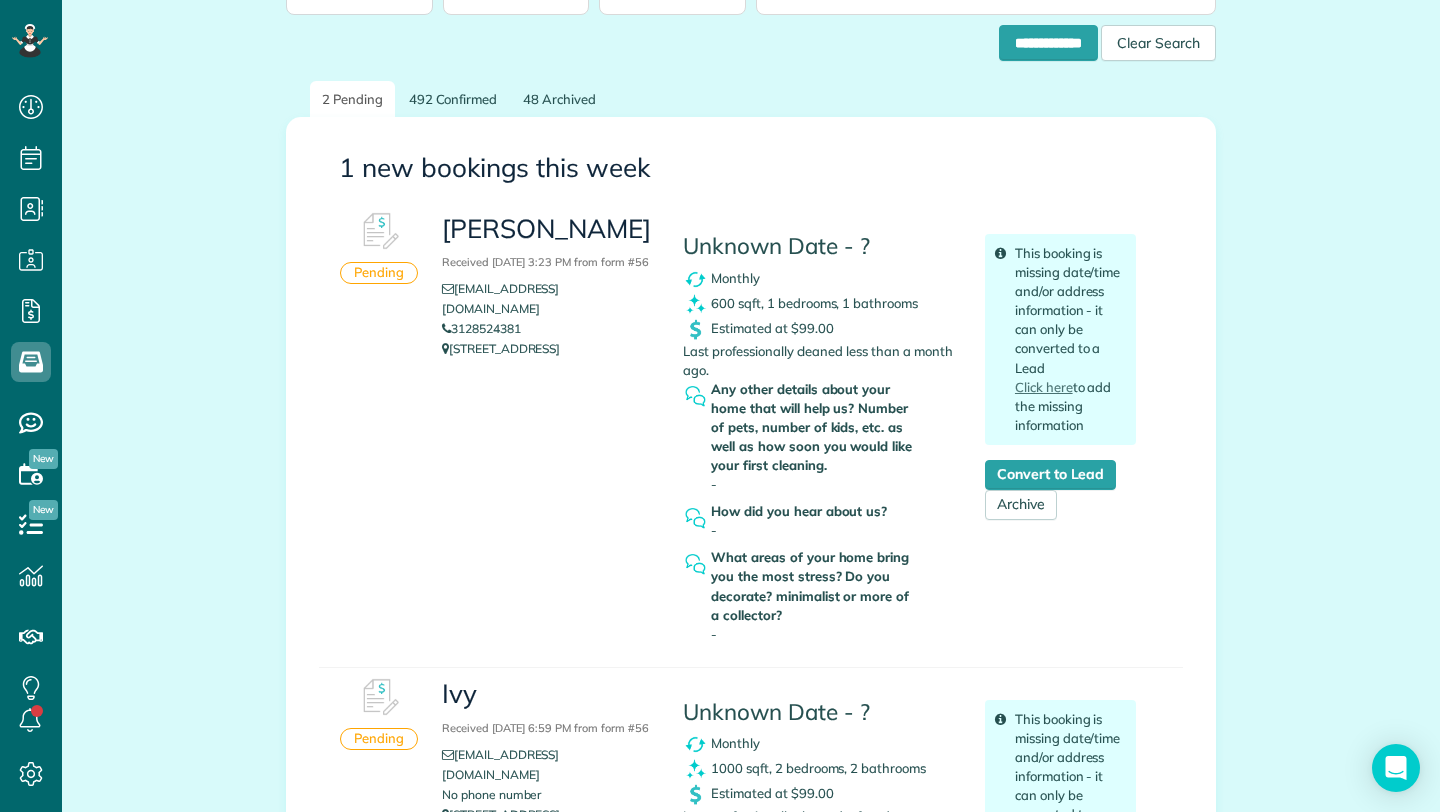 click on "[PERSON_NAME] [DATE]  3:23 PM from form #56" at bounding box center (547, 243) 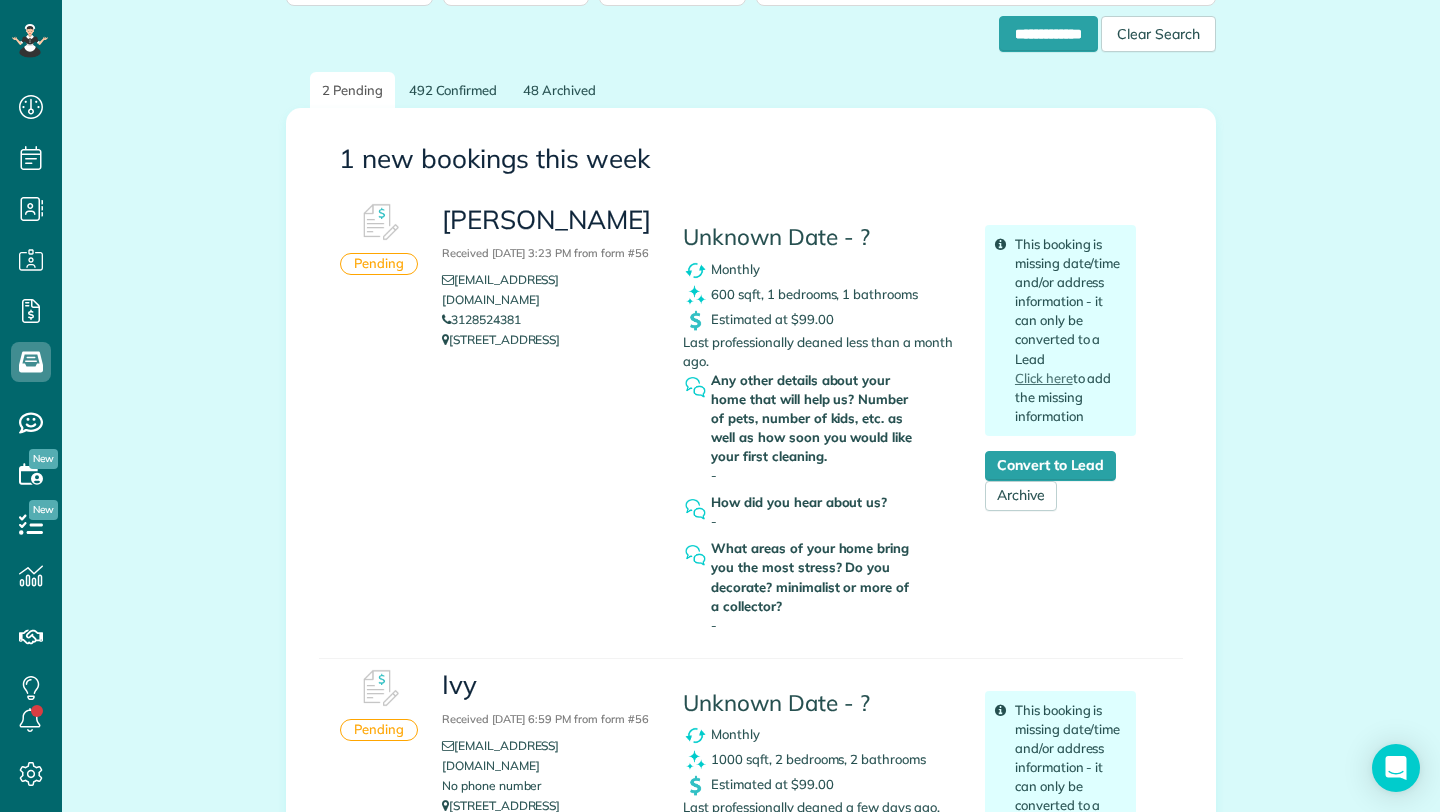 scroll, scrollTop: 191, scrollLeft: 0, axis: vertical 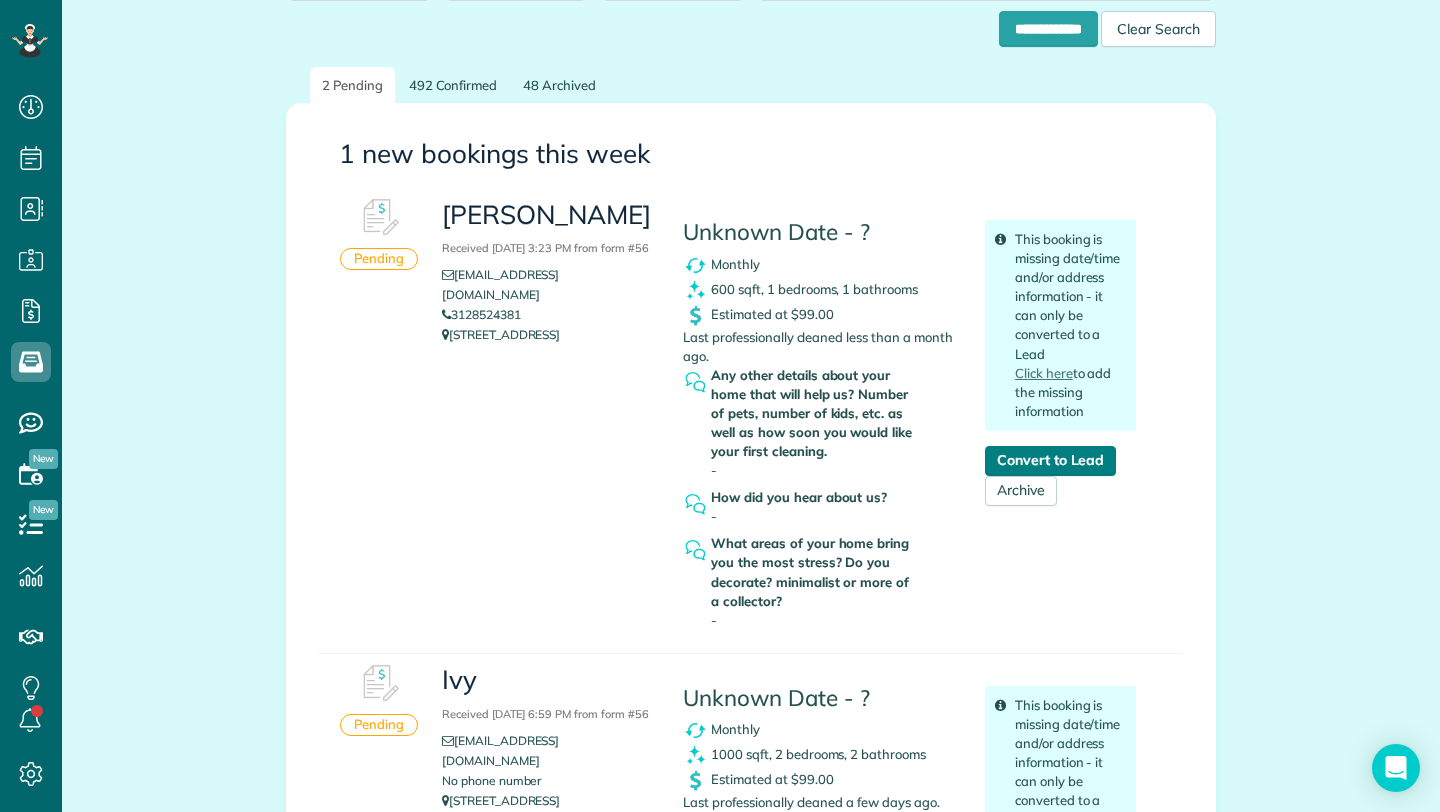 click on "Convert to Lead" at bounding box center [1050, 461] 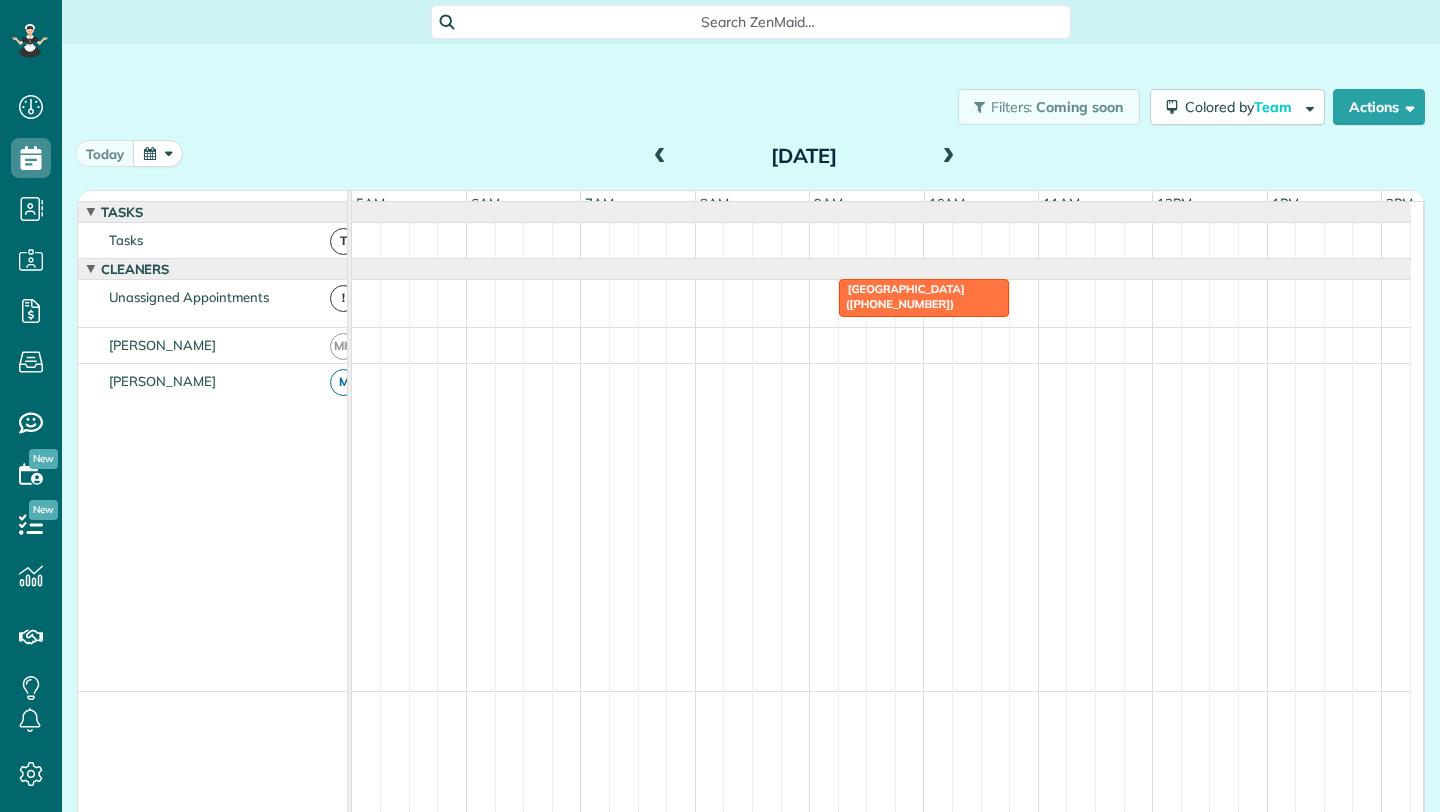 scroll, scrollTop: 0, scrollLeft: 0, axis: both 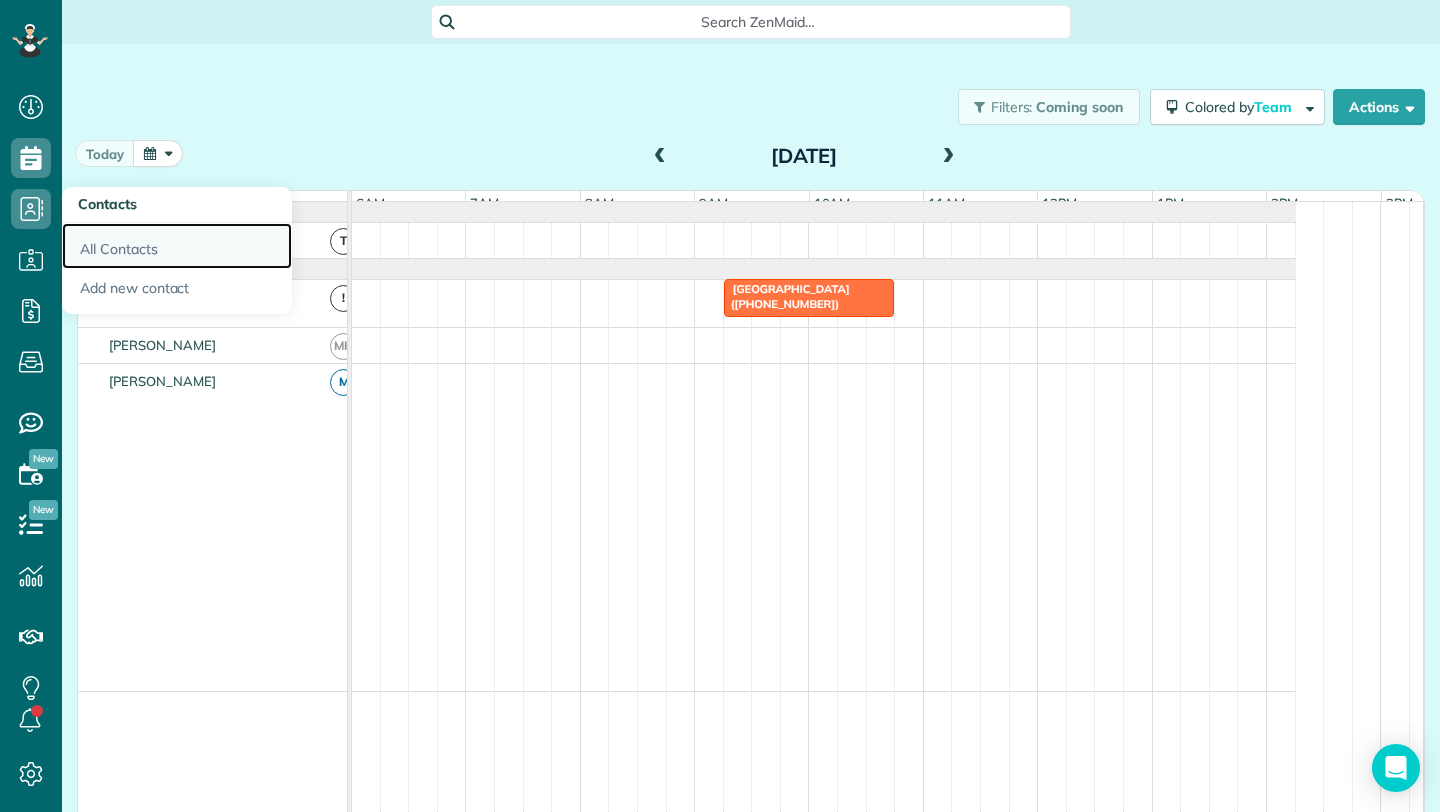 click on "All Contacts" at bounding box center [177, 246] 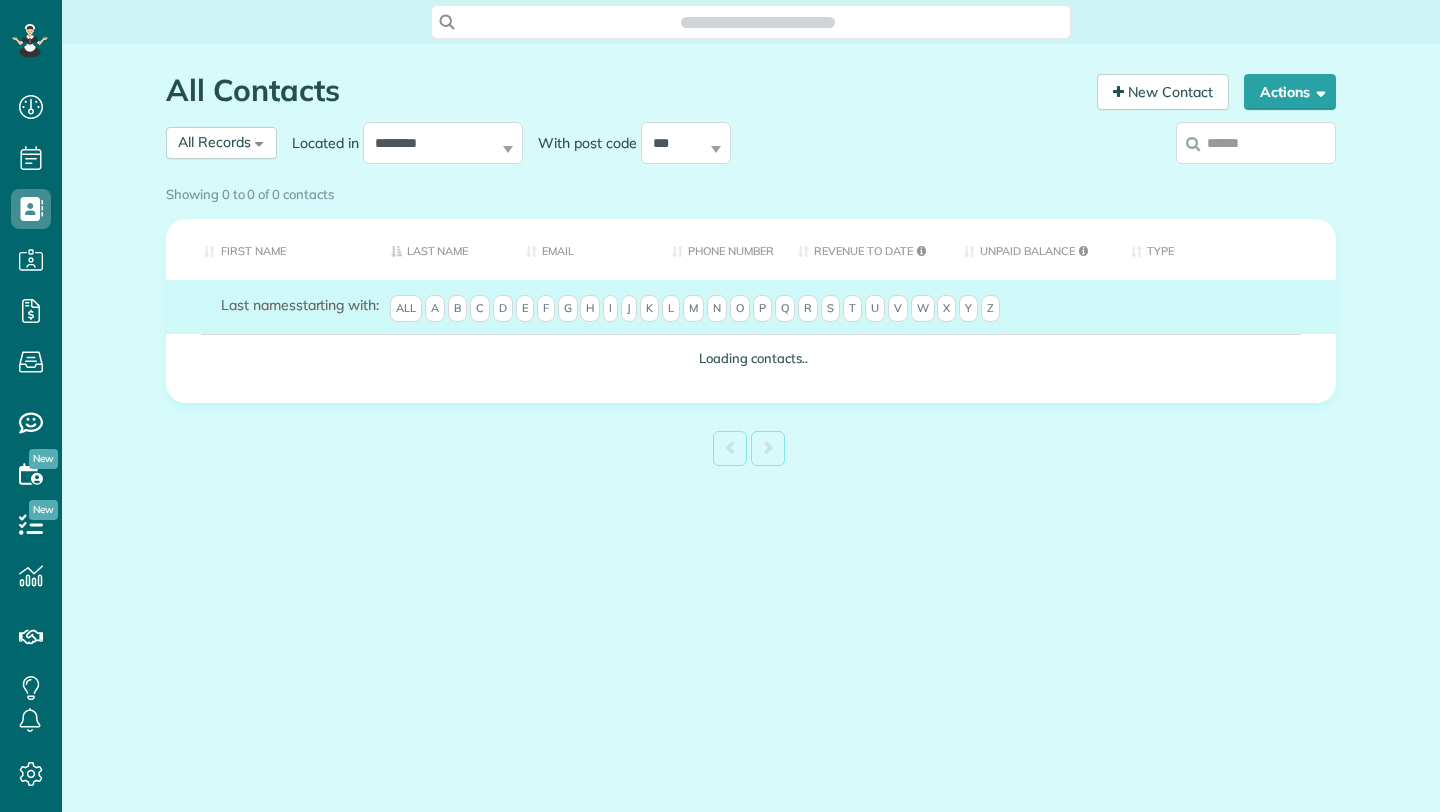 scroll, scrollTop: 0, scrollLeft: 0, axis: both 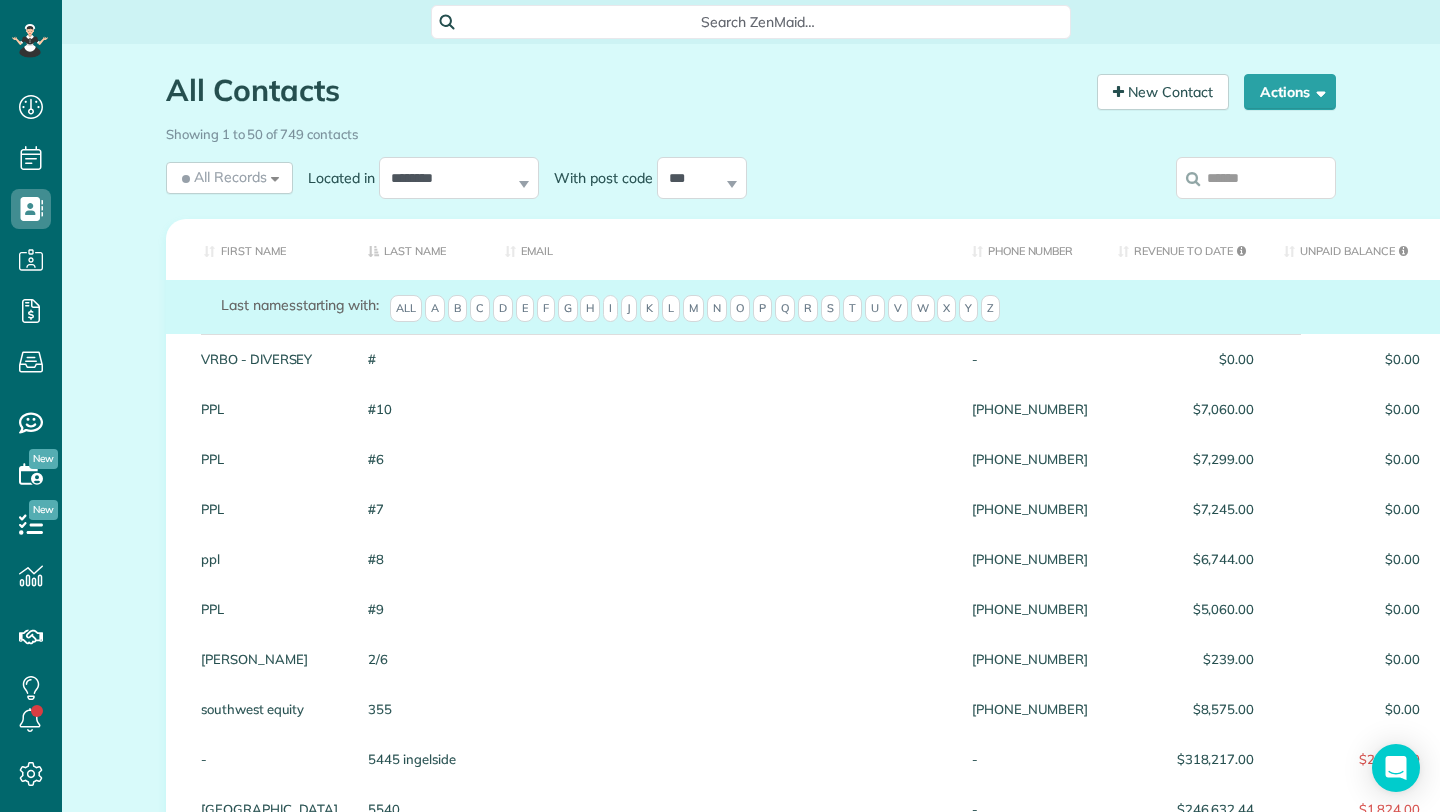 click at bounding box center [1256, 178] 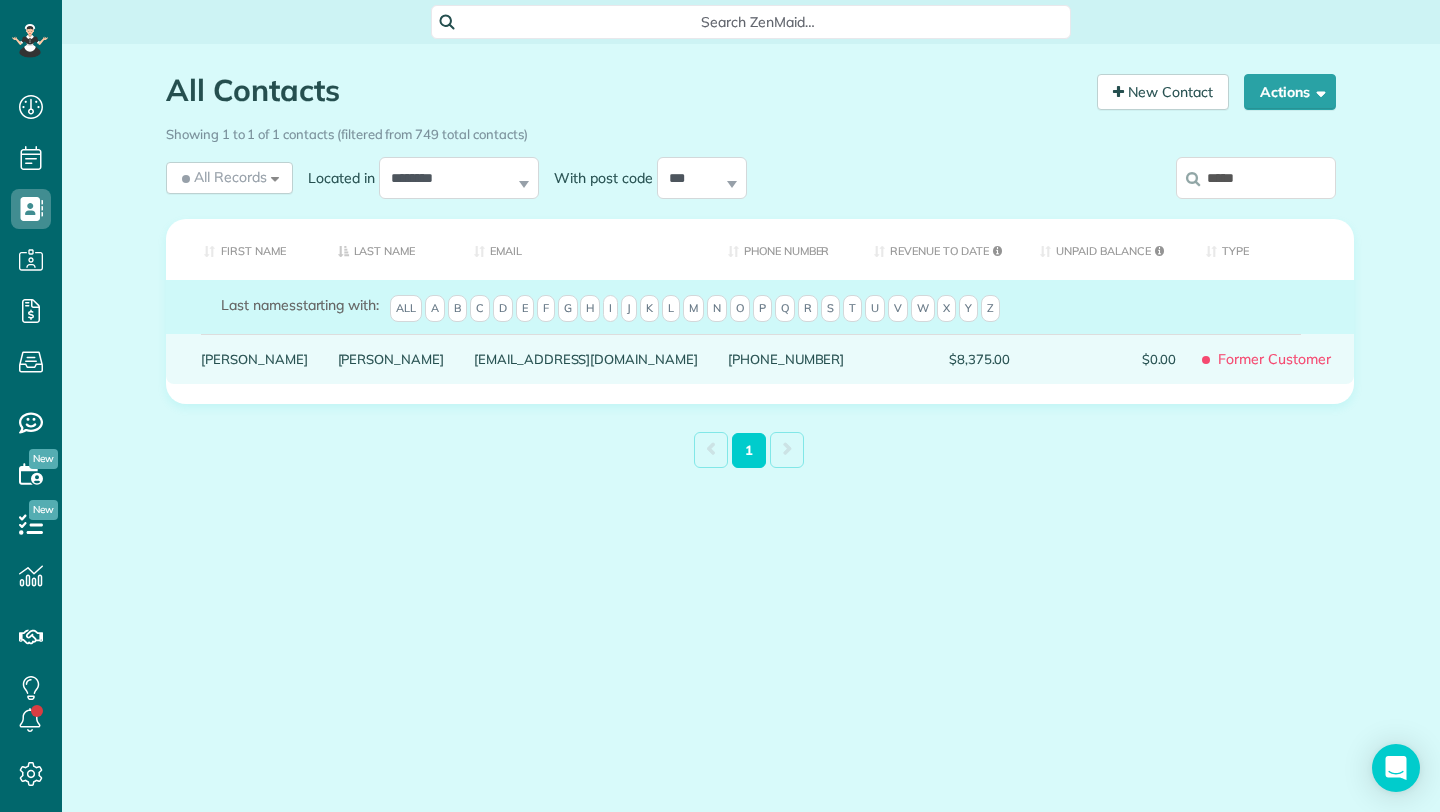 type on "*****" 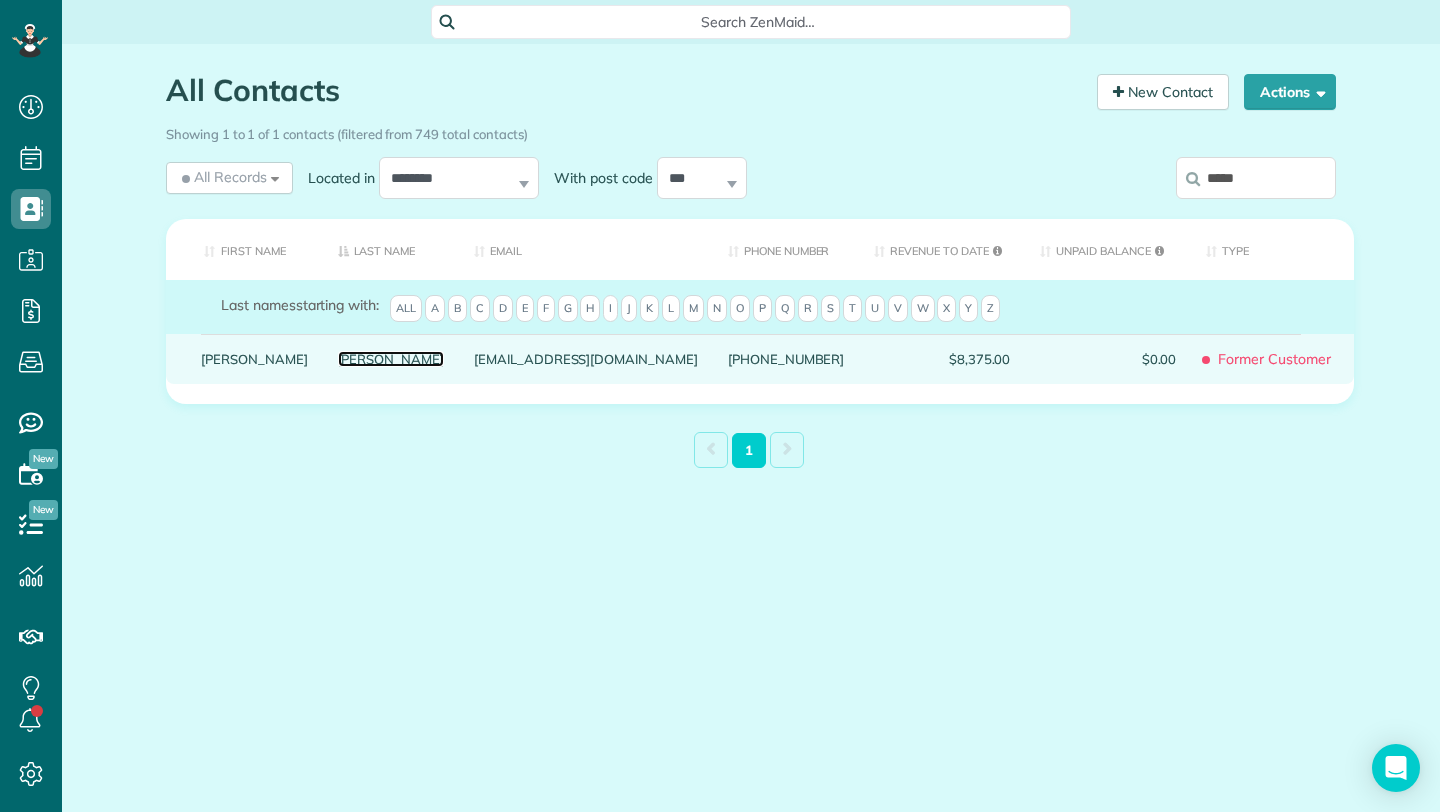 click on "[PERSON_NAME]" at bounding box center (391, 359) 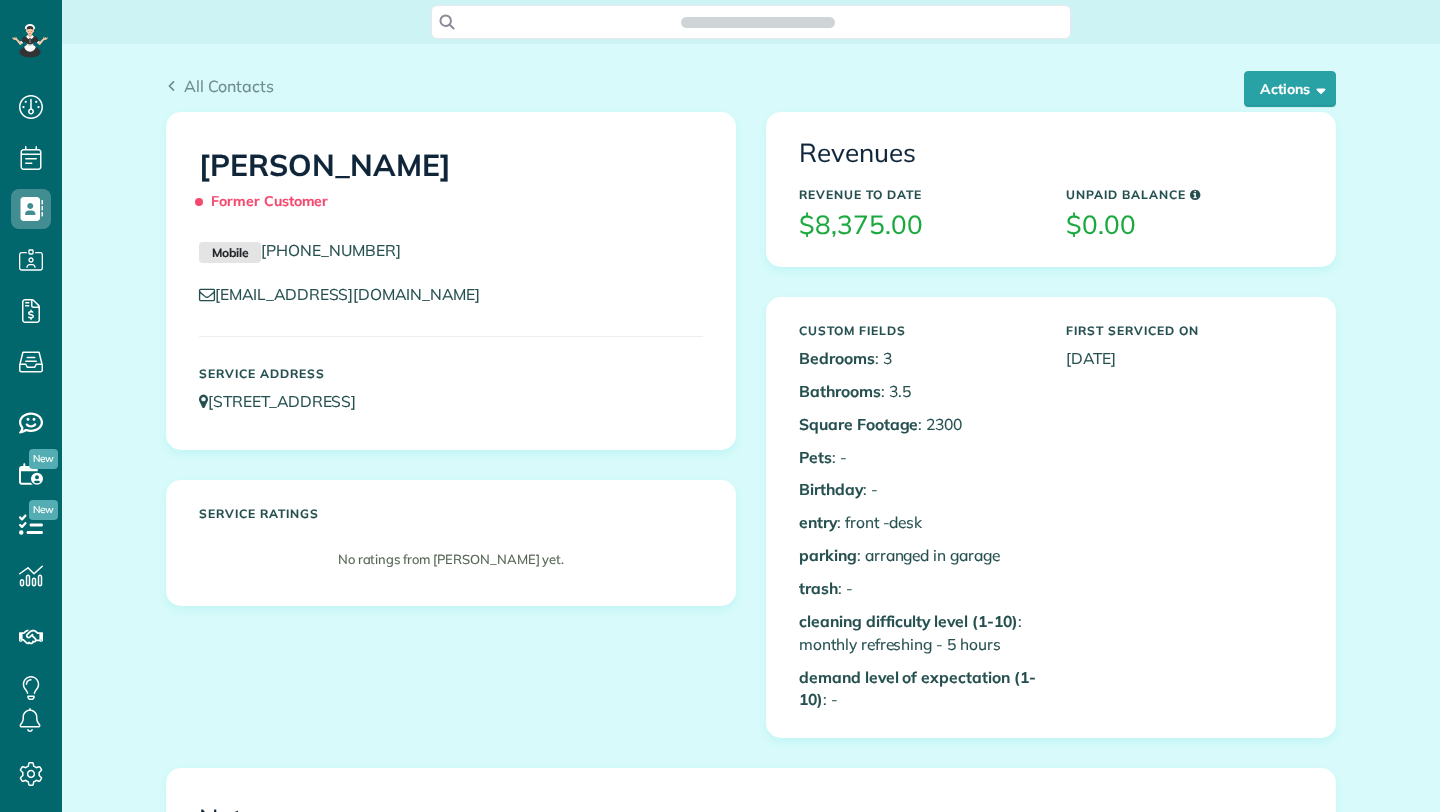 scroll, scrollTop: 0, scrollLeft: 0, axis: both 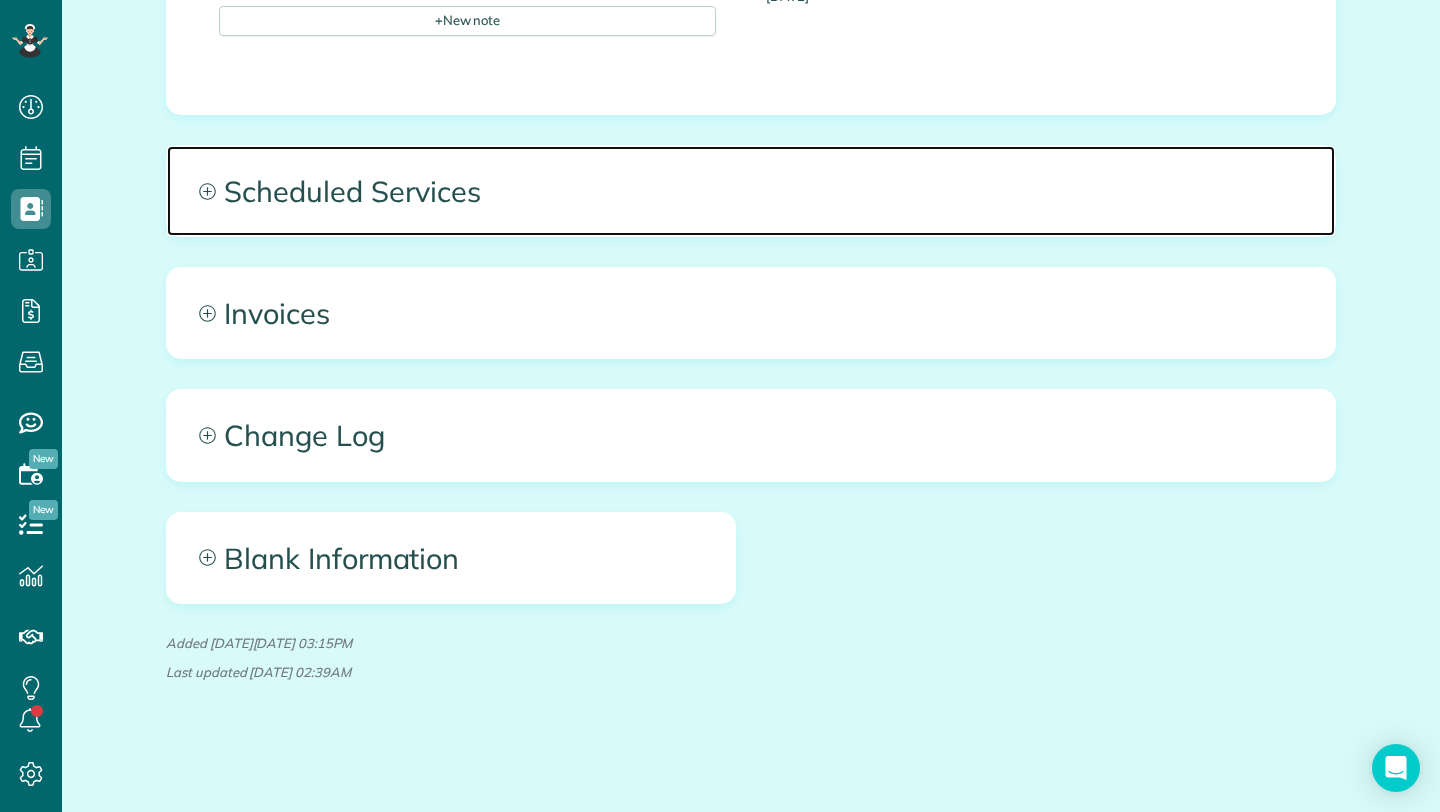 click on "Scheduled Services" at bounding box center [751, 191] 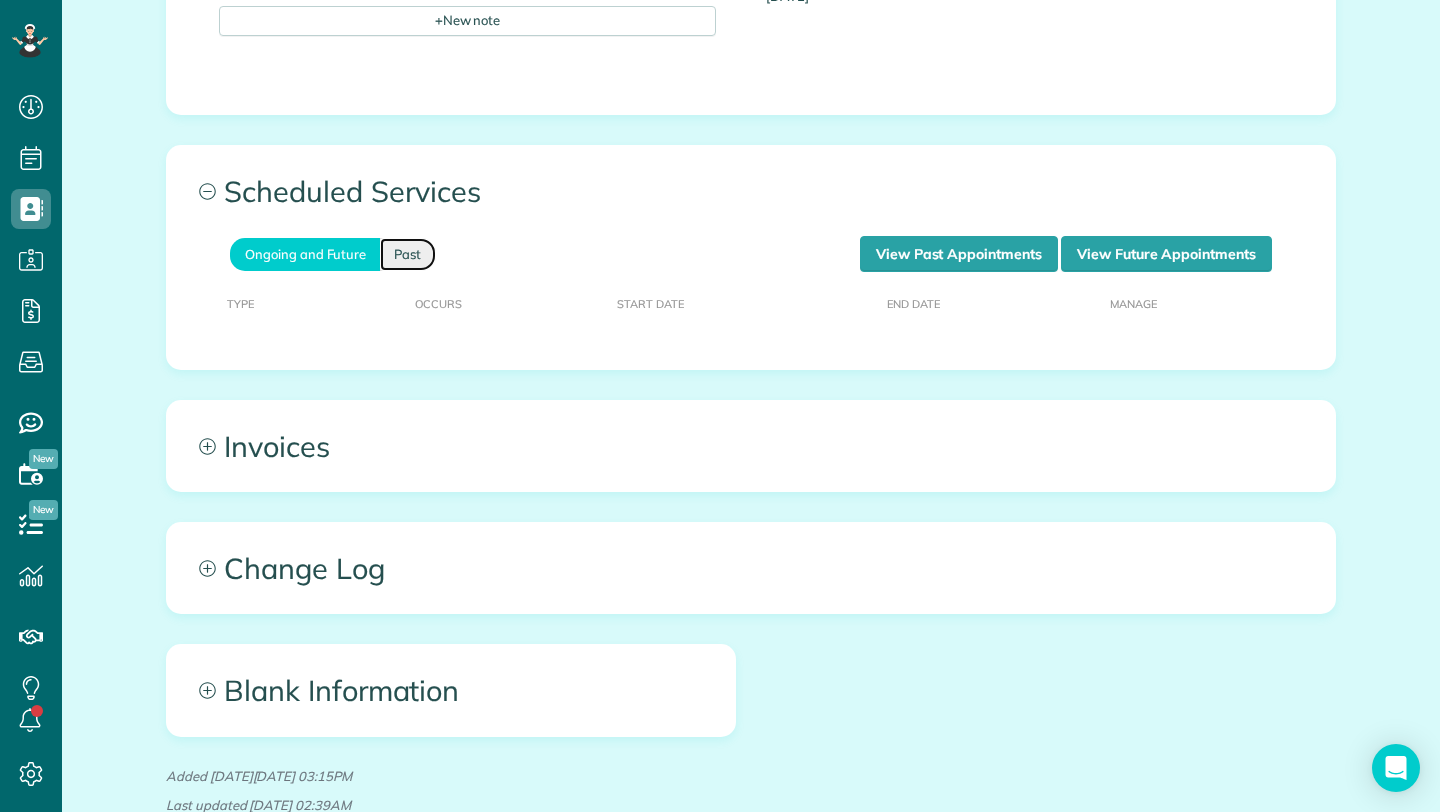 click on "Past" at bounding box center (408, 254) 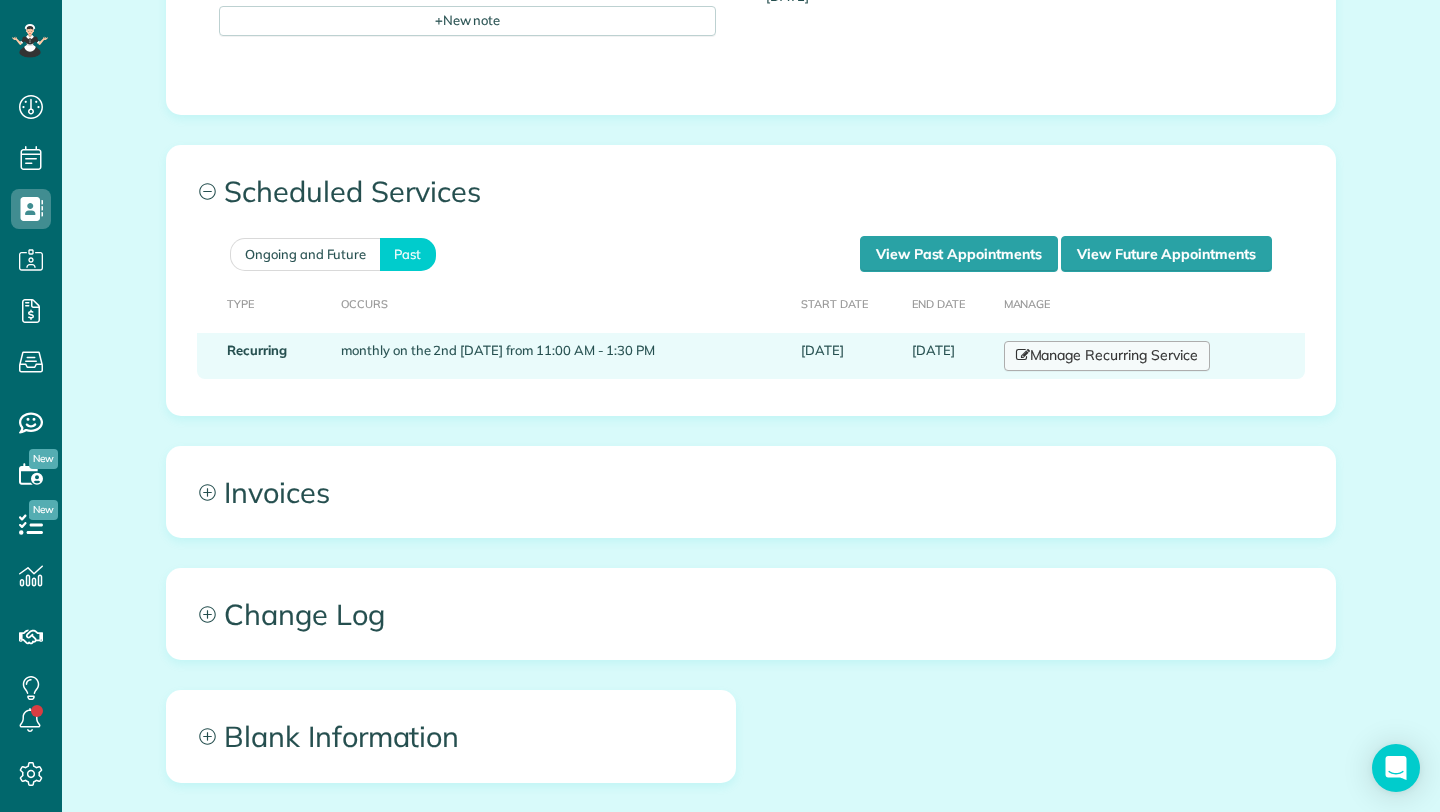 click on "Manage Recurring Service" at bounding box center [1107, 356] 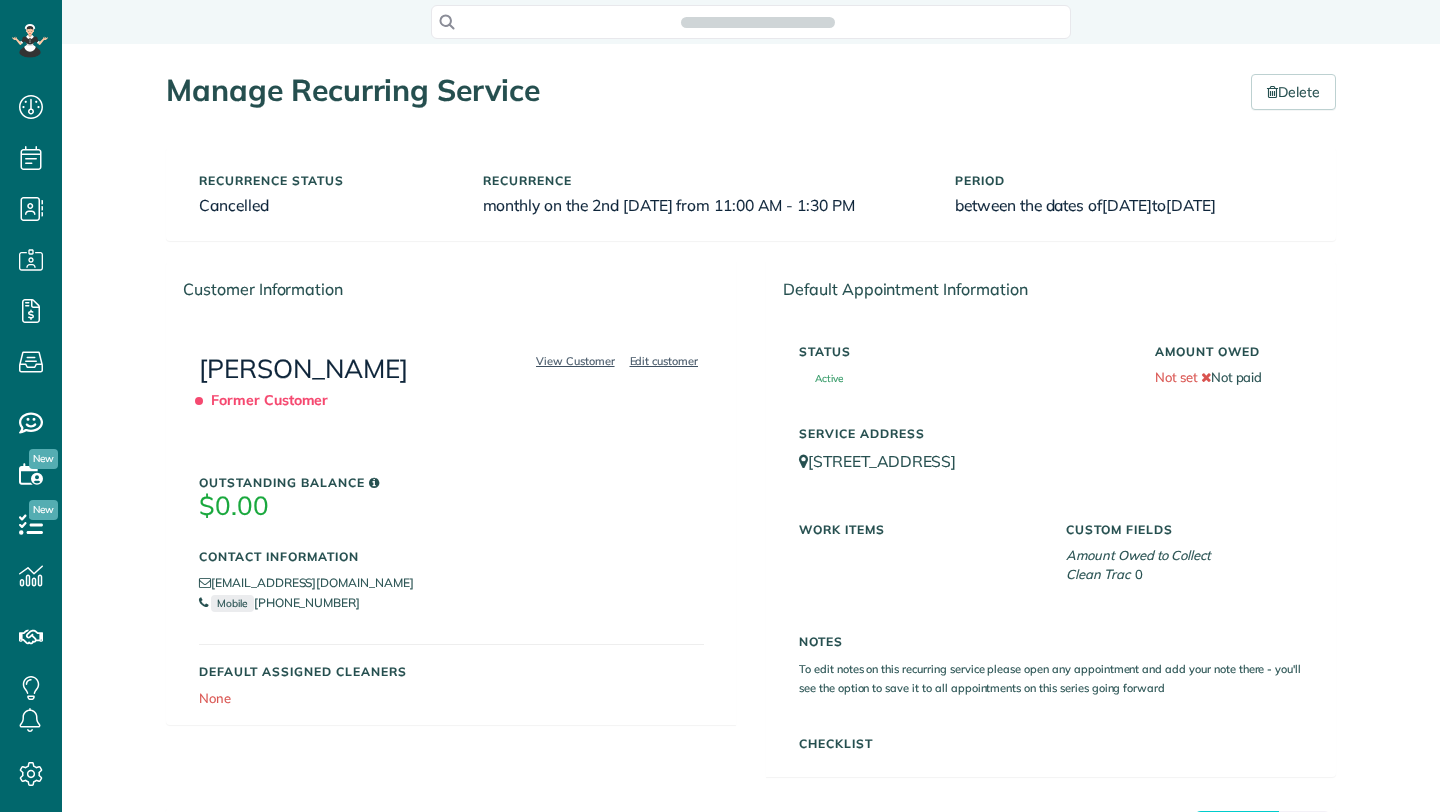 scroll, scrollTop: 0, scrollLeft: 0, axis: both 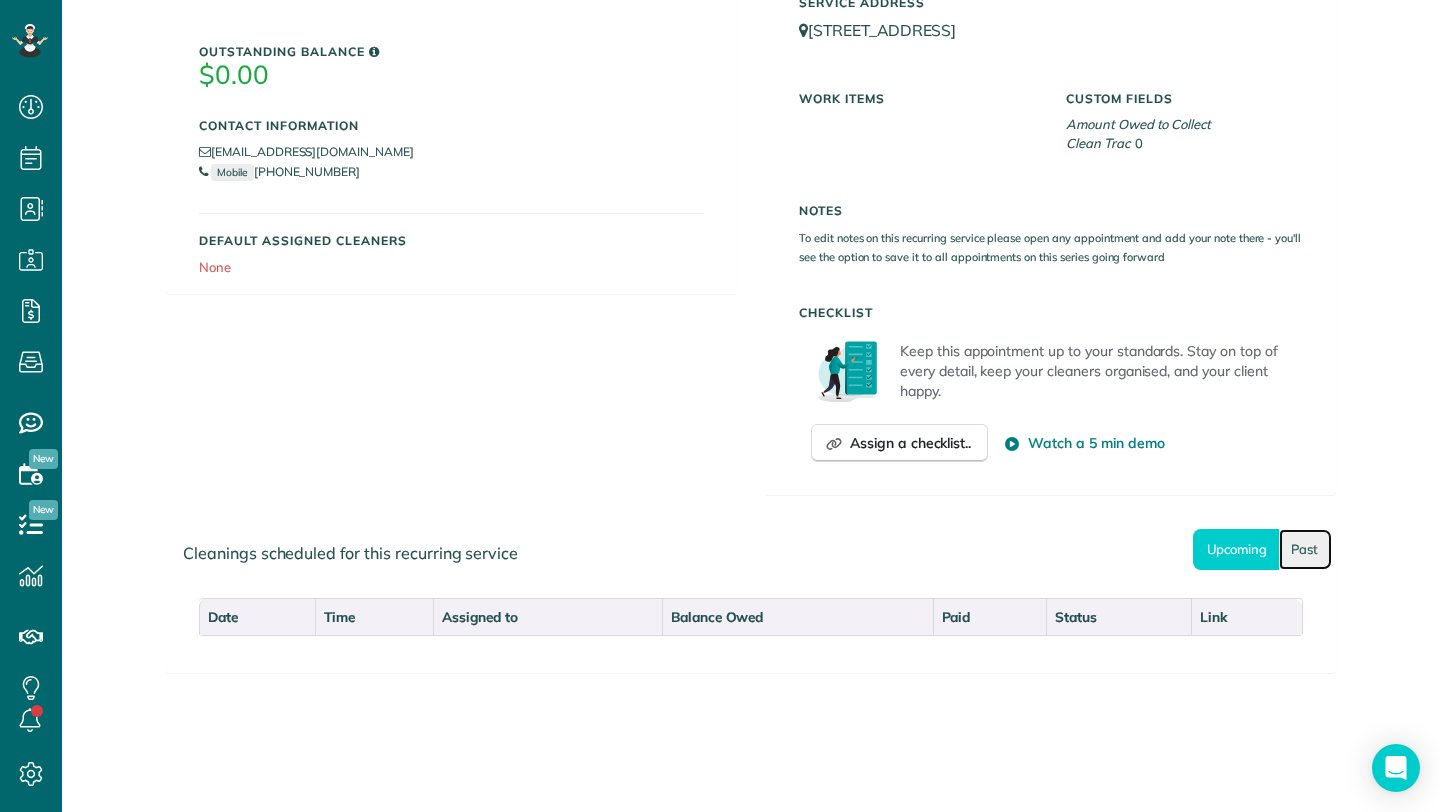 click on "Past" at bounding box center [1305, 549] 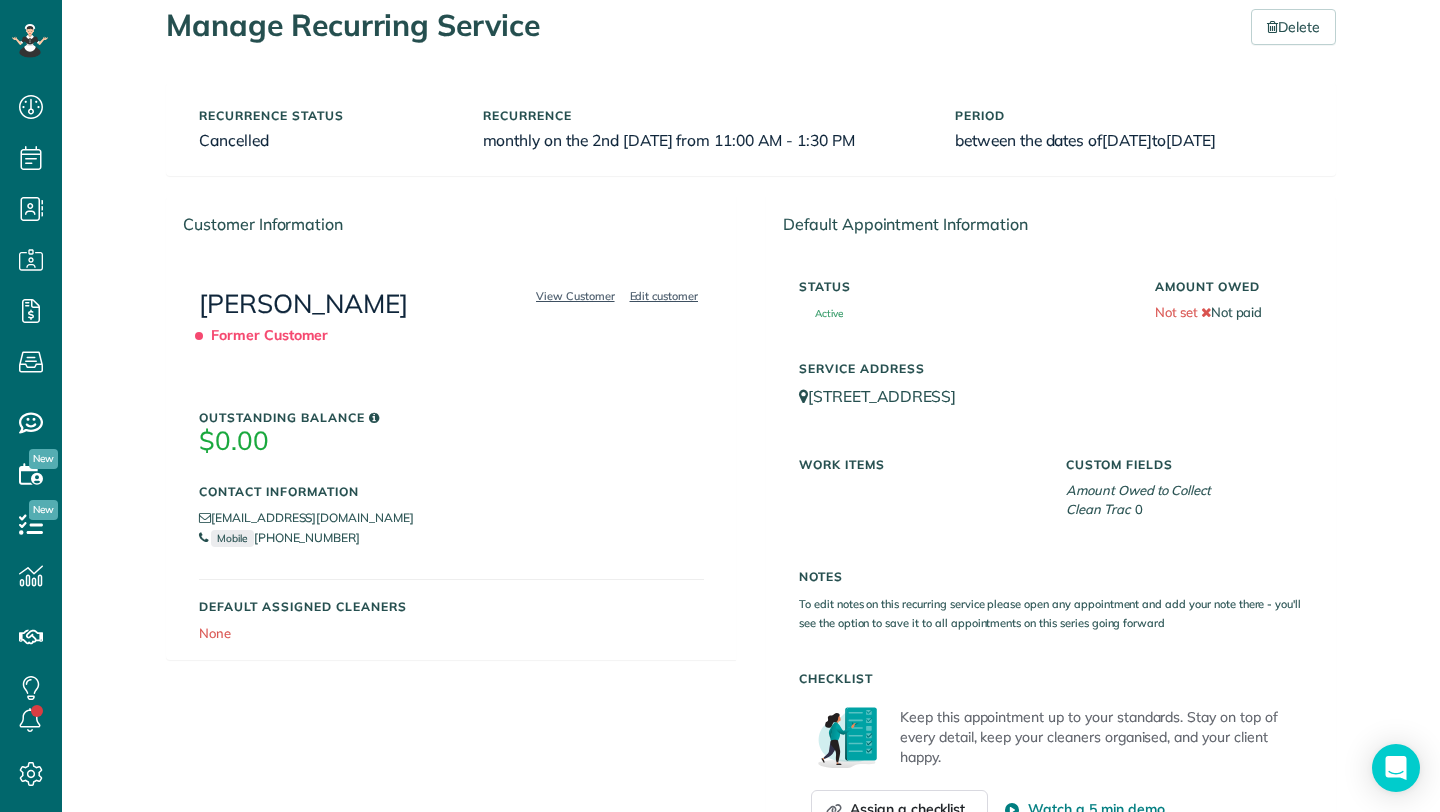 scroll, scrollTop: 0, scrollLeft: 0, axis: both 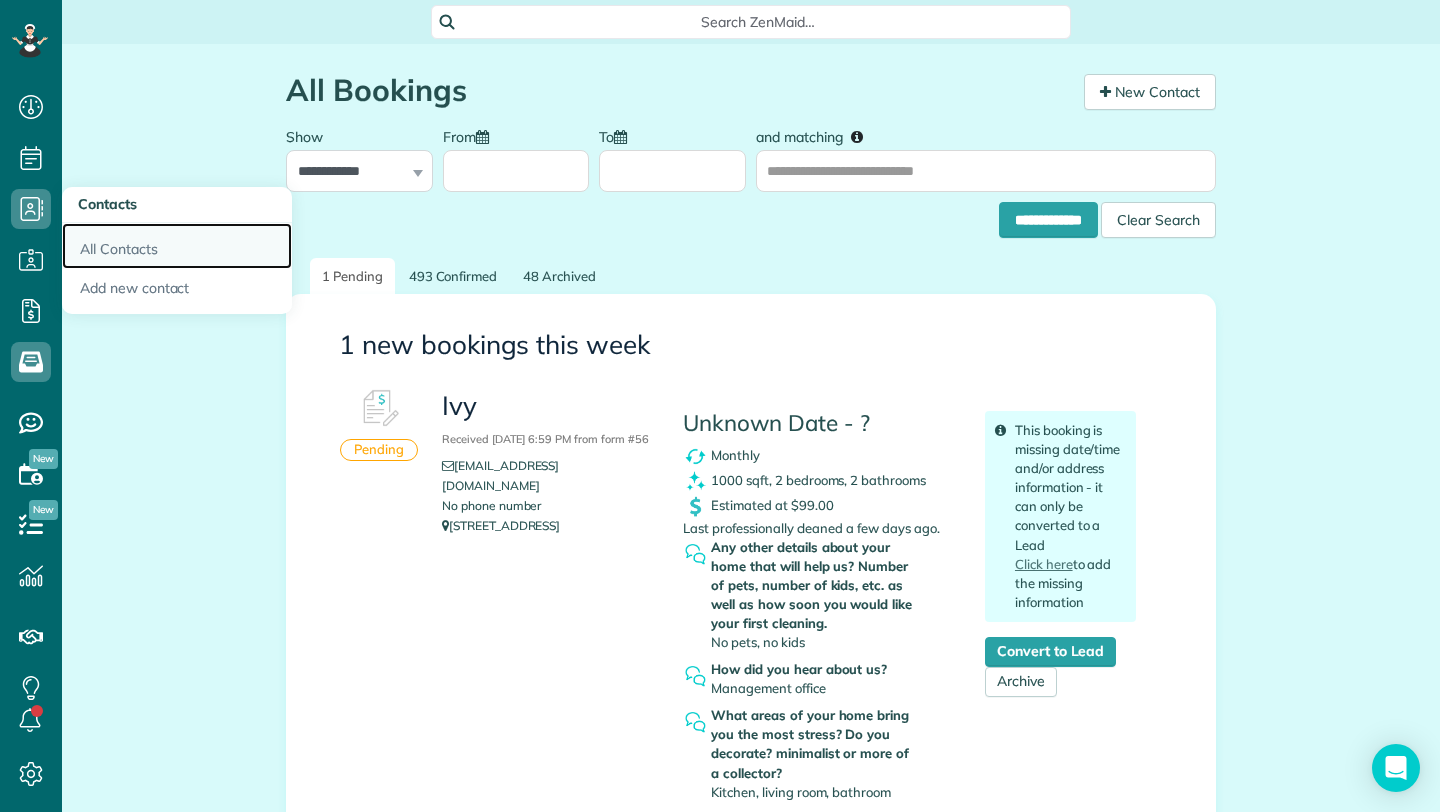 click on "All Contacts" at bounding box center (177, 246) 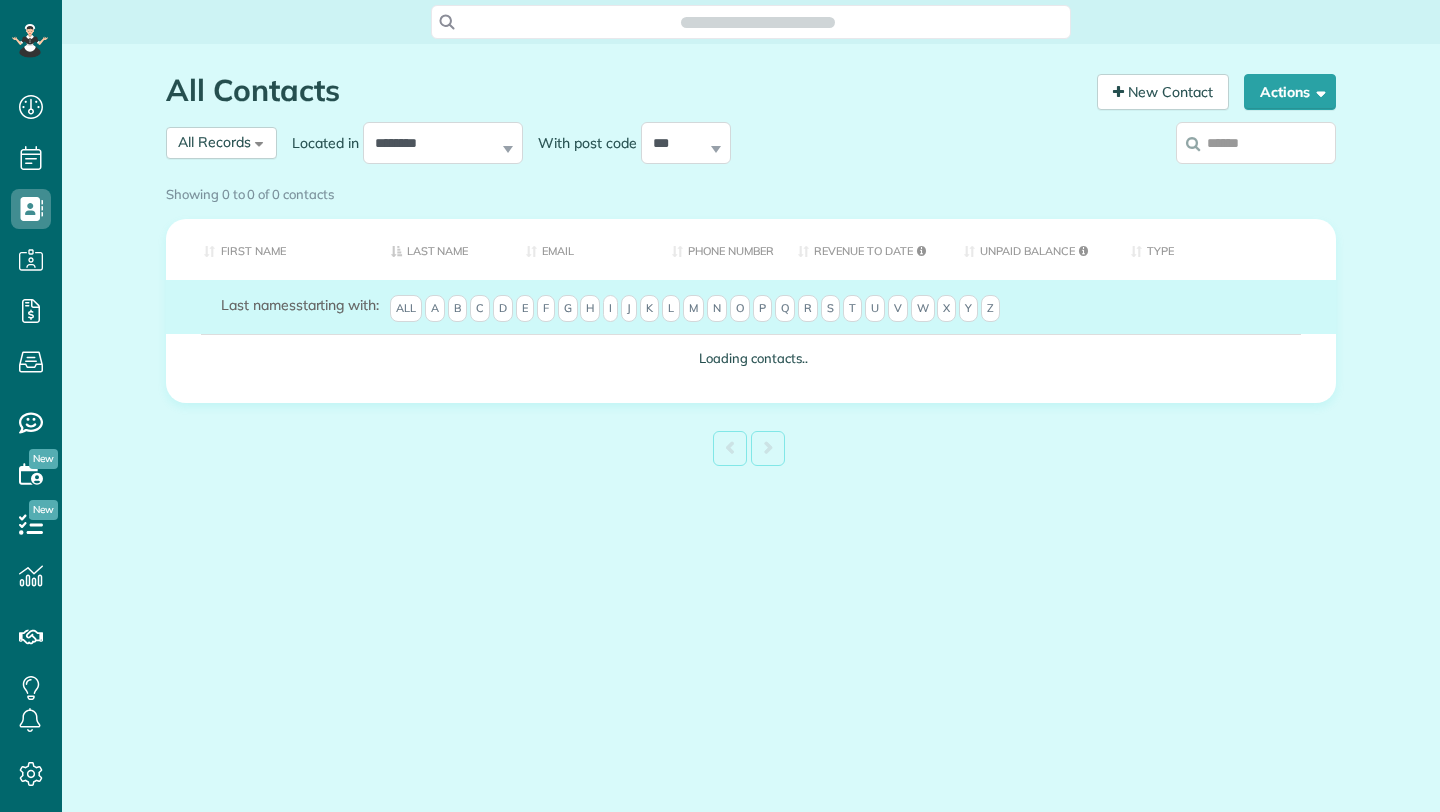 scroll, scrollTop: 0, scrollLeft: 0, axis: both 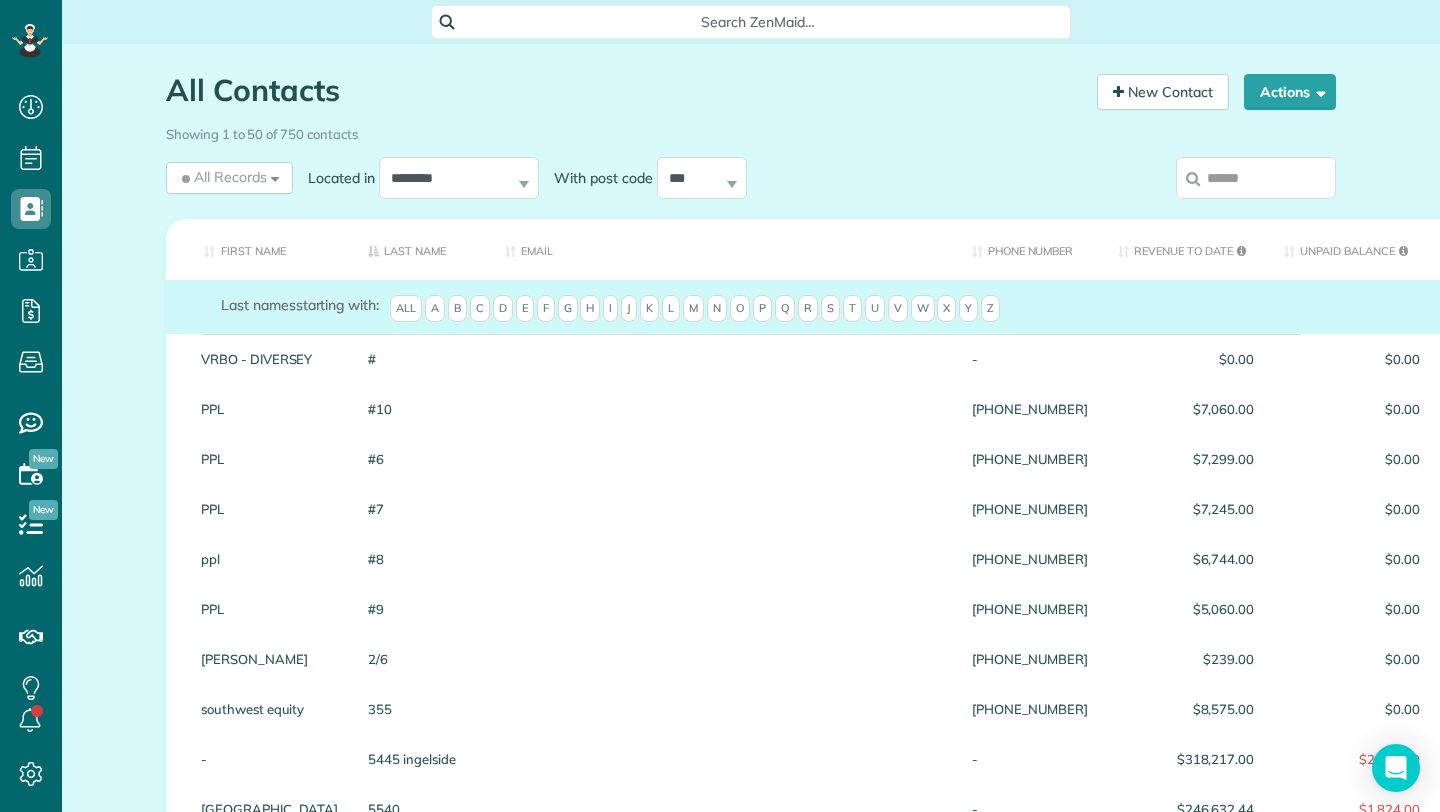 click at bounding box center [1256, 178] 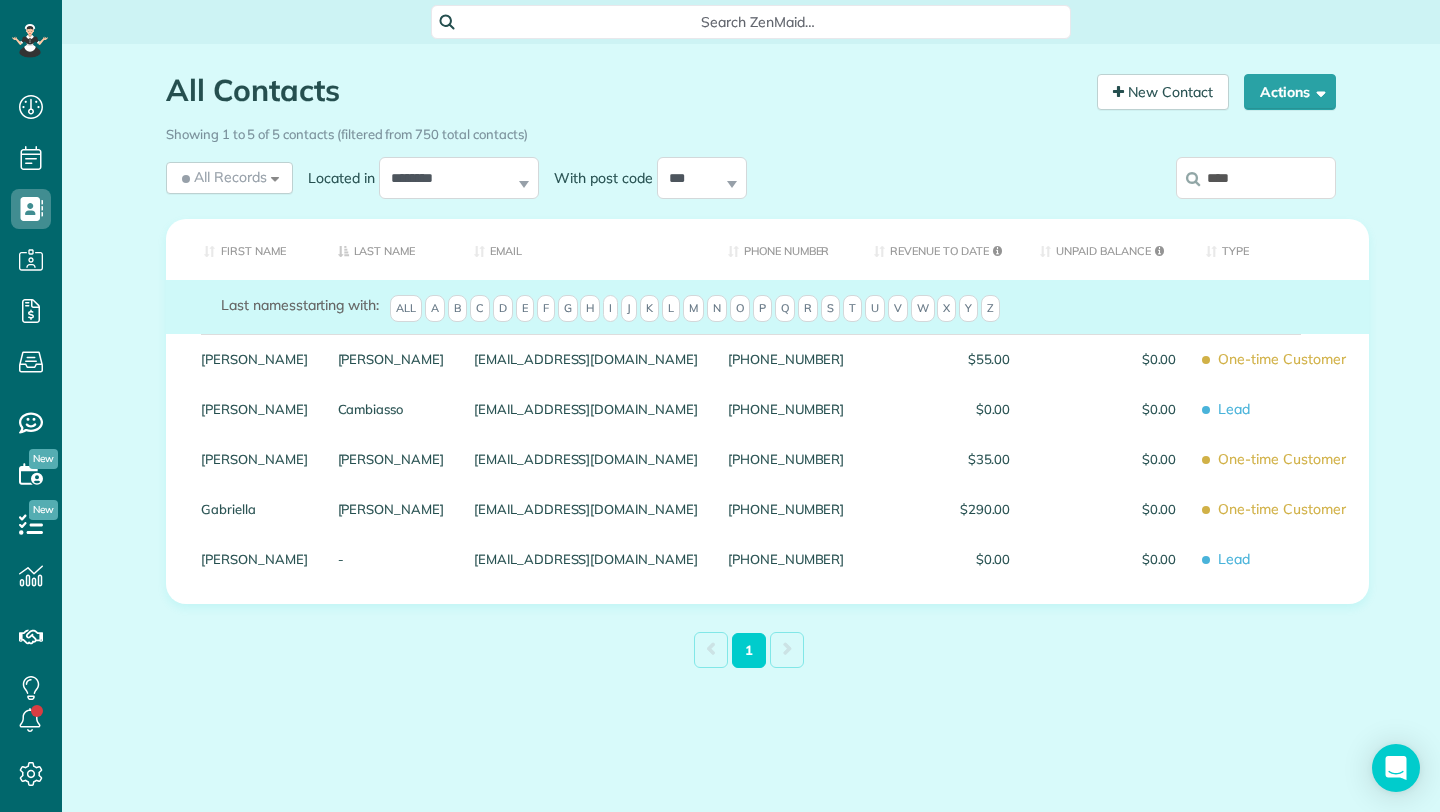 type on "****" 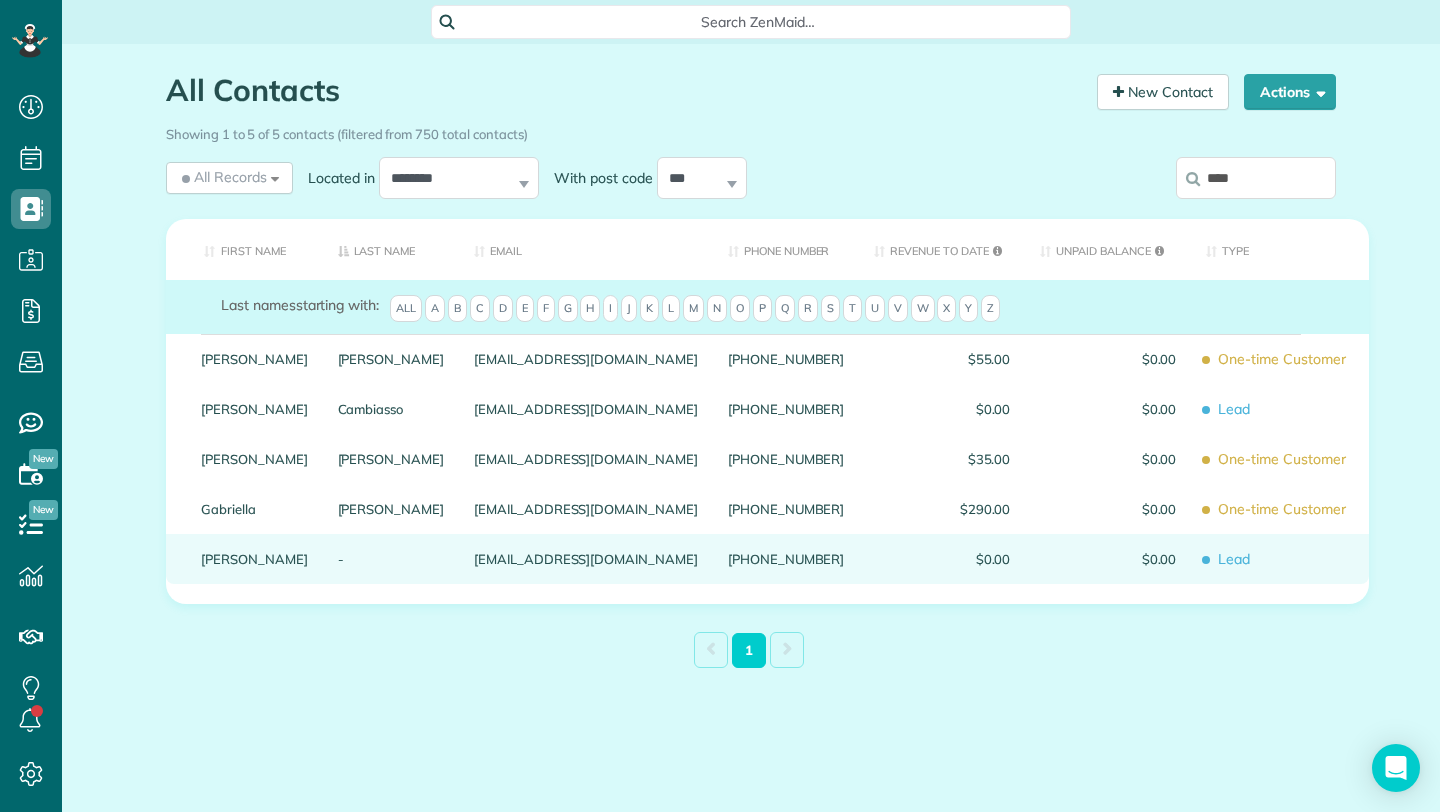 click on "[EMAIL_ADDRESS][DOMAIN_NAME]" at bounding box center (586, 559) 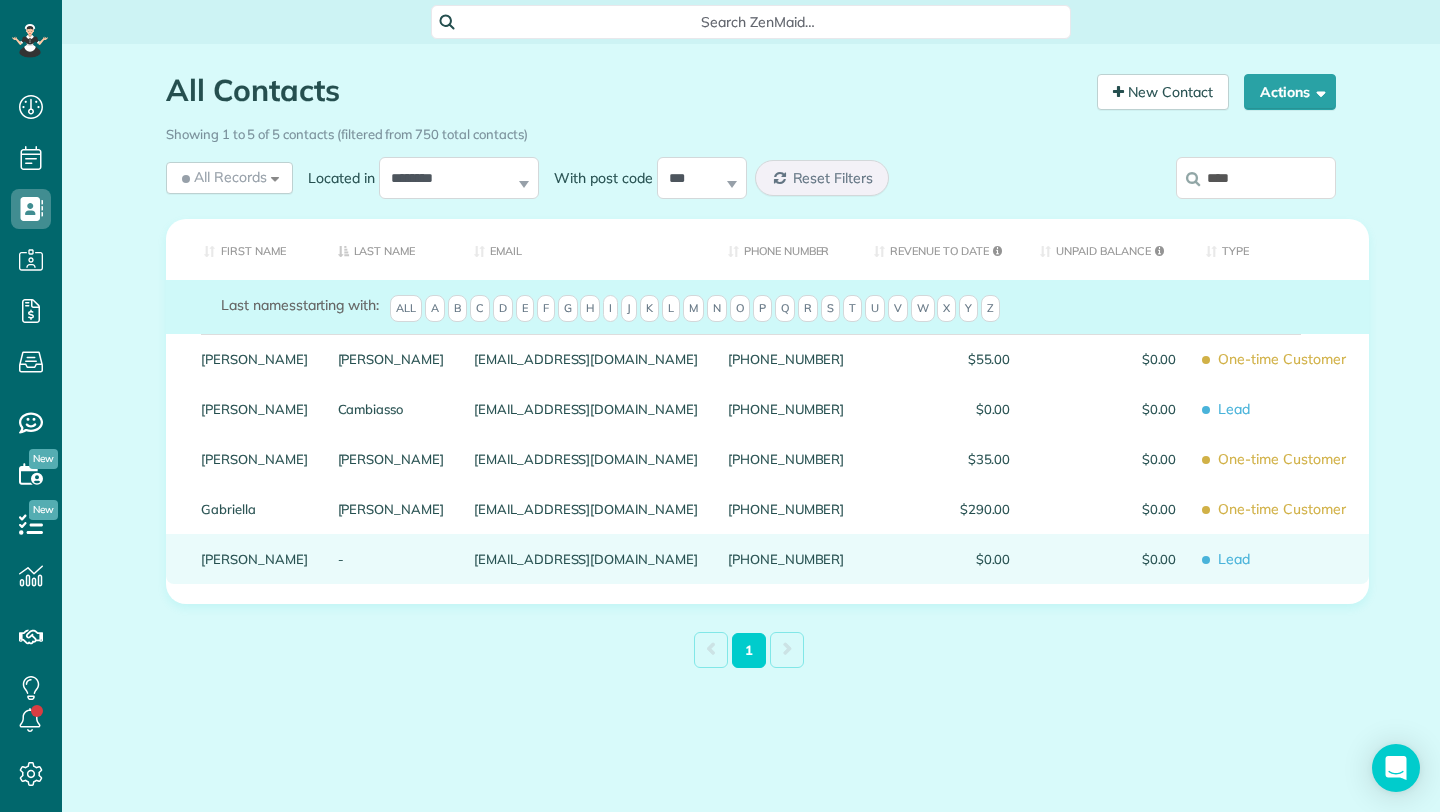 click on "[PERSON_NAME]" at bounding box center (254, 559) 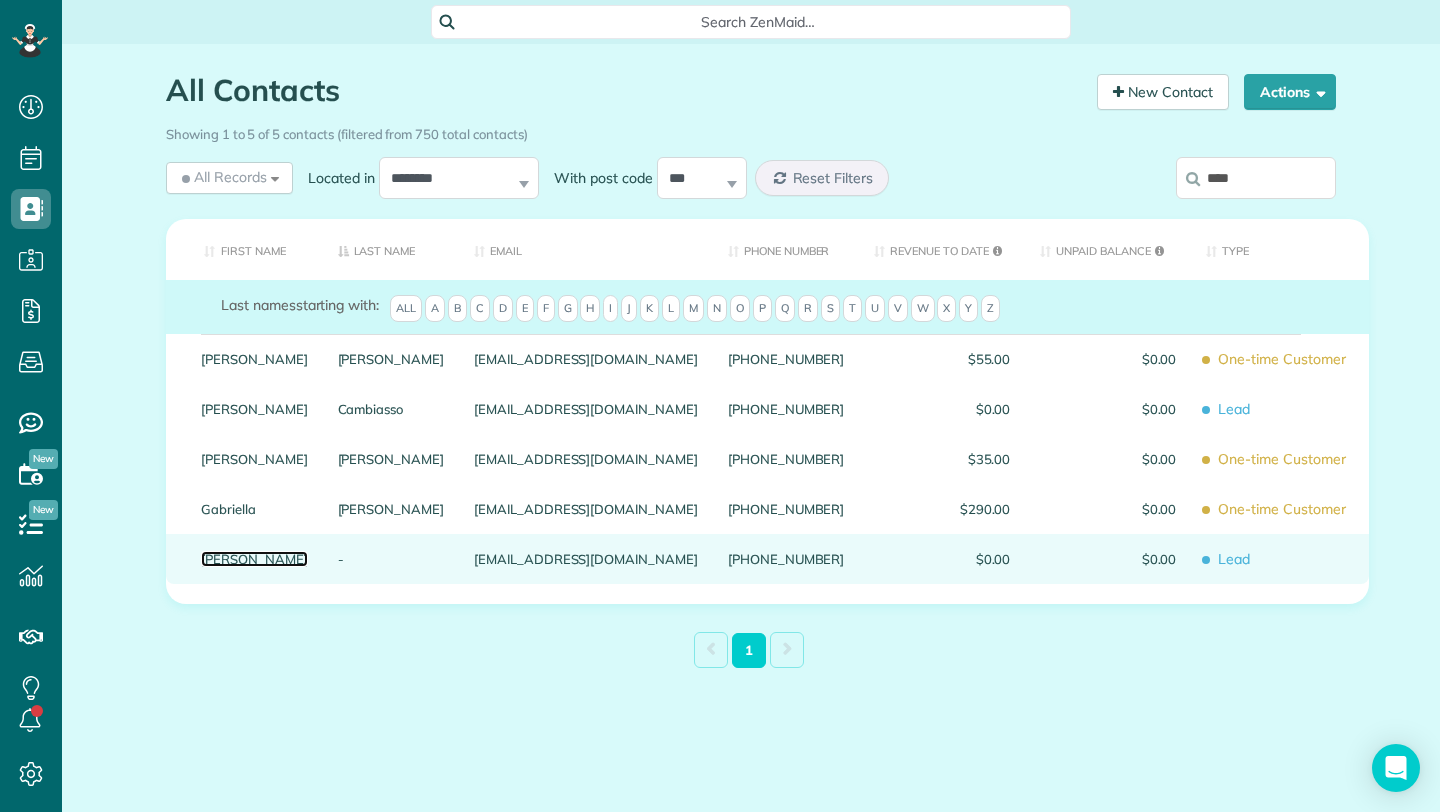 click on "[PERSON_NAME]" at bounding box center [254, 559] 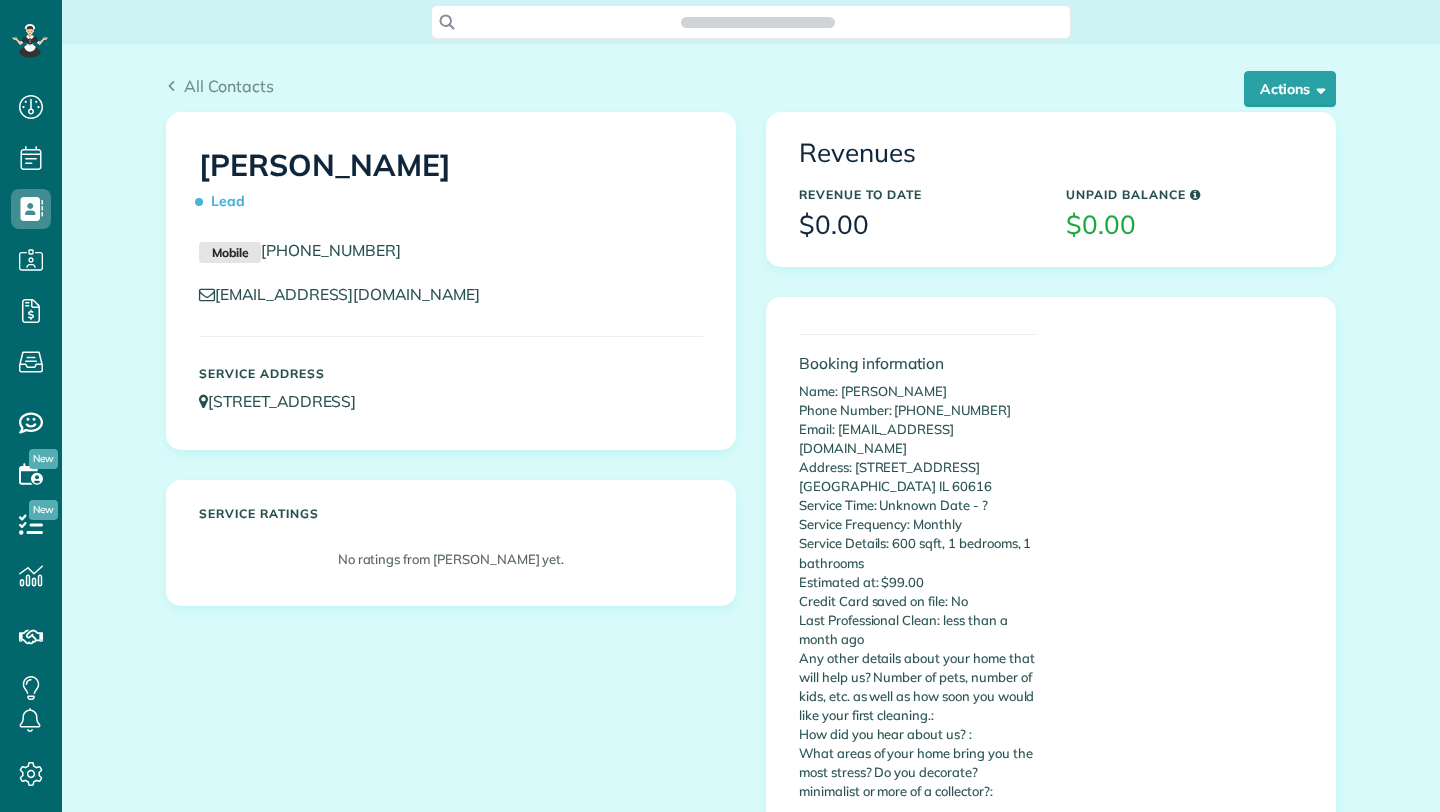 scroll, scrollTop: 0, scrollLeft: 0, axis: both 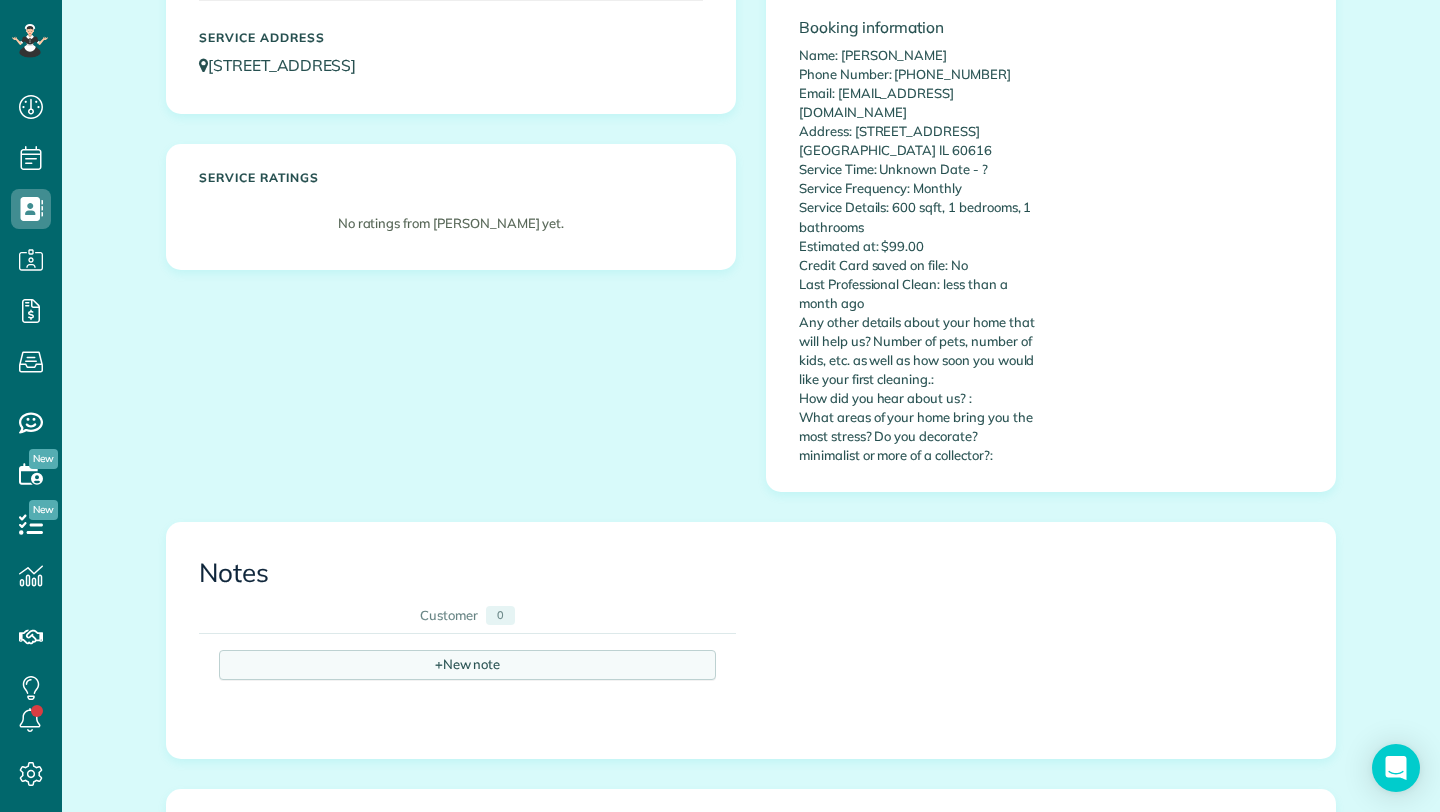 click on "+
New note" at bounding box center (467, 665) 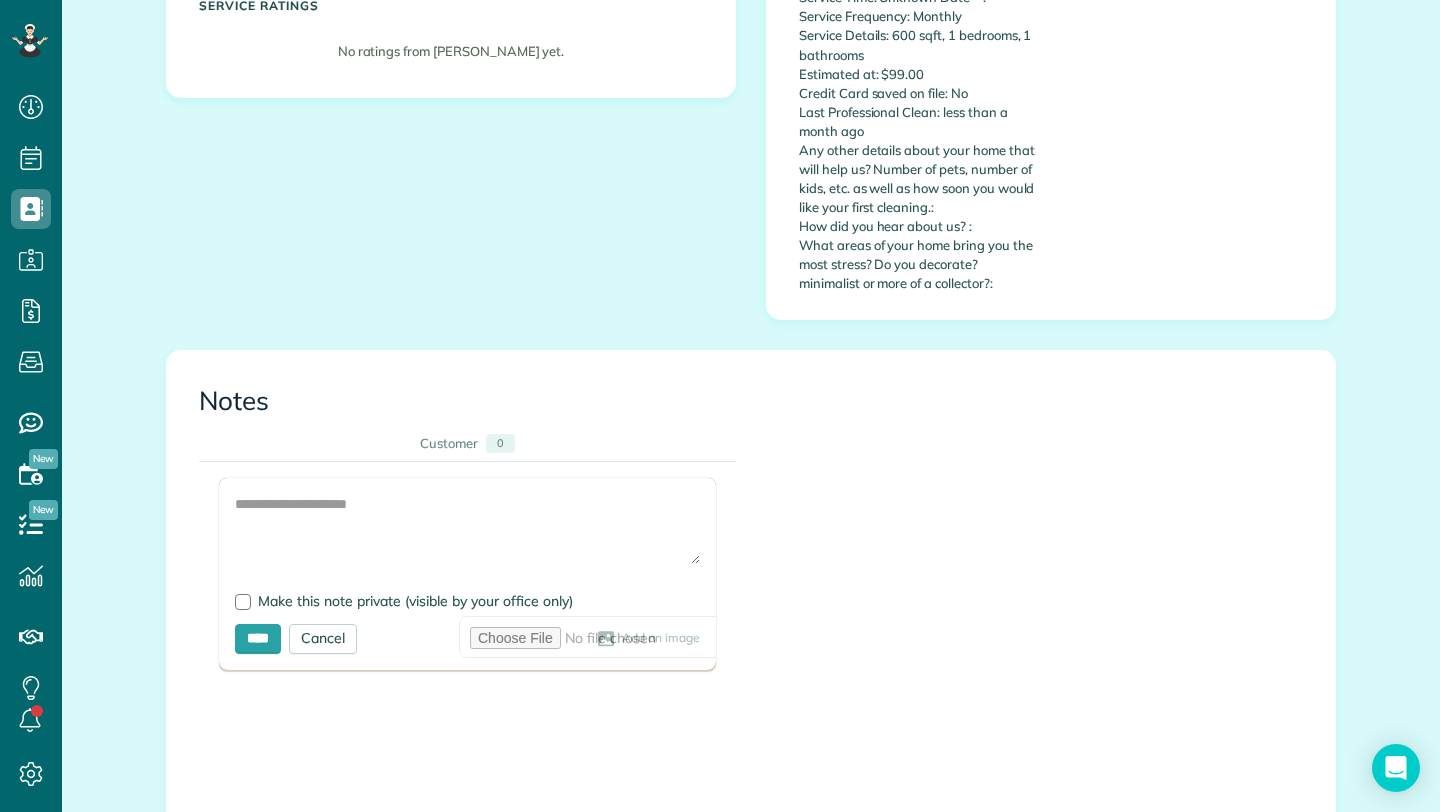 scroll, scrollTop: 747, scrollLeft: 0, axis: vertical 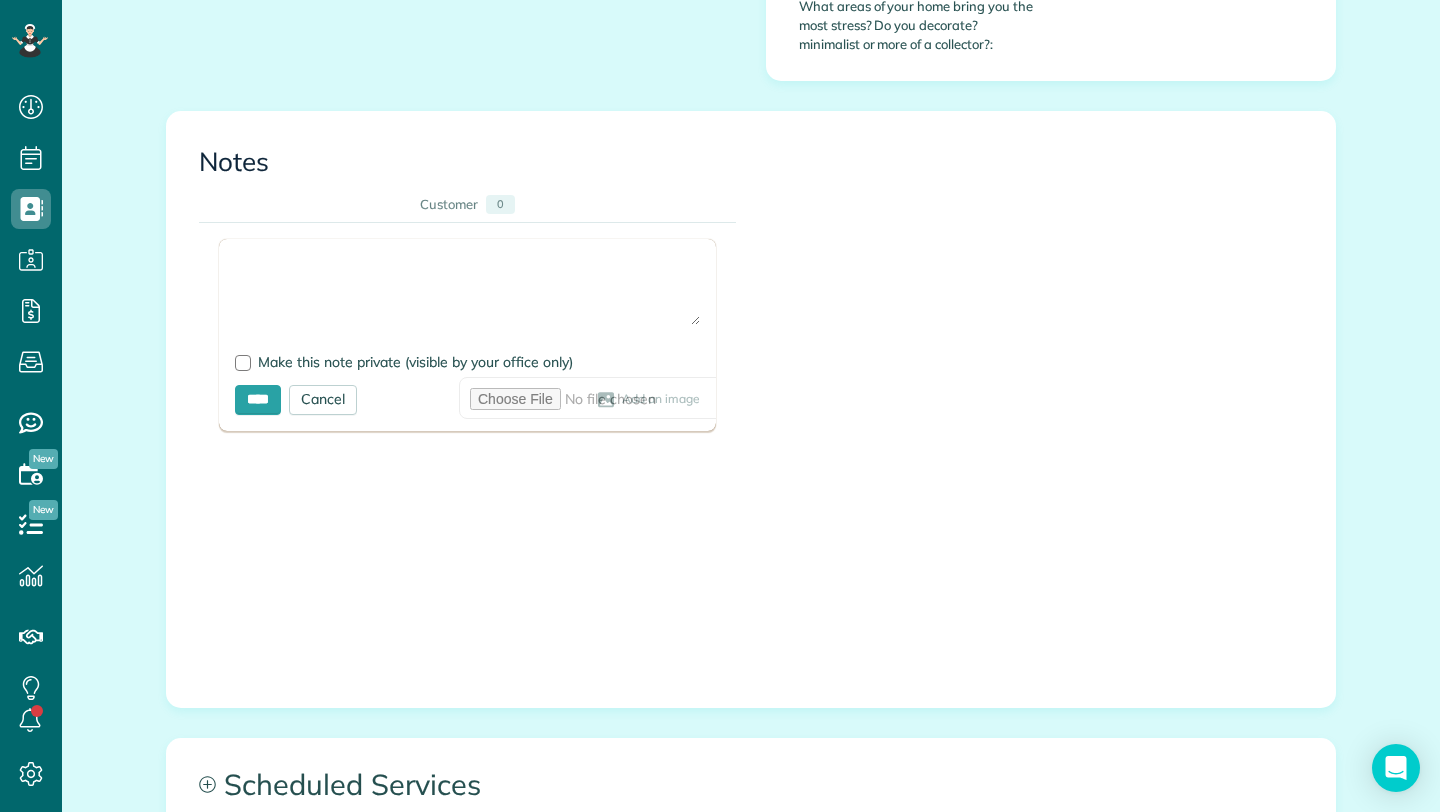click at bounding box center (467, 290) 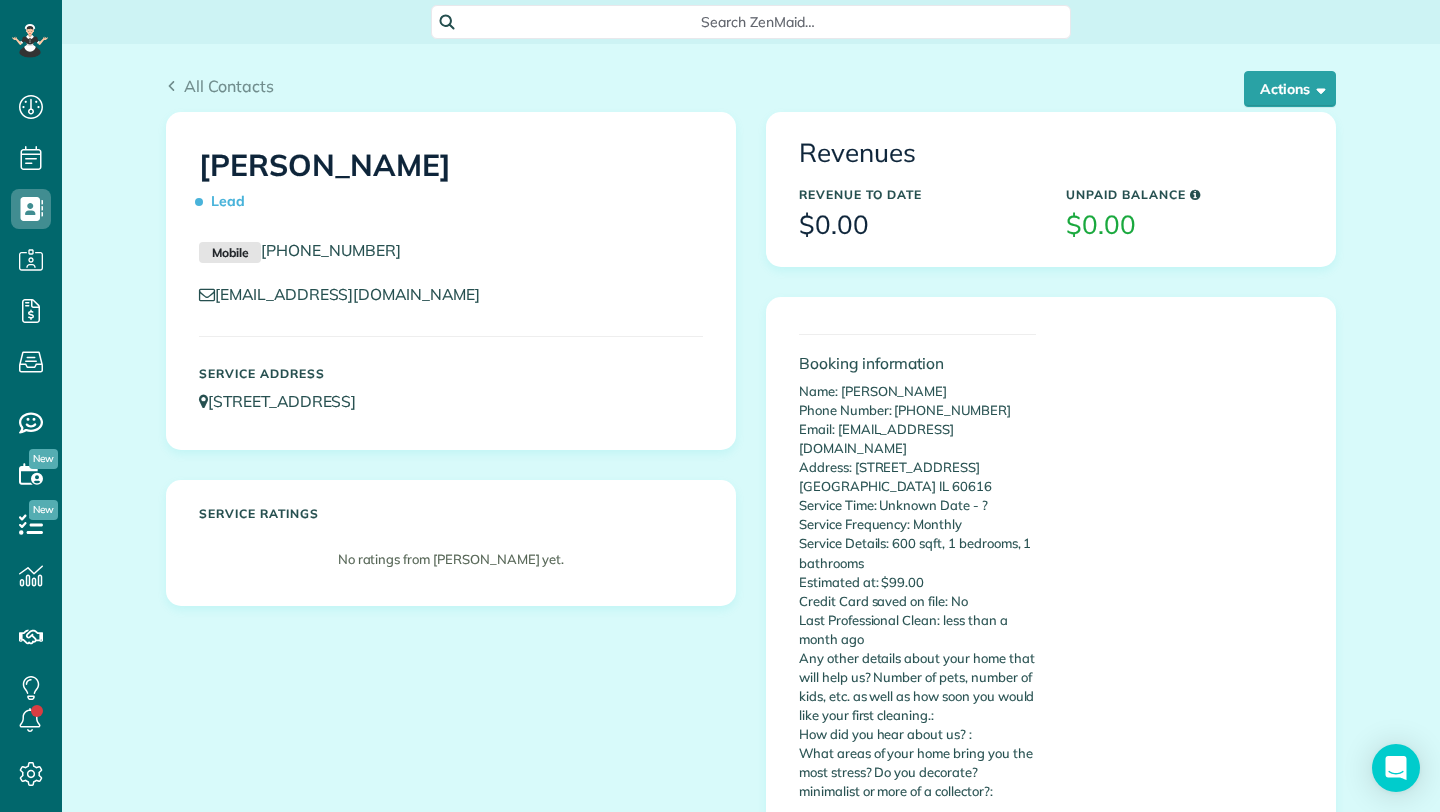 scroll, scrollTop: 1, scrollLeft: 0, axis: vertical 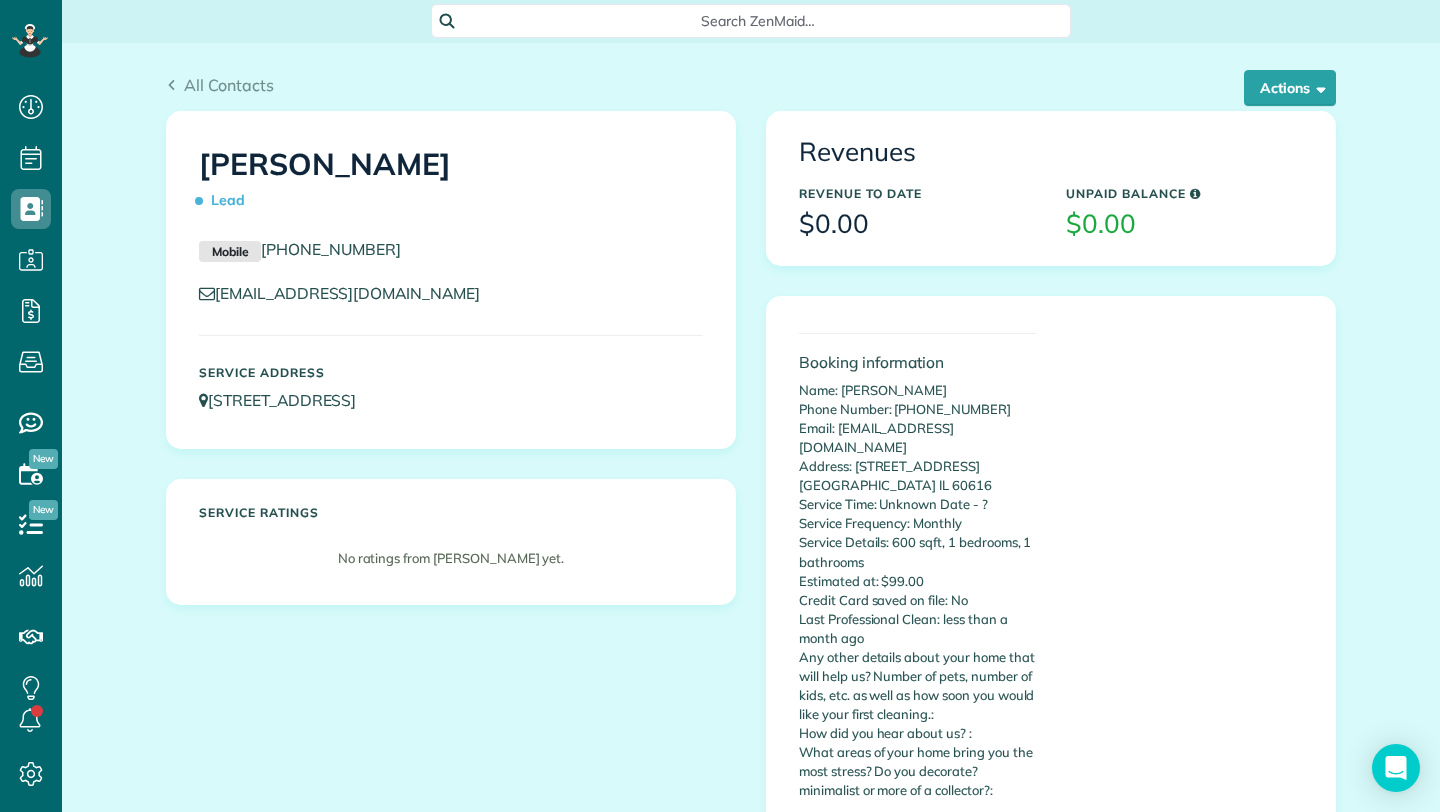 drag, startPoint x: 397, startPoint y: 250, endPoint x: 259, endPoint y: 255, distance: 138.09055 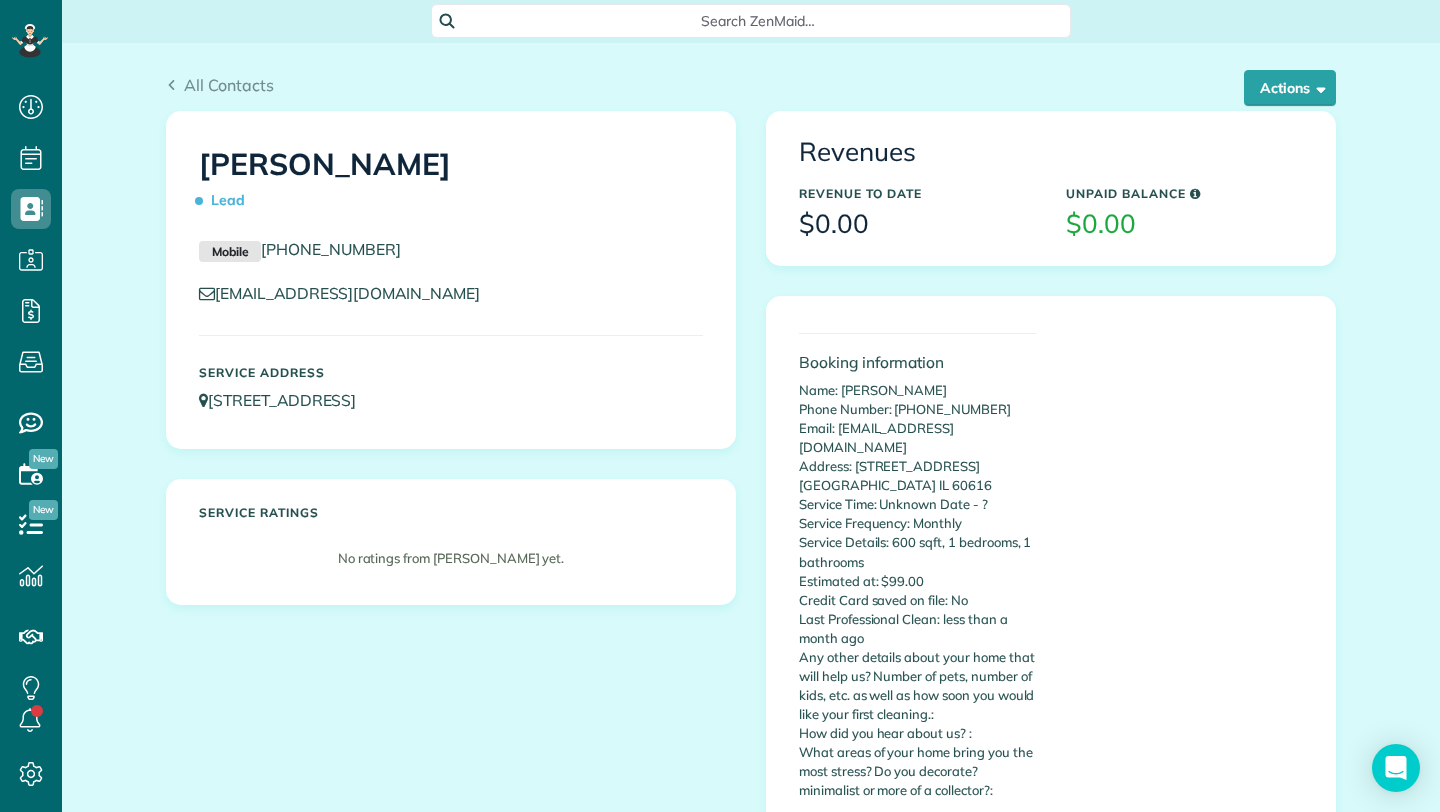 click on "Mobile
[PHONE_NUMBER]" at bounding box center (451, 250) 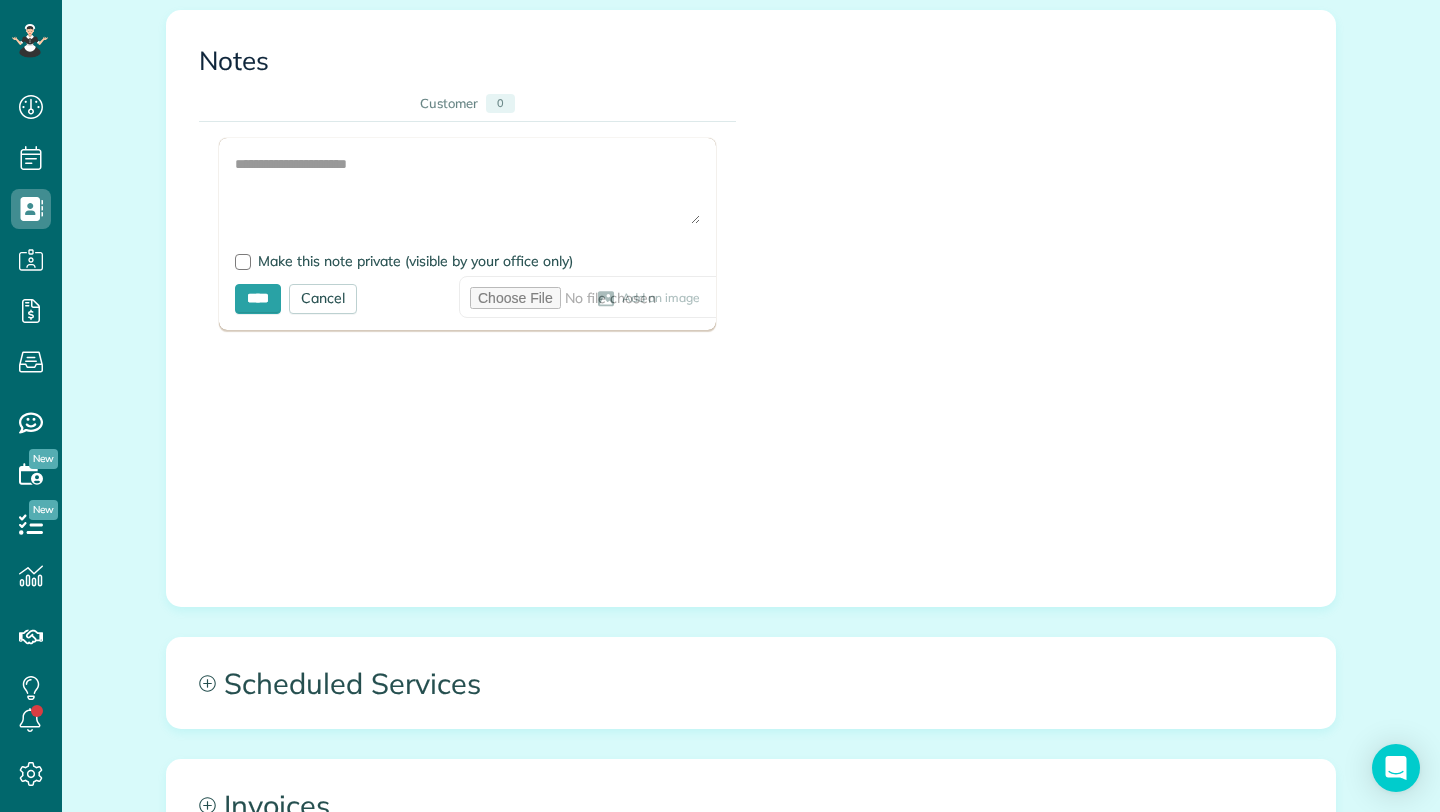 scroll, scrollTop: 791, scrollLeft: 0, axis: vertical 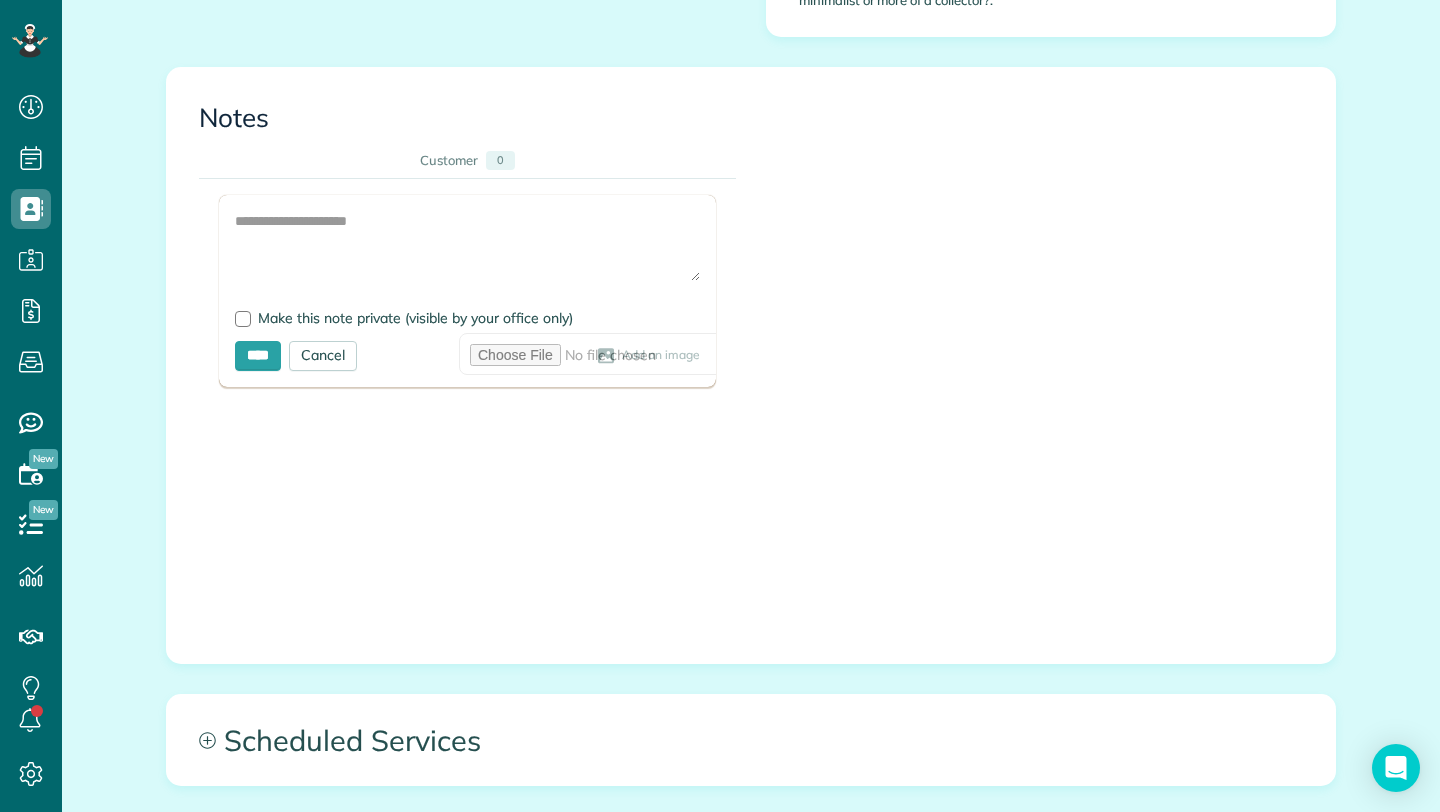 click on "Add Image
Make this note private (visible by your office only)
****
Cancel
Add an image" at bounding box center (467, 291) 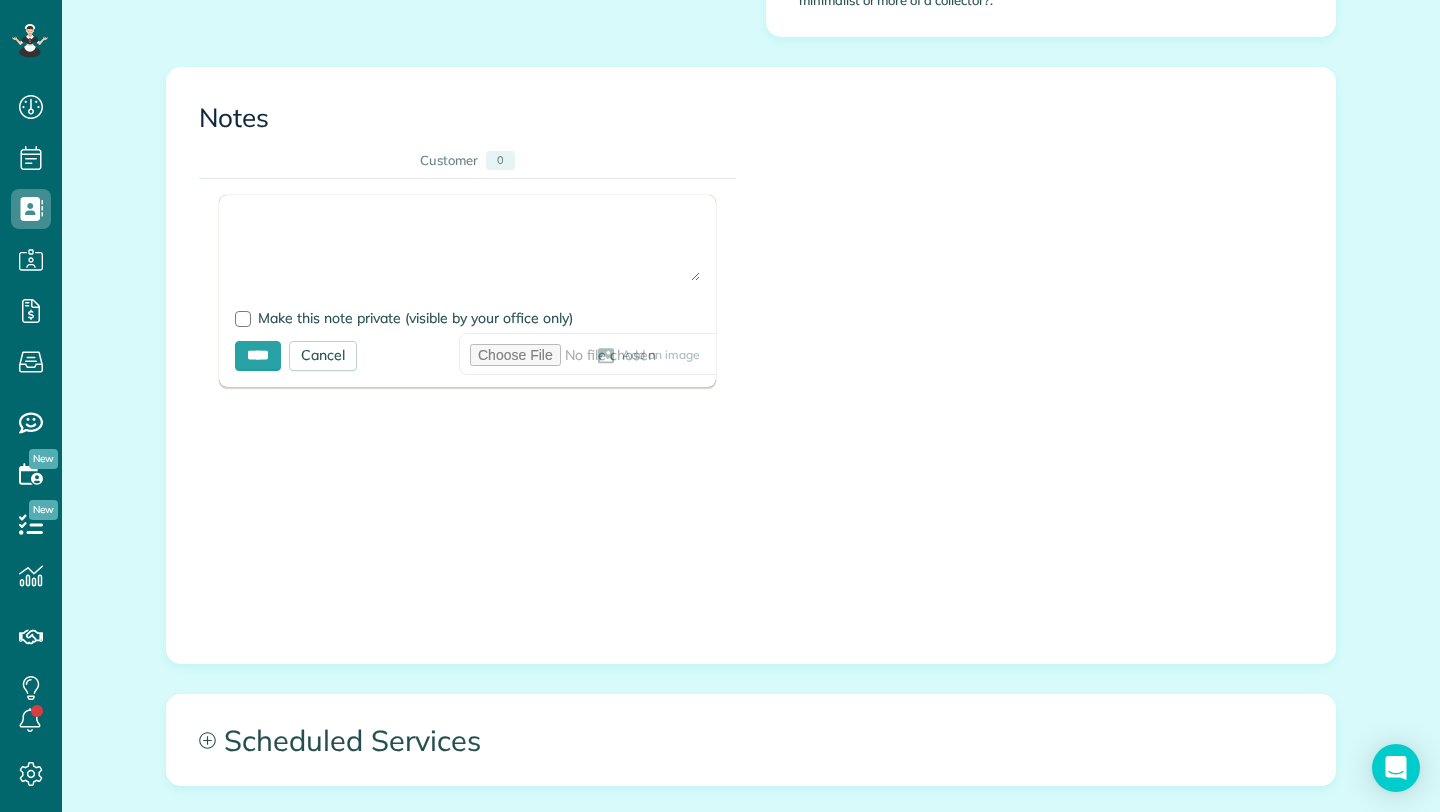 click at bounding box center [467, 246] 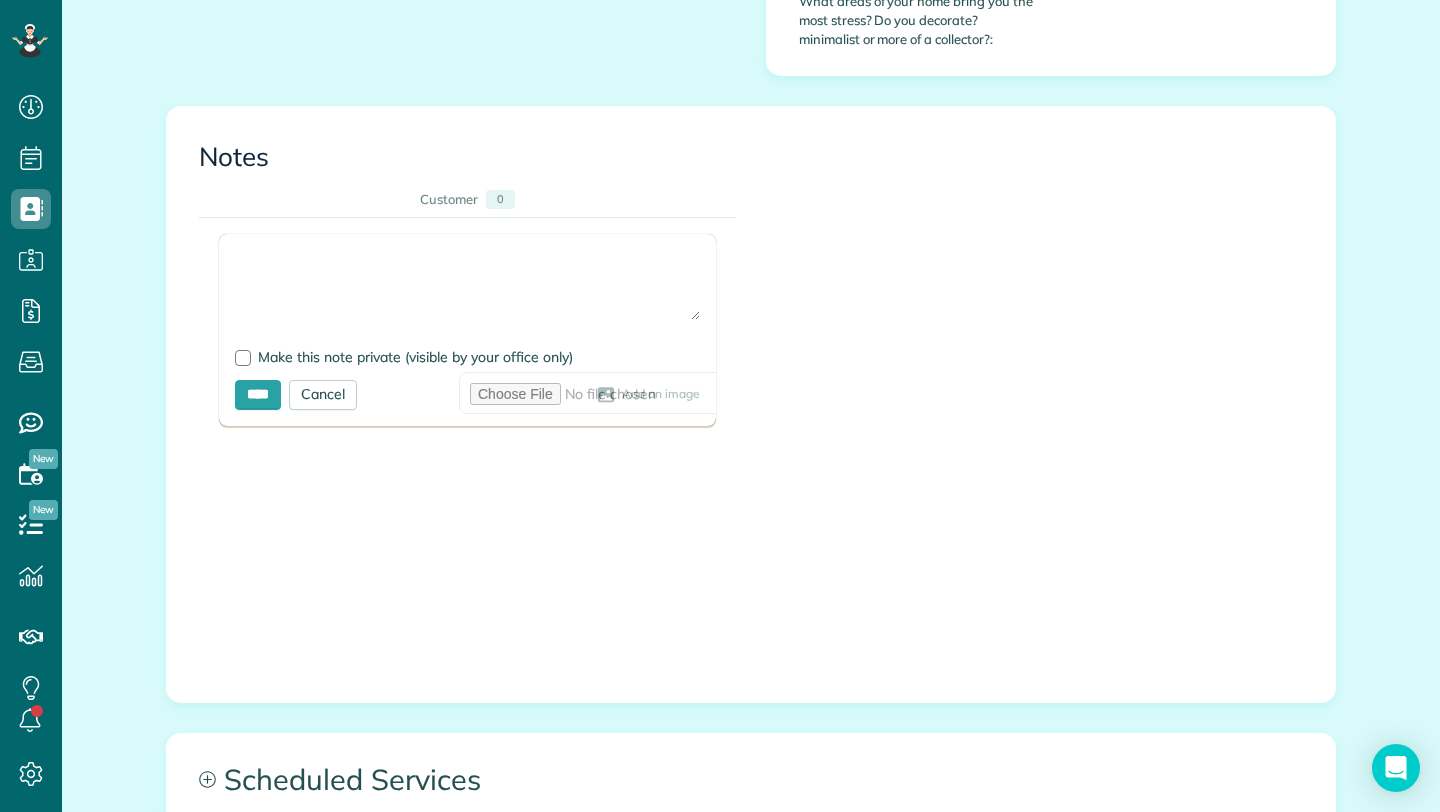 scroll, scrollTop: 686, scrollLeft: 0, axis: vertical 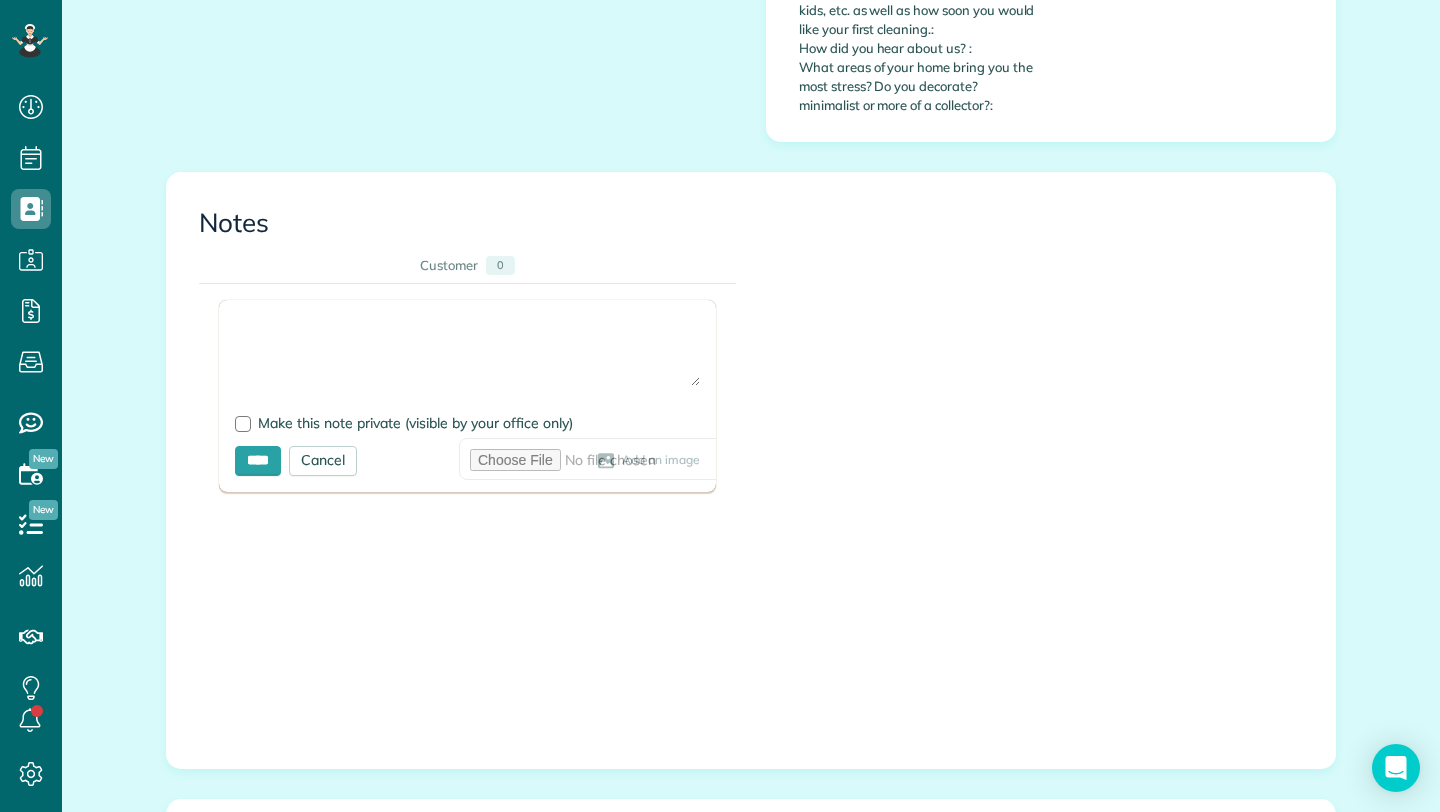 click at bounding box center (467, 351) 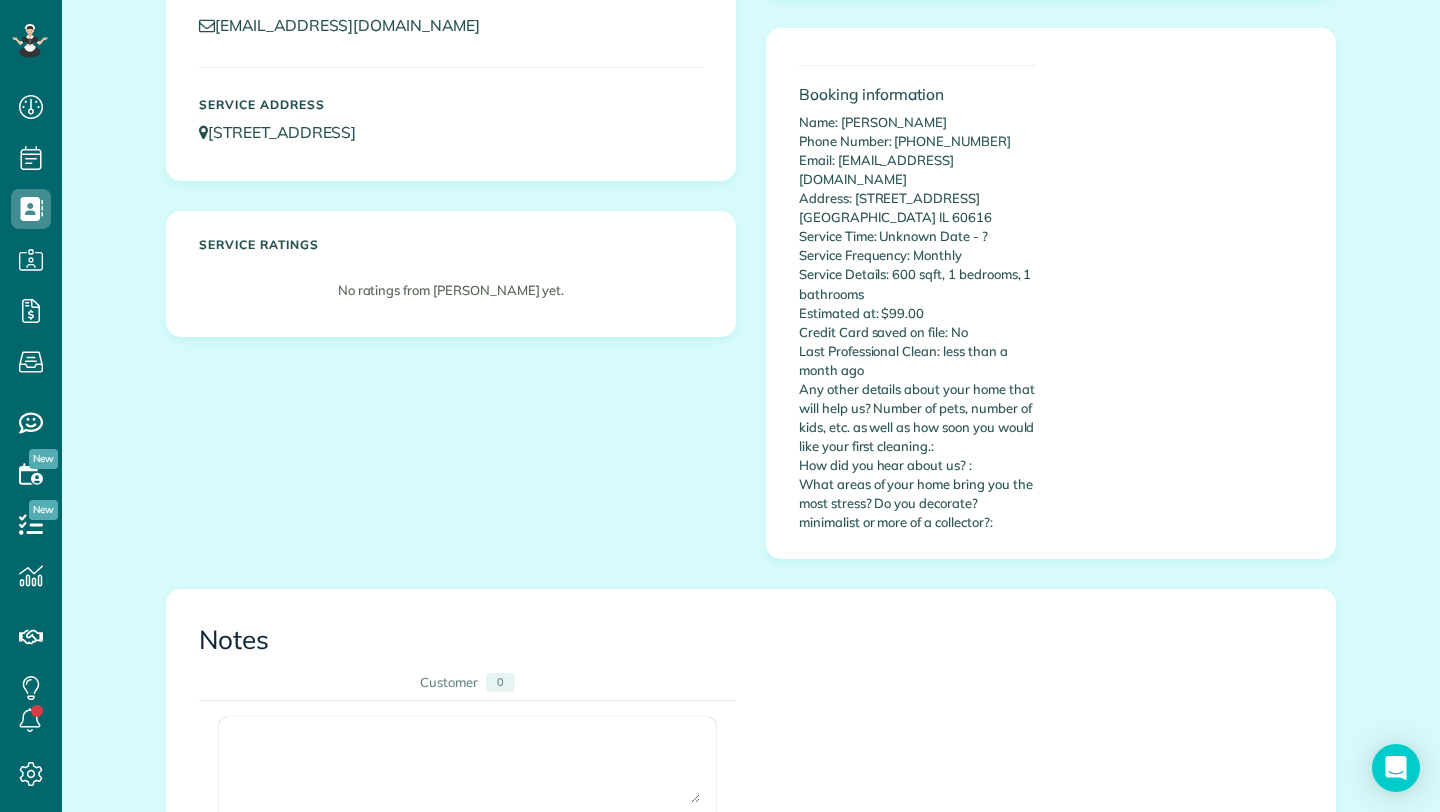 scroll, scrollTop: 271, scrollLeft: 0, axis: vertical 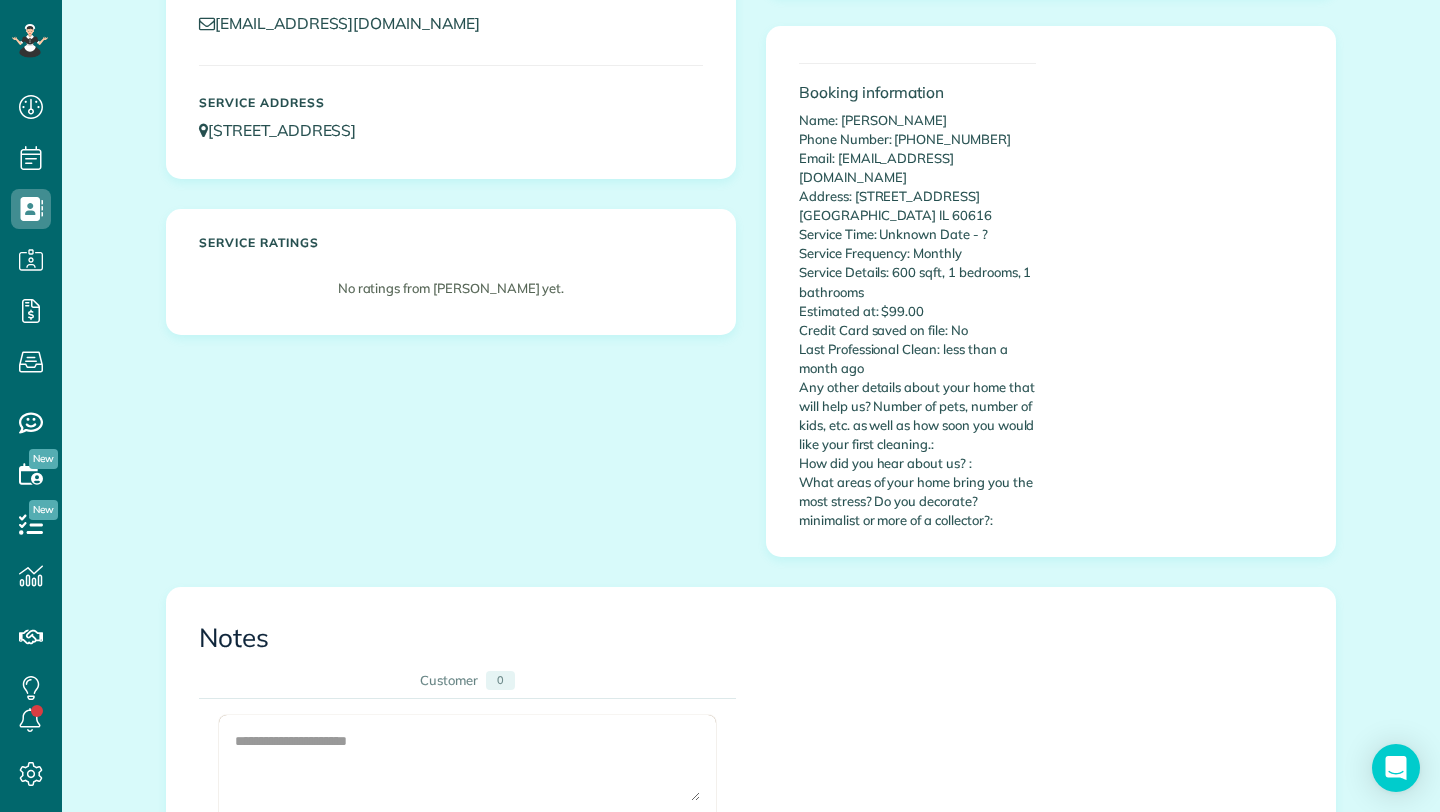 click on "Booking information" at bounding box center [917, 92] 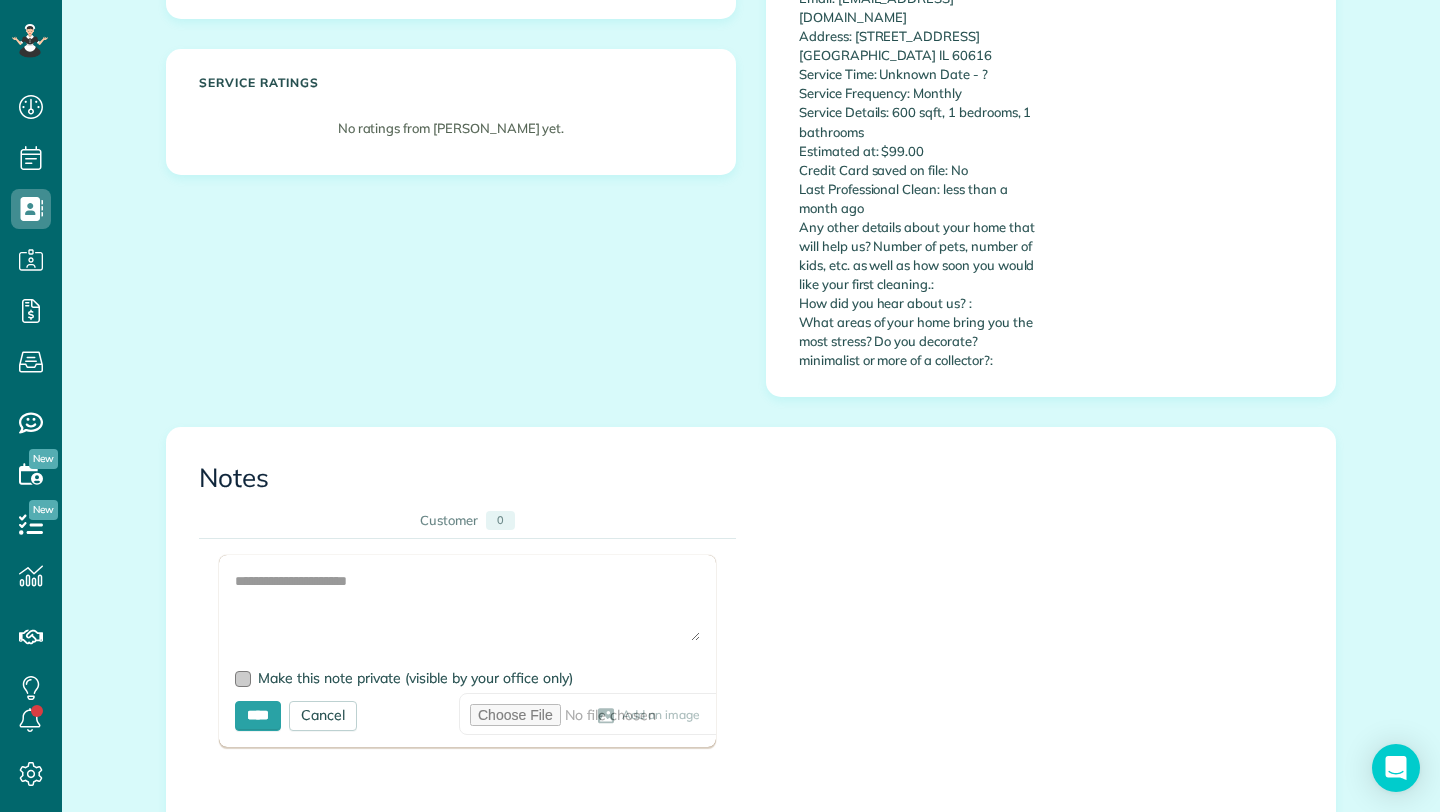 scroll, scrollTop: 437, scrollLeft: 0, axis: vertical 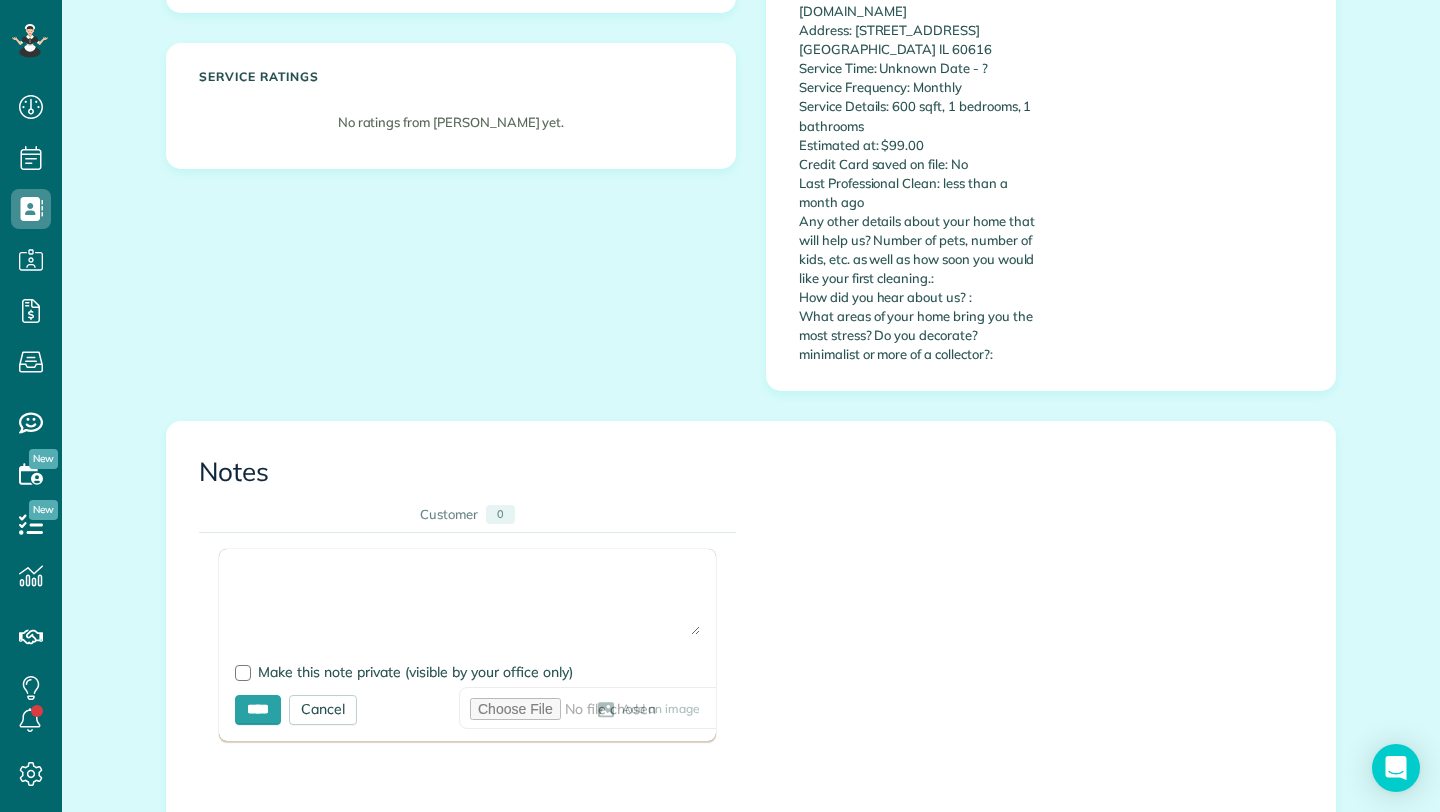 click at bounding box center [467, 600] 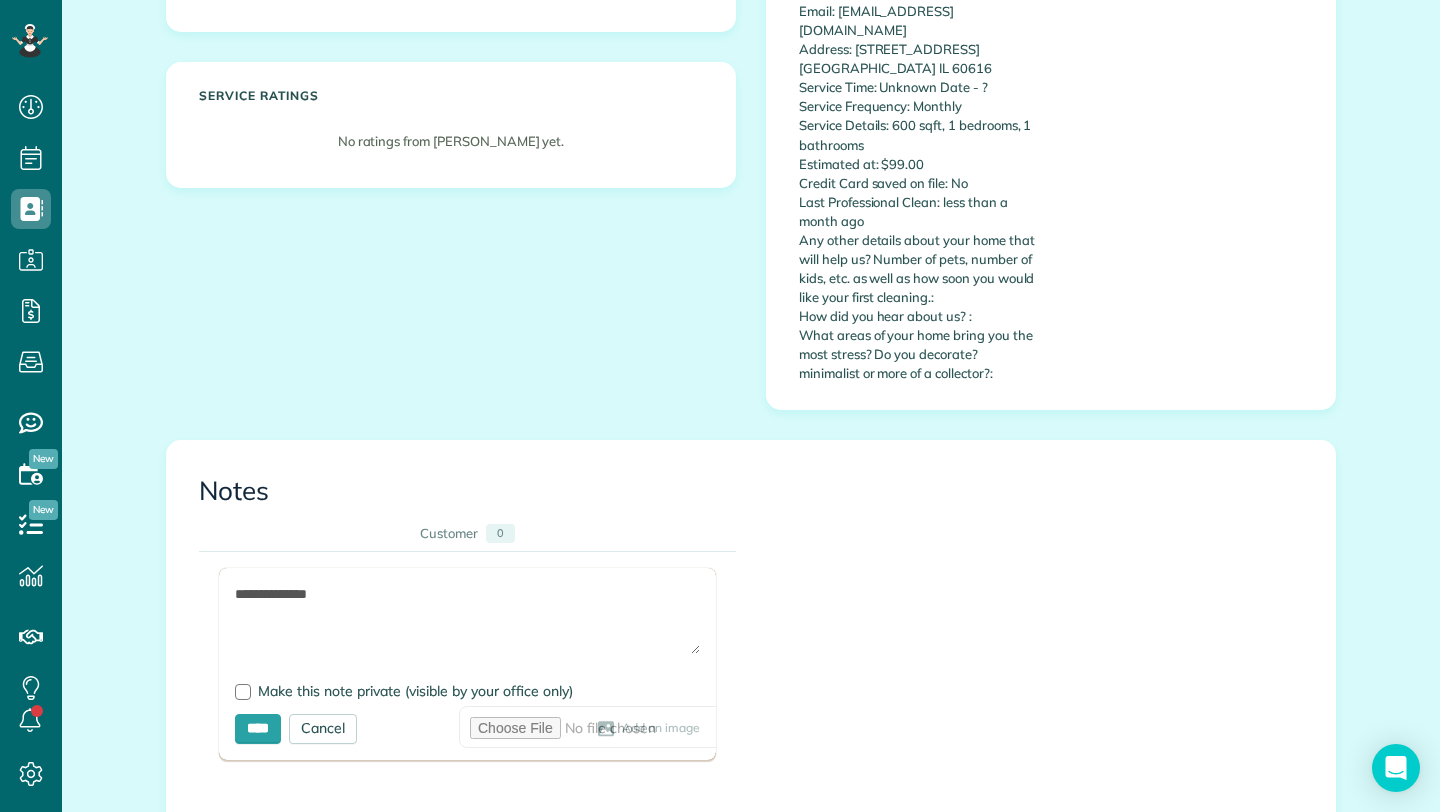 scroll, scrollTop: 343, scrollLeft: 0, axis: vertical 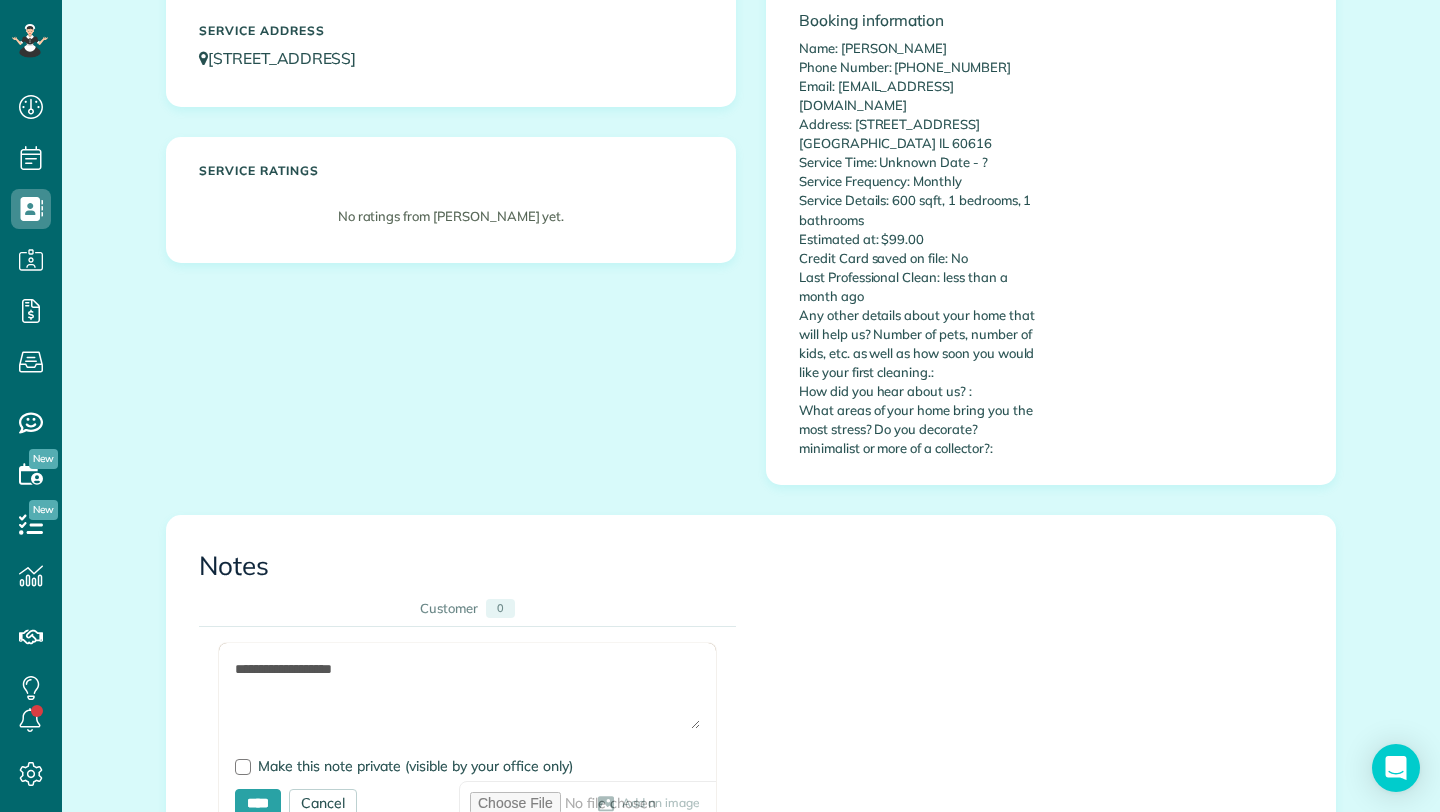 click on "Gabrielle
Lead
Mobile
(312) 852-4381
mooreg011@gmail.com
Service Address
61 E 21st St Chicago IL 60616
Service ratings
No ratings from Gabrielle yet.
Revenues" at bounding box center [751, 142] 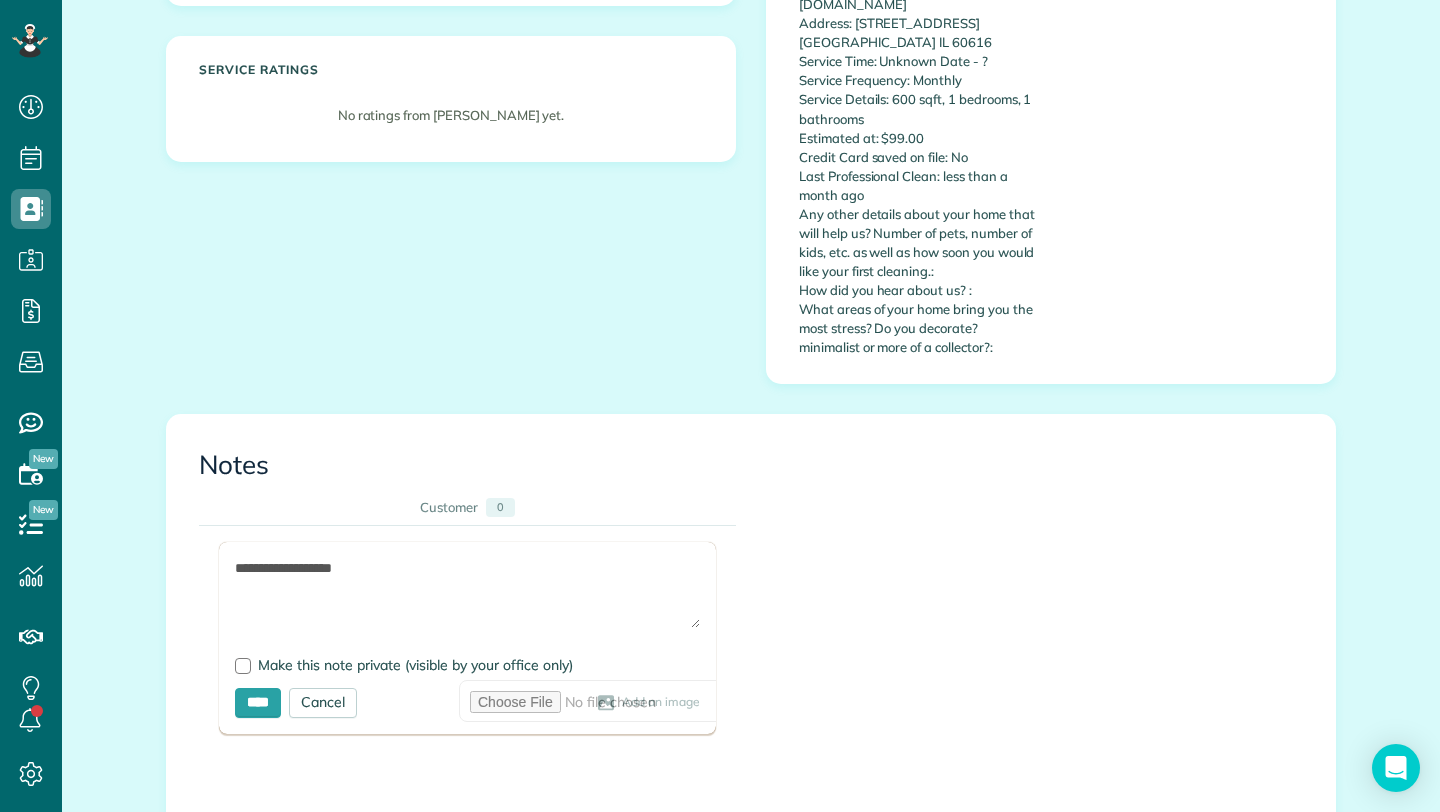 scroll, scrollTop: 607, scrollLeft: 0, axis: vertical 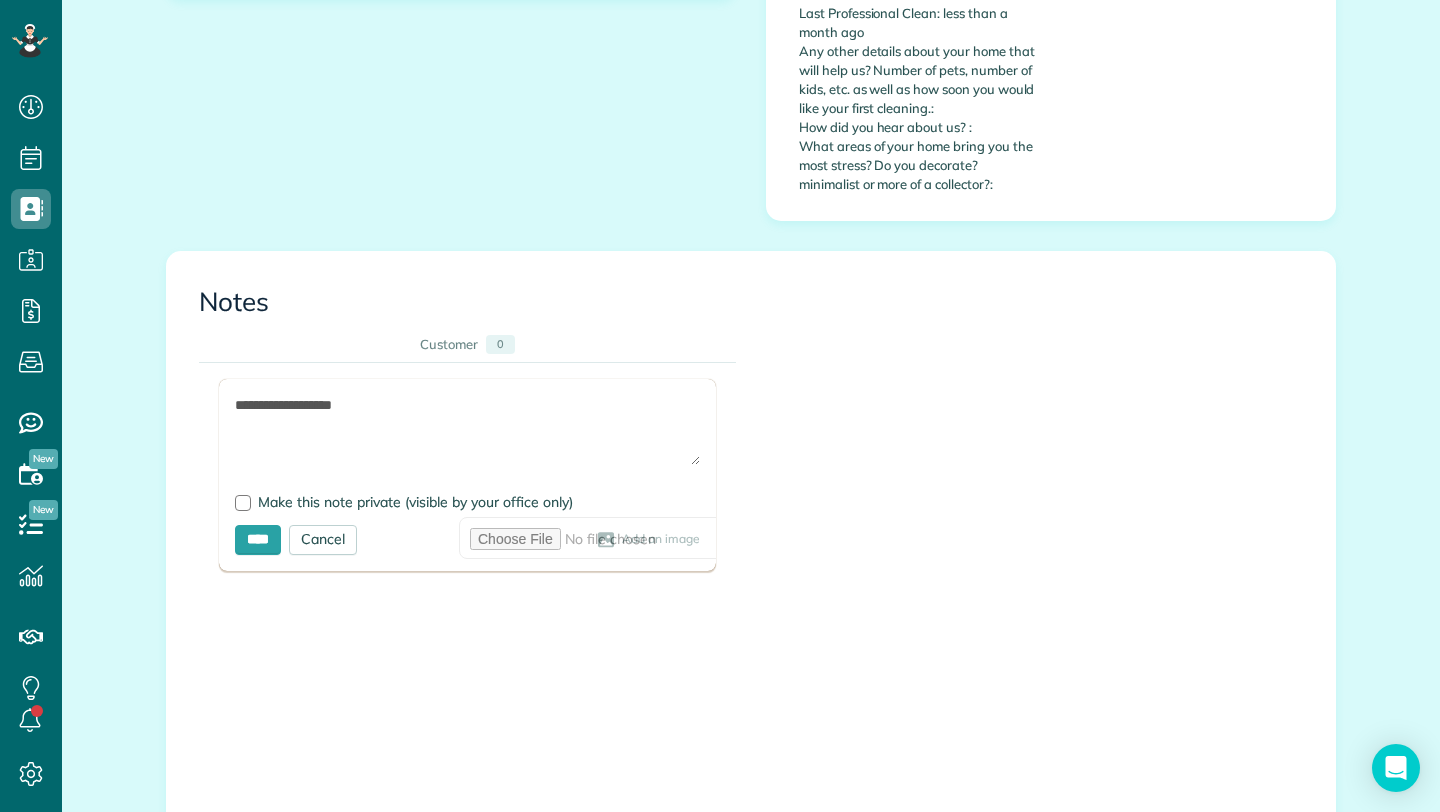 click on "**********" at bounding box center (467, 430) 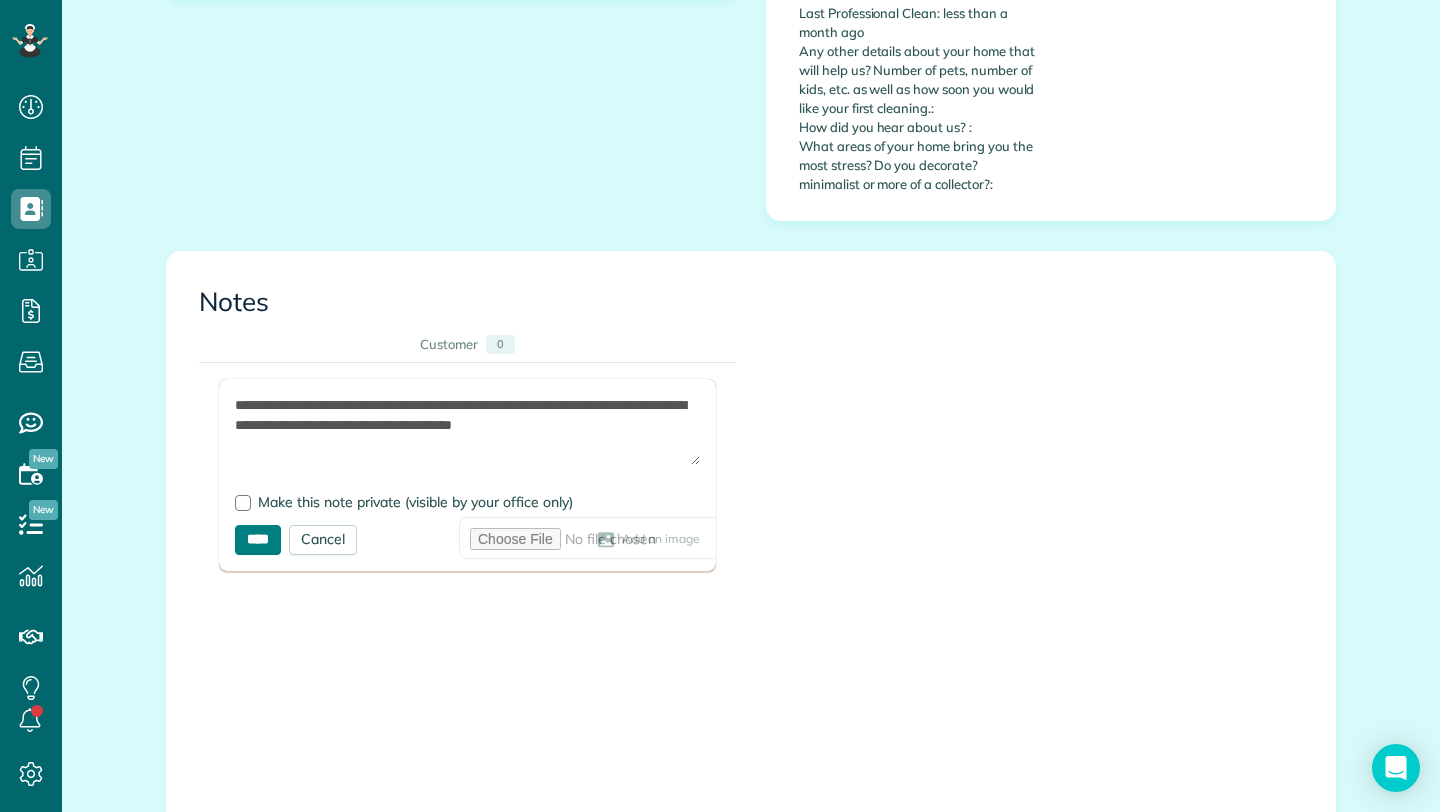 type on "**********" 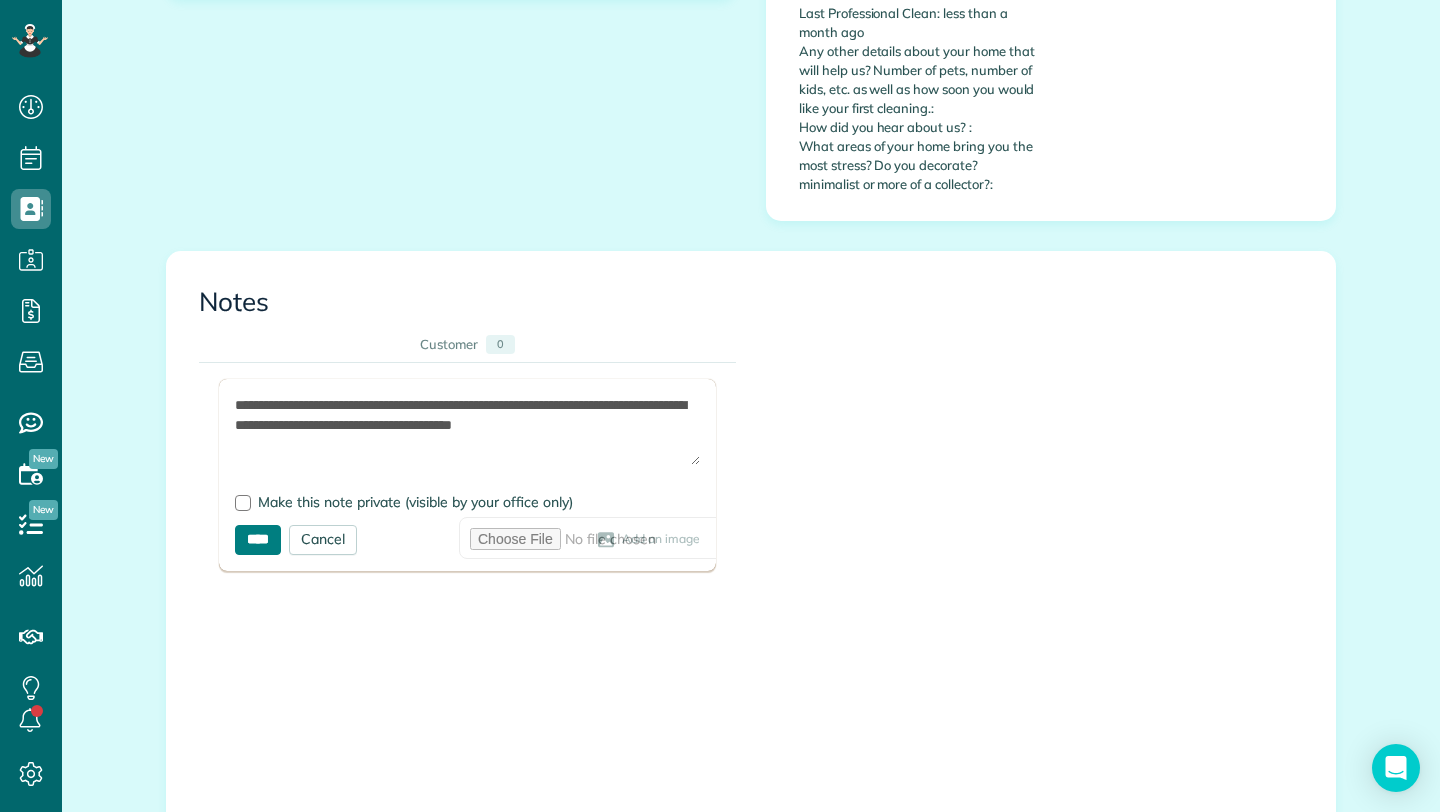 click on "****" at bounding box center [258, 540] 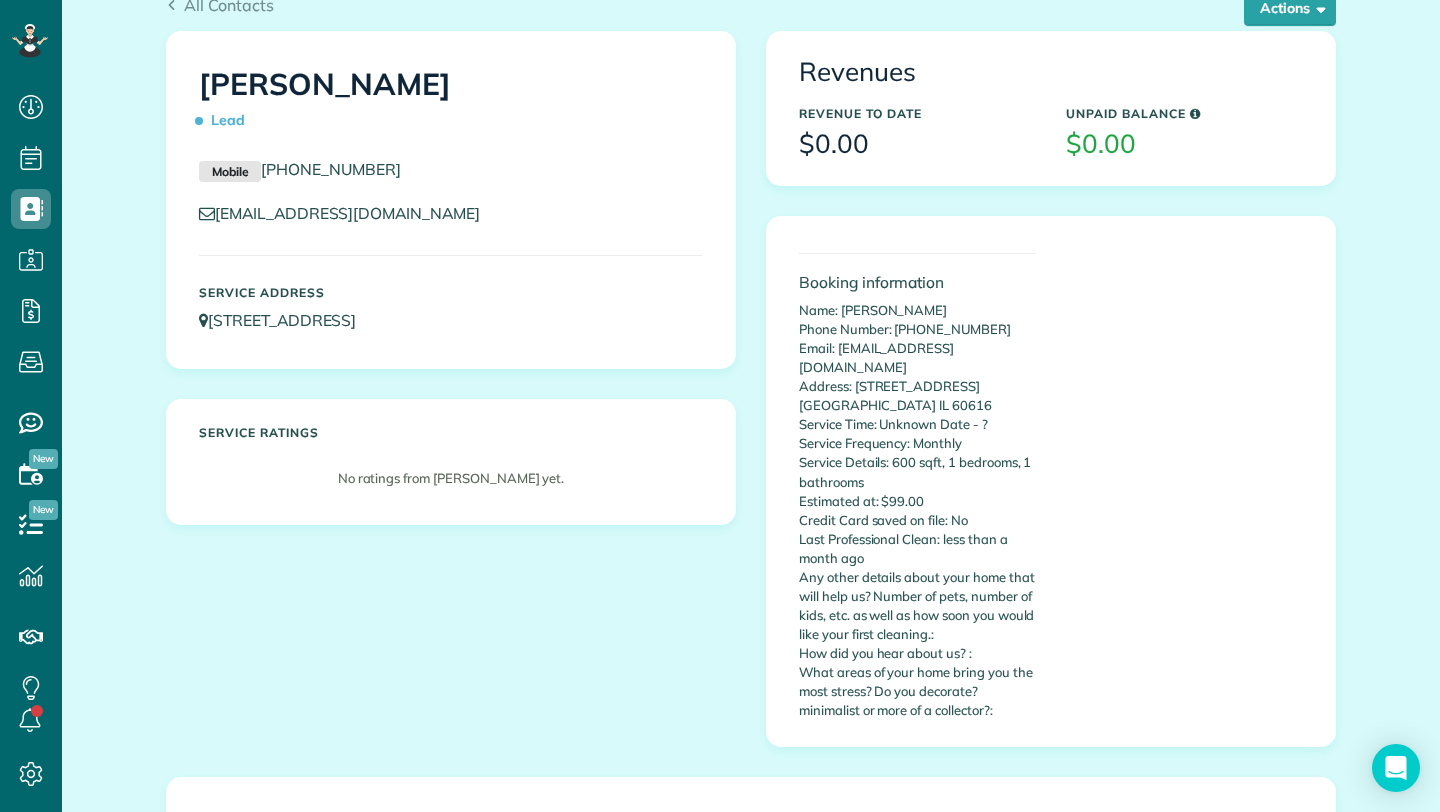 scroll, scrollTop: 0, scrollLeft: 0, axis: both 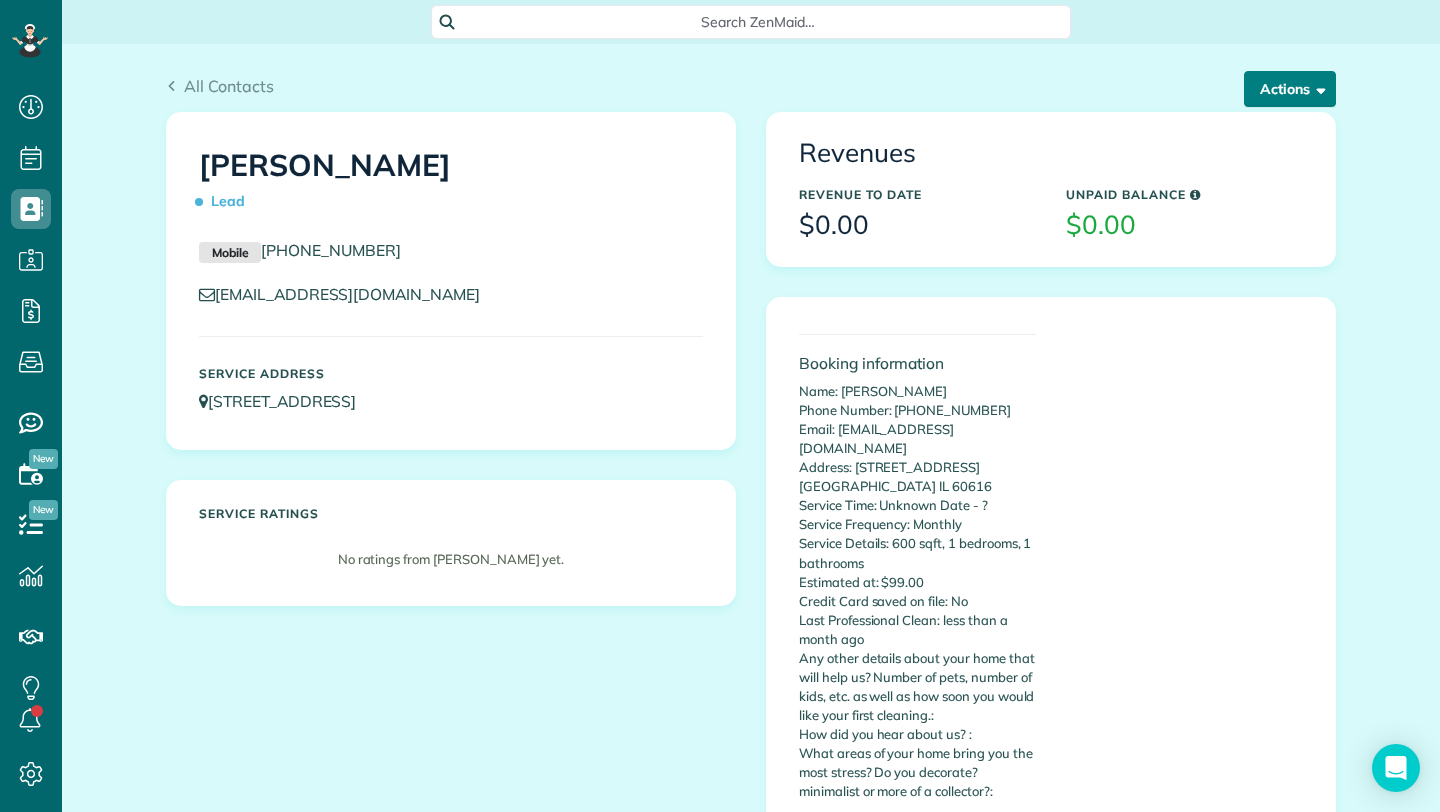 click on "Actions" at bounding box center [1290, 89] 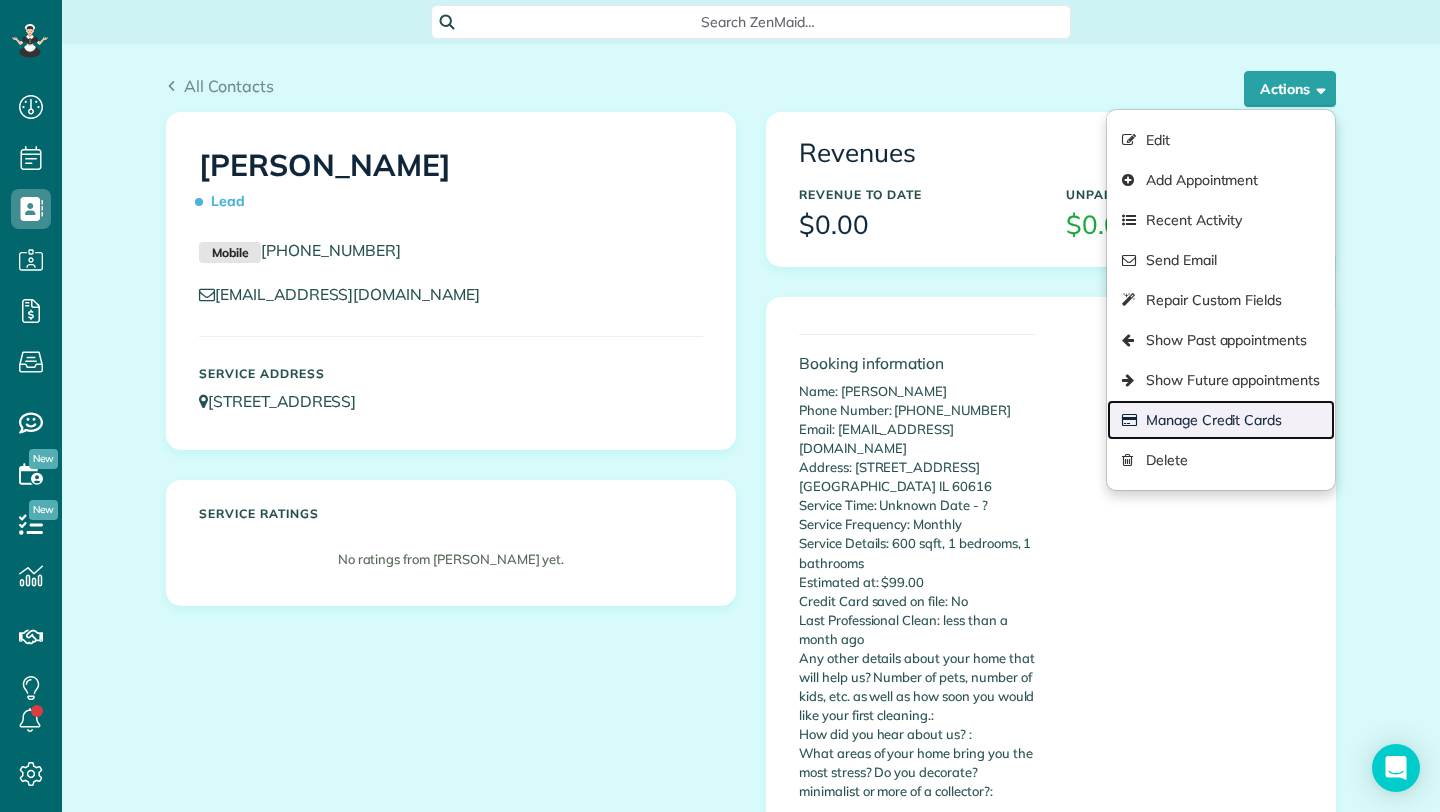 click on "Manage Credit Cards" at bounding box center [1221, 420] 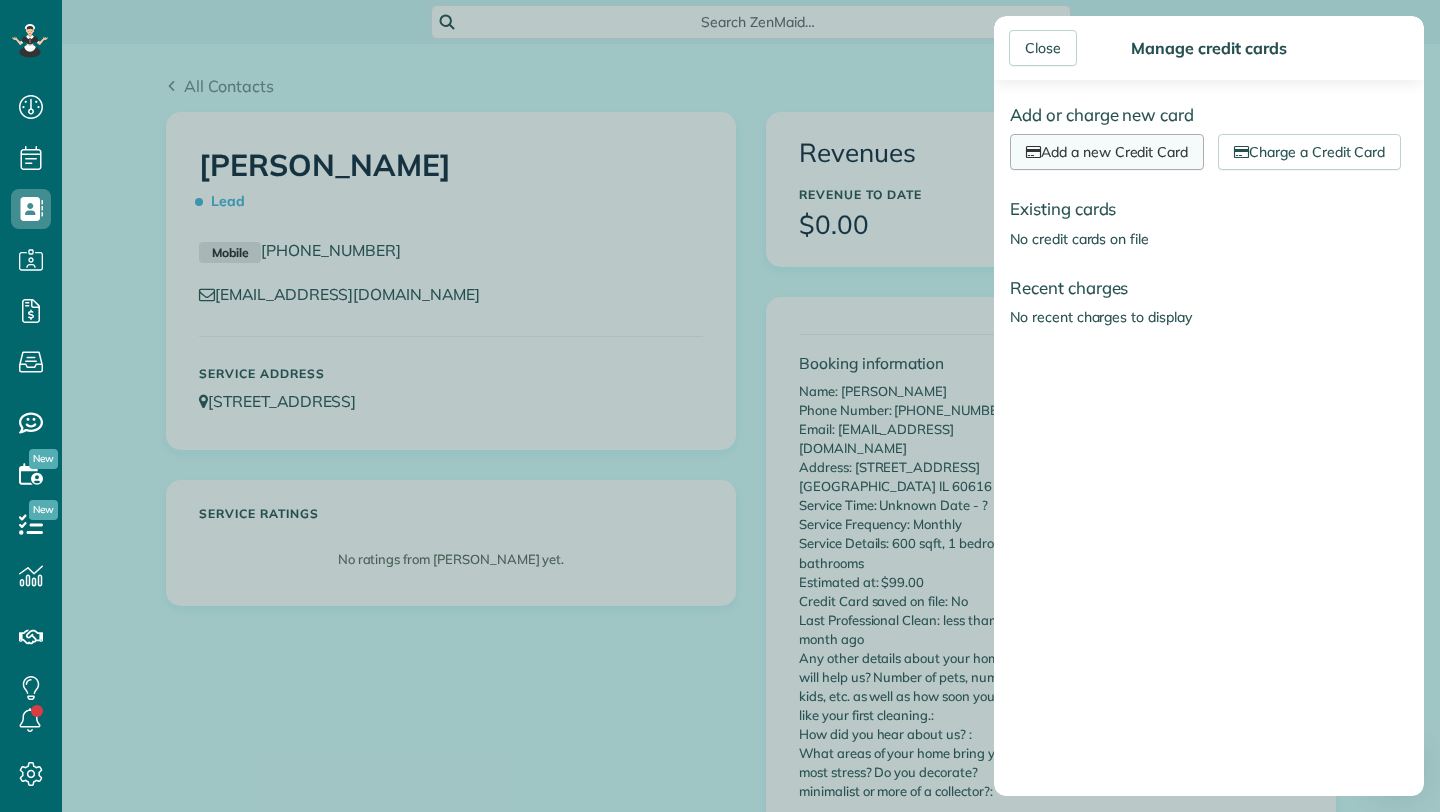 click on "Add a new Credit Card" at bounding box center (1107, 152) 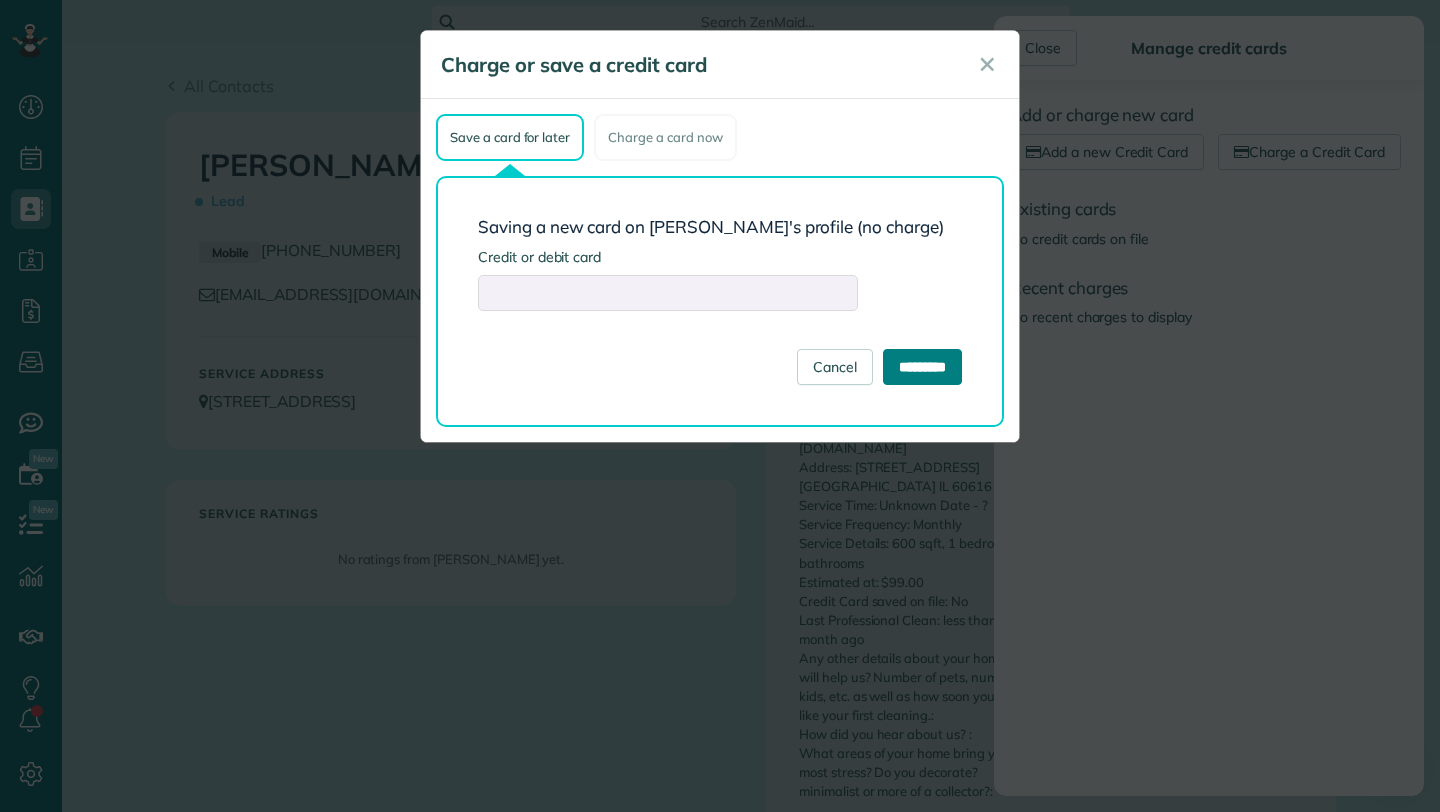 click on "*********" at bounding box center (922, 367) 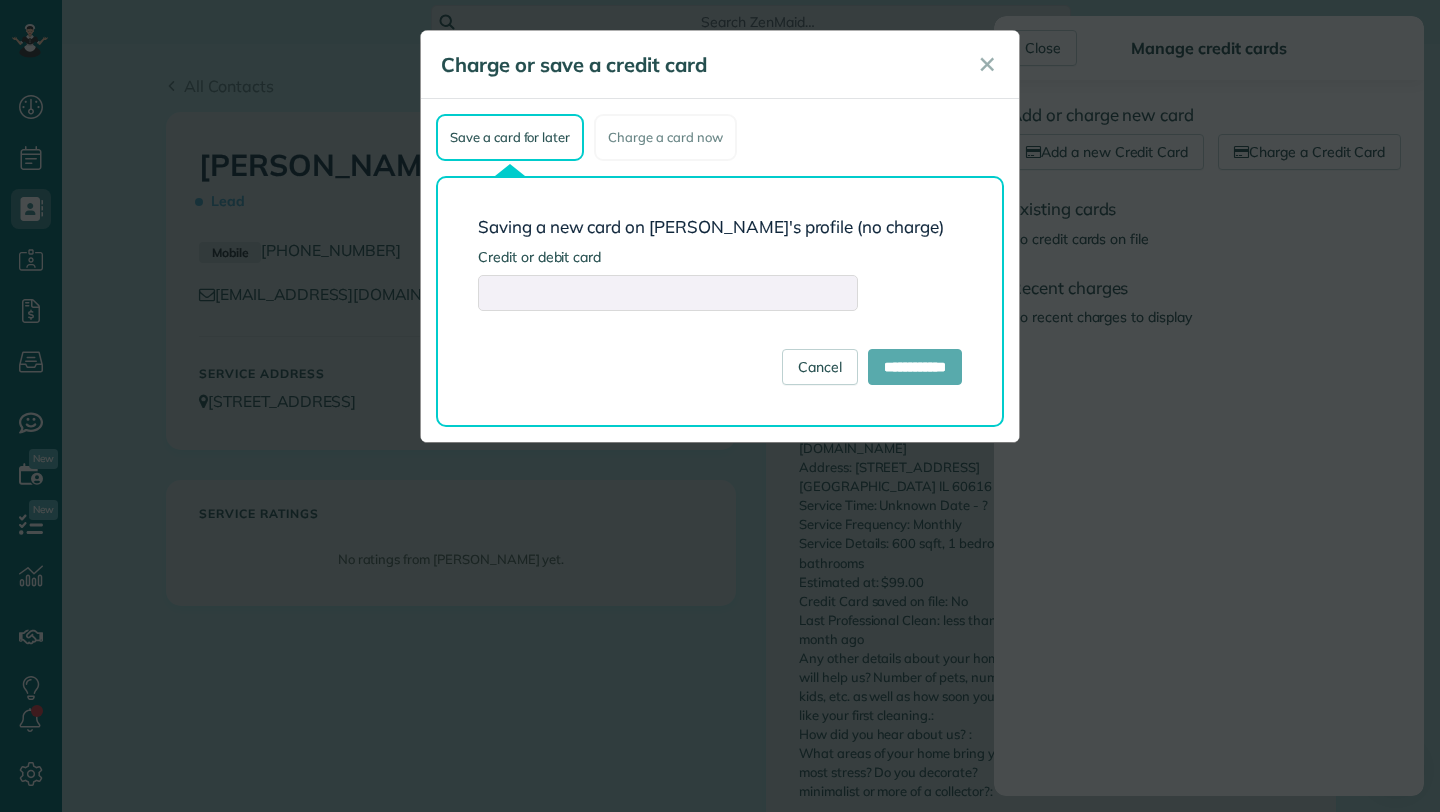 type on "**********" 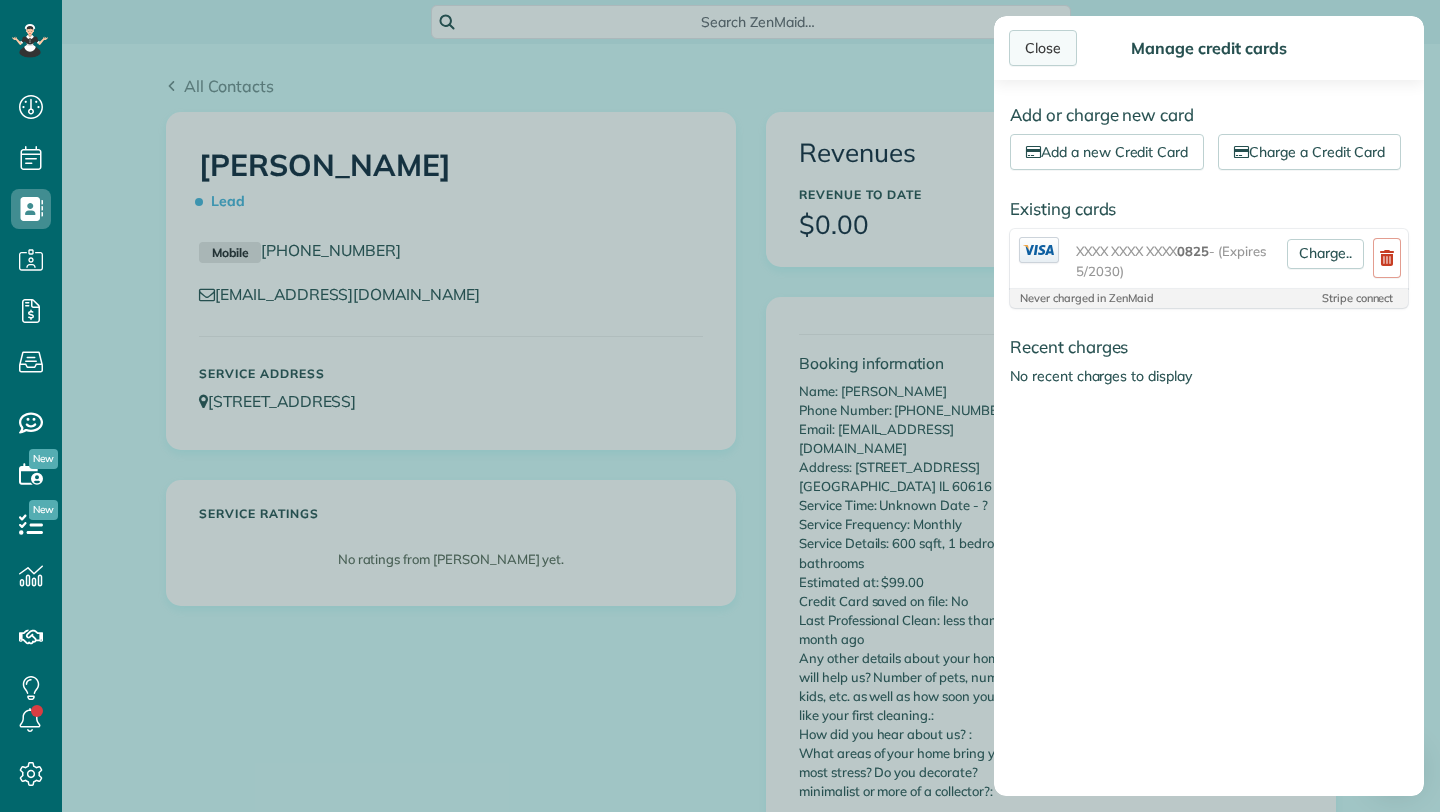 click on "Close" at bounding box center (1043, 48) 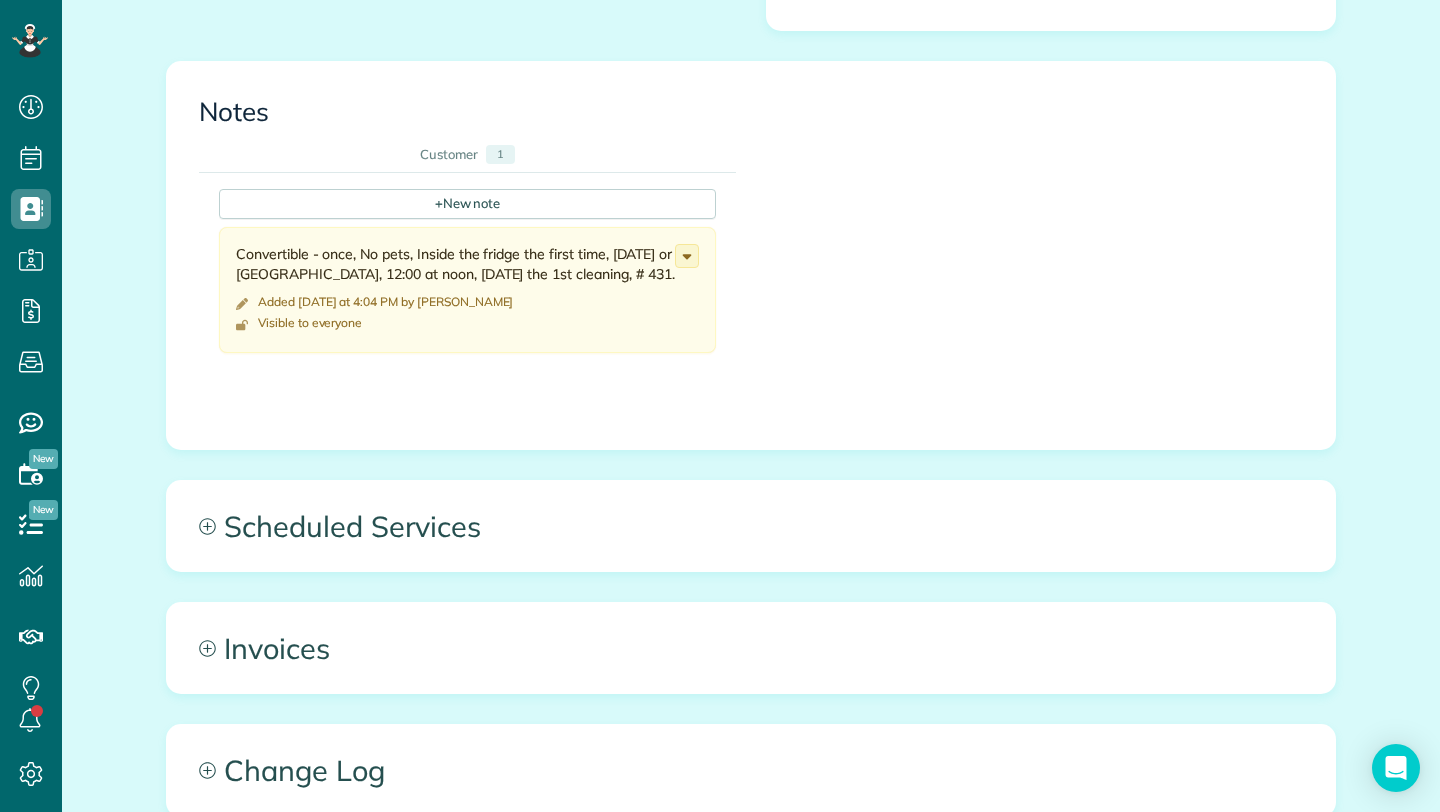 scroll, scrollTop: 741, scrollLeft: 0, axis: vertical 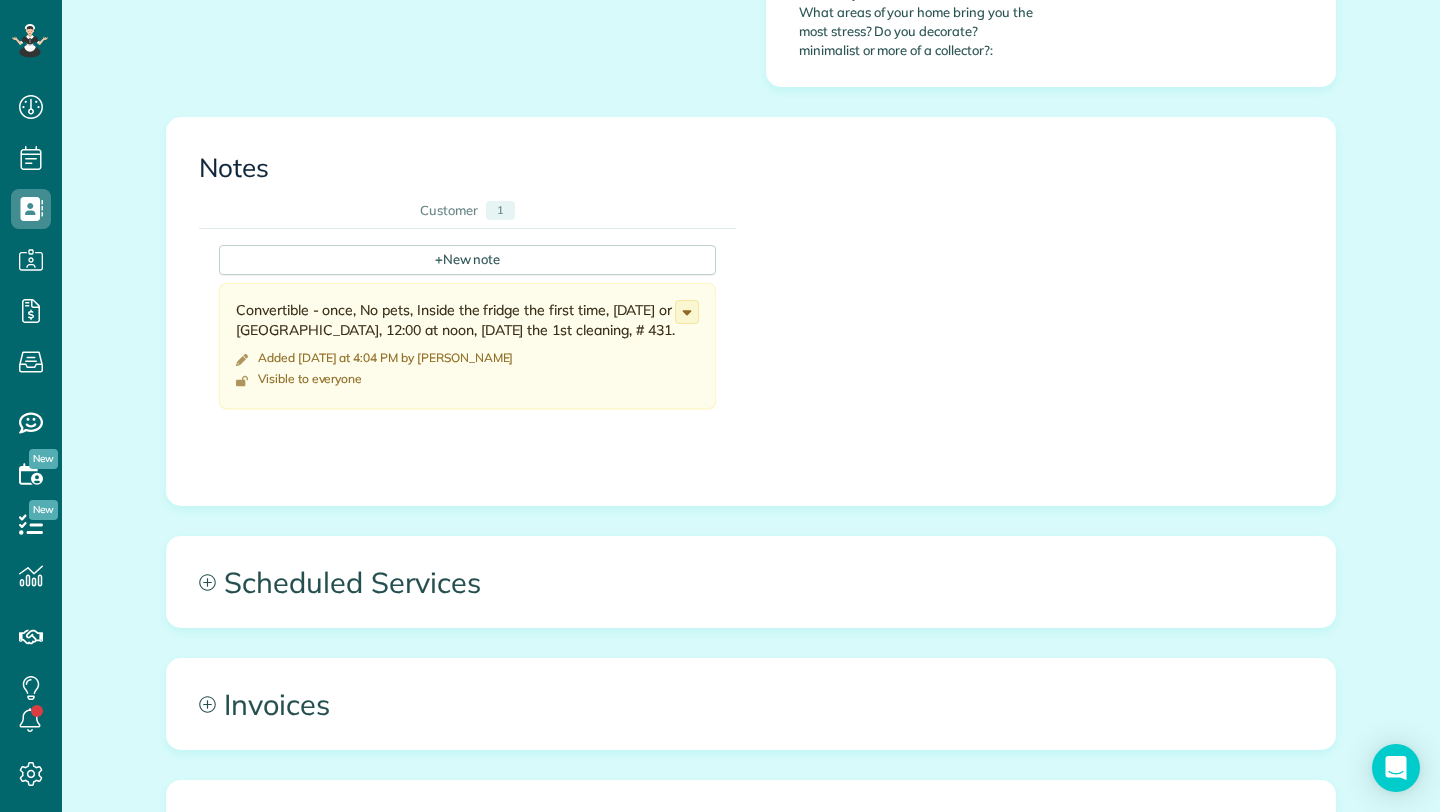 click 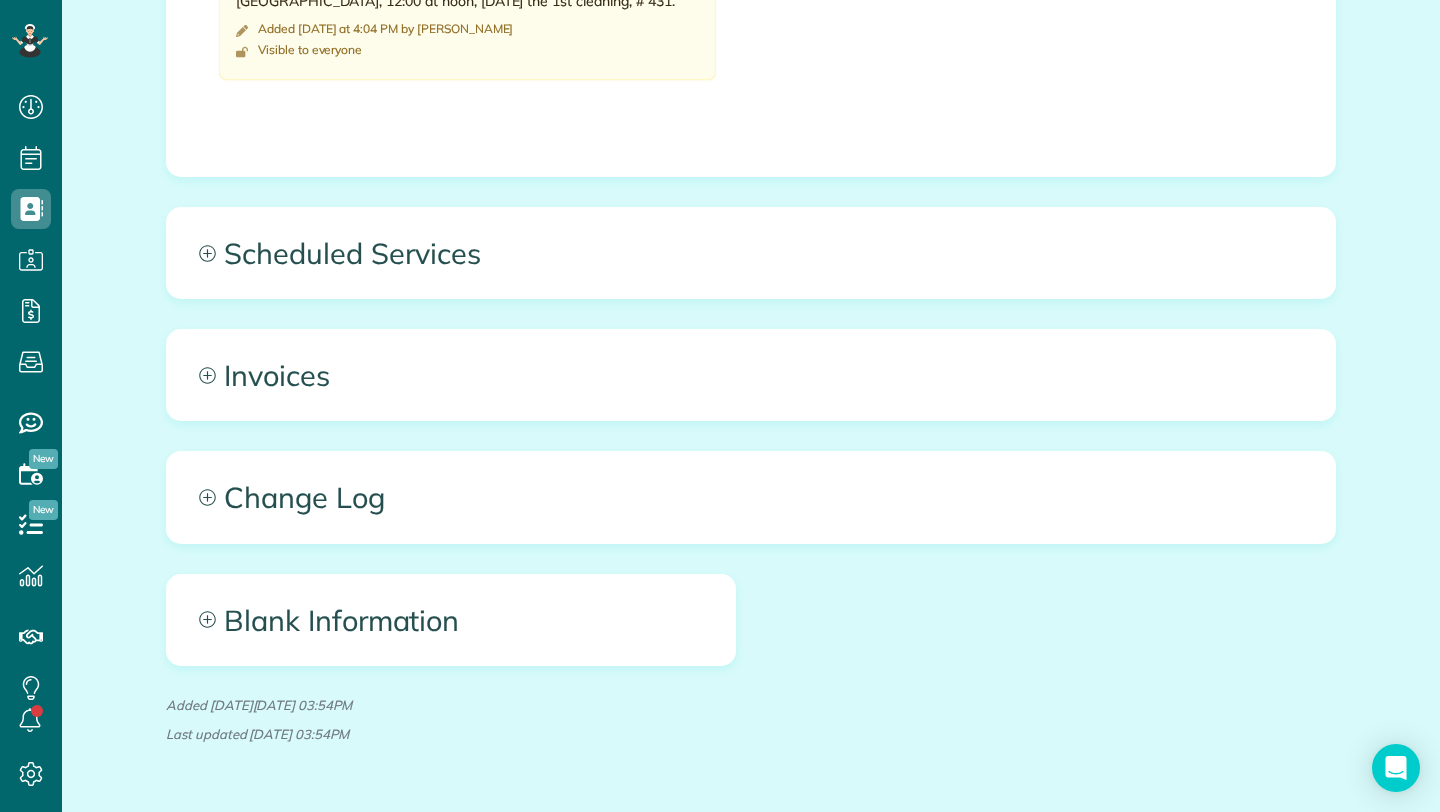 scroll, scrollTop: 1009, scrollLeft: 0, axis: vertical 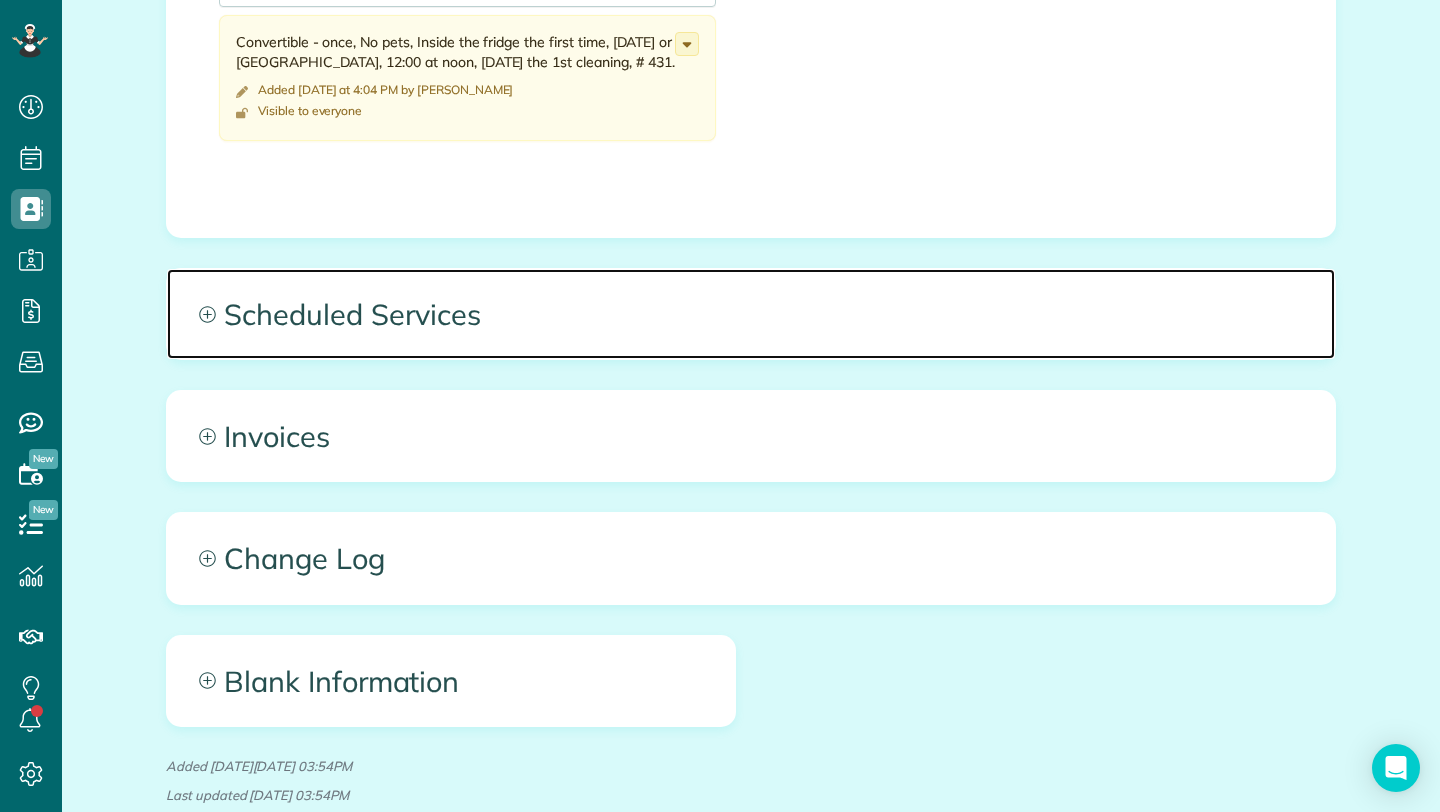 click on "Scheduled Services" at bounding box center [751, 314] 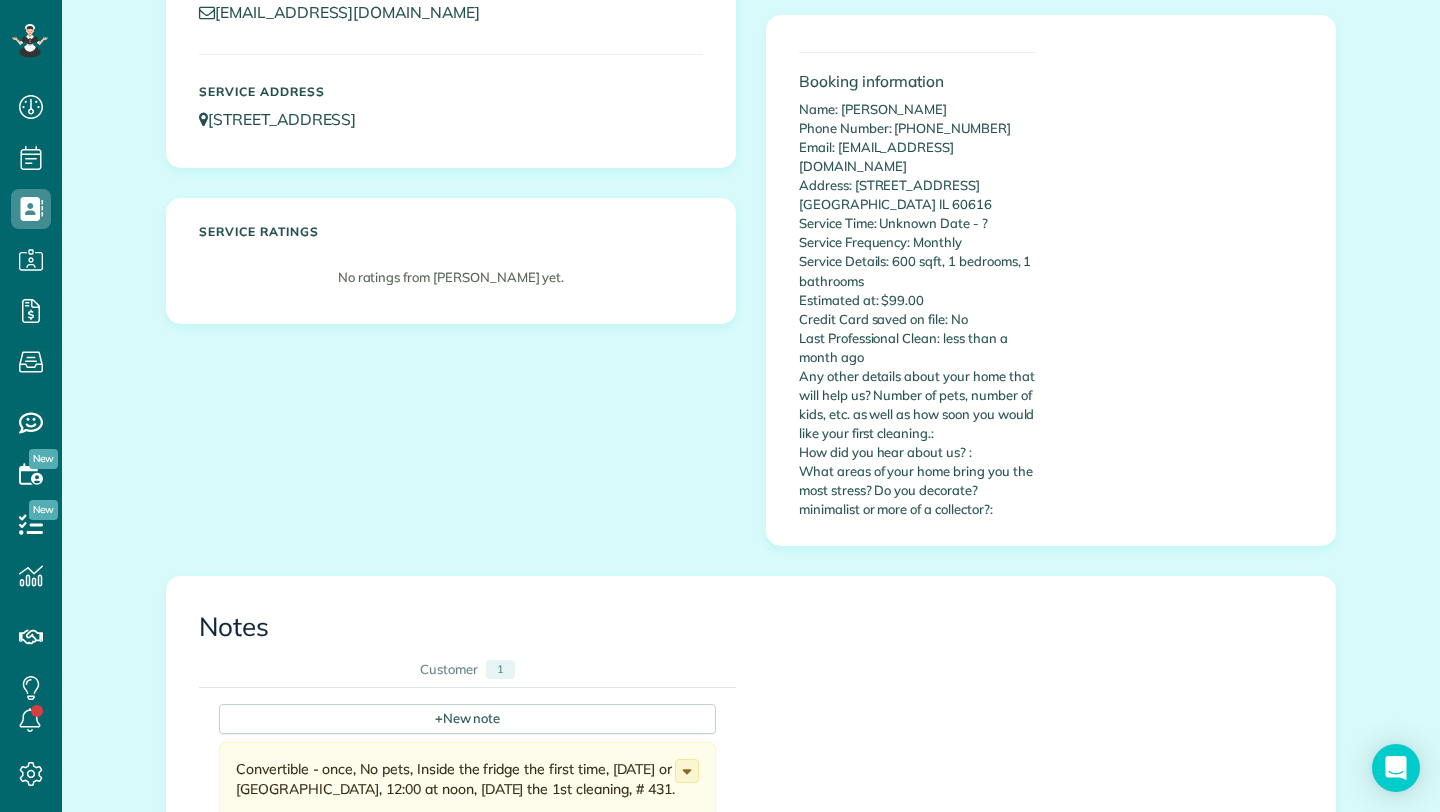 scroll, scrollTop: 0, scrollLeft: 0, axis: both 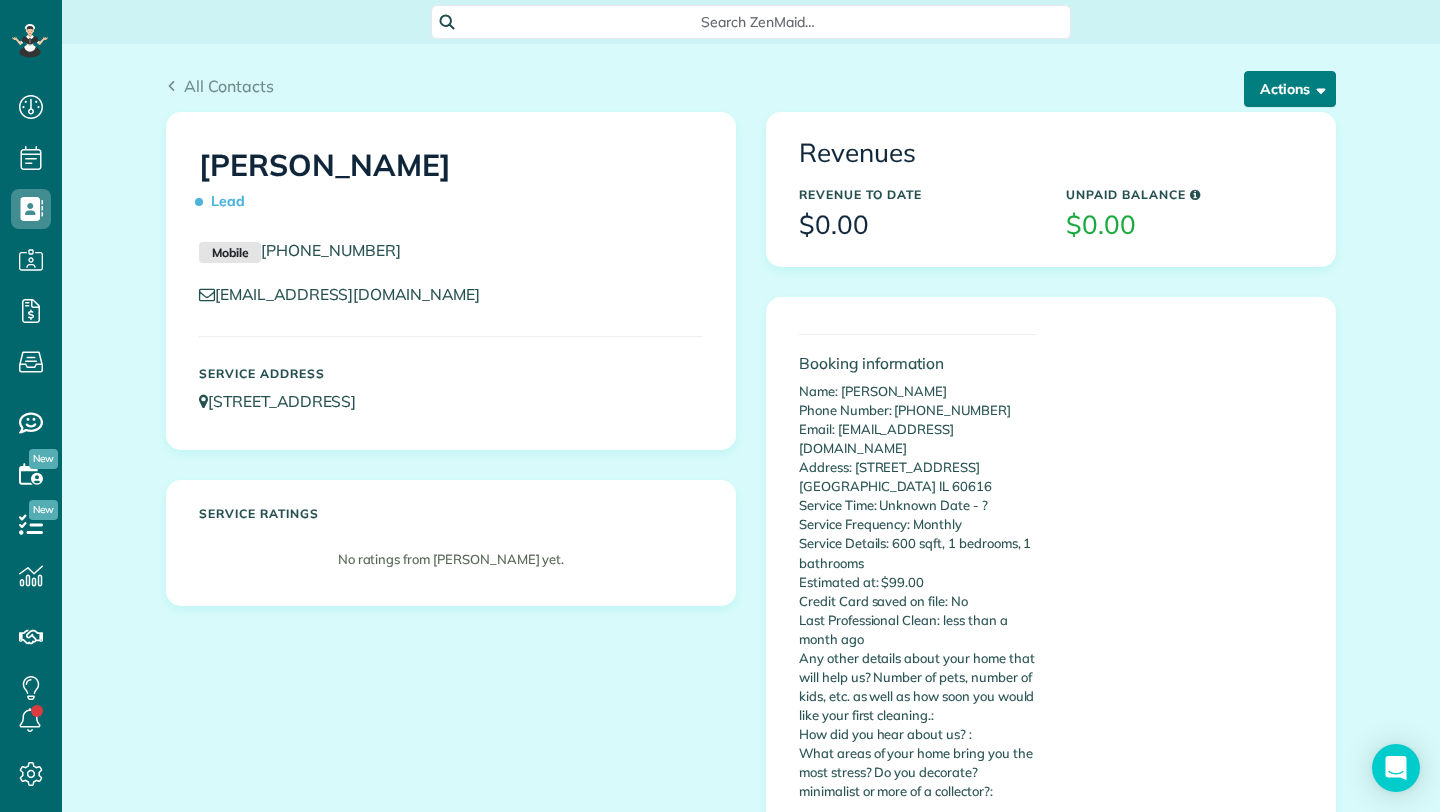 click on "Actions" at bounding box center (1290, 89) 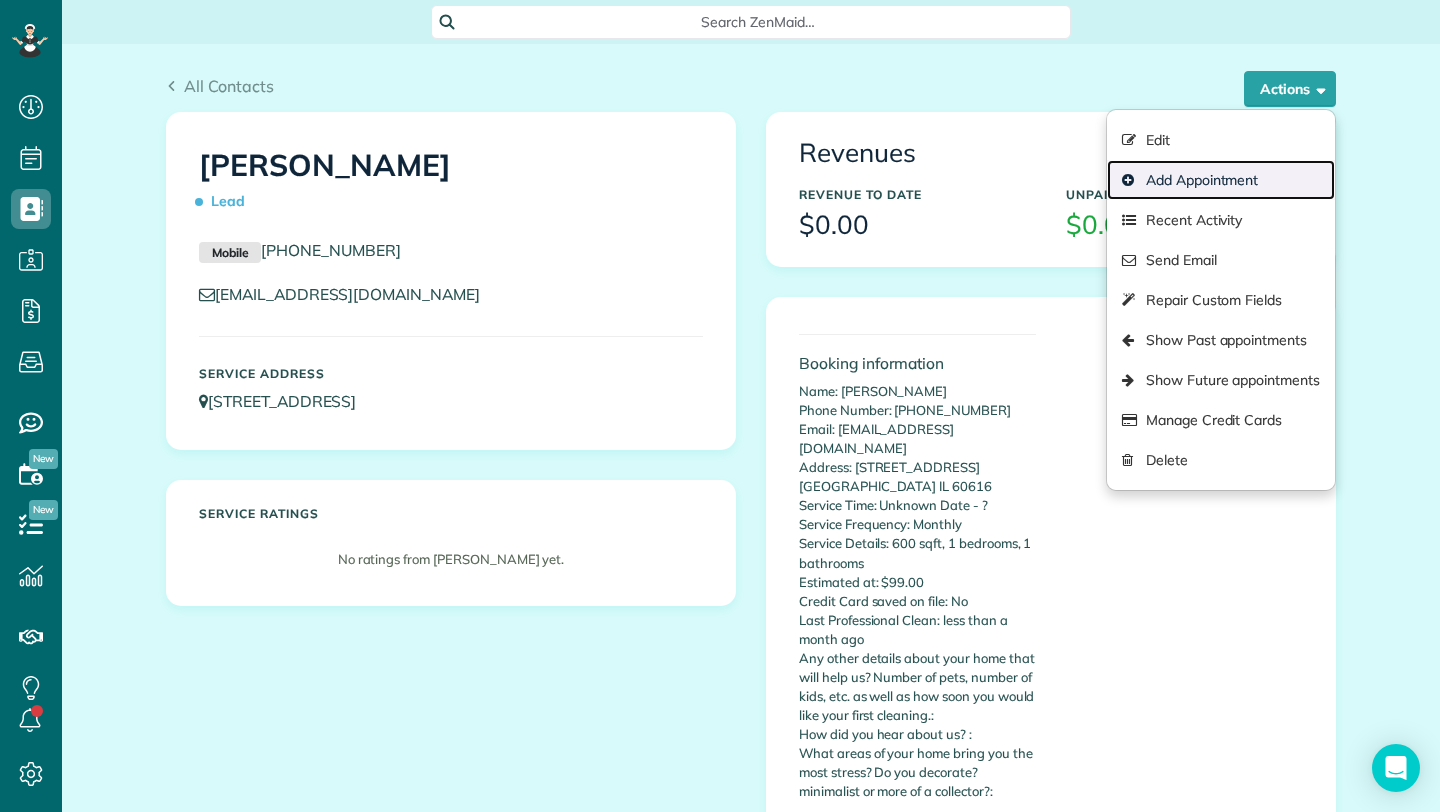 click on "Add Appointment" at bounding box center [1221, 180] 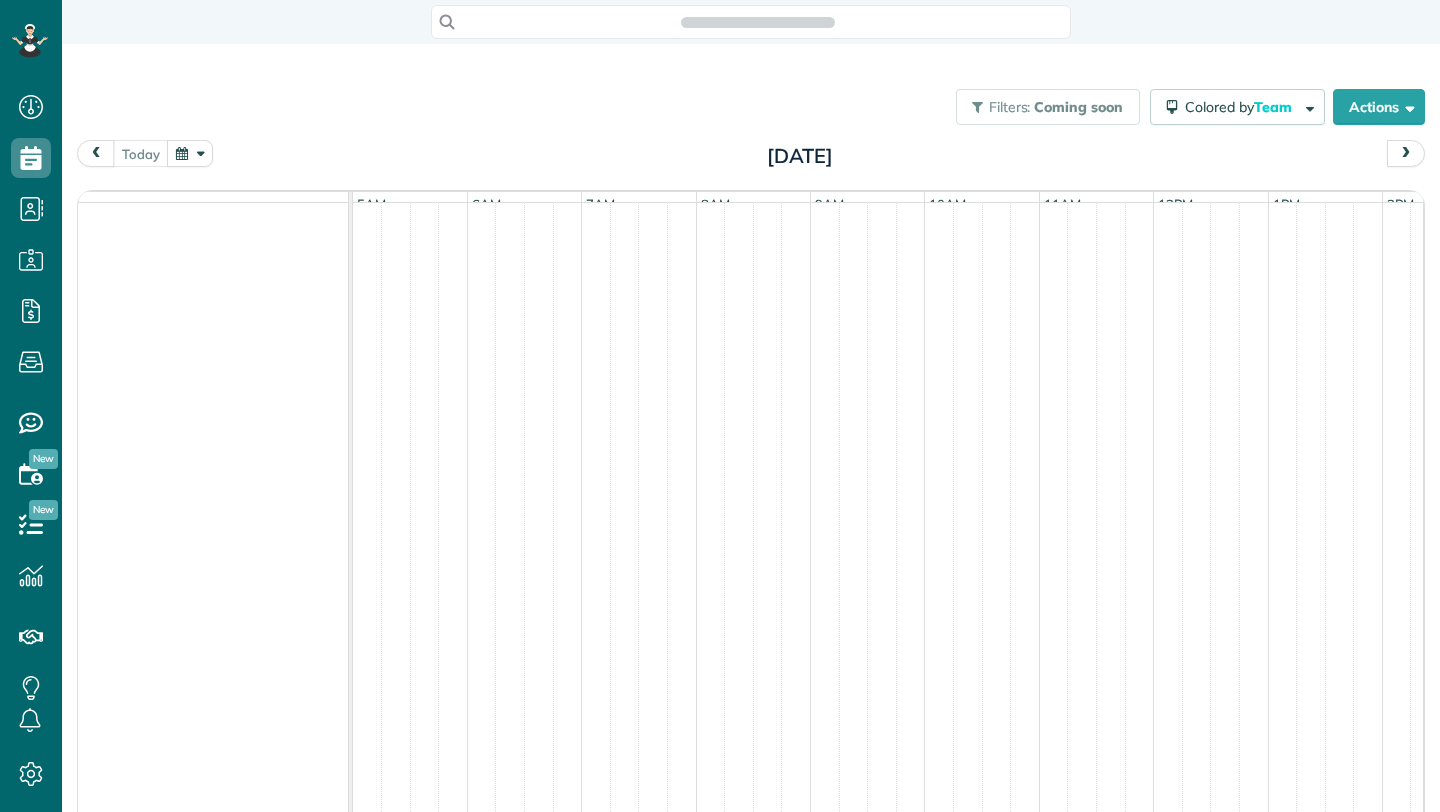 scroll, scrollTop: 0, scrollLeft: 0, axis: both 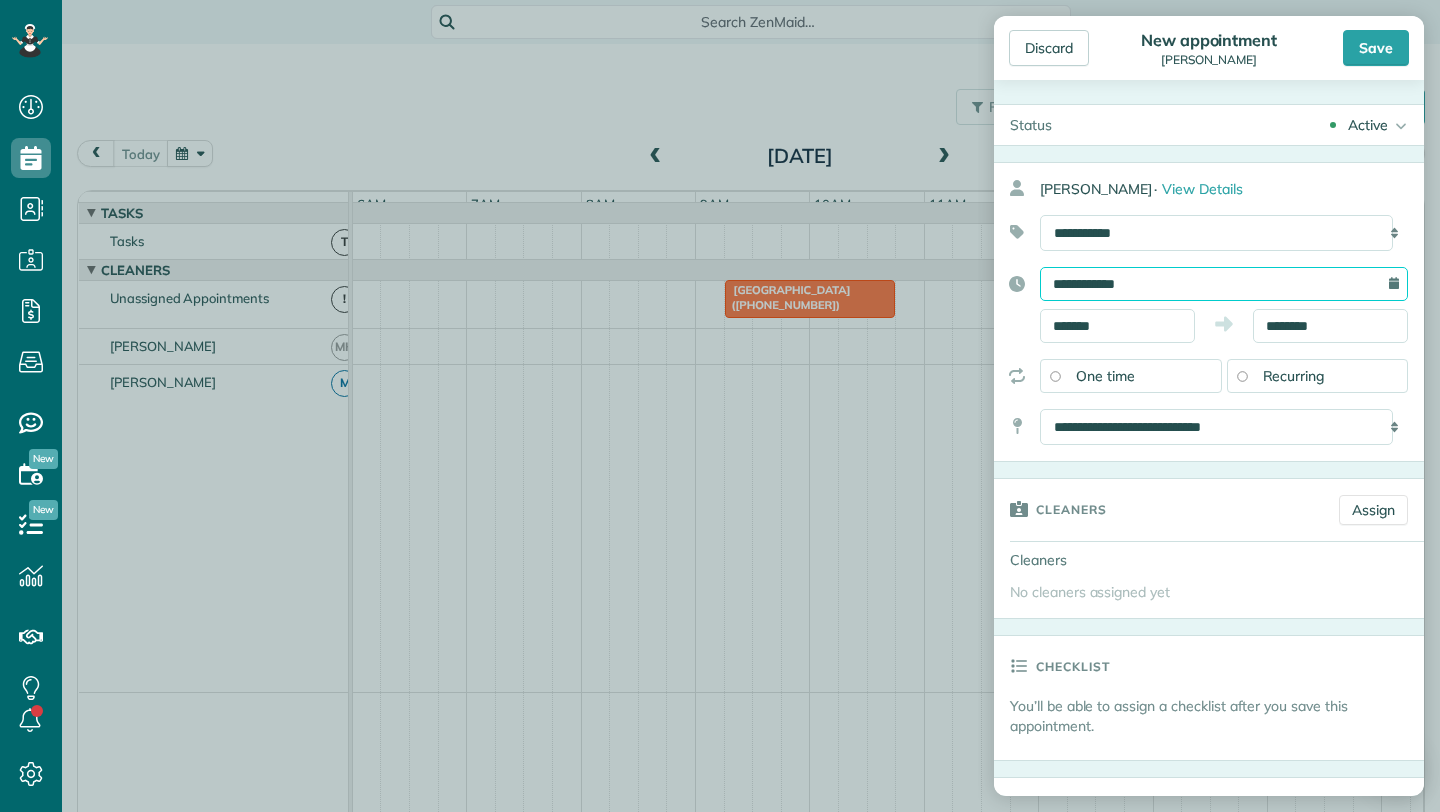 click on "**********" at bounding box center (1224, 284) 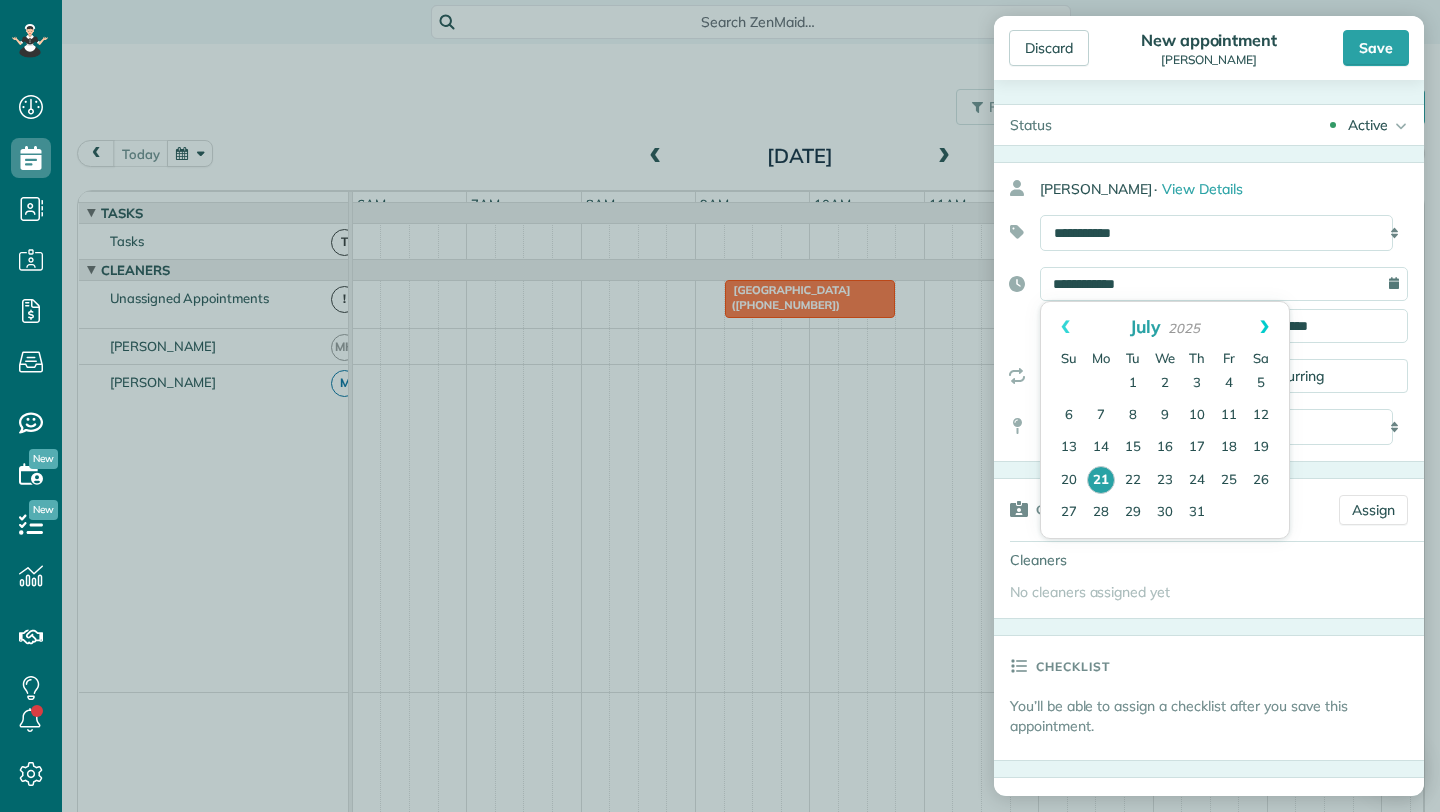 click on "Next" at bounding box center [1264, 327] 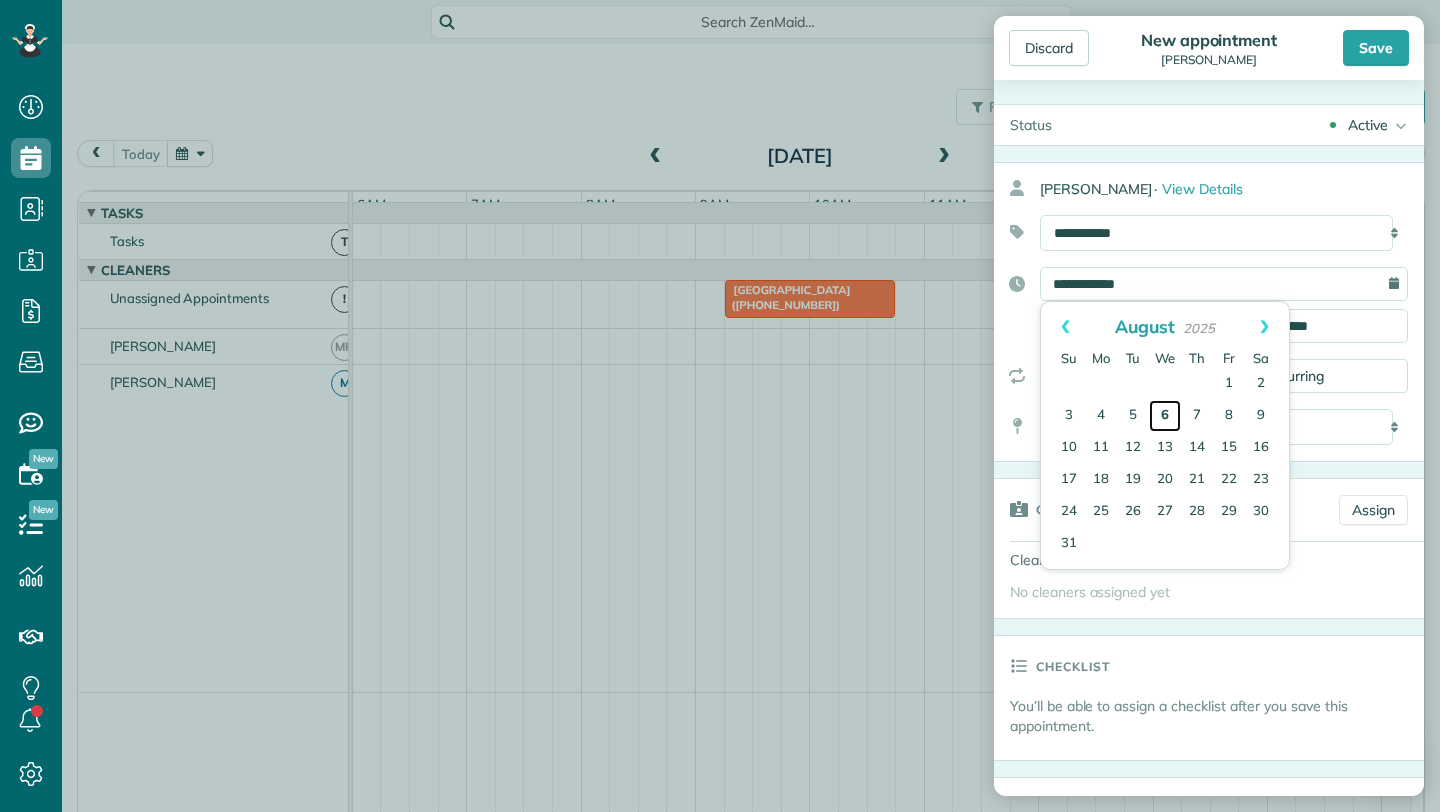 click on "6" at bounding box center (1165, 416) 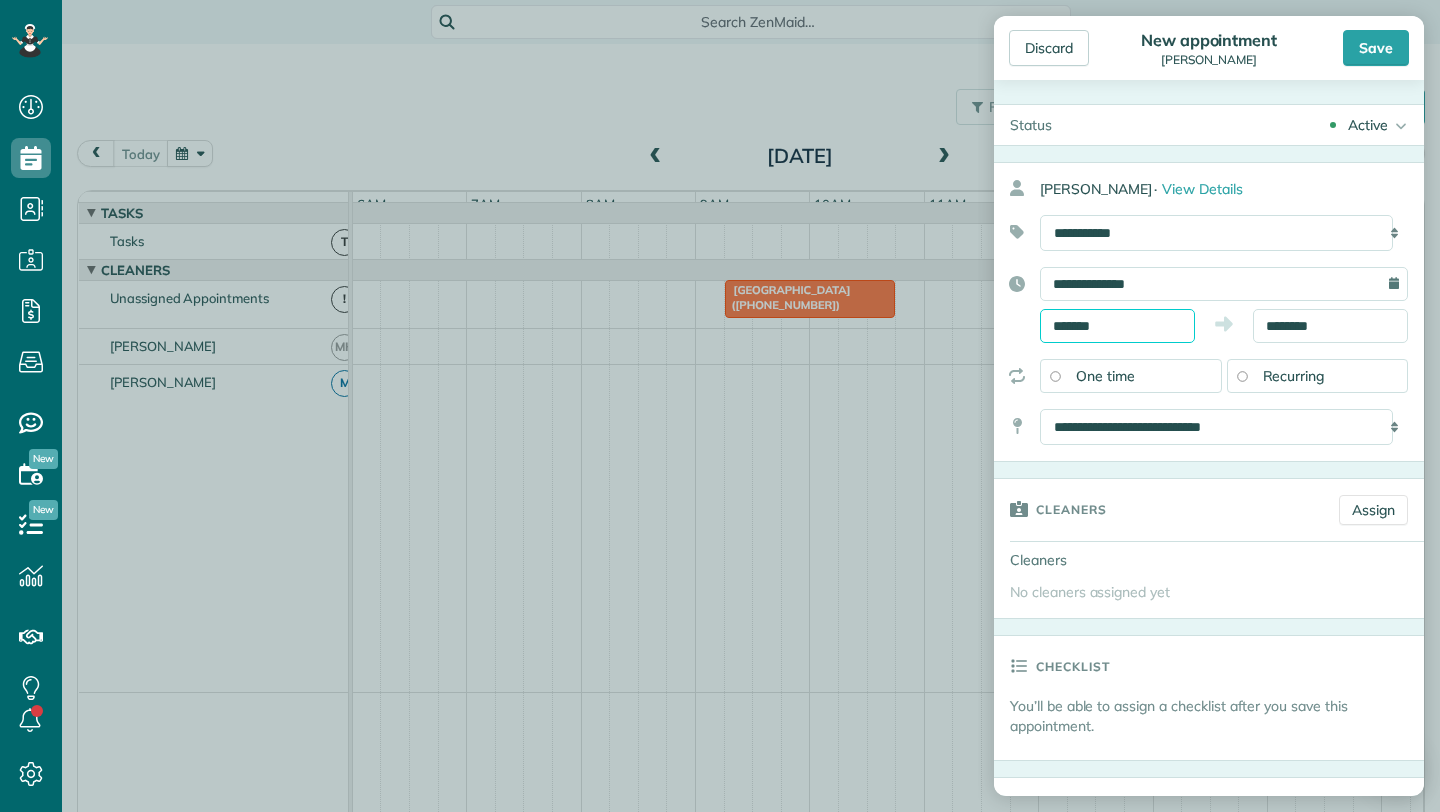 click on "*******" at bounding box center [1117, 326] 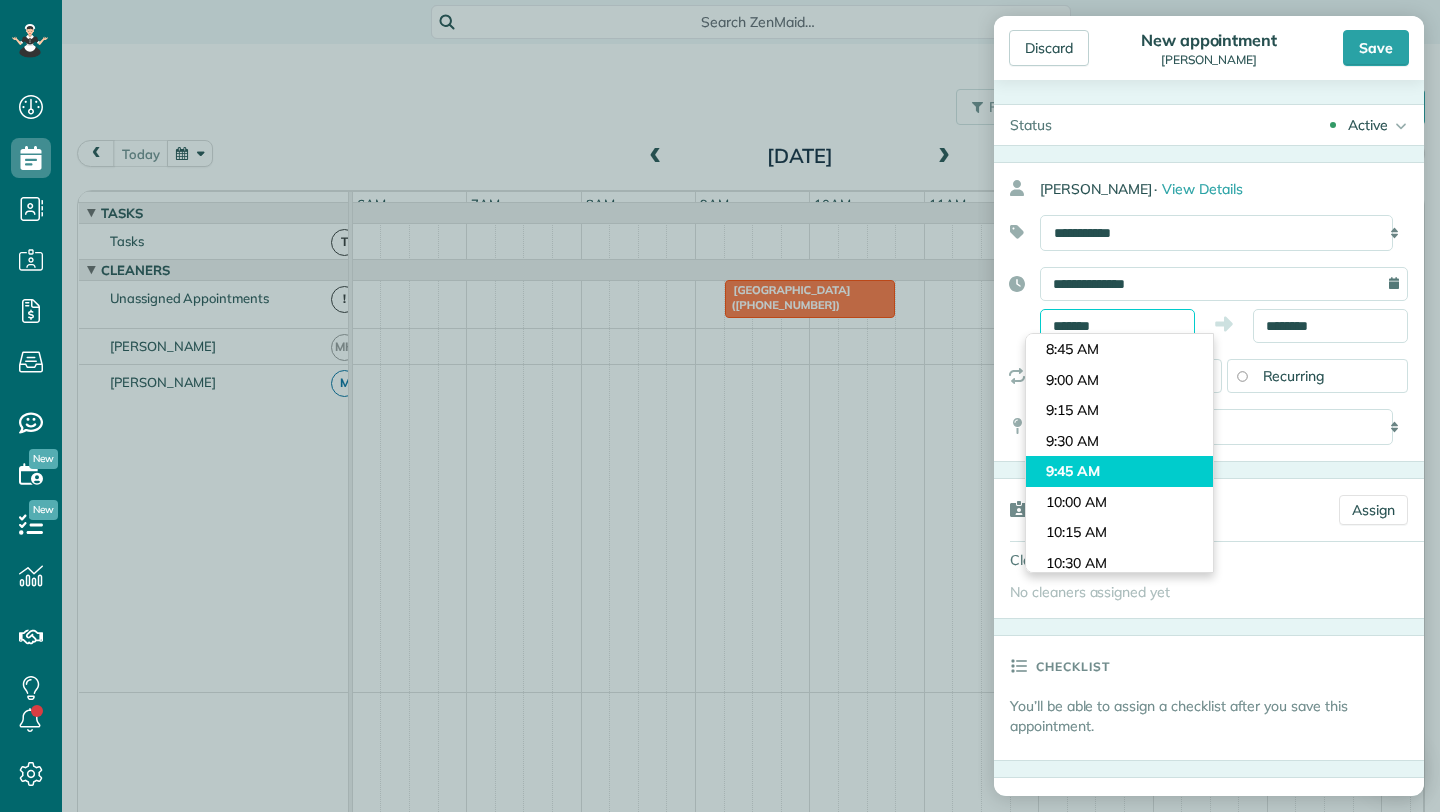 scroll, scrollTop: 1261, scrollLeft: 0, axis: vertical 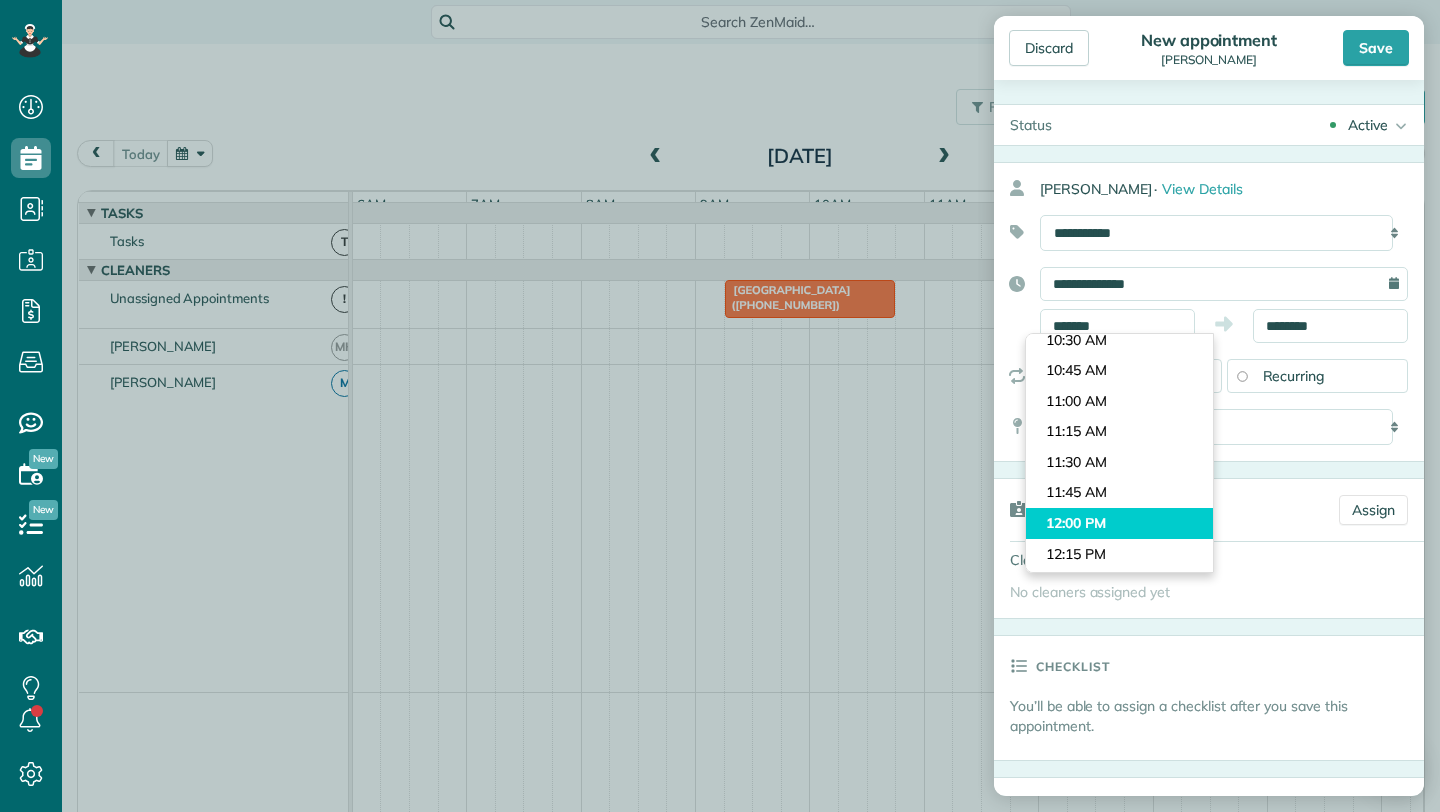 type on "********" 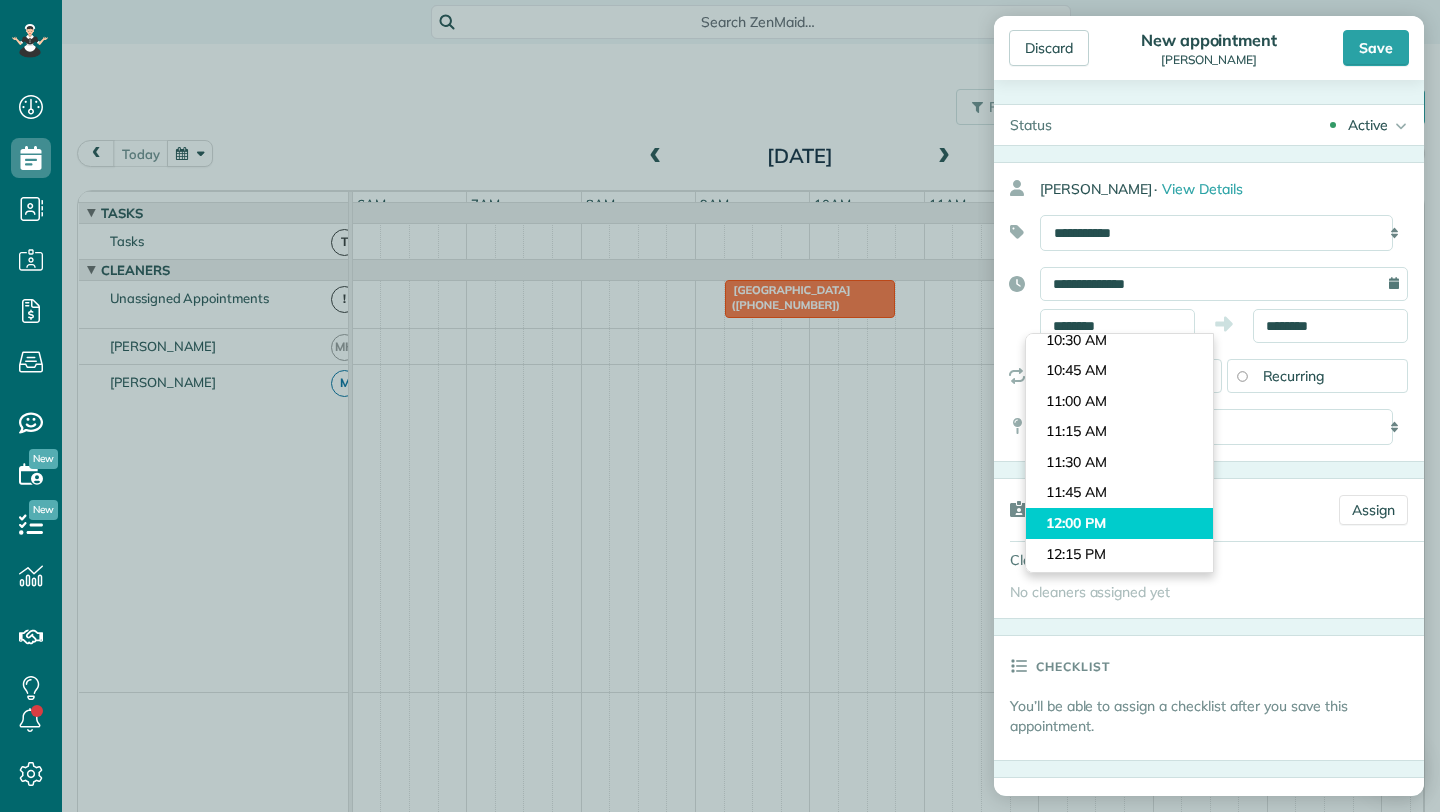 click on "Dashboard
Scheduling
Calendar View
List View
Dispatch View - Weekly scheduling (Beta)" at bounding box center [720, 406] 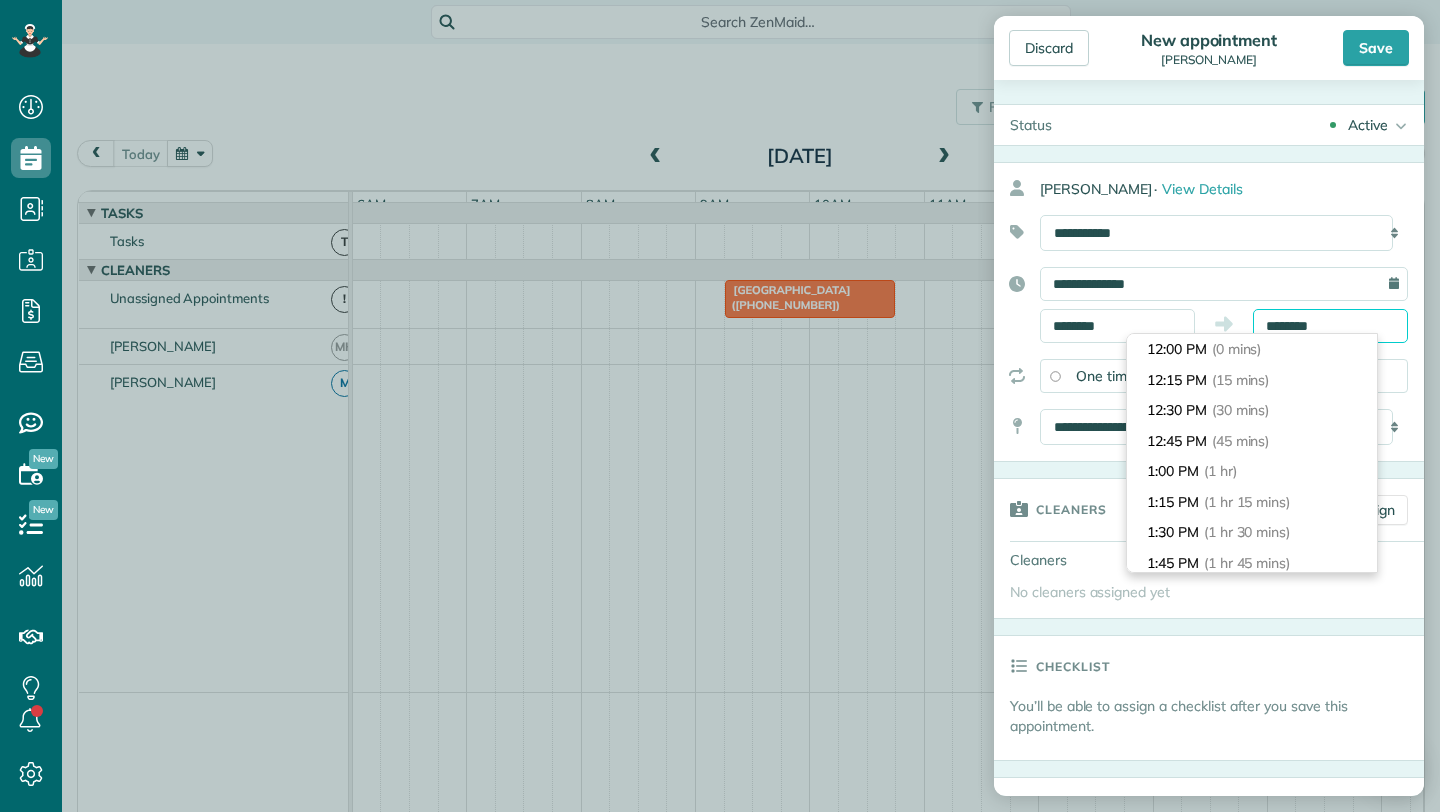 click on "********" at bounding box center [1330, 326] 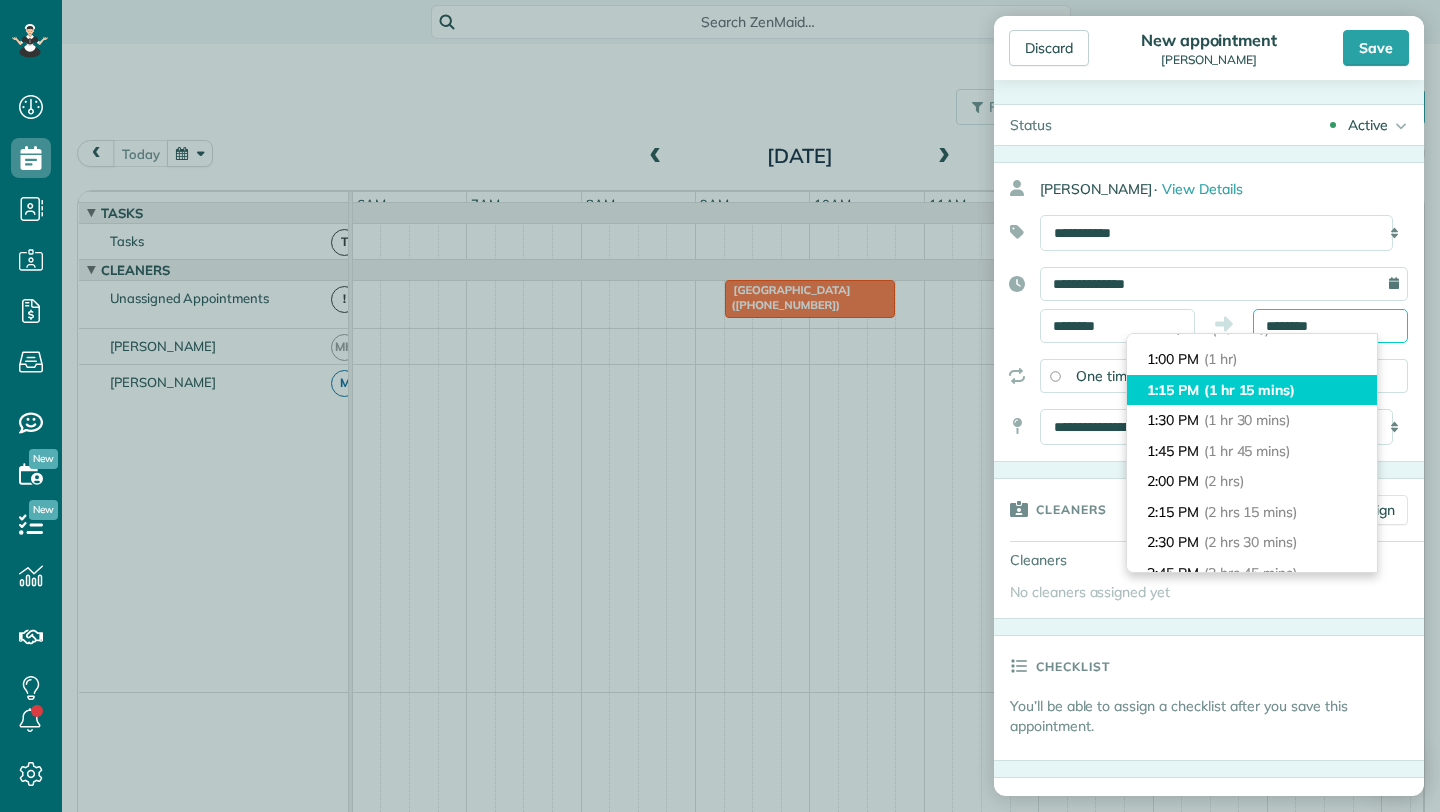 scroll, scrollTop: 278, scrollLeft: 0, axis: vertical 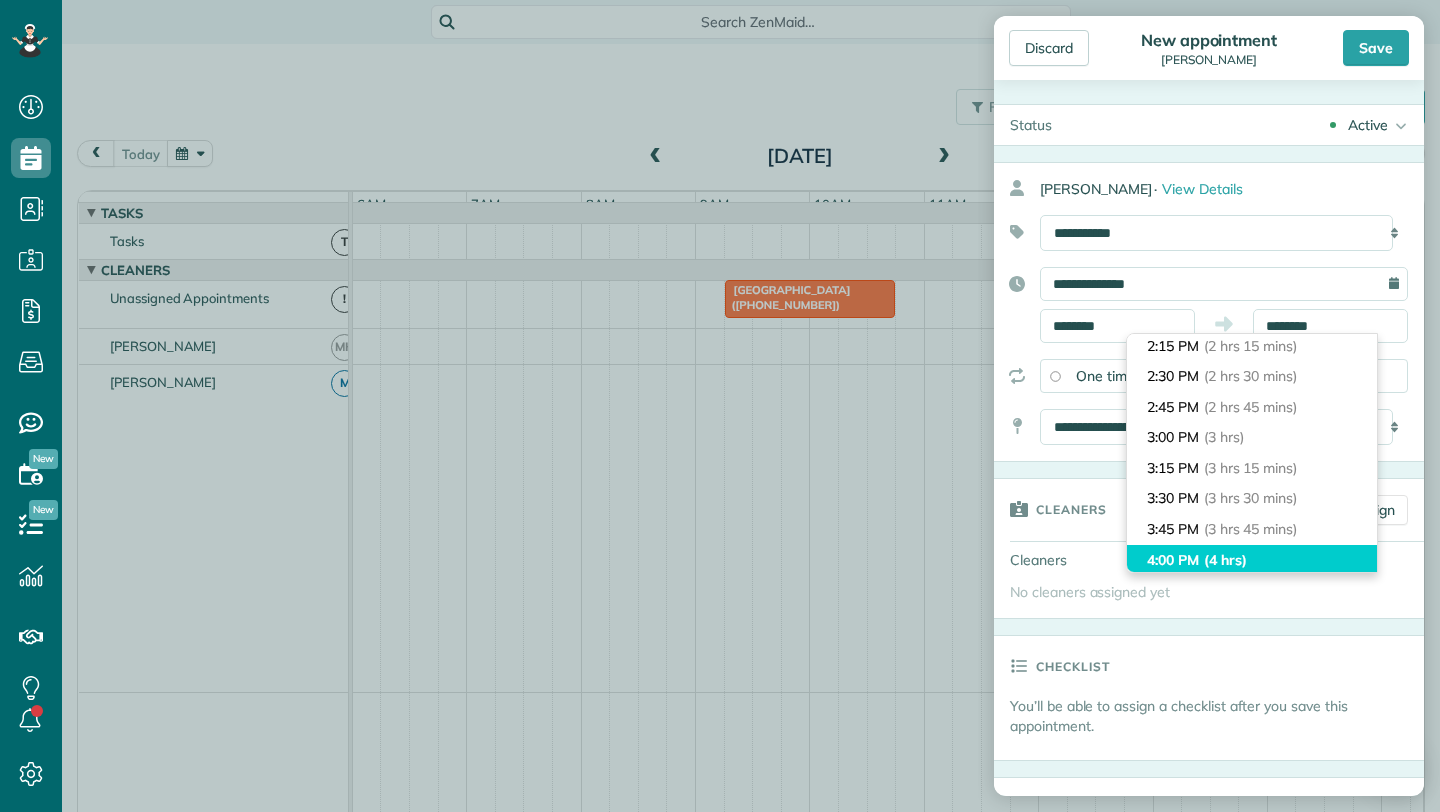 type on "*******" 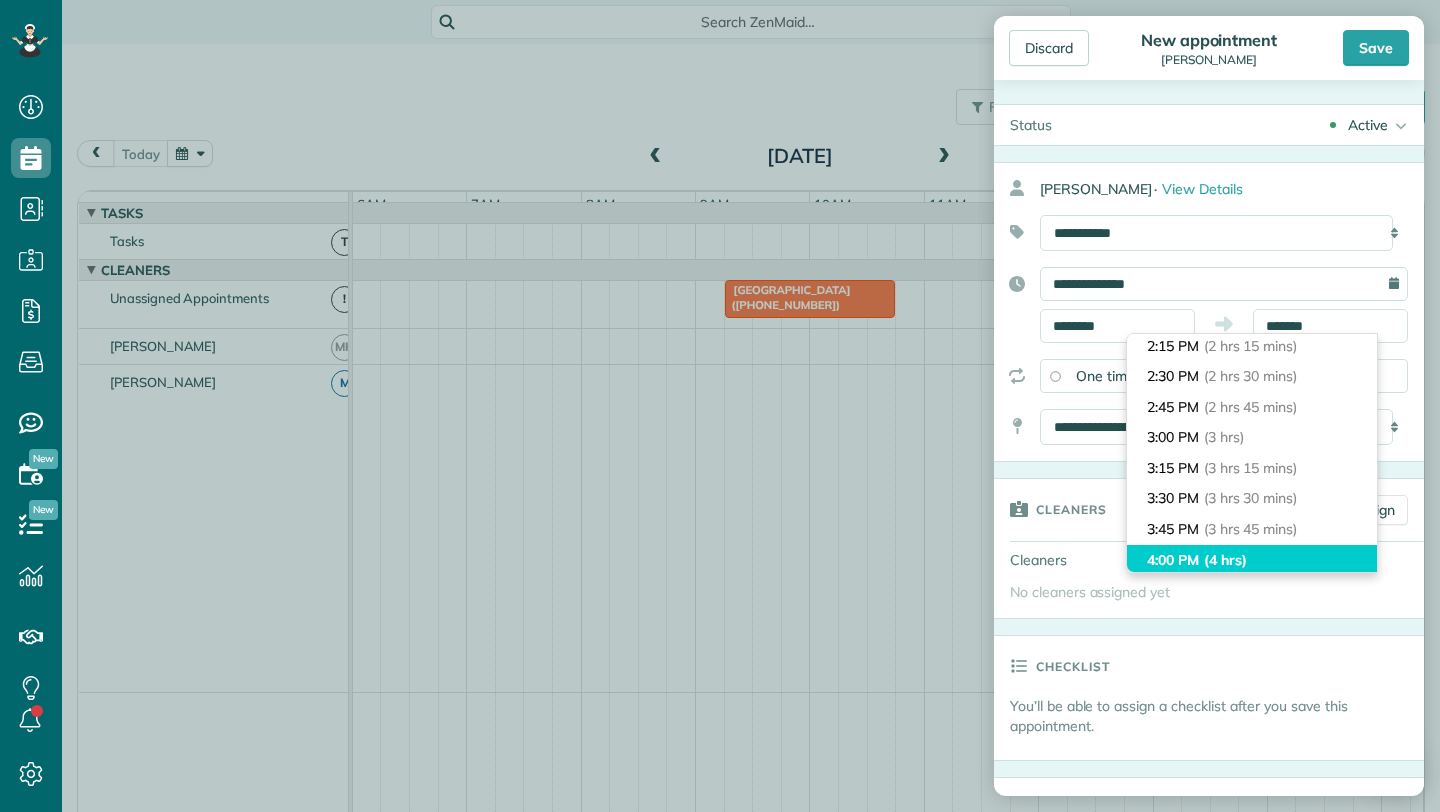 click on "(4 hrs)" at bounding box center (1225, 560) 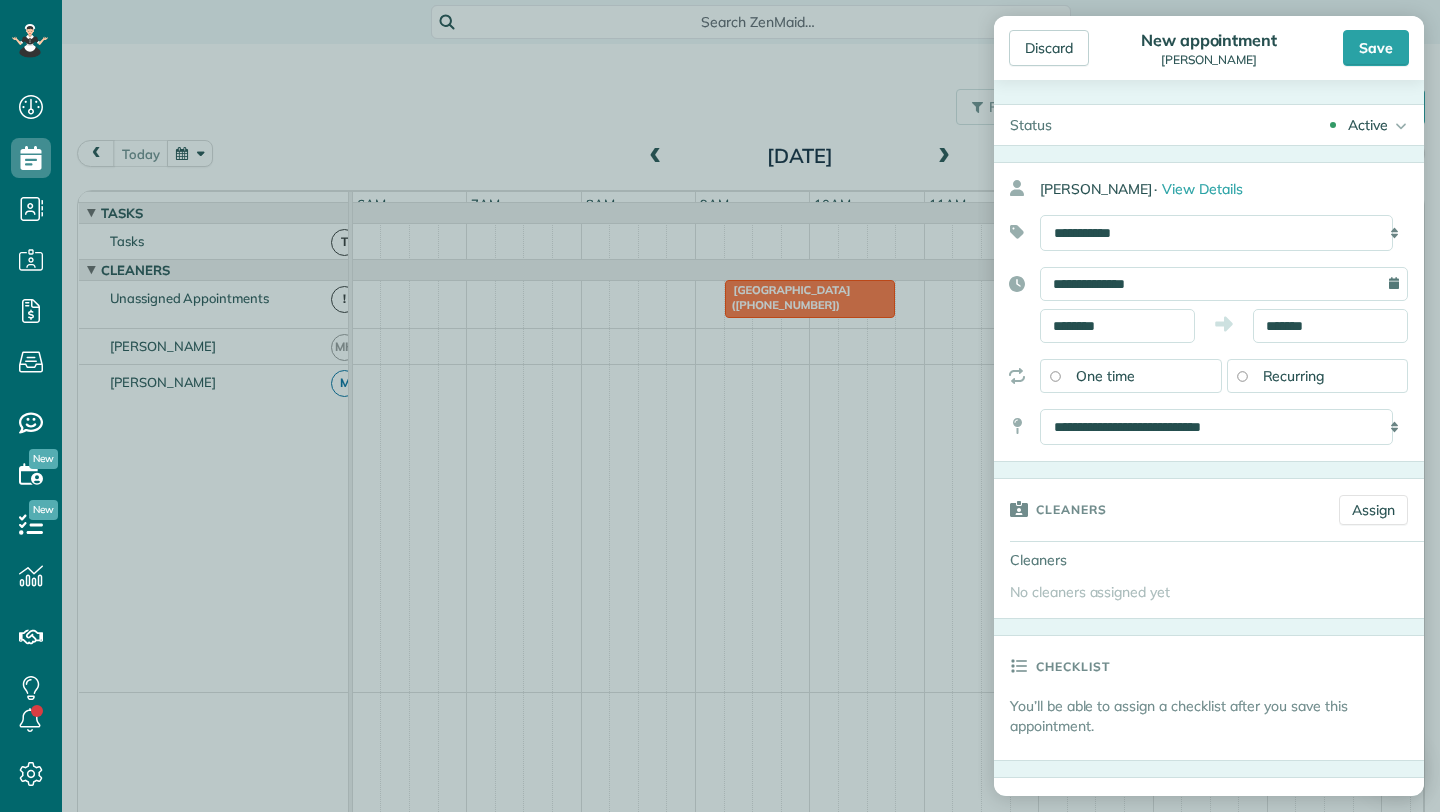click on "Recurring" at bounding box center [1294, 376] 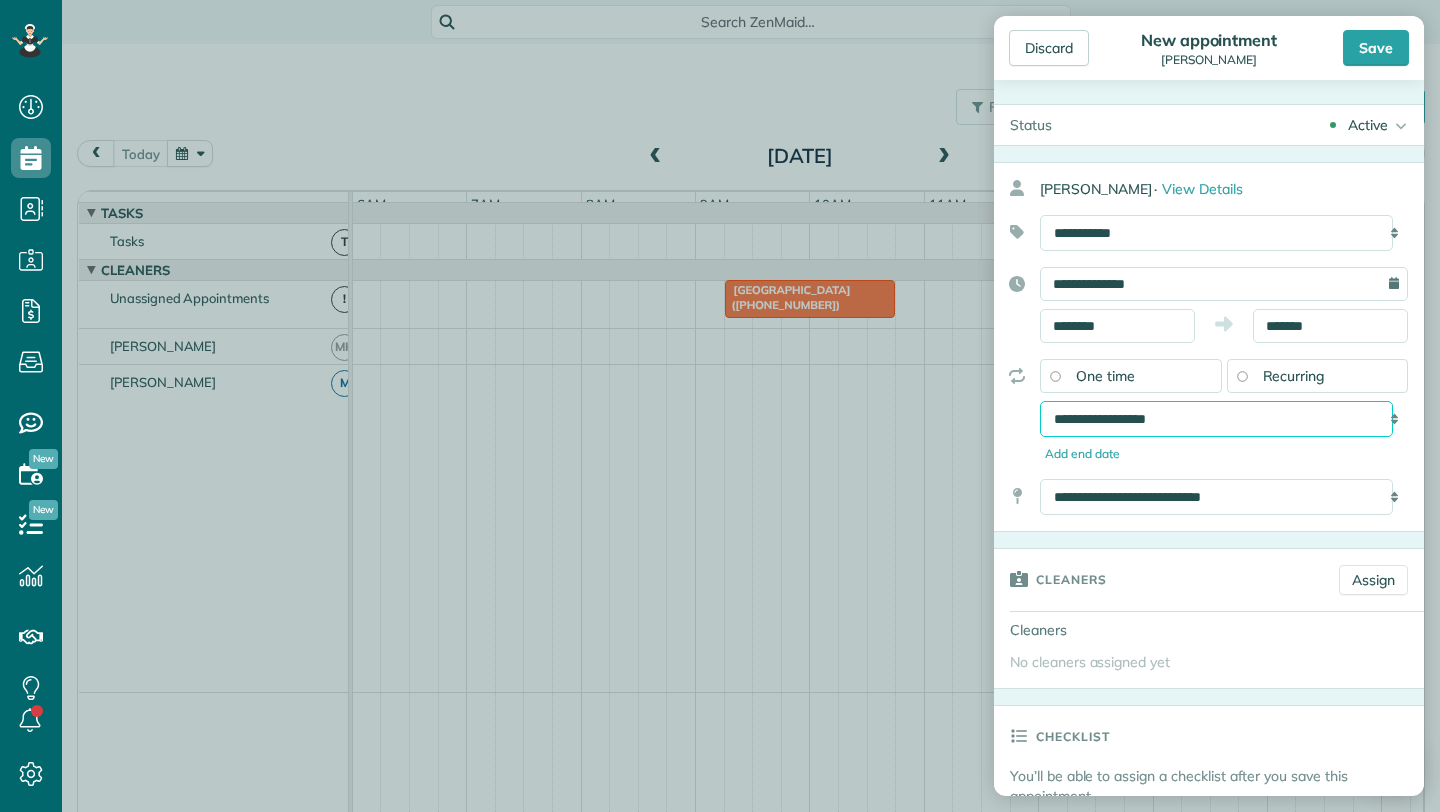 click on "**********" at bounding box center [1216, 419] 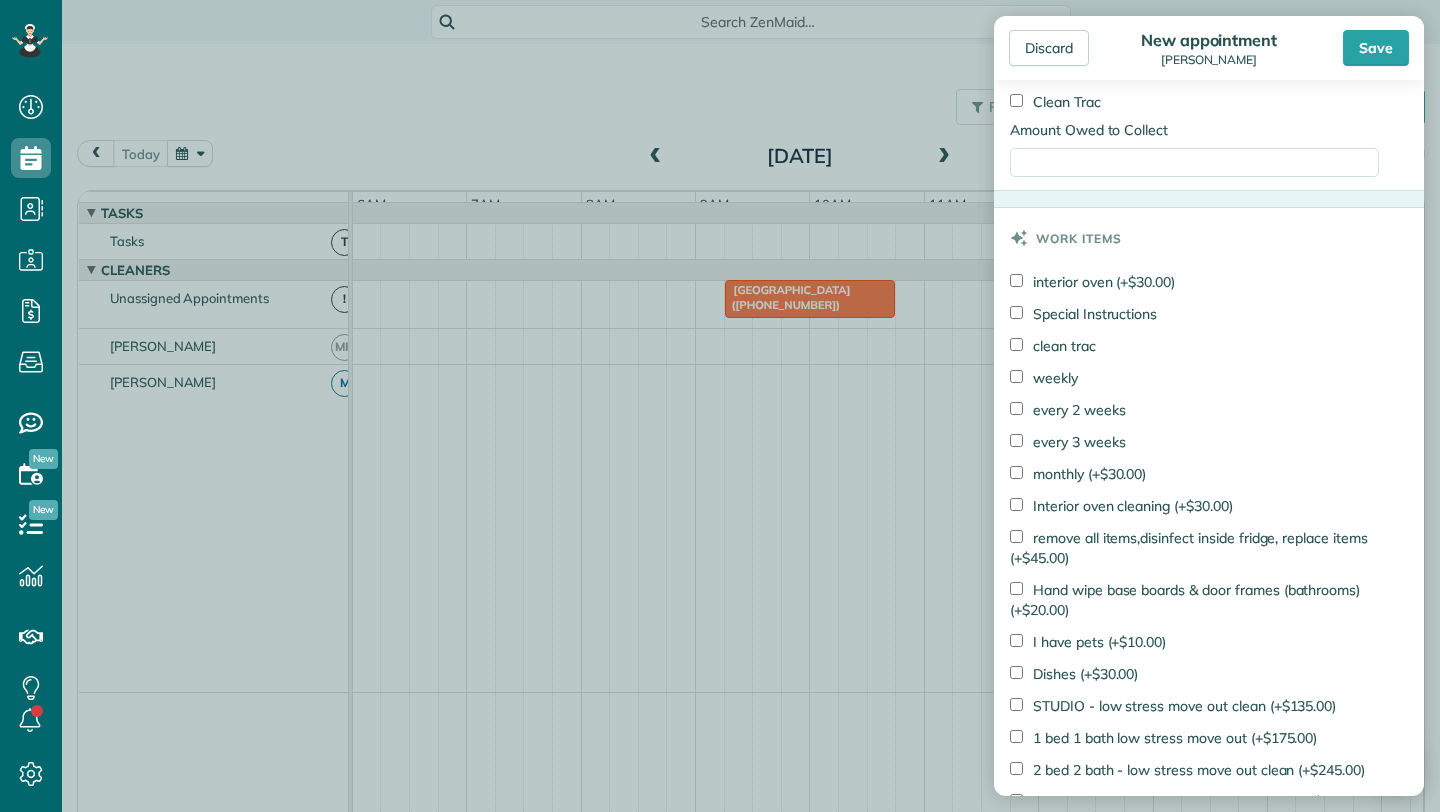 scroll, scrollTop: 1150, scrollLeft: 0, axis: vertical 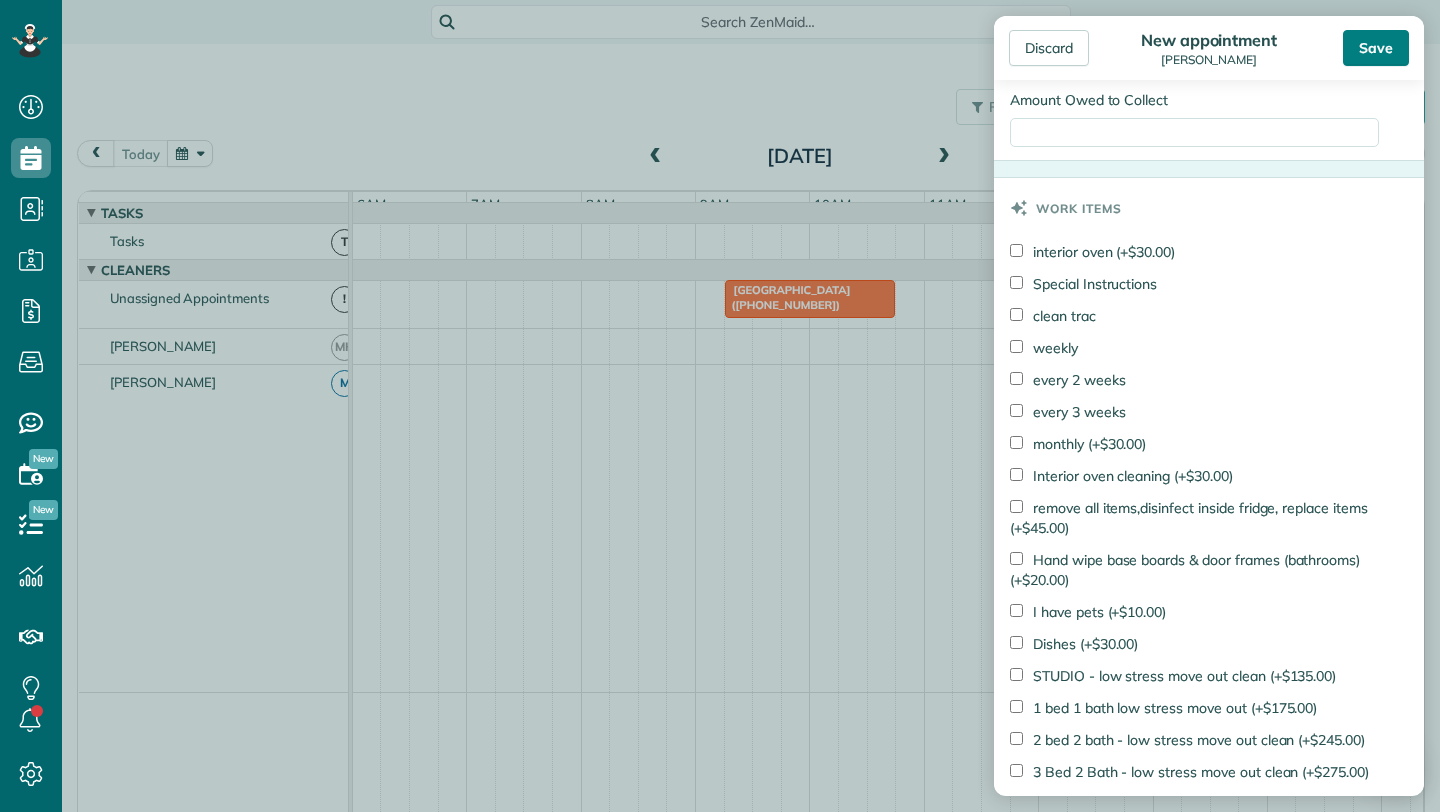click on "Save" at bounding box center [1376, 48] 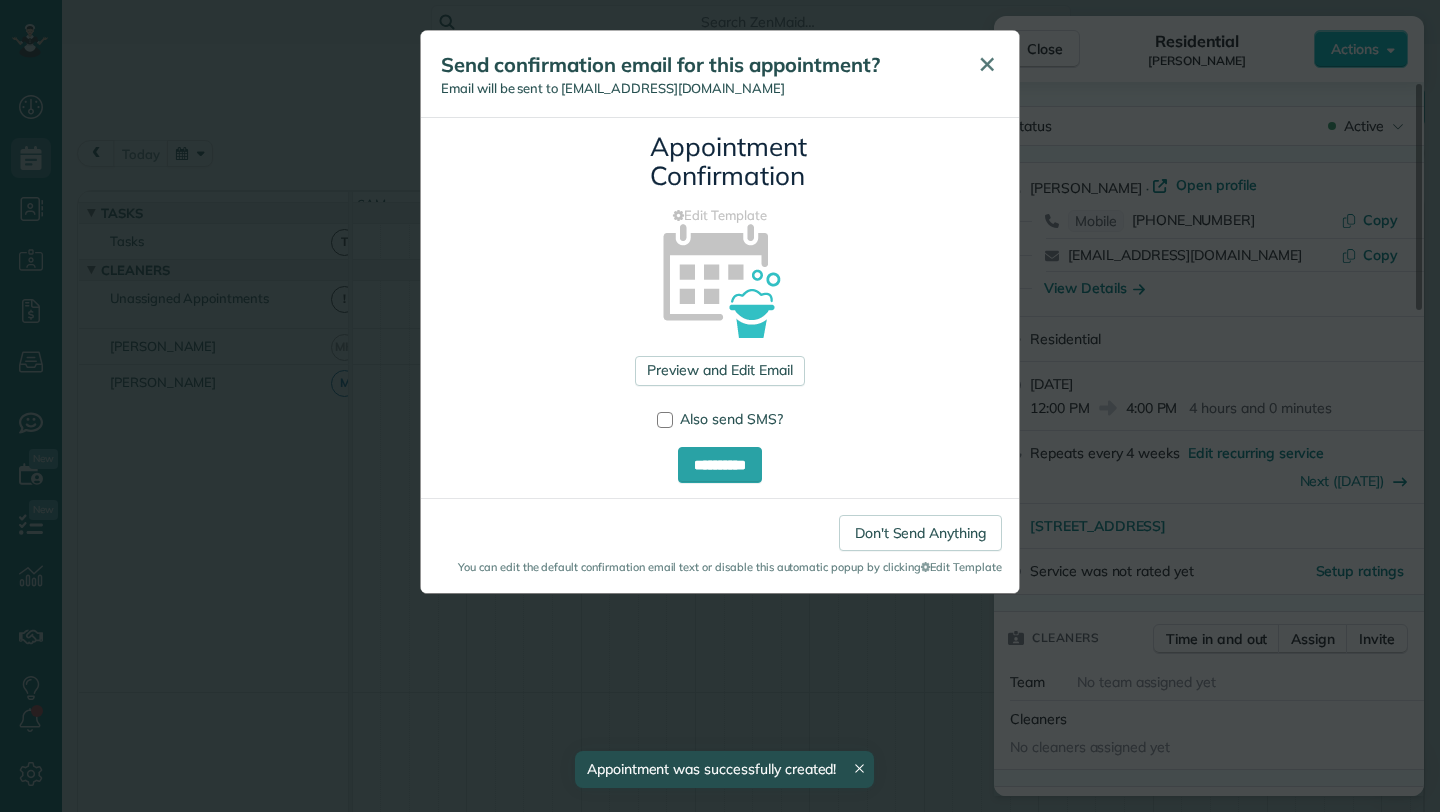 click on "✕" at bounding box center (987, 64) 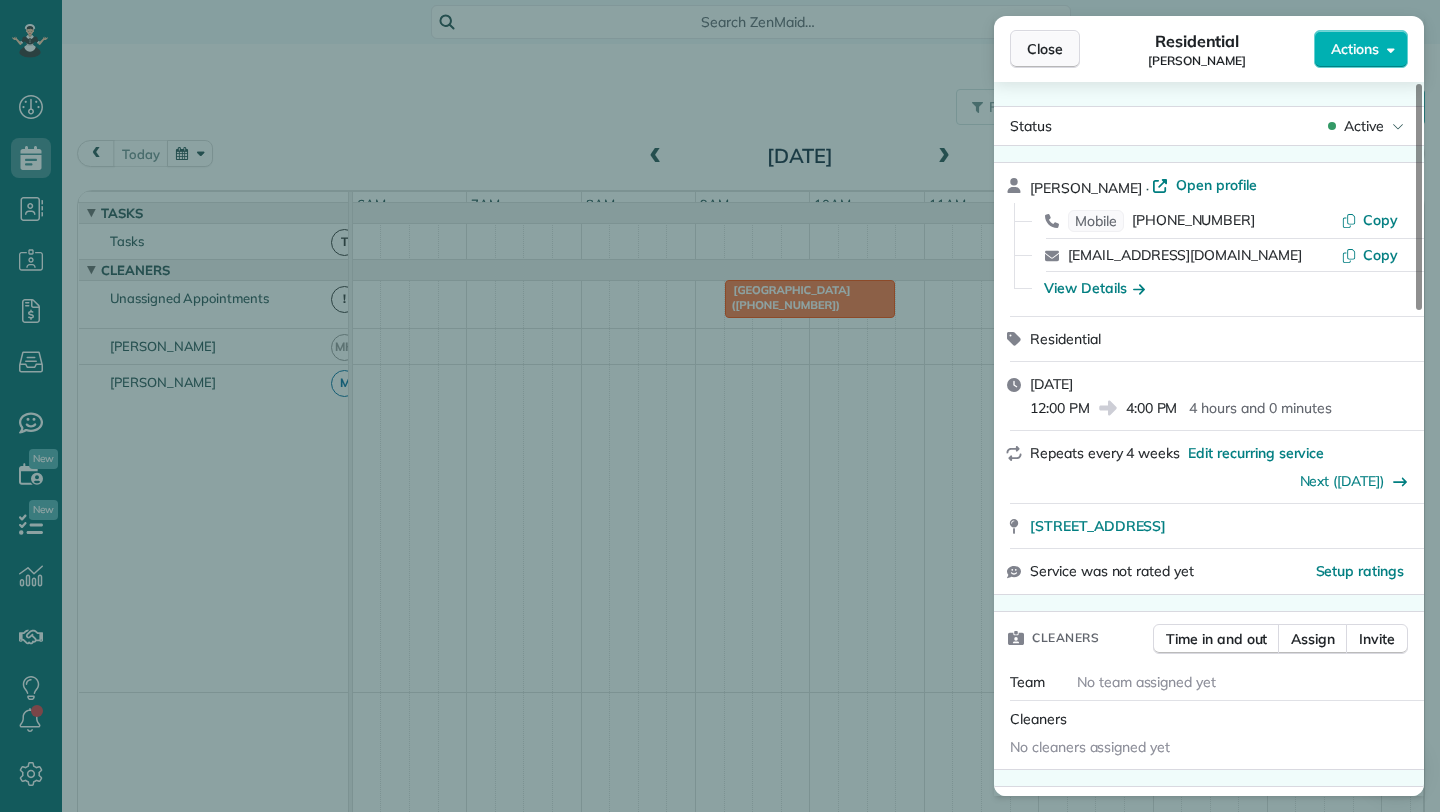 click on "Close" at bounding box center (1045, 49) 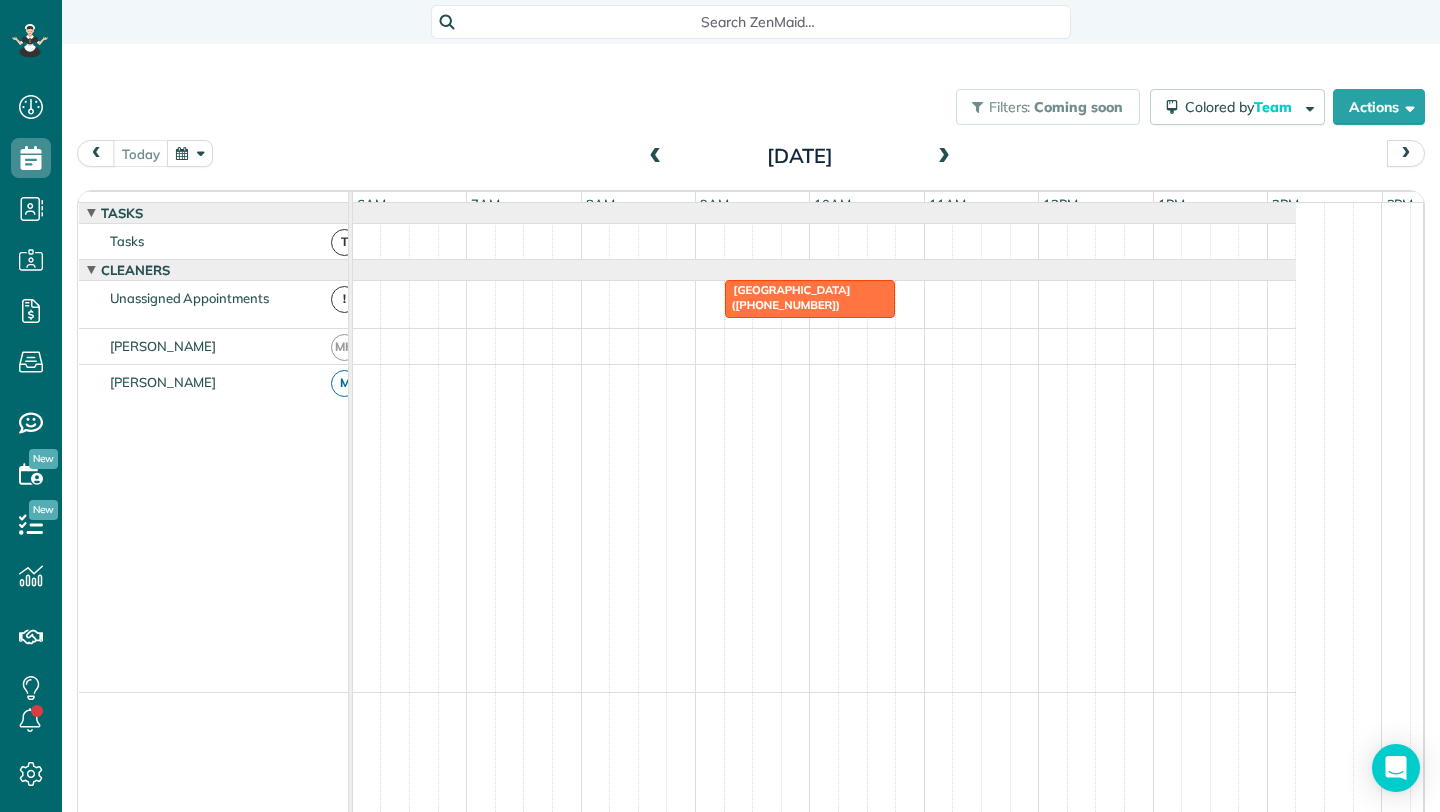 click at bounding box center (190, 153) 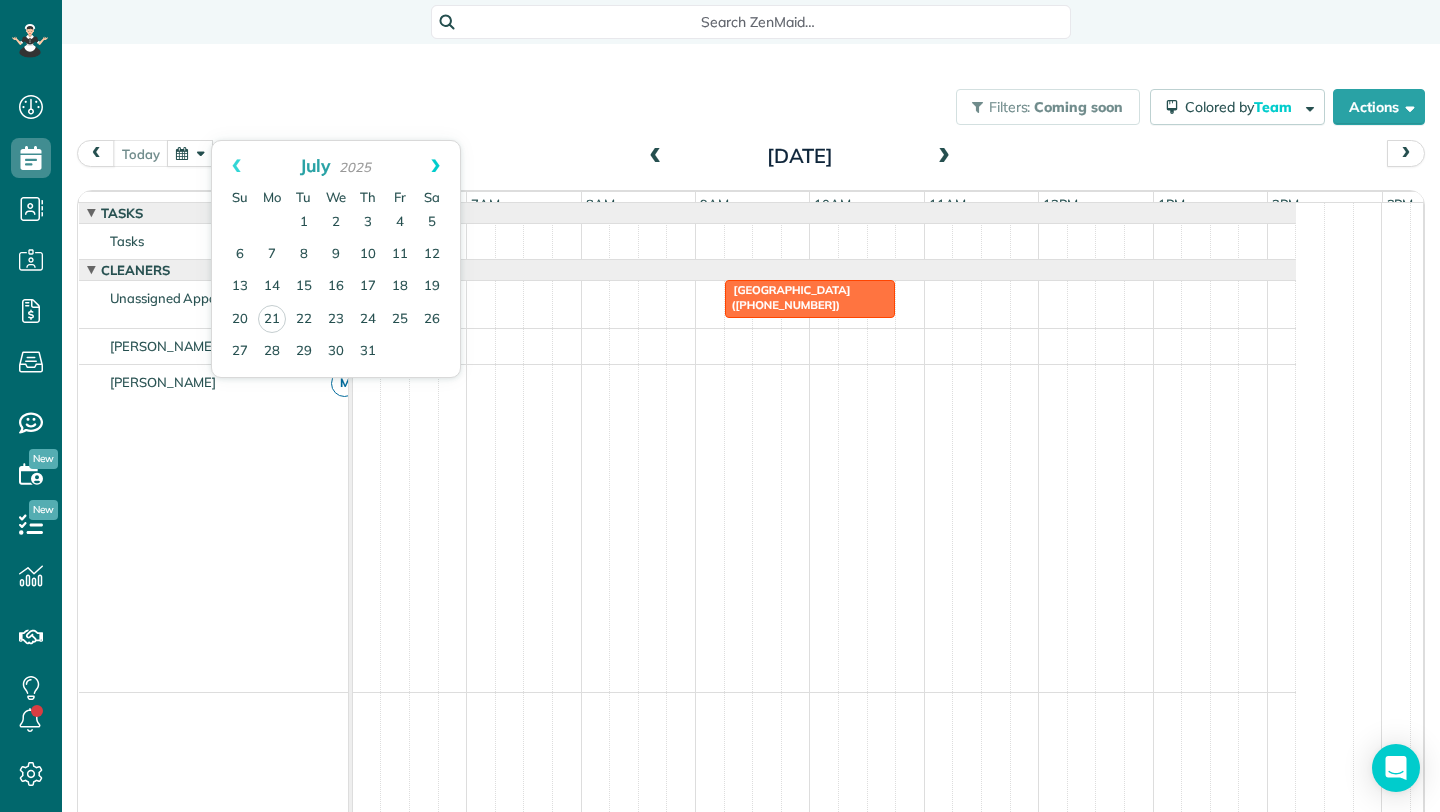 click on "Next" at bounding box center [435, 166] 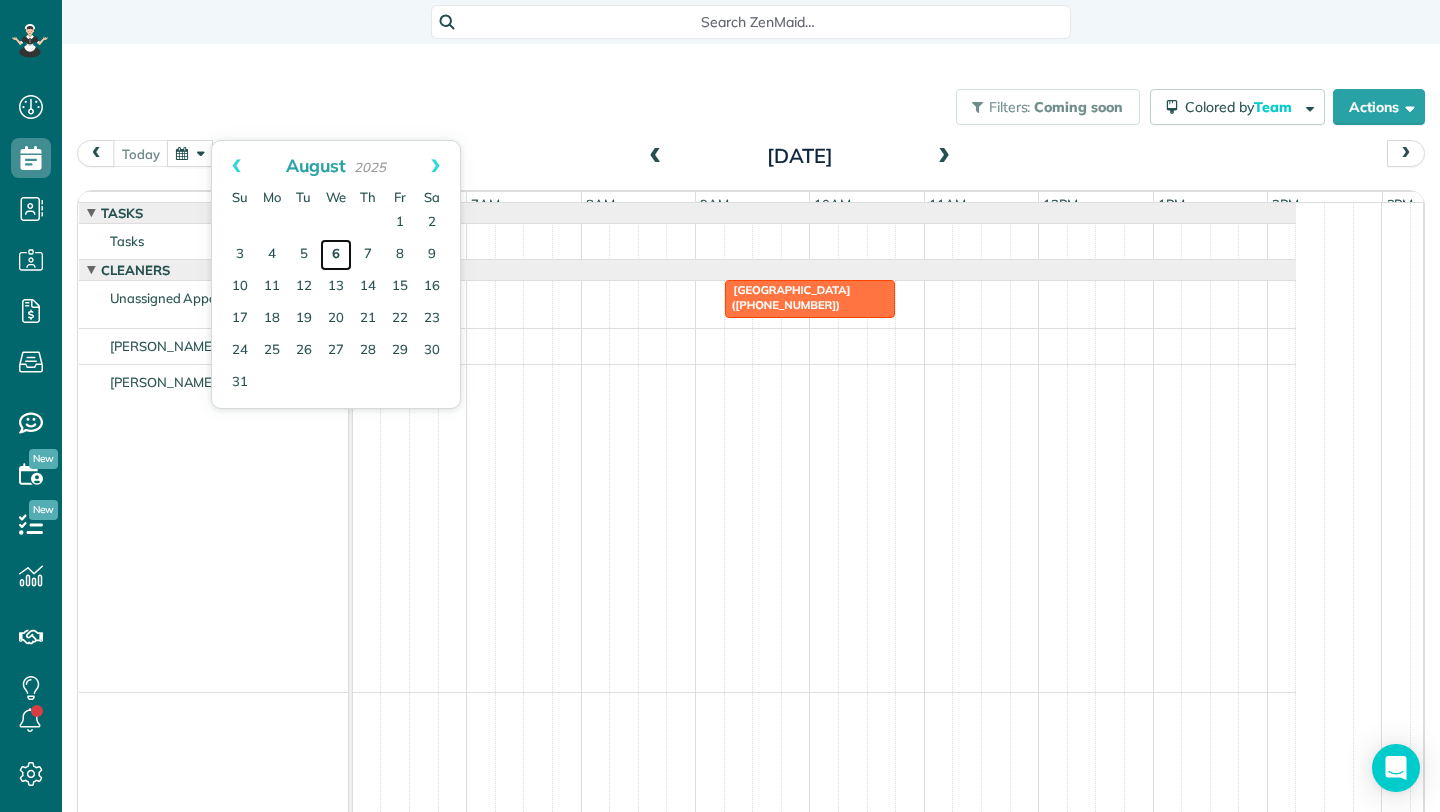 click on "6" at bounding box center [336, 255] 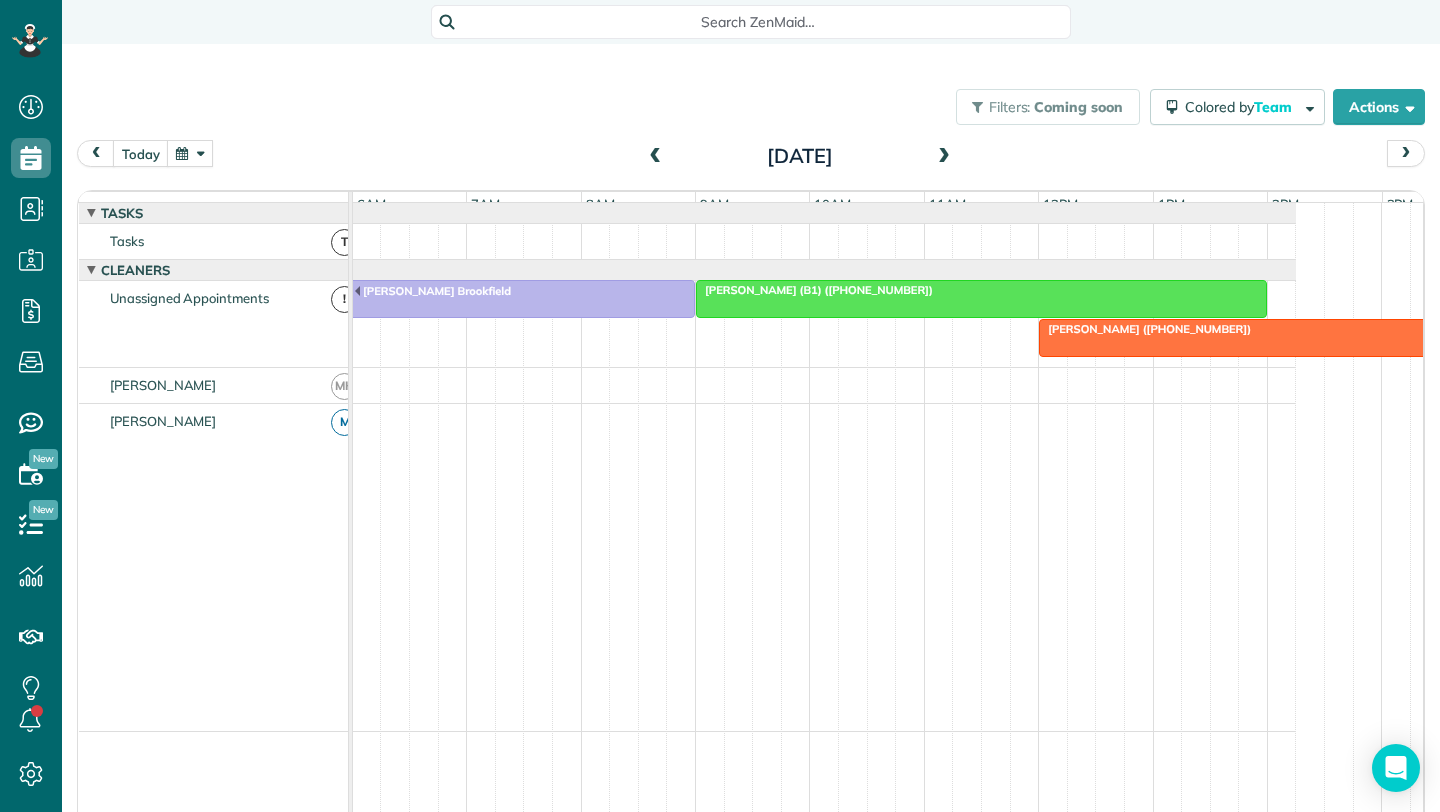 click at bounding box center (1267, 338) 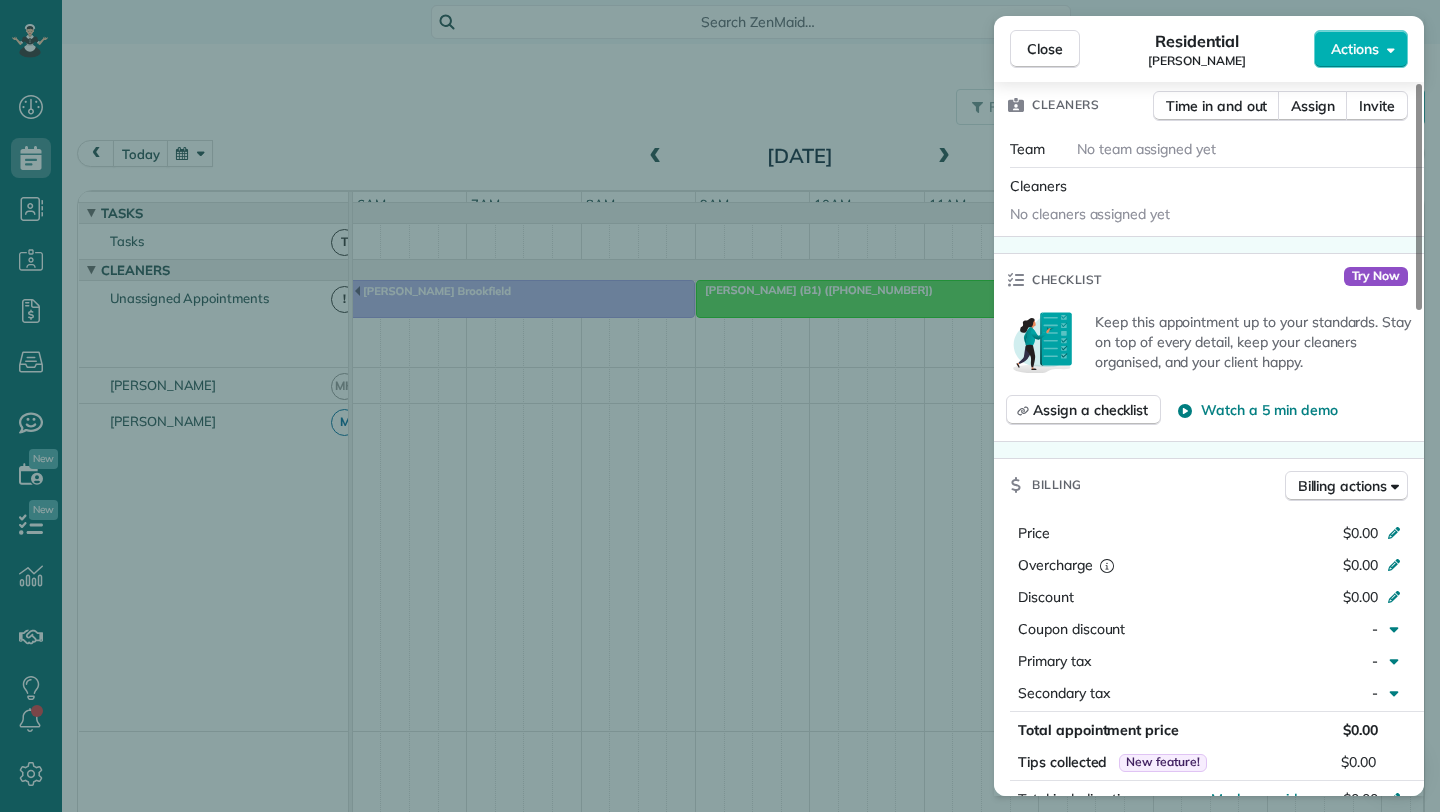 scroll, scrollTop: 0, scrollLeft: 0, axis: both 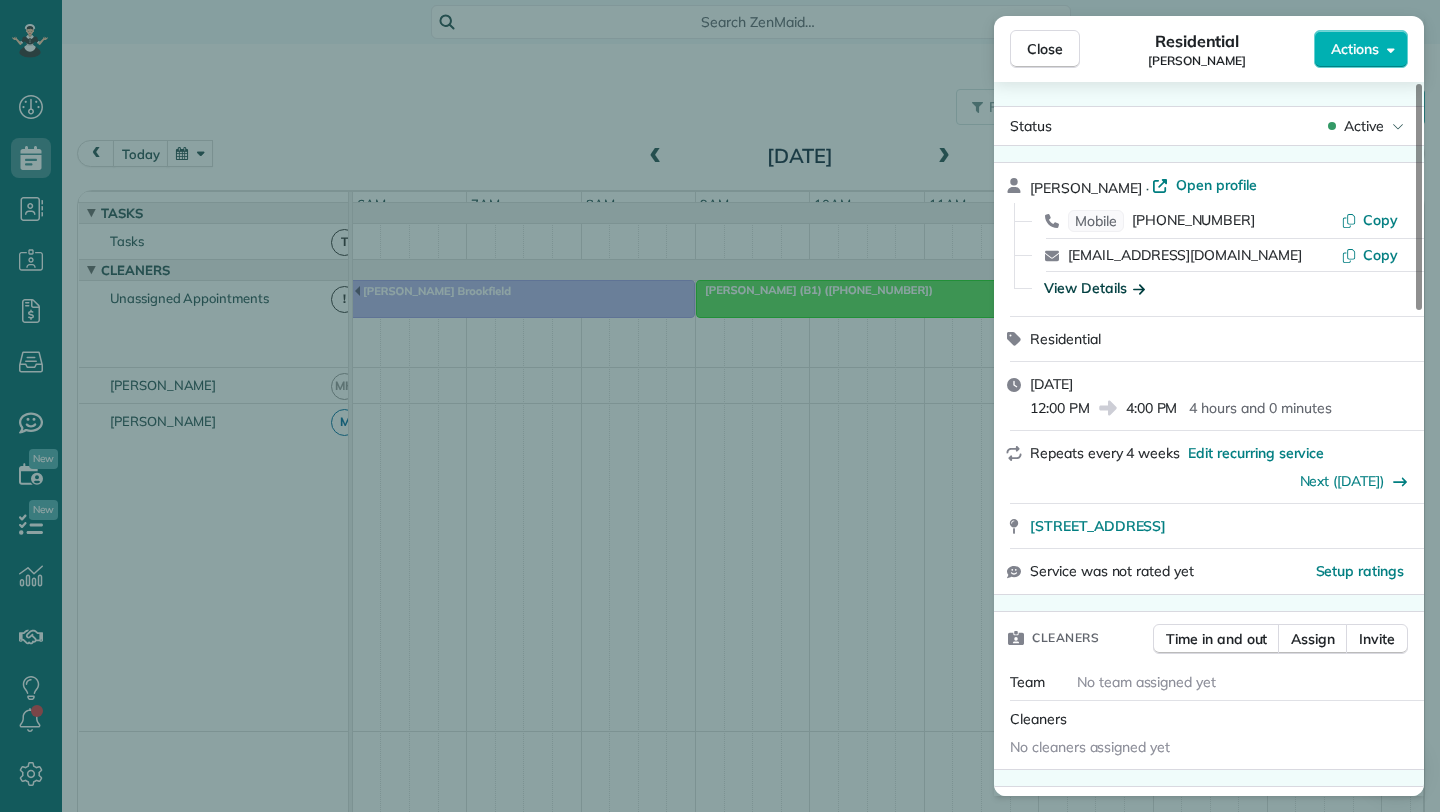 click on "View Details" at bounding box center [1094, 288] 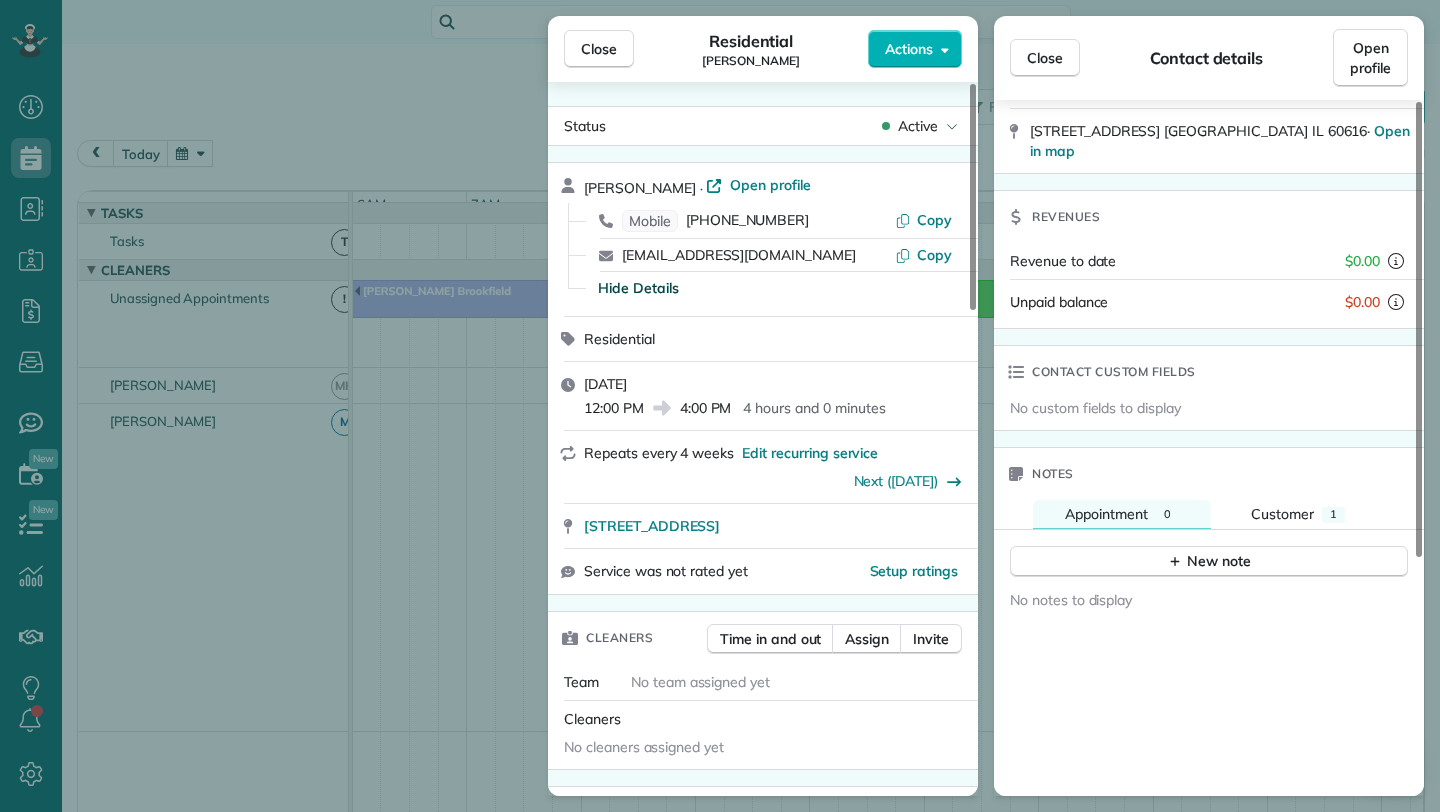 scroll, scrollTop: 362, scrollLeft: 0, axis: vertical 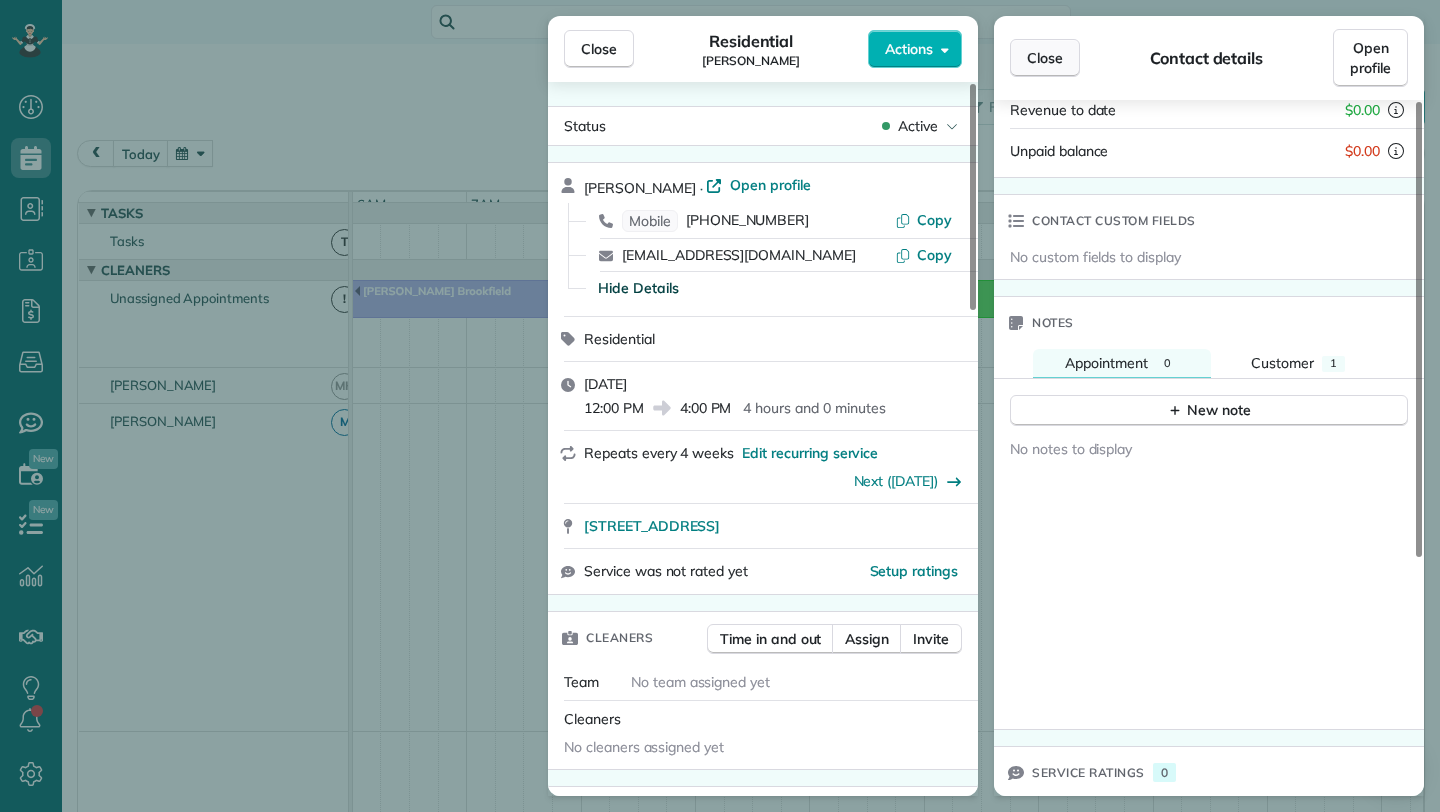click on "Close" at bounding box center [1045, 58] 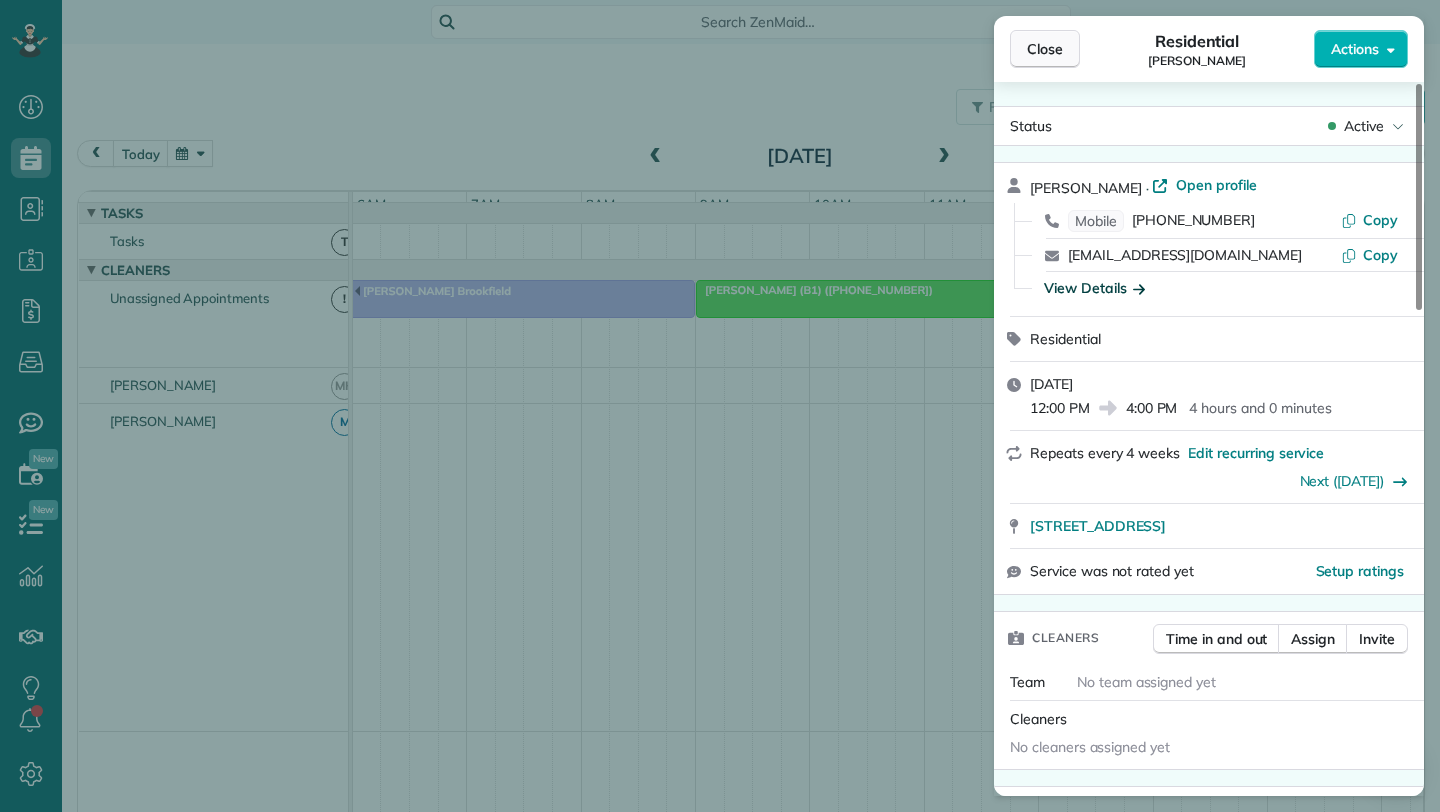 click on "Close" at bounding box center [1045, 49] 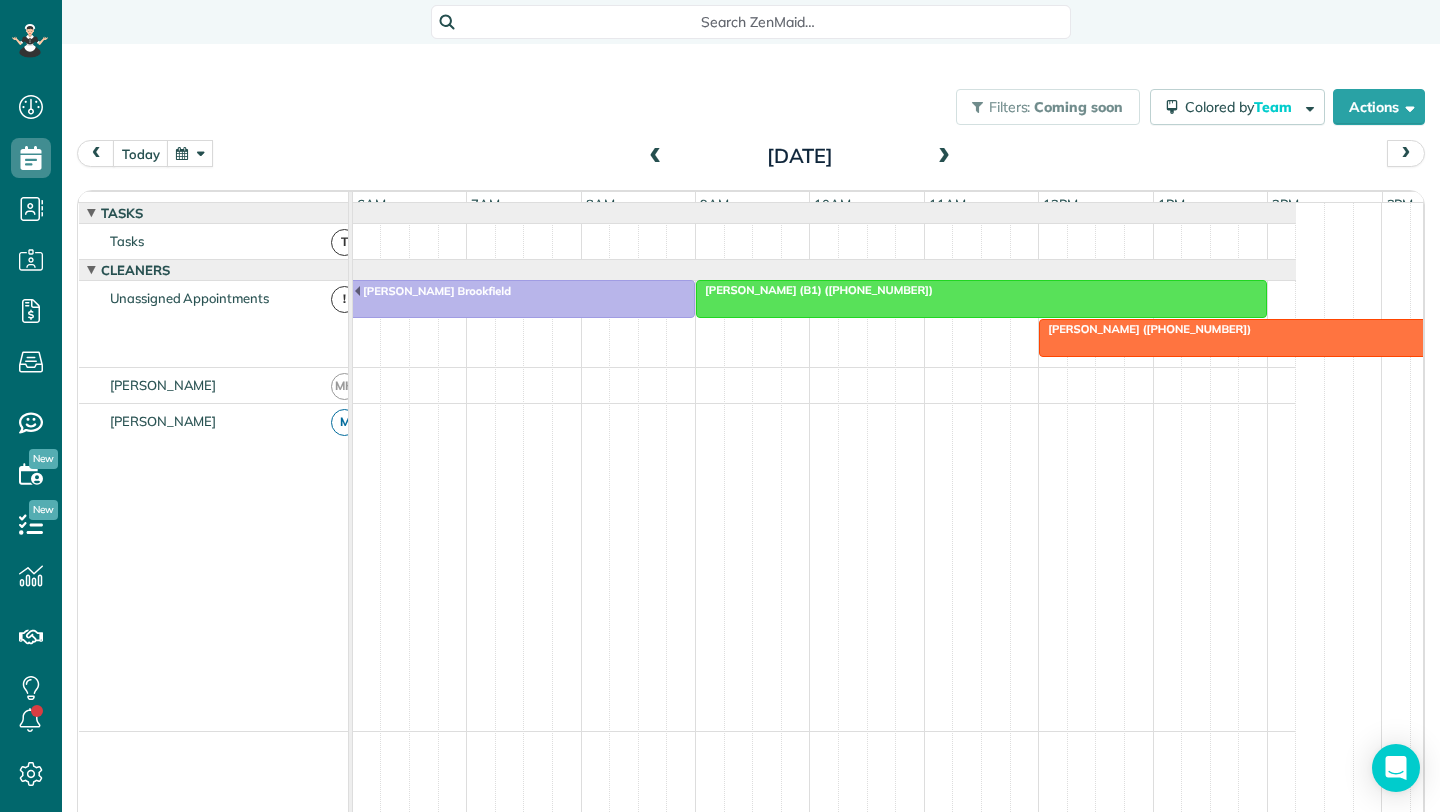 click on "Gabrielle (+13128524381)" at bounding box center [1267, 329] 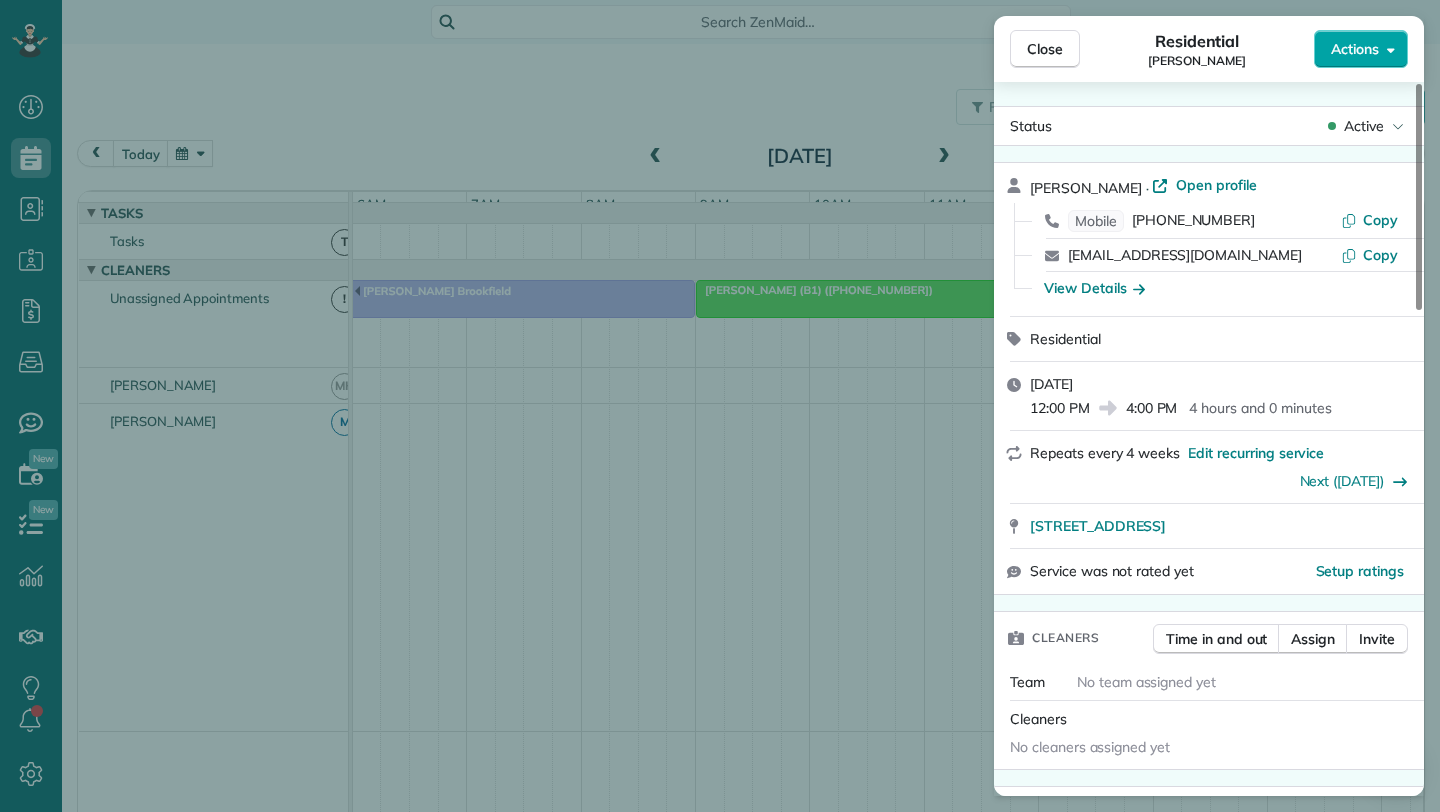 click on "Actions" at bounding box center [1361, 49] 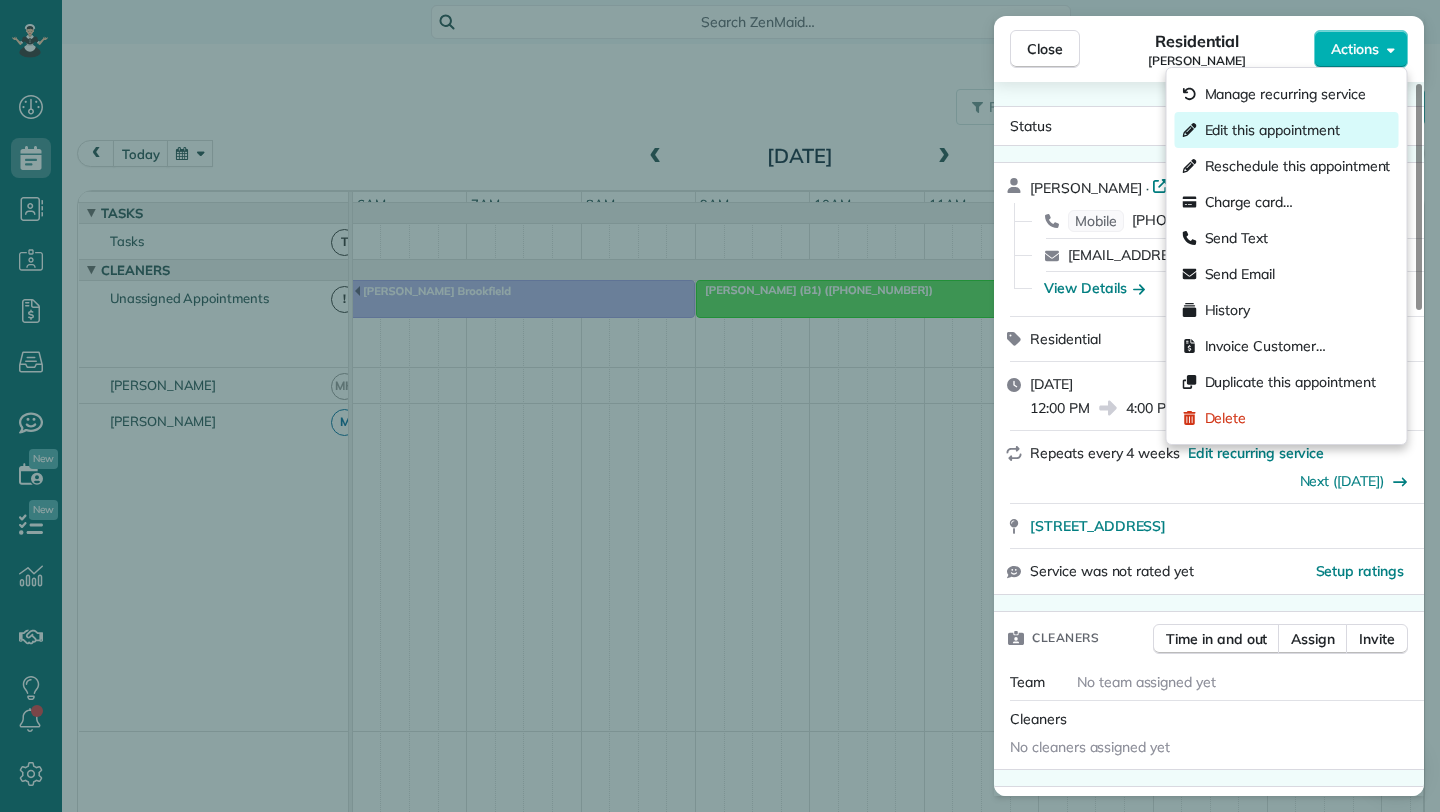 click on "Edit this appointment" at bounding box center (1272, 130) 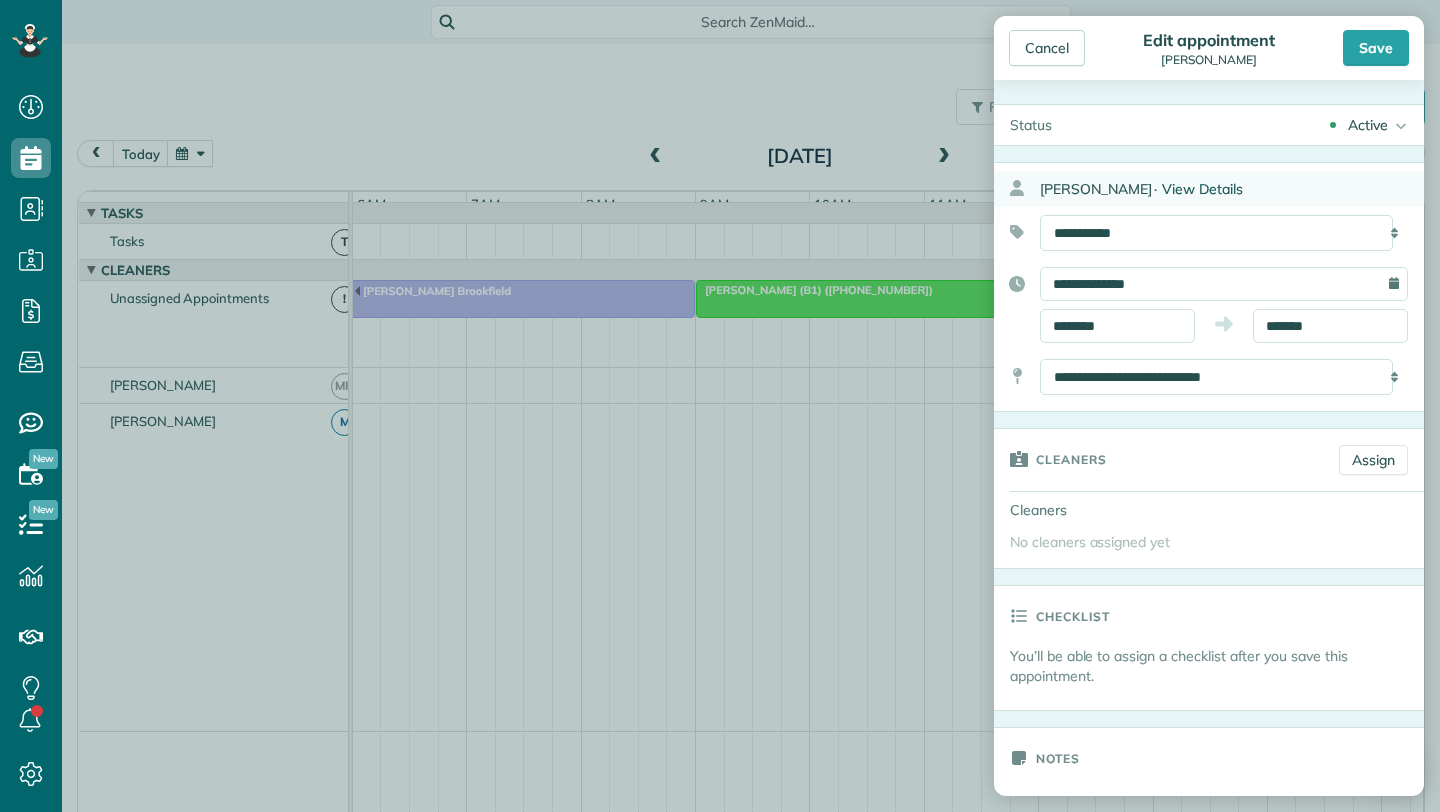 click on "View Details" at bounding box center (1202, 189) 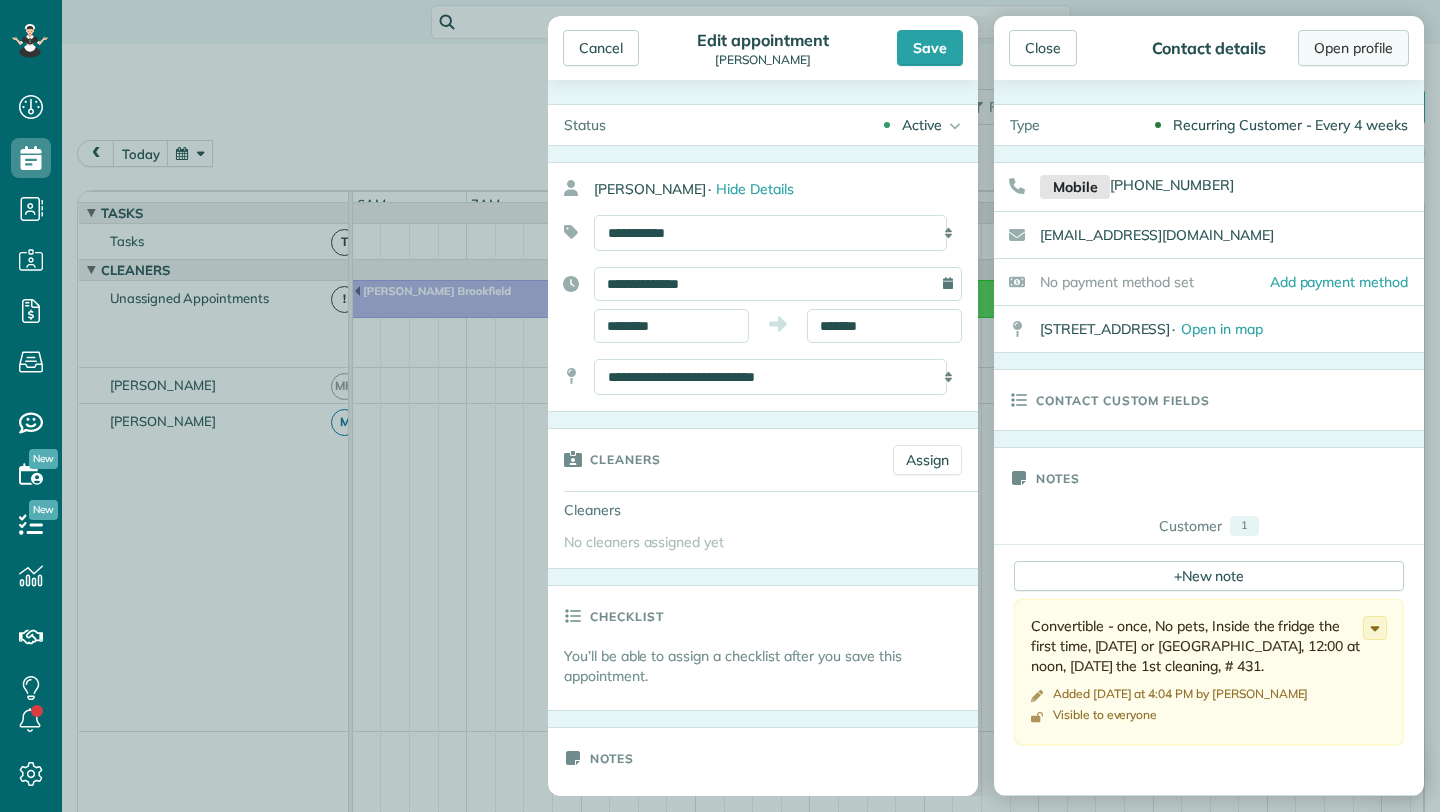 click on "Open profile" at bounding box center [1353, 48] 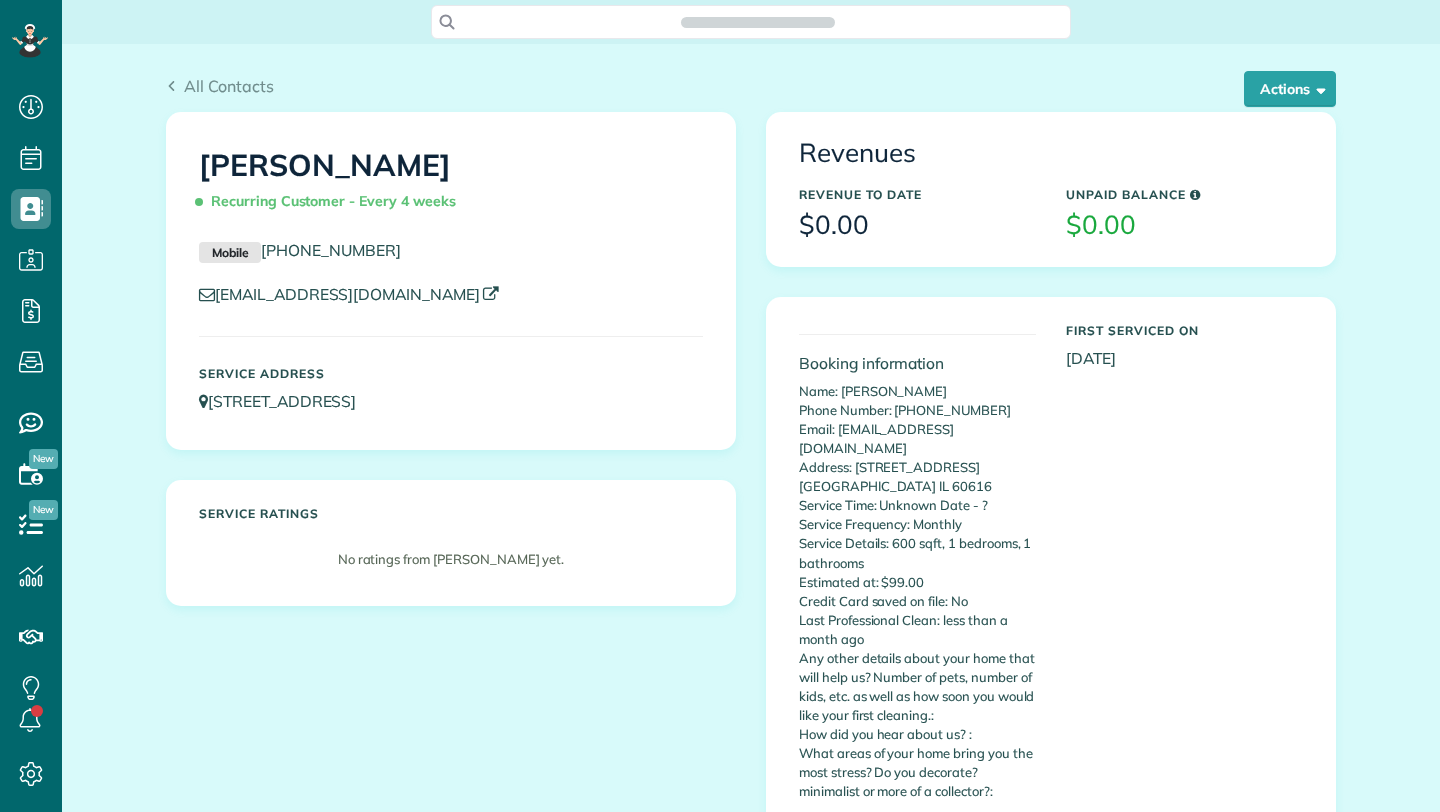 scroll, scrollTop: 0, scrollLeft: 0, axis: both 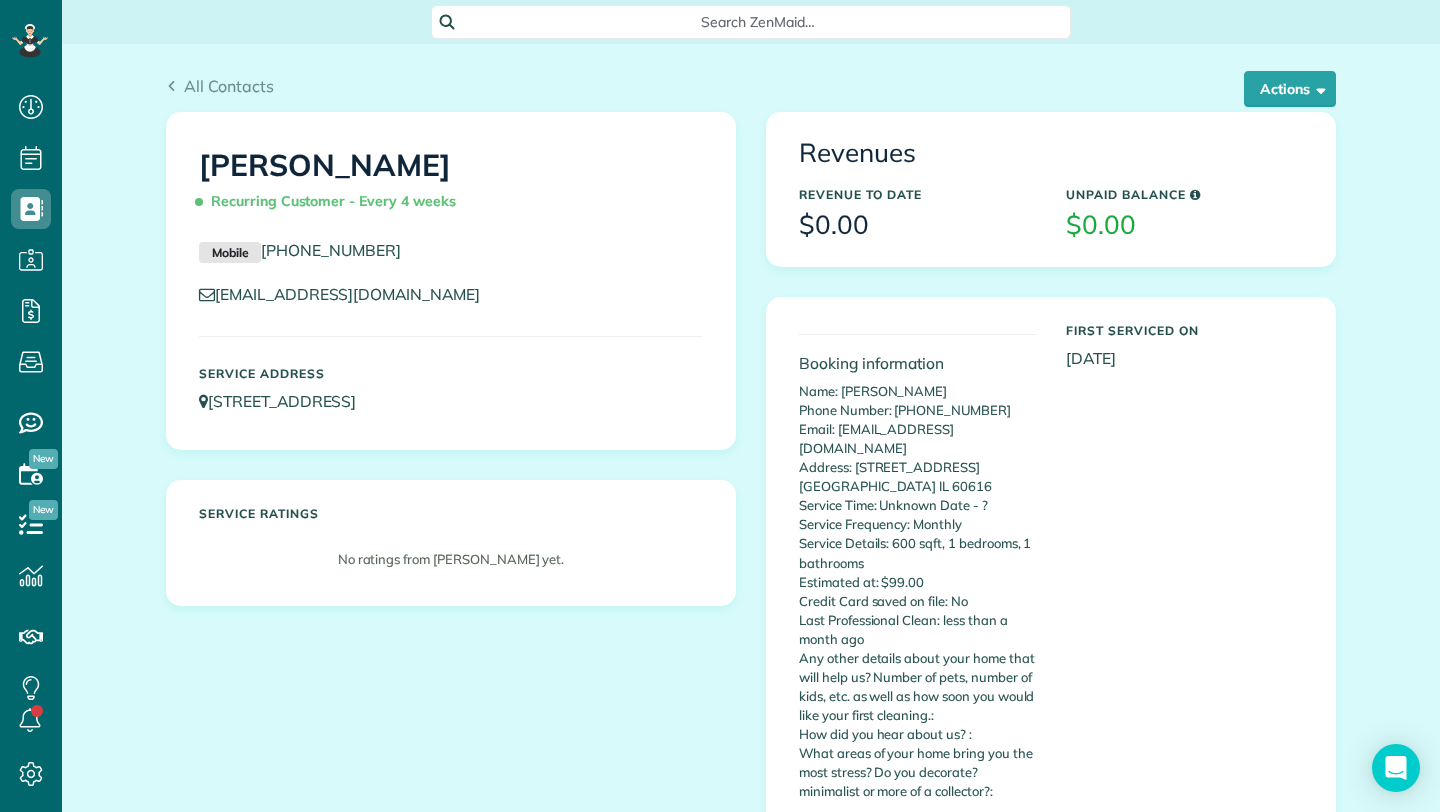 click on "[PERSON_NAME]
Recurring Customer - Every 4 weeks" at bounding box center [451, 184] 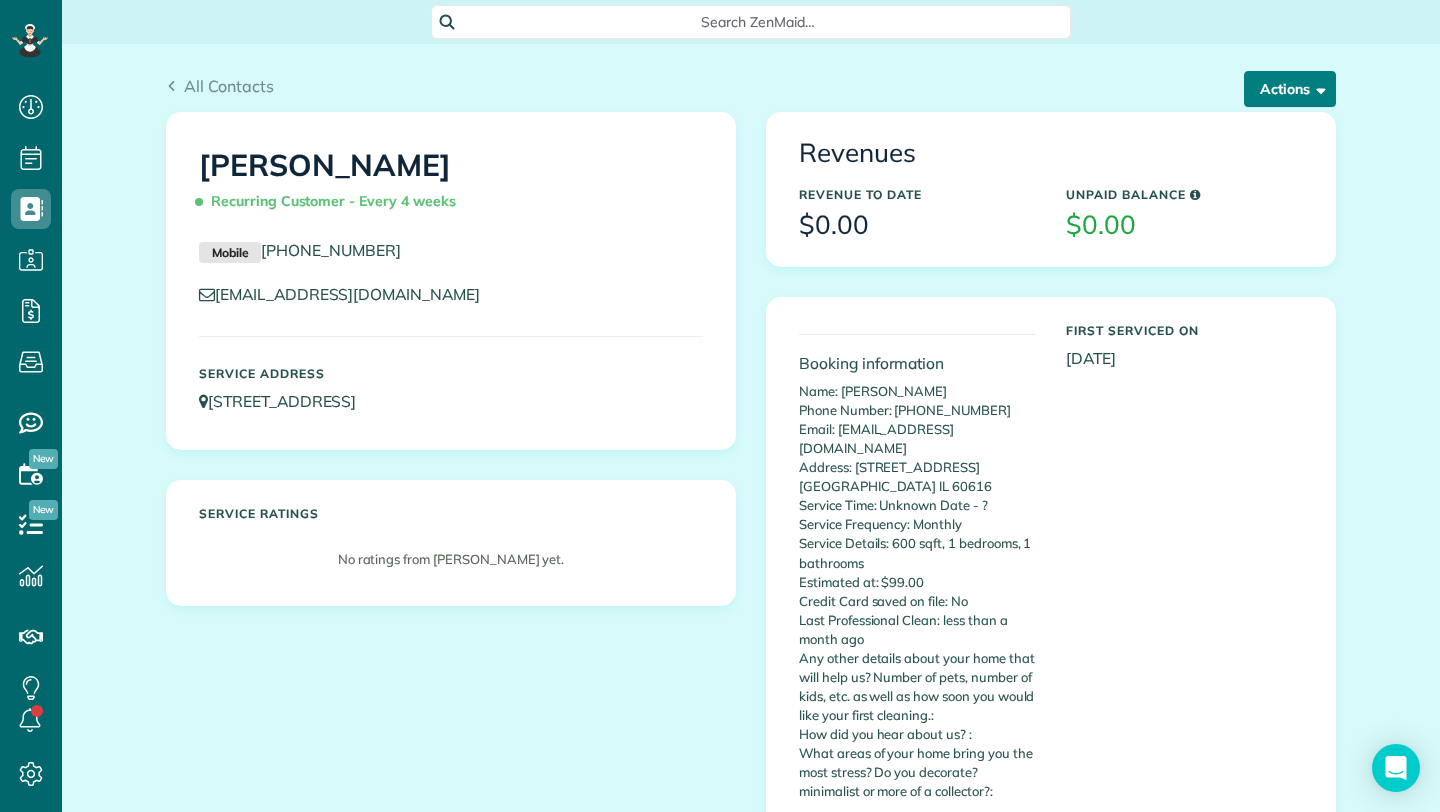 click on "Actions" at bounding box center (1290, 89) 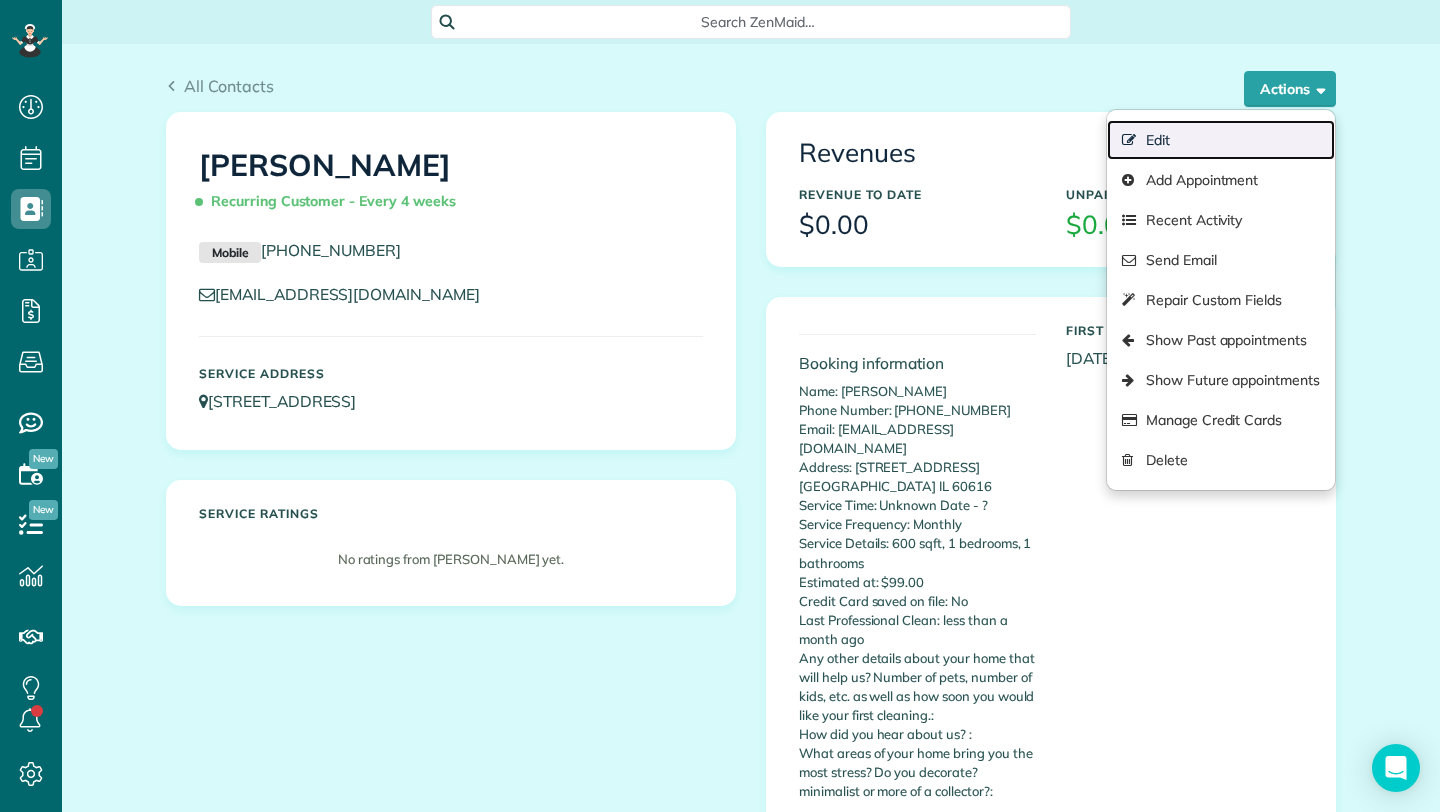 click on "Edit" at bounding box center (1221, 140) 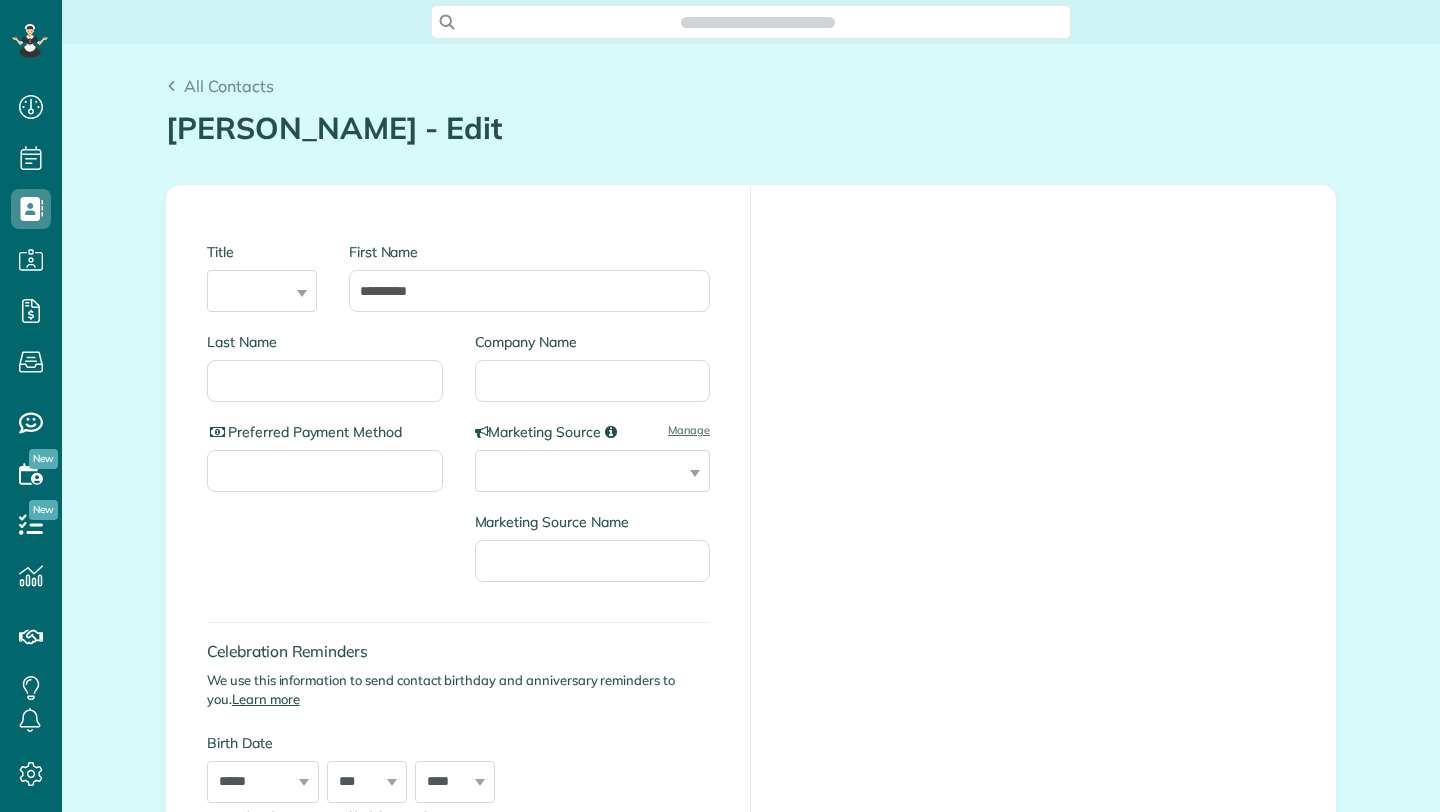 scroll, scrollTop: 0, scrollLeft: 0, axis: both 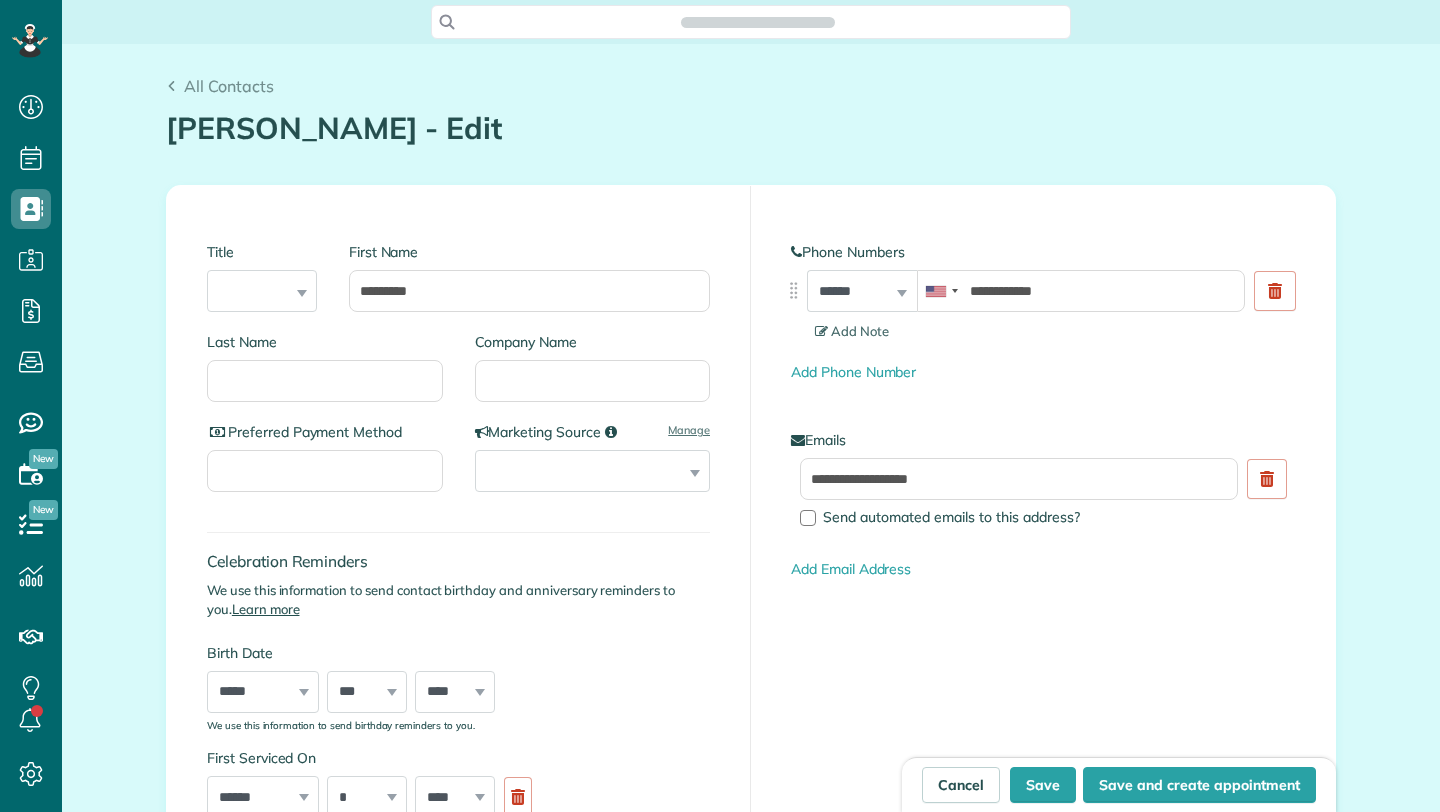 type on "**********" 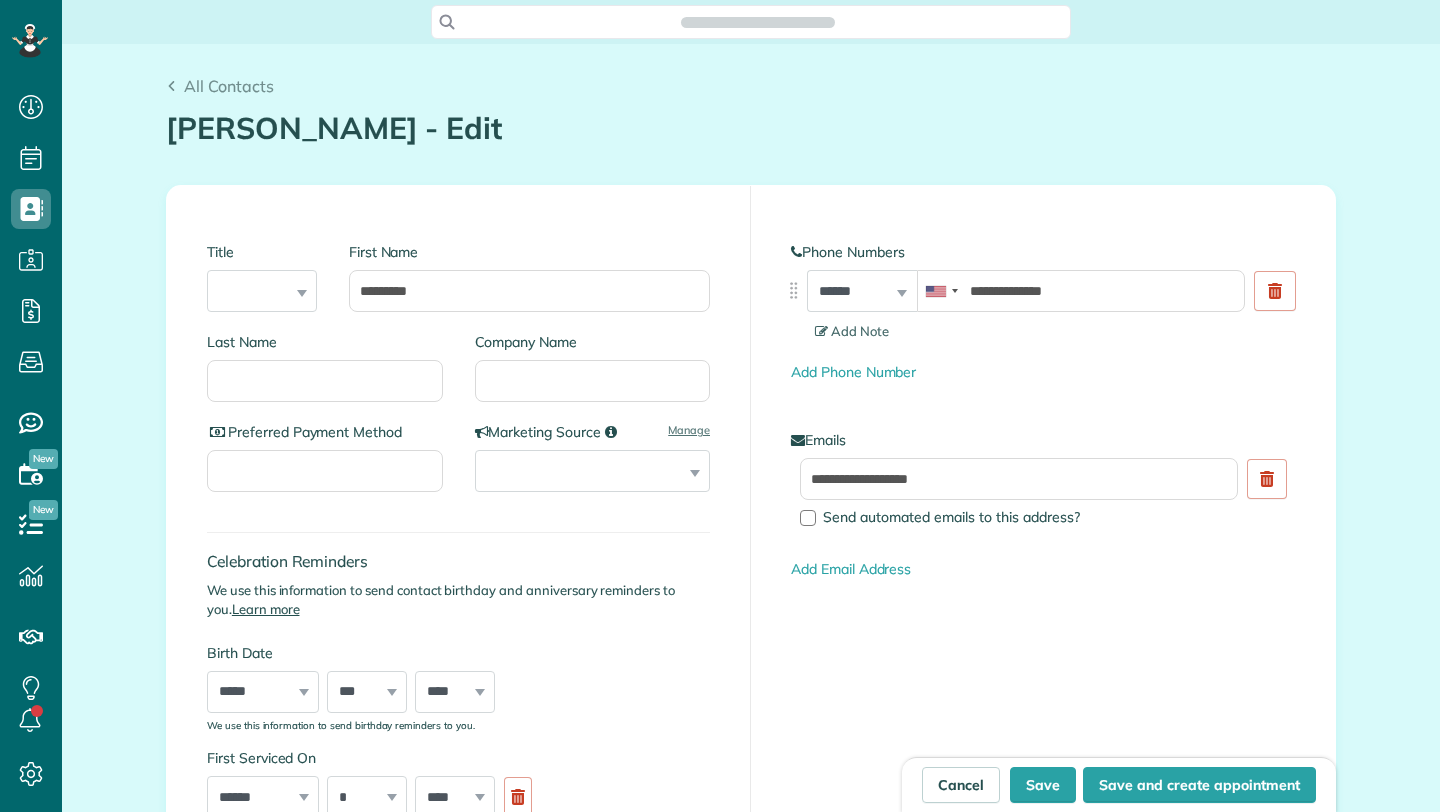 scroll, scrollTop: 812, scrollLeft: 62, axis: both 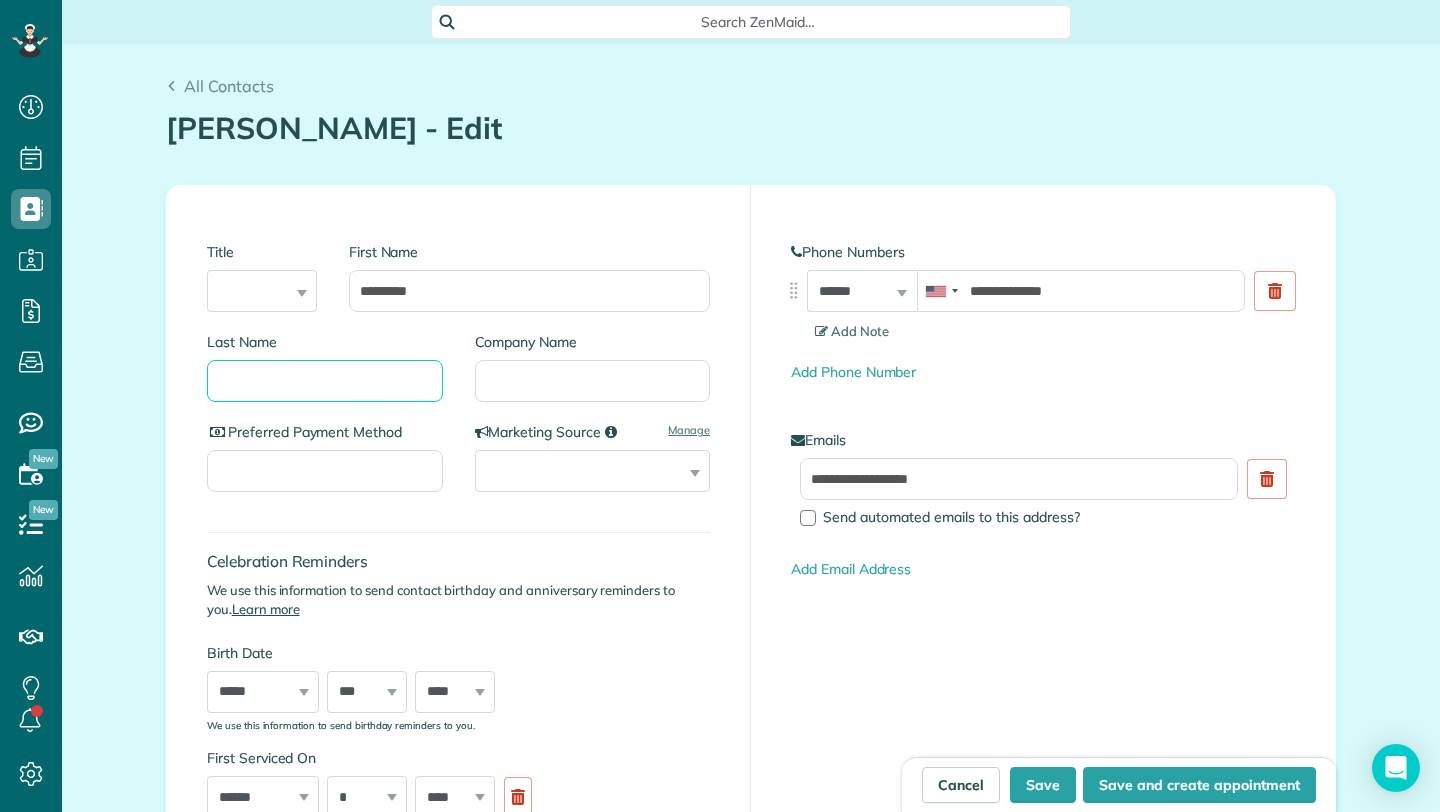 click on "Last Name" at bounding box center [325, 381] 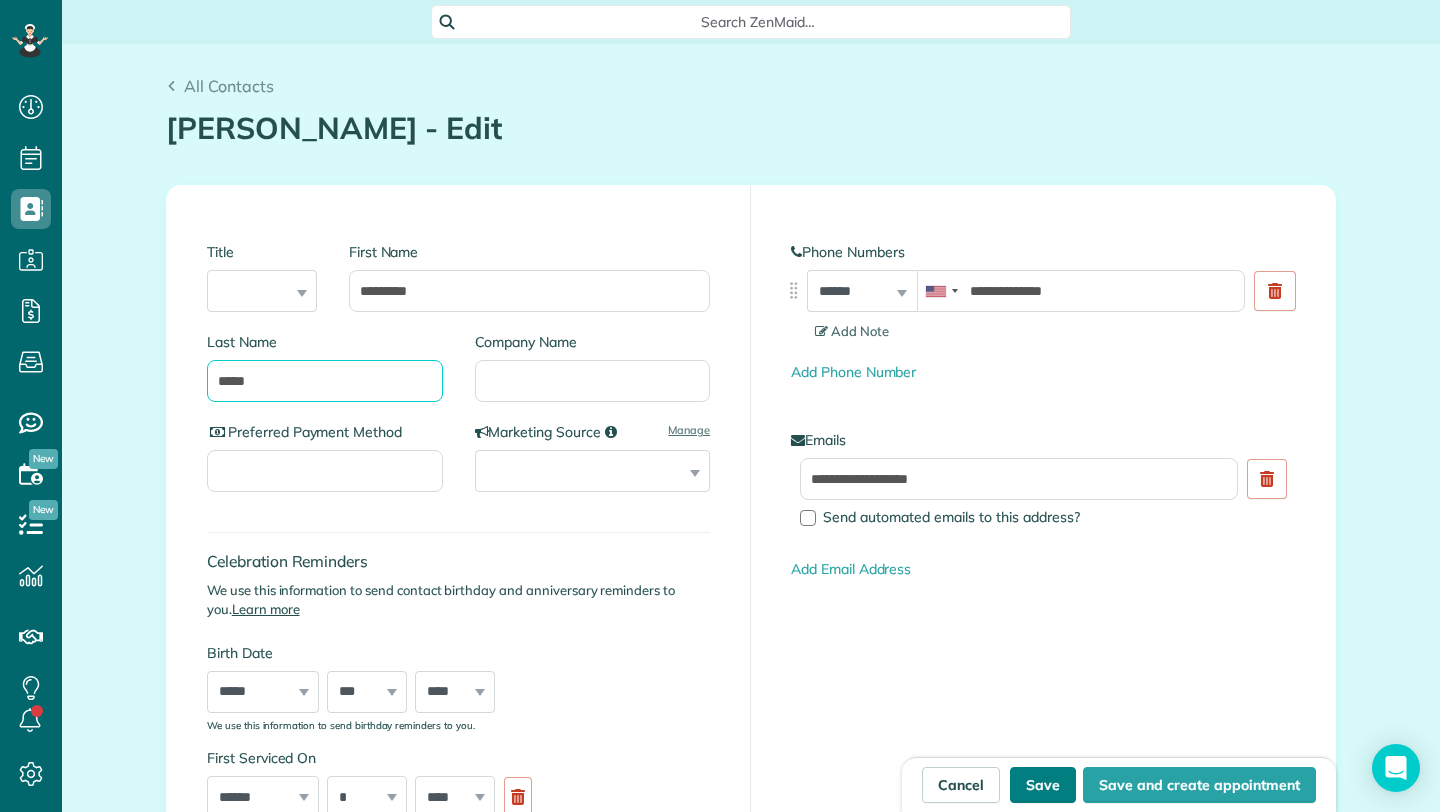 type on "*****" 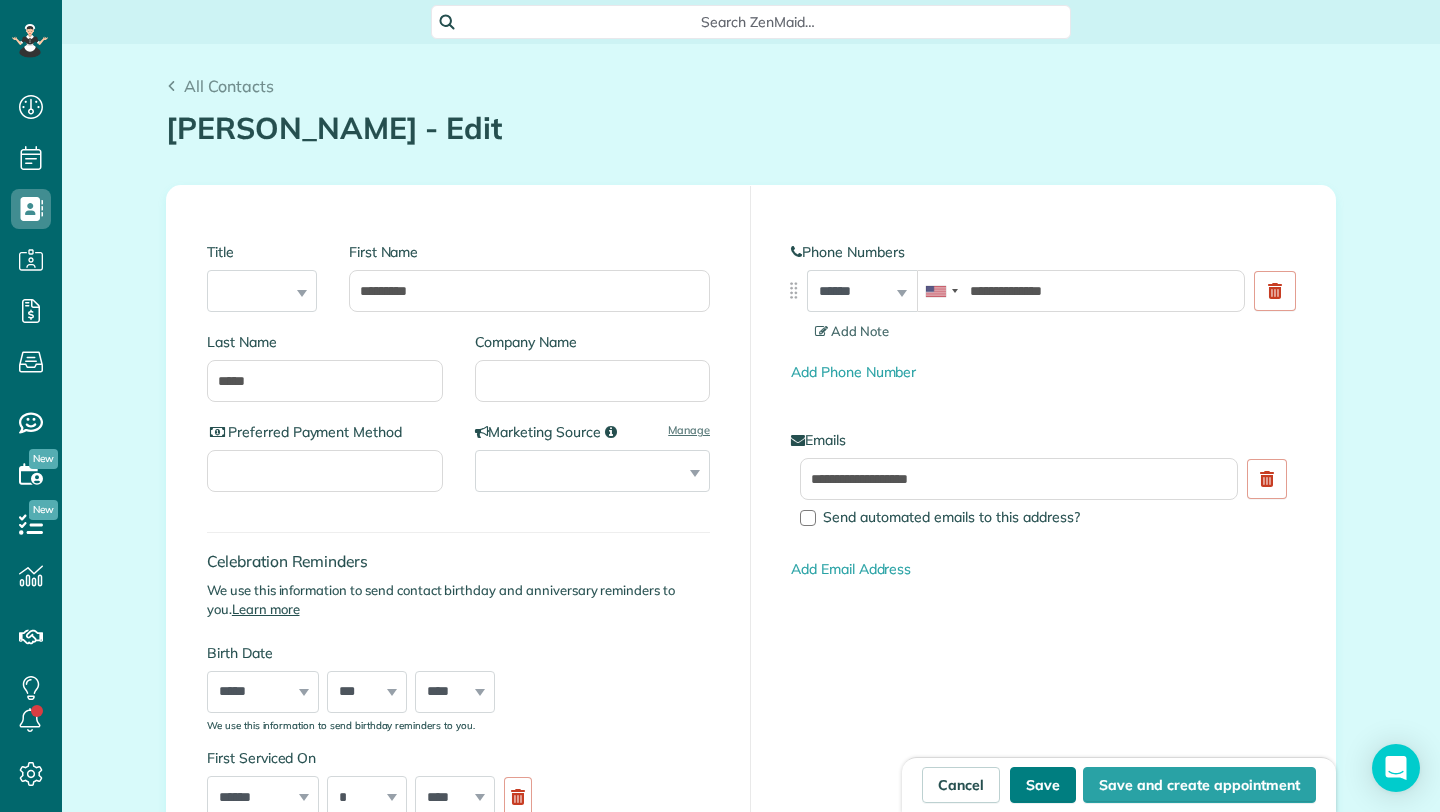 click on "Save" at bounding box center (1043, 785) 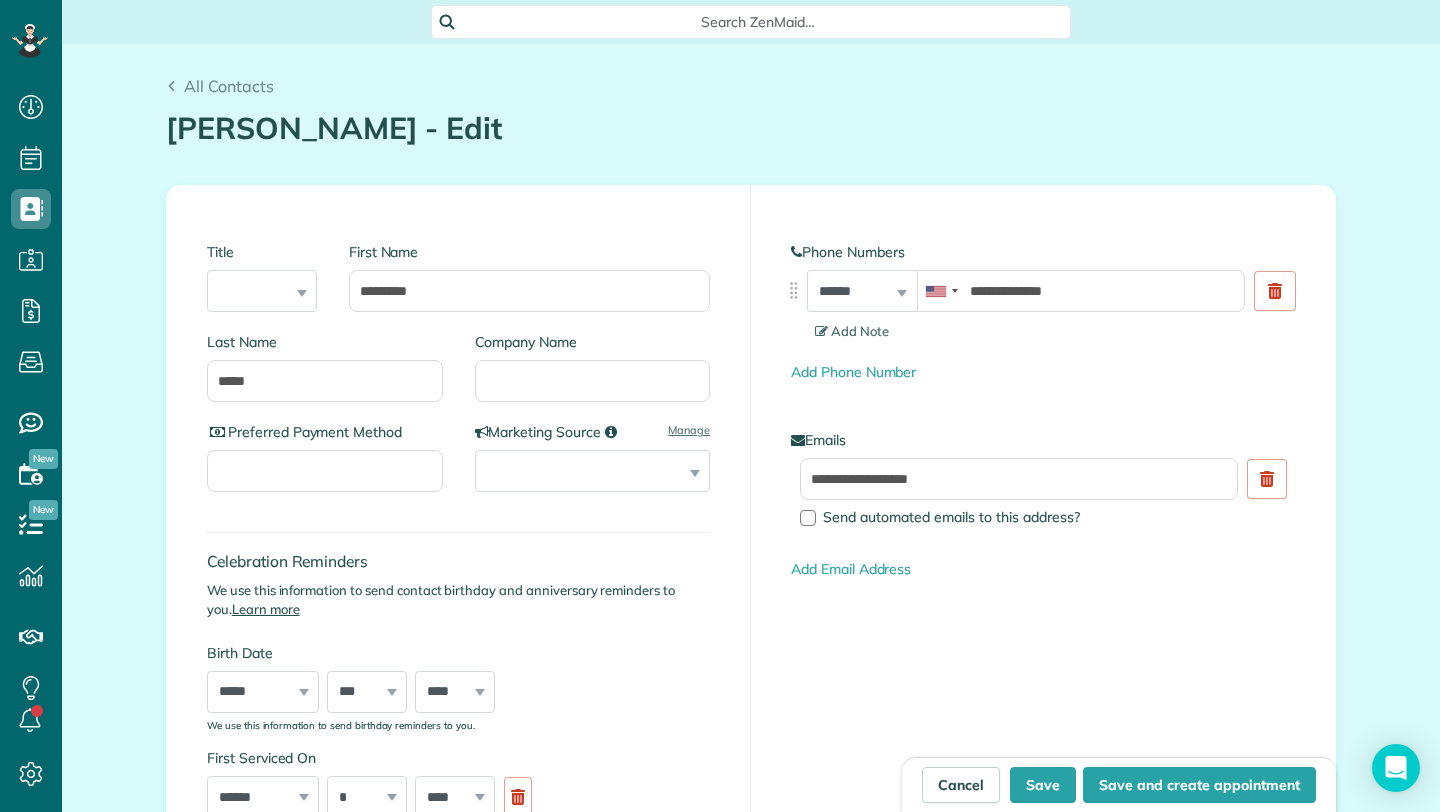 type on "**********" 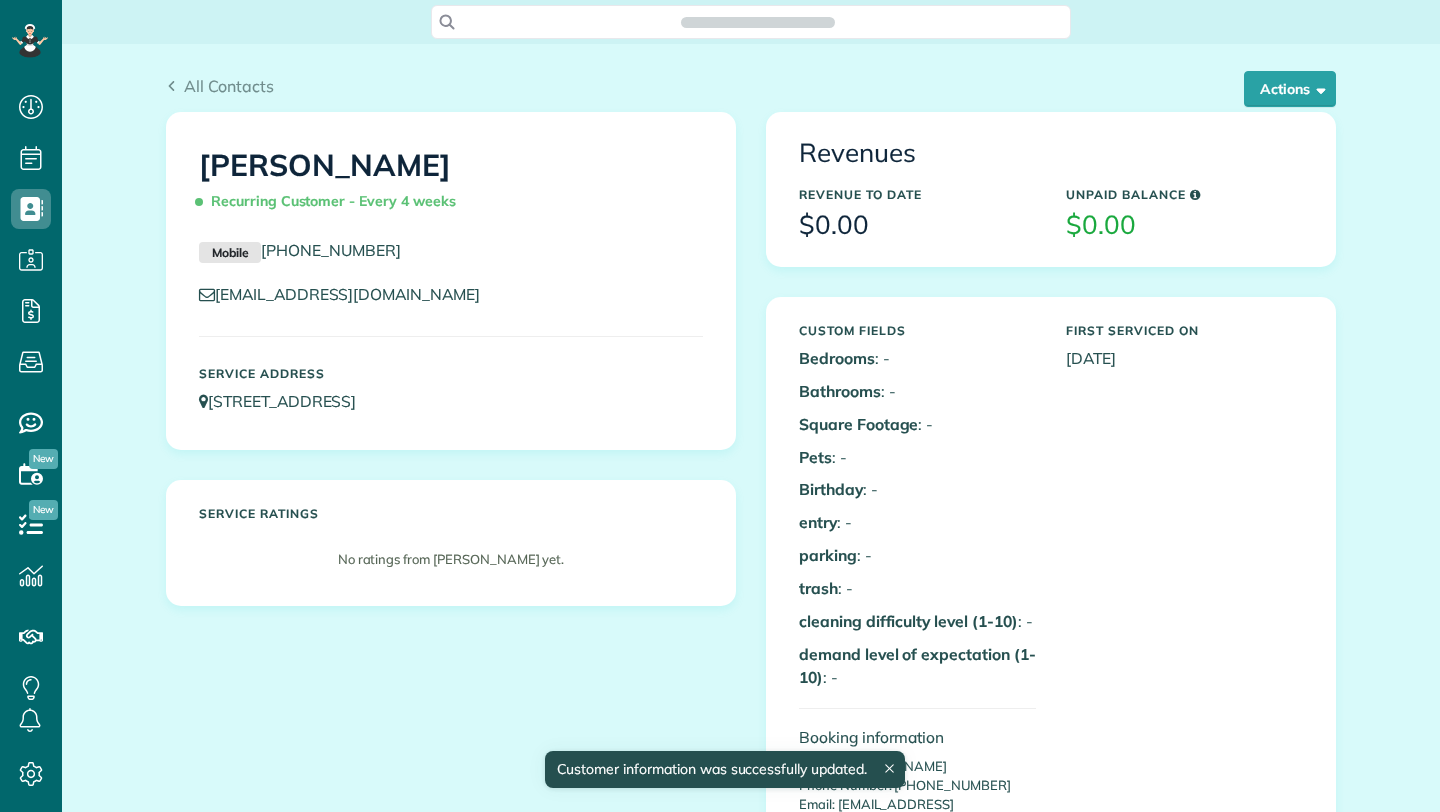 scroll, scrollTop: 0, scrollLeft: 0, axis: both 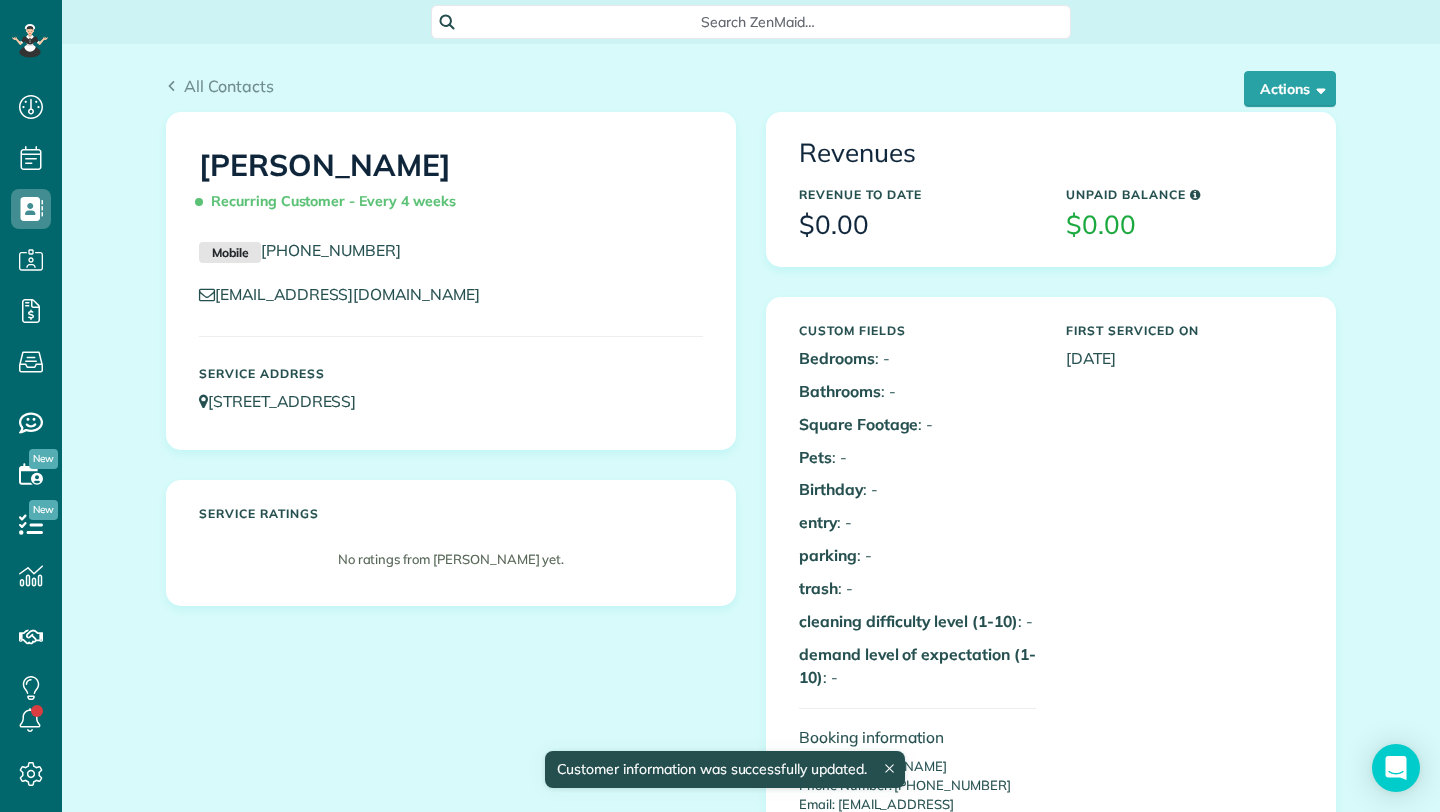 drag, startPoint x: 440, startPoint y: 173, endPoint x: 173, endPoint y: 165, distance: 267.1198 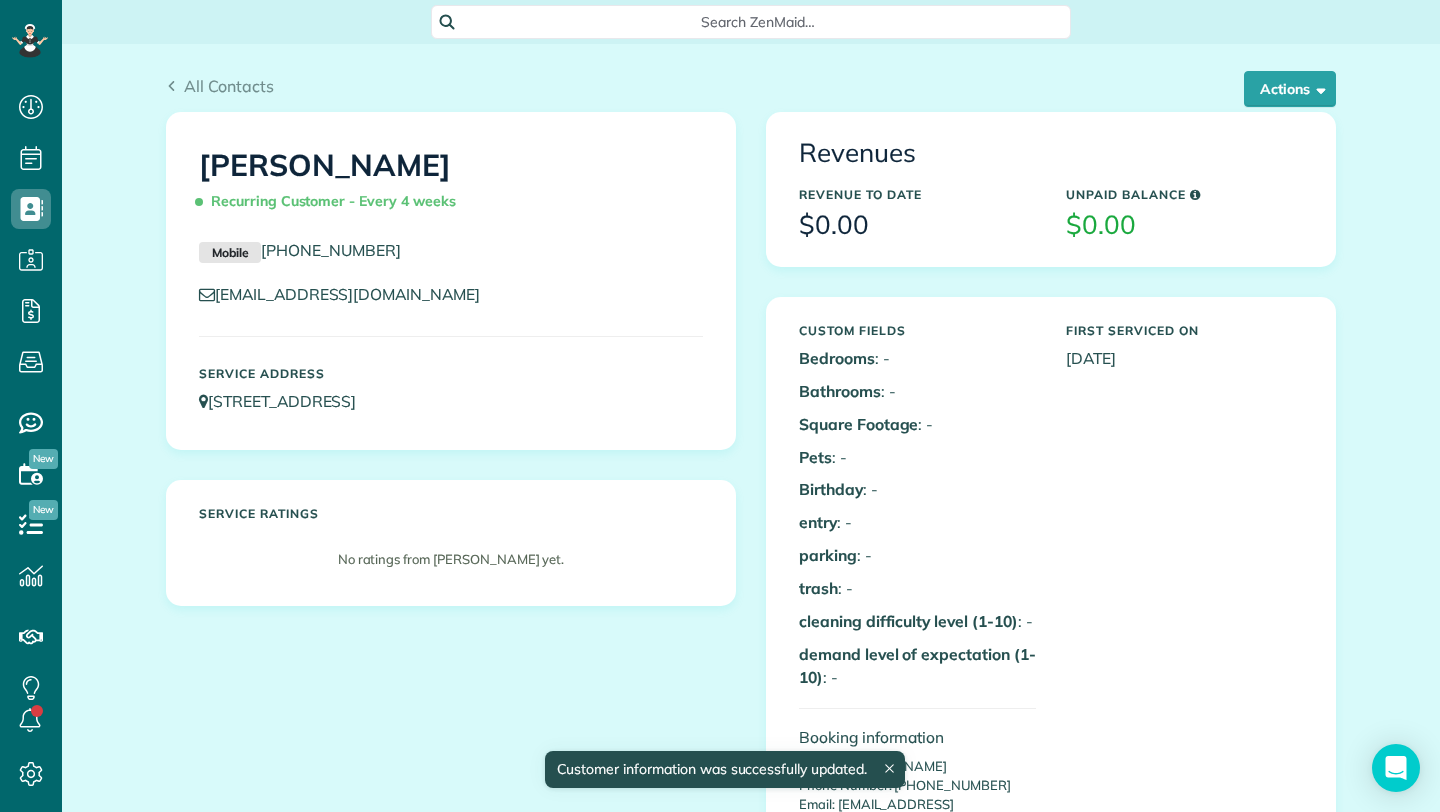 copy on "[PERSON_NAME]" 